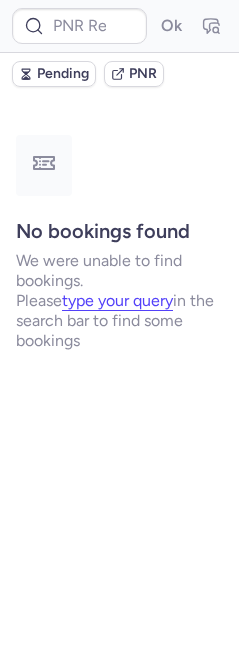 scroll, scrollTop: 0, scrollLeft: 0, axis: both 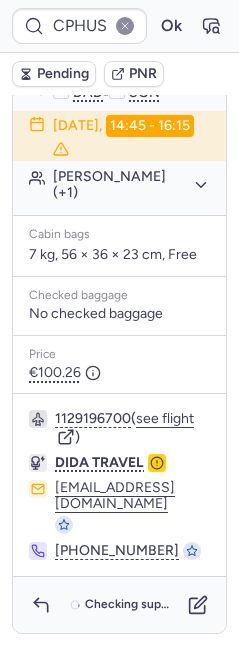 type on "CPFYLN" 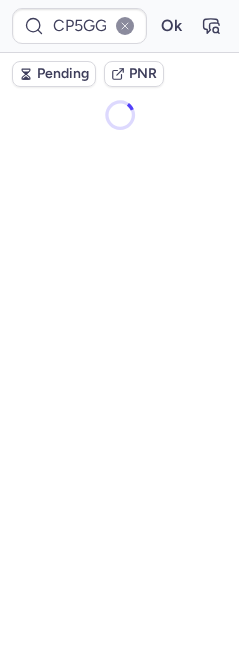 scroll, scrollTop: 0, scrollLeft: 0, axis: both 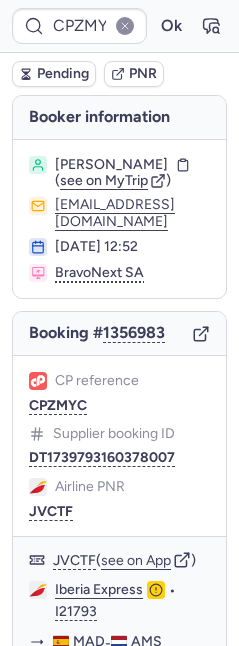 type on "CPJNNZ" 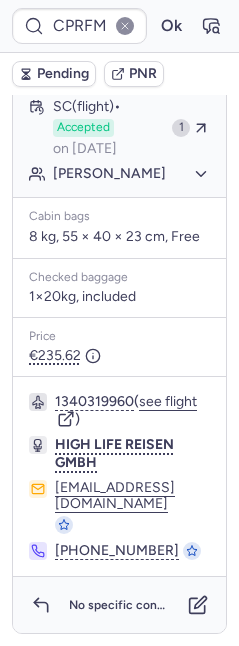 scroll, scrollTop: 549, scrollLeft: 0, axis: vertical 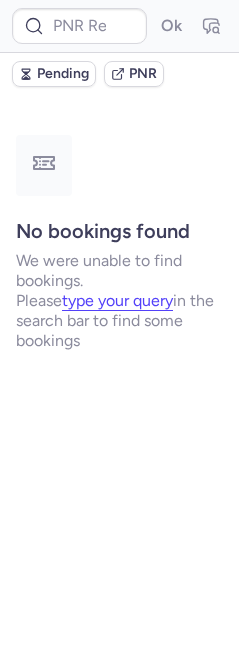 type on "CPFVED" 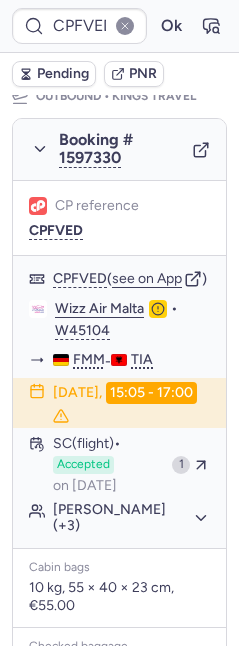 scroll, scrollTop: 474, scrollLeft: 0, axis: vertical 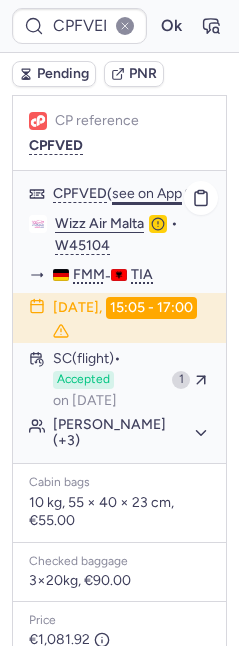 click on "see on App" 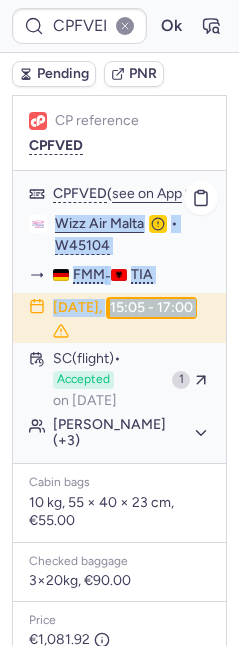 drag, startPoint x: 53, startPoint y: 236, endPoint x: 148, endPoint y: 361, distance: 157.00319 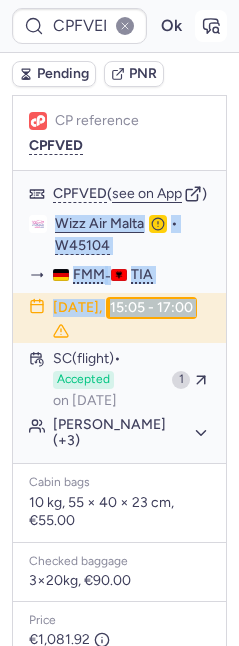 copy on "Wizz Air Malta  •  W45104 FMM  -  TIA 23 Jul 2025,  15:05 - 17:00" 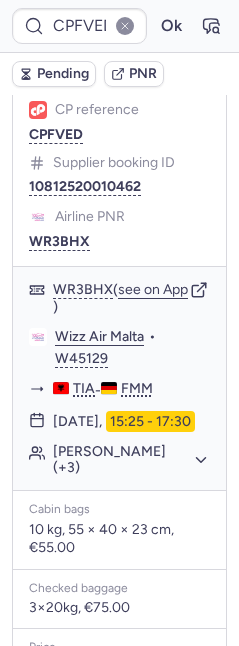scroll, scrollTop: 1458, scrollLeft: 0, axis: vertical 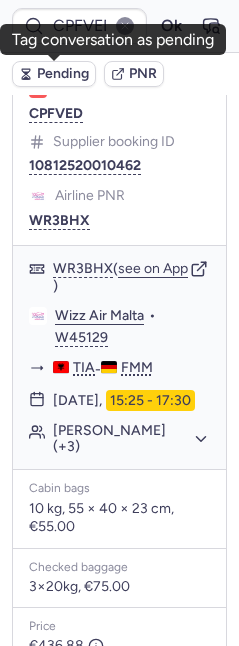 drag, startPoint x: 55, startPoint y: 70, endPoint x: 7, endPoint y: 84, distance: 50 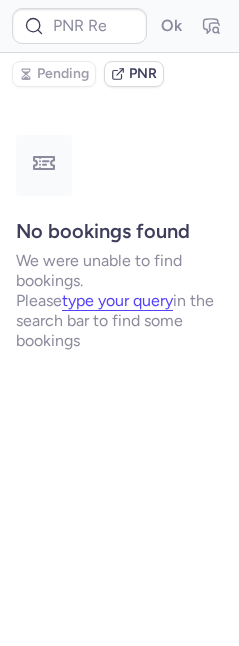 scroll, scrollTop: 0, scrollLeft: 0, axis: both 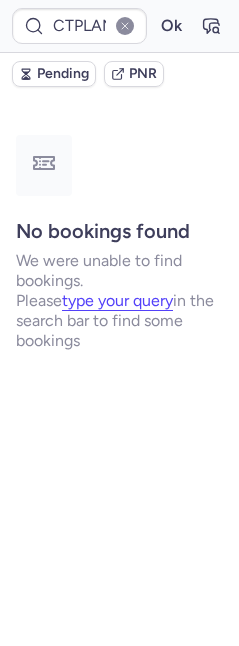 type on "CPIQQY" 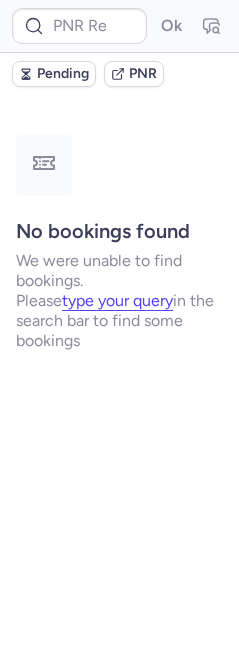 scroll, scrollTop: 0, scrollLeft: 0, axis: both 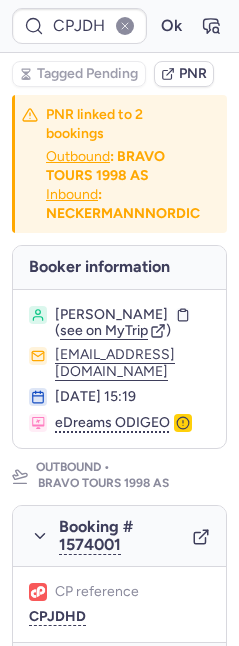 type on "CPFIJS" 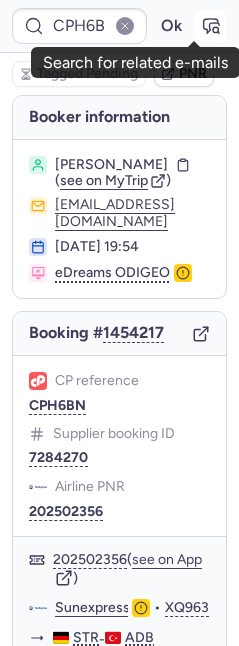 click 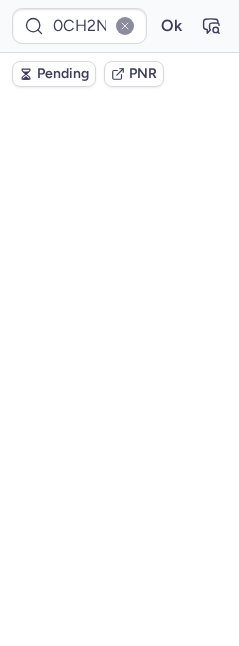 scroll, scrollTop: 0, scrollLeft: 0, axis: both 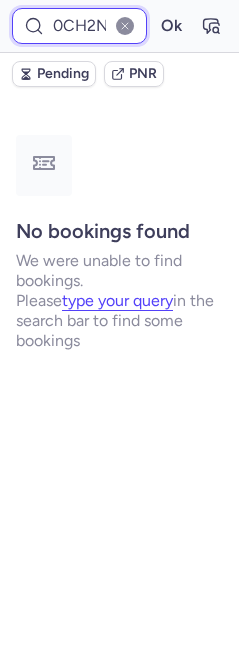 click on "0CH2NA" at bounding box center (79, 26) 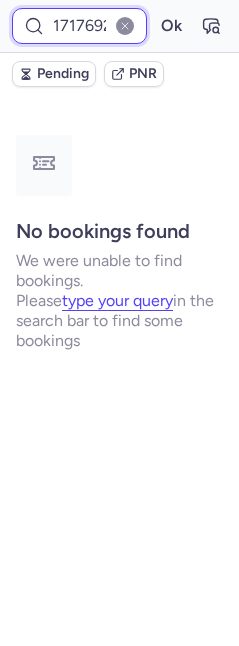 scroll, scrollTop: 0, scrollLeft: 12, axis: horizontal 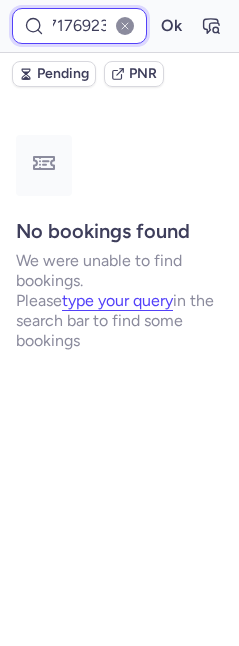 click on "Ok" at bounding box center (171, 26) 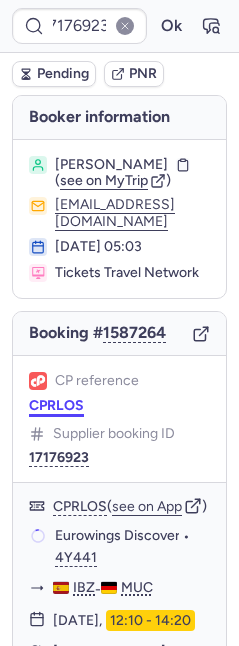 click on "CPRLOS" at bounding box center (56, 406) 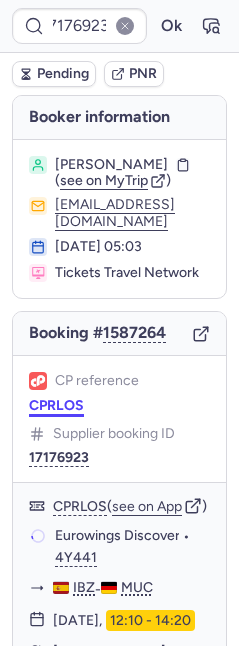 scroll, scrollTop: 0, scrollLeft: 0, axis: both 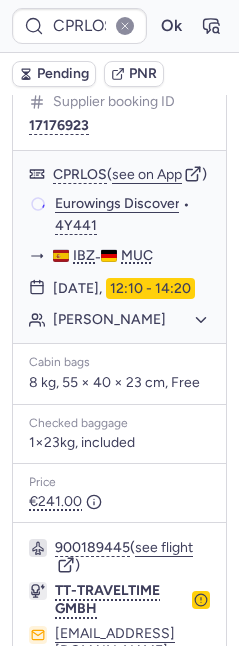 type on "CPFVED" 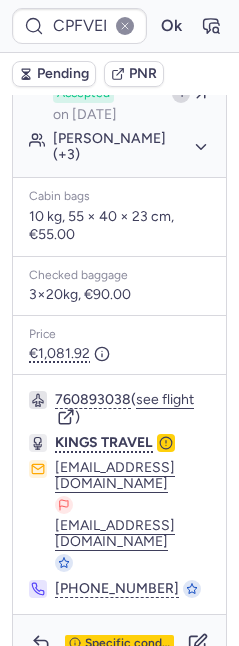 scroll, scrollTop: 588, scrollLeft: 0, axis: vertical 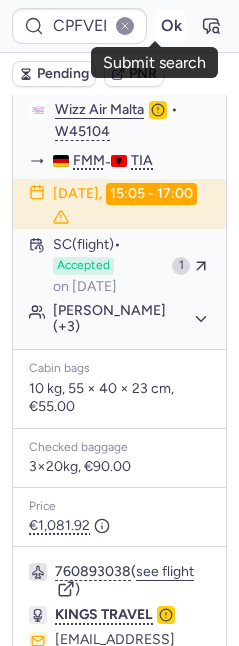 click on "Ok" at bounding box center (171, 26) 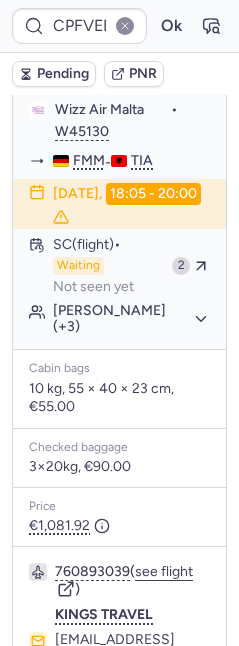 scroll, scrollTop: 588, scrollLeft: 0, axis: vertical 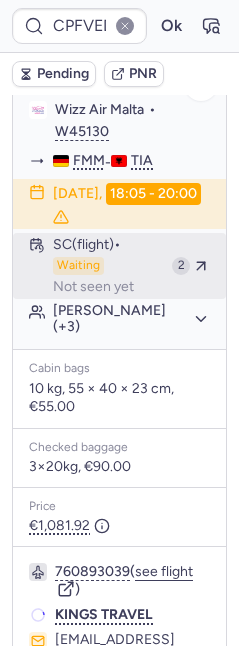 type 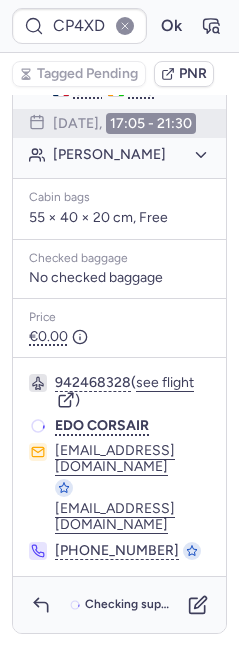 scroll, scrollTop: 522, scrollLeft: 0, axis: vertical 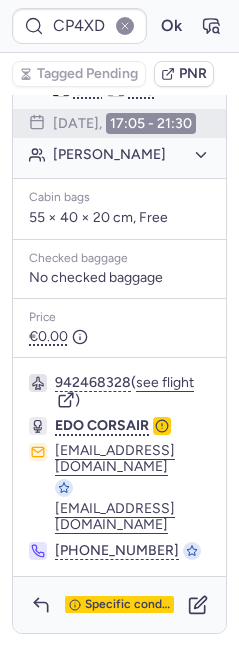 type on "10812517910331" 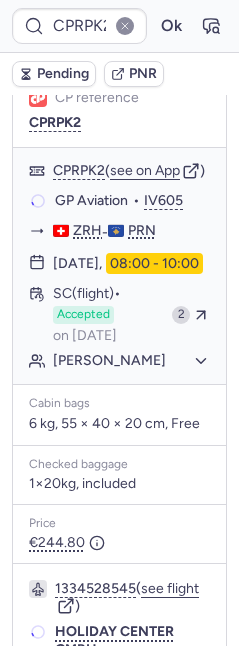 scroll, scrollTop: 422, scrollLeft: 0, axis: vertical 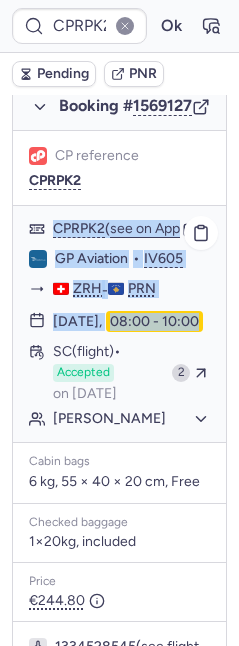 drag, startPoint x: 14, startPoint y: 331, endPoint x: 155, endPoint y: 440, distance: 178.21896 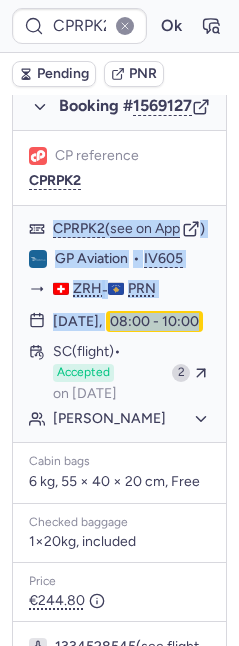 copy on "CPRPK2  ( see on App )  GP Aviation  •  IV605 ZRH  -  PRN 29 Jul 2025,  08:00 - 10:00" 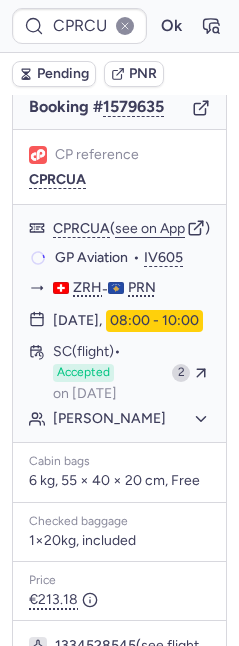 scroll, scrollTop: 217, scrollLeft: 0, axis: vertical 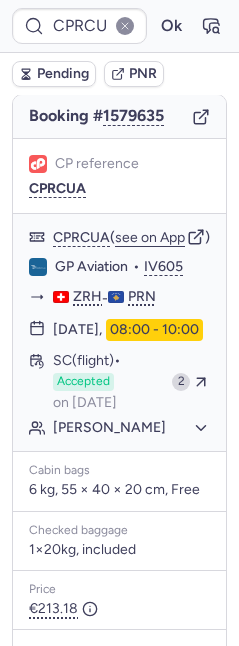 type on "CPRPK2" 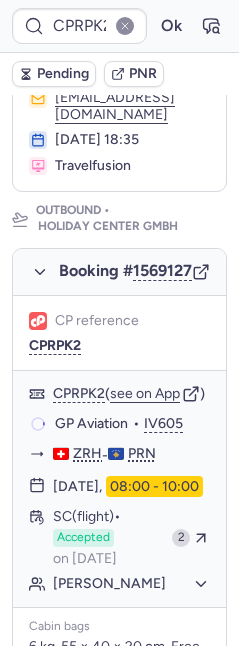scroll, scrollTop: 422, scrollLeft: 0, axis: vertical 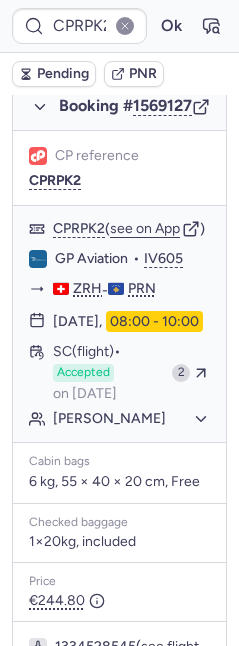 click on "Pending" at bounding box center [63, 74] 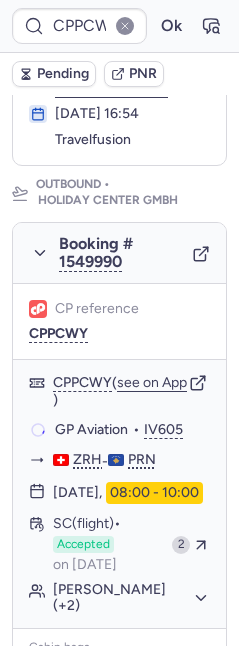 scroll, scrollTop: 312, scrollLeft: 0, axis: vertical 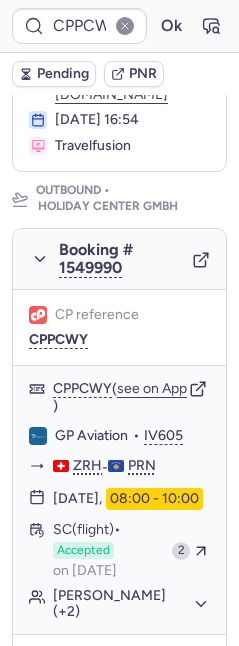 type on "CPEIRI" 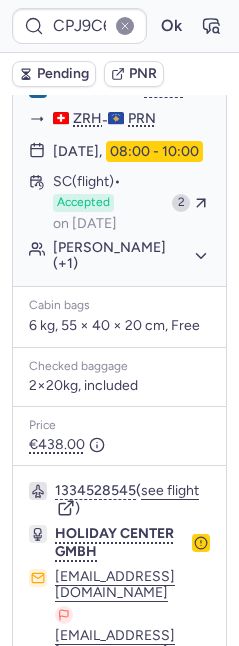 scroll, scrollTop: 615, scrollLeft: 0, axis: vertical 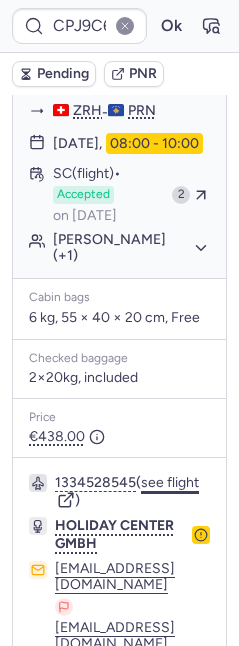 click on "see flight" 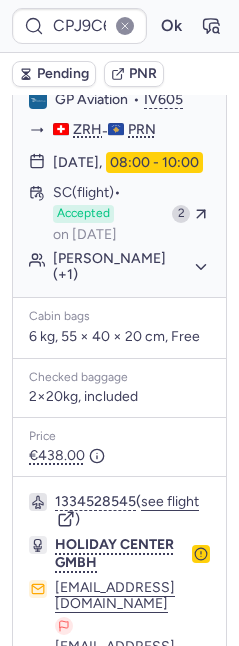 scroll, scrollTop: 596, scrollLeft: 0, axis: vertical 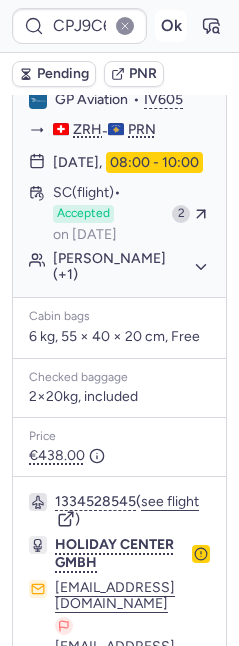 click on "Ok" at bounding box center (171, 26) 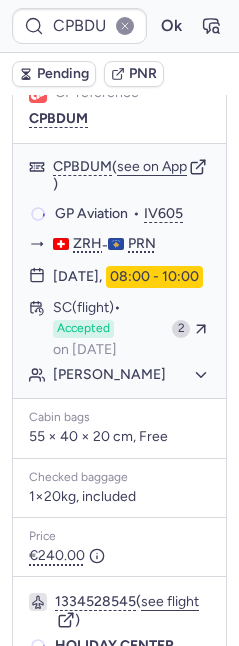 scroll, scrollTop: 509, scrollLeft: 0, axis: vertical 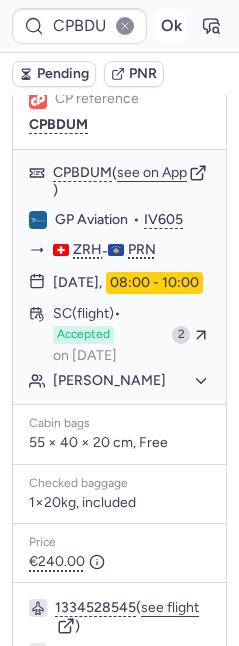 click on "Ok" at bounding box center [171, 26] 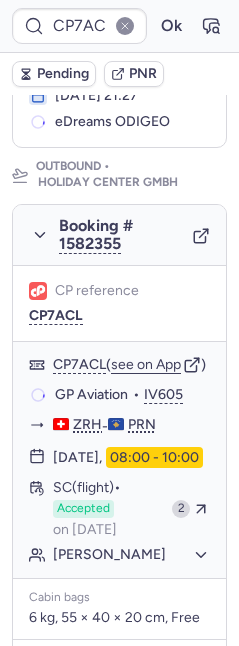 scroll, scrollTop: 510, scrollLeft: 0, axis: vertical 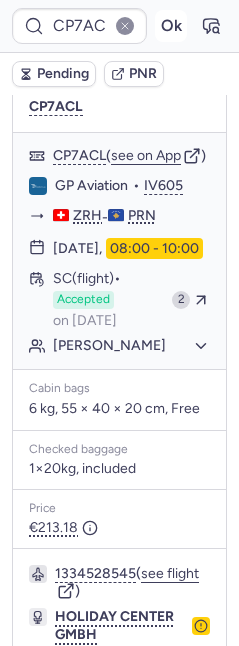 click on "Ok" at bounding box center [171, 26] 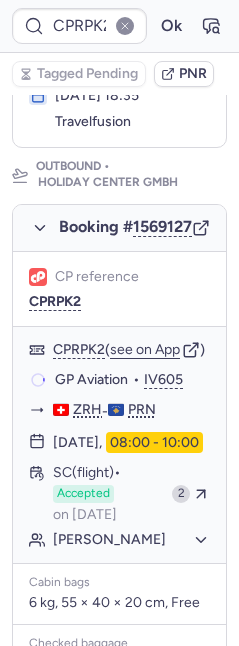 scroll, scrollTop: 492, scrollLeft: 0, axis: vertical 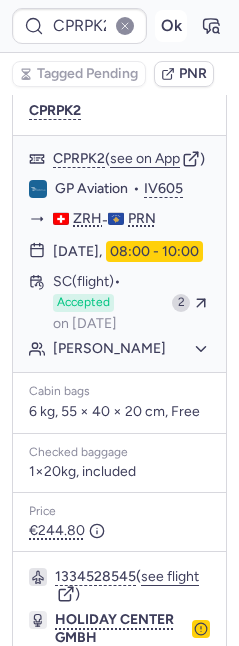 click on "Ok" at bounding box center [171, 26] 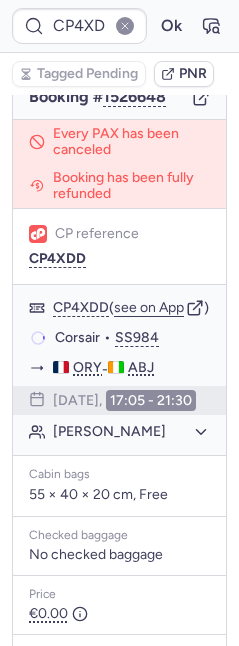 scroll, scrollTop: 236, scrollLeft: 0, axis: vertical 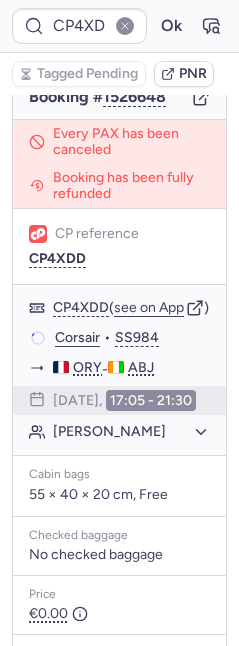 type on "CPP8EW" 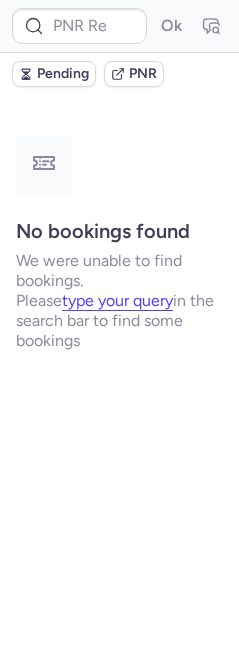scroll, scrollTop: 0, scrollLeft: 0, axis: both 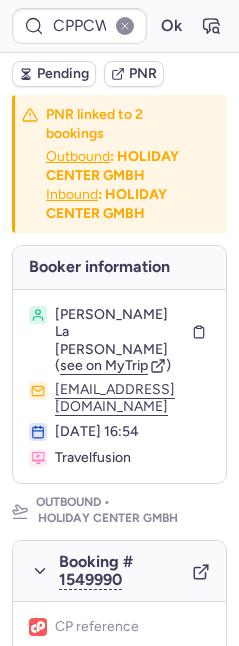 type on "CPEIRI" 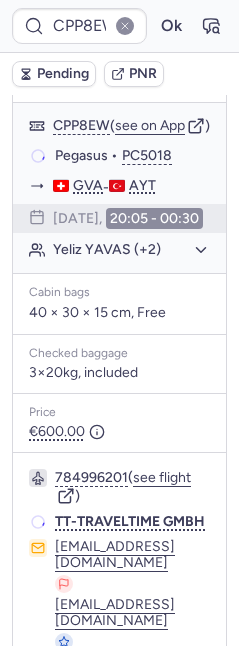 scroll, scrollTop: 571, scrollLeft: 0, axis: vertical 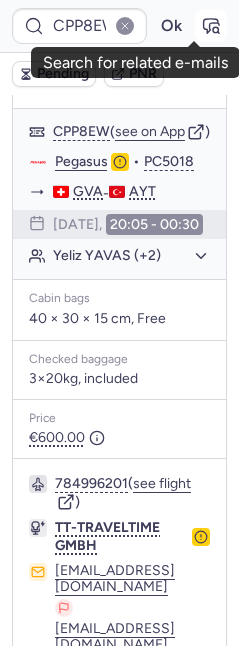 click 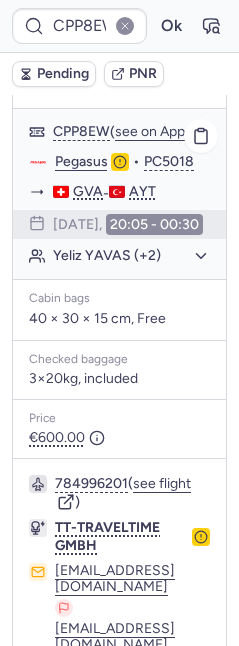 scroll, scrollTop: 1632, scrollLeft: 0, axis: vertical 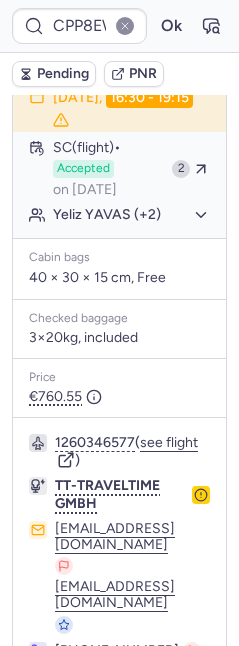 click on "Pending" at bounding box center (63, 74) 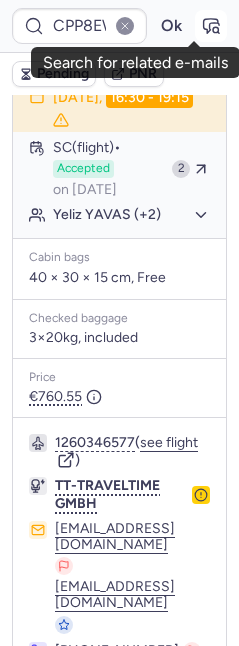 click 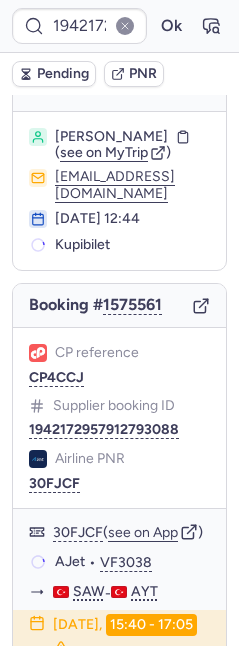 scroll, scrollTop: 0, scrollLeft: 0, axis: both 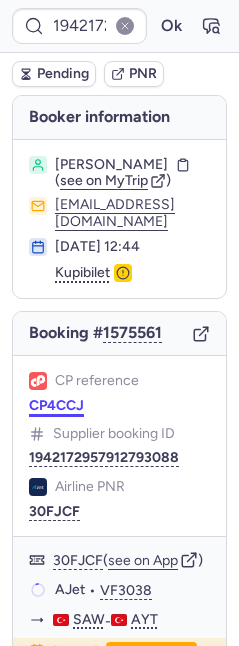 click on "CP4CCJ" at bounding box center [56, 406] 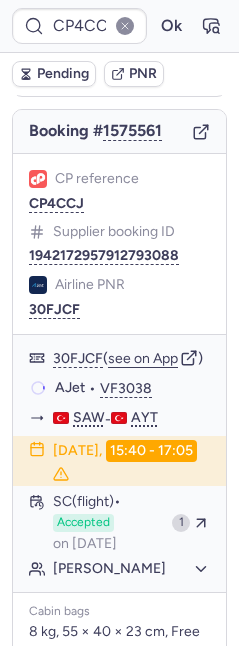 scroll, scrollTop: 162, scrollLeft: 0, axis: vertical 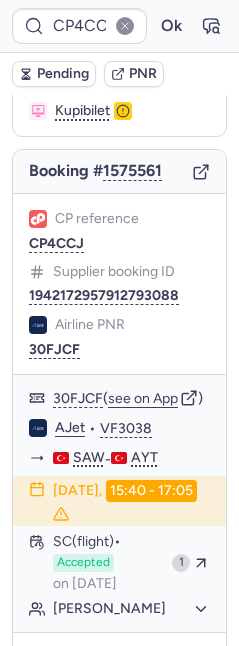 type on "CP4XDD" 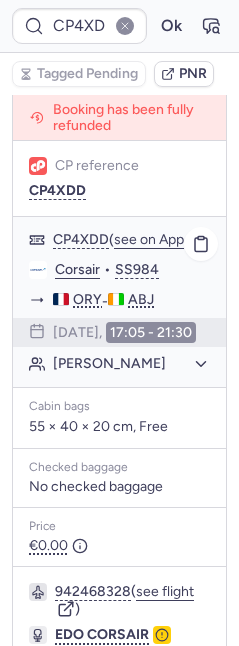 scroll, scrollTop: 522, scrollLeft: 0, axis: vertical 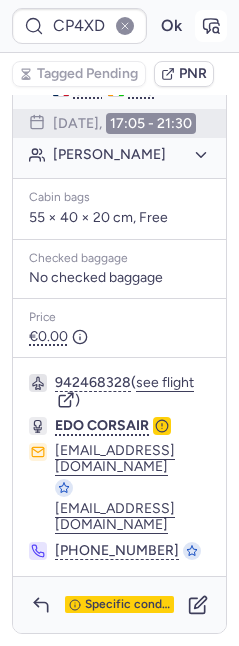 click 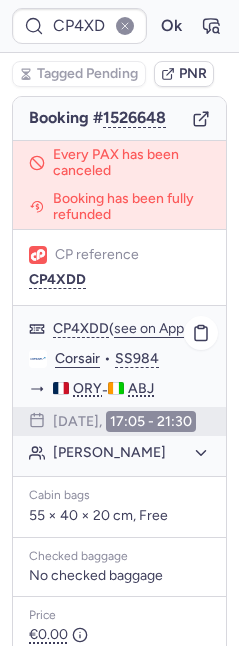 scroll, scrollTop: 90, scrollLeft: 0, axis: vertical 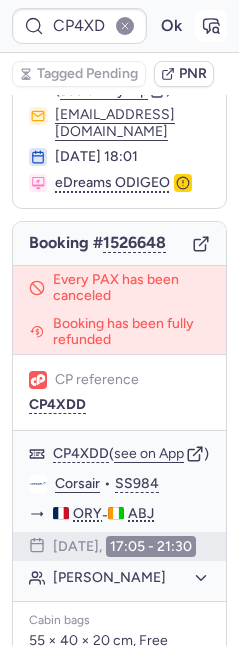 click 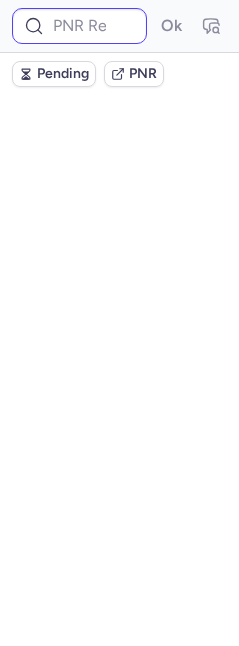 scroll, scrollTop: 0, scrollLeft: 0, axis: both 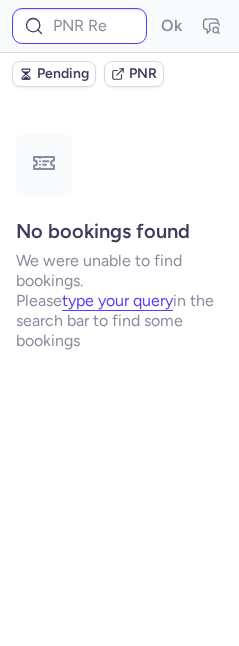 type on "CPEIRI" 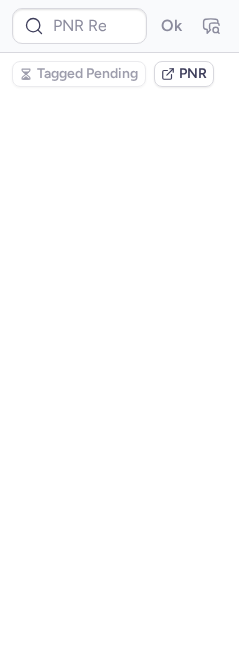 scroll, scrollTop: 0, scrollLeft: 0, axis: both 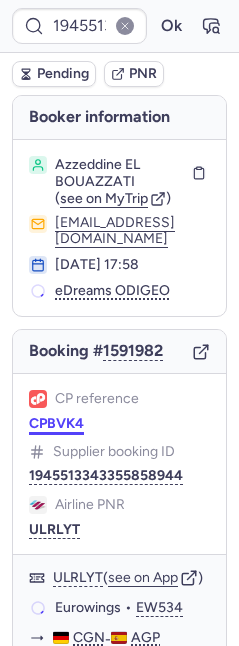 click on "CPBVK4" at bounding box center (56, 424) 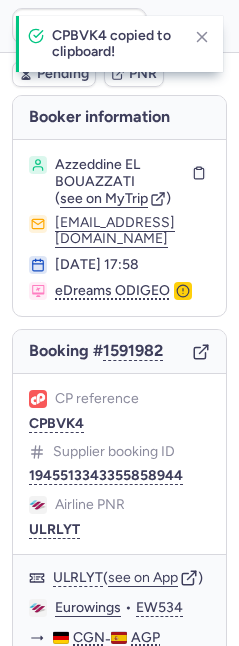 type on "CPBVK4" 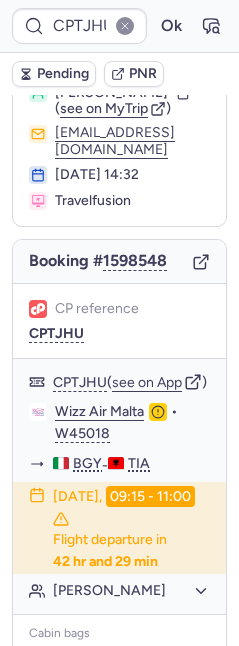 scroll, scrollTop: 2, scrollLeft: 0, axis: vertical 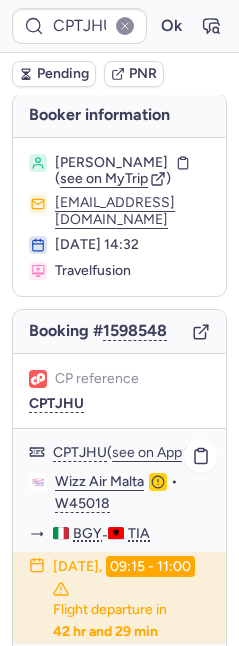 click on "CPTJHU  ( see on App )" at bounding box center (131, 452) 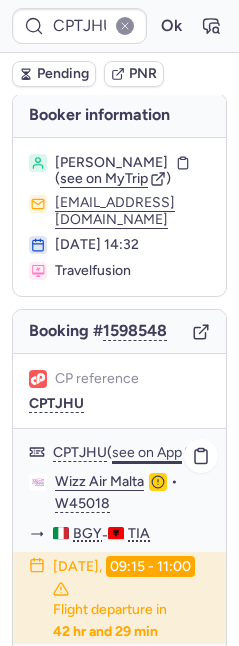 click on "see on App" 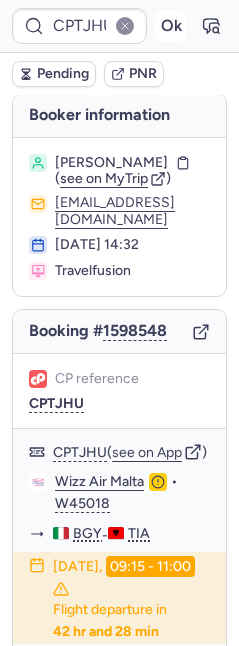 click on "Ok" at bounding box center (171, 26) 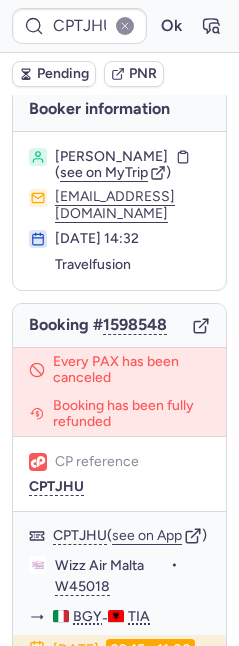 scroll, scrollTop: 2, scrollLeft: 0, axis: vertical 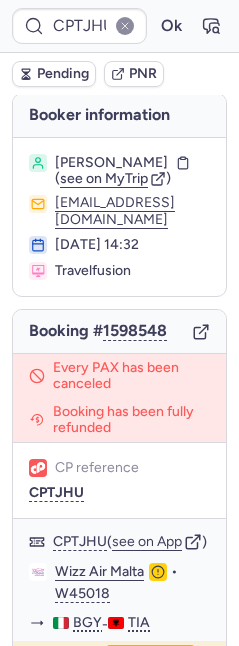 type on "CPBVK4" 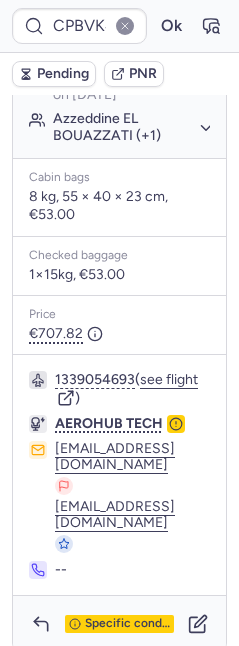 scroll, scrollTop: 692, scrollLeft: 0, axis: vertical 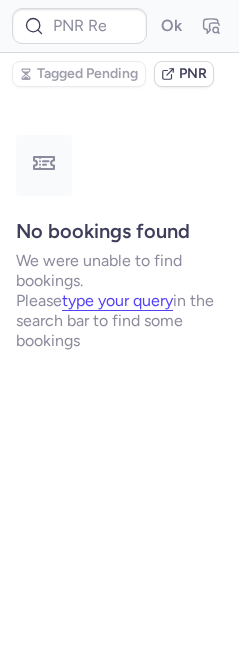type on "CPFIJS" 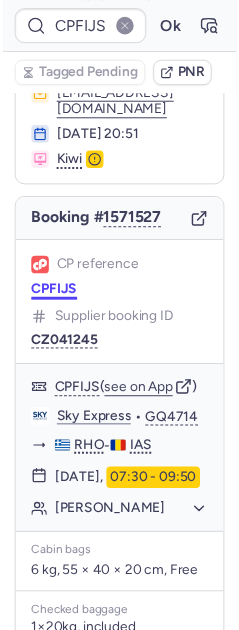scroll, scrollTop: 0, scrollLeft: 0, axis: both 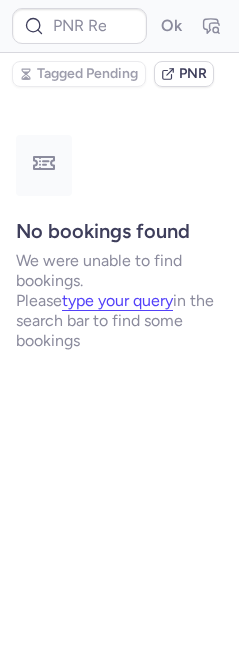 type on "CPTZX7" 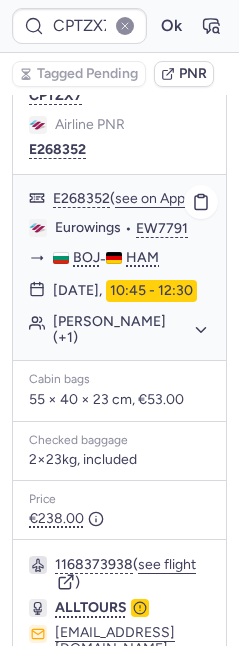 scroll, scrollTop: 1448, scrollLeft: 0, axis: vertical 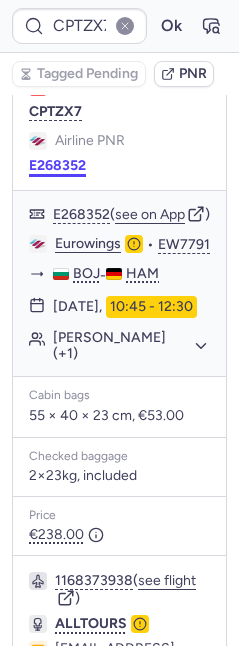 click on "E268352" at bounding box center [57, 166] 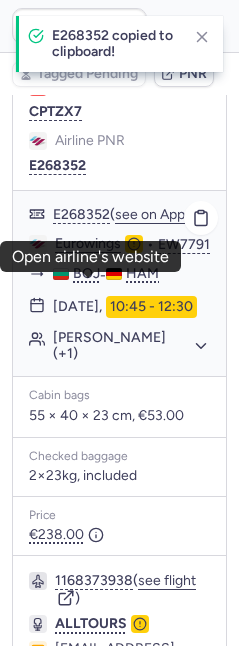 click on "Eurowings" 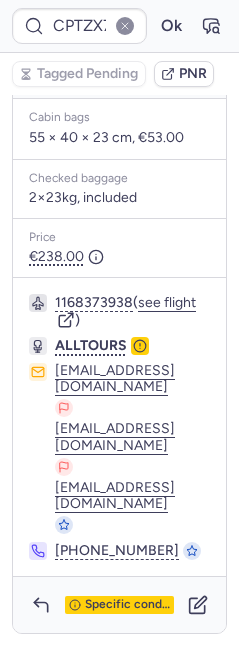 scroll, scrollTop: 1736, scrollLeft: 0, axis: vertical 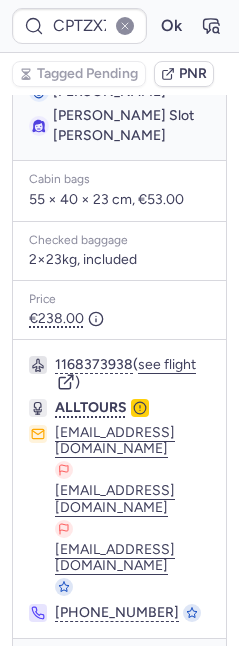 click on "Leif JOHNSEN" at bounding box center [109, 92] 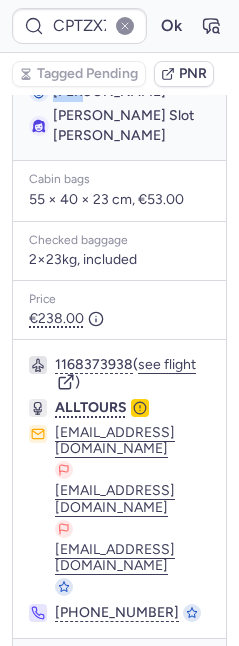 click on "Leif JOHNSEN" at bounding box center (109, 92) 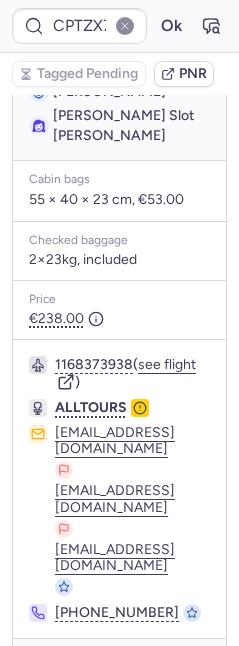 click on "Leif JOHNSEN" at bounding box center (109, 91) 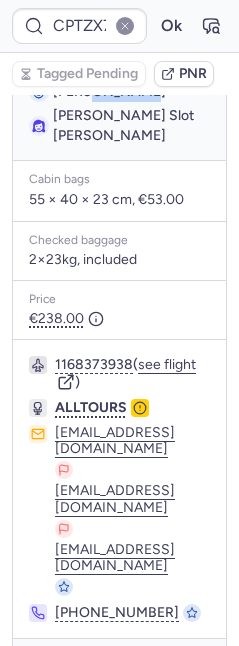 click on "Leif JOHNSEN" at bounding box center (109, 91) 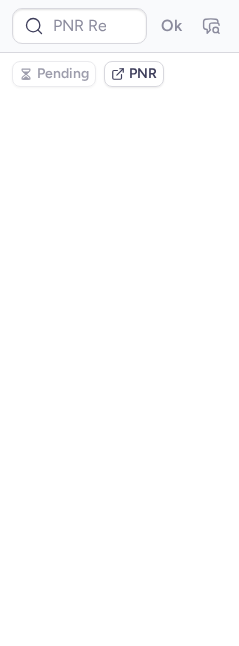 scroll, scrollTop: 0, scrollLeft: 0, axis: both 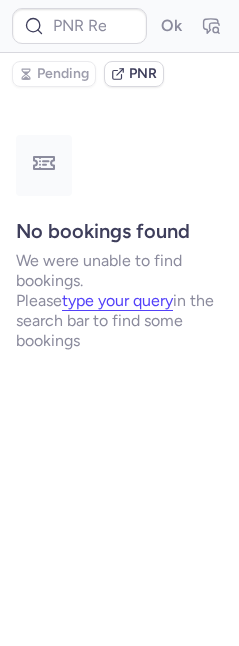 type on "CPVWT7" 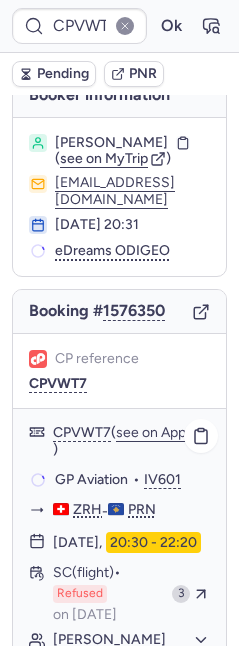 scroll, scrollTop: 144, scrollLeft: 0, axis: vertical 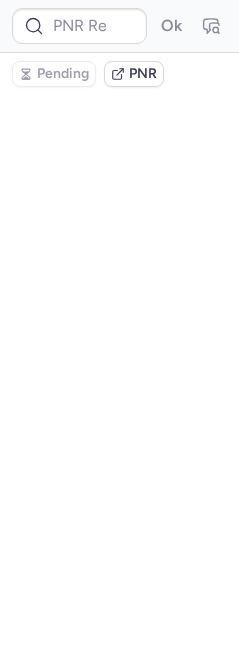 type on "CP4XDD" 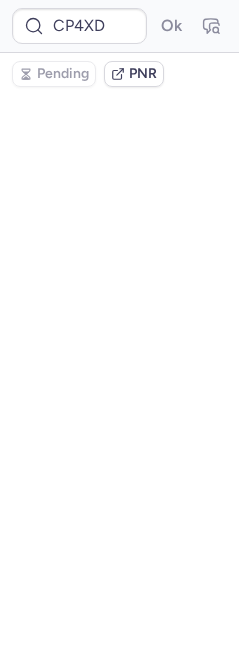 scroll, scrollTop: 0, scrollLeft: 0, axis: both 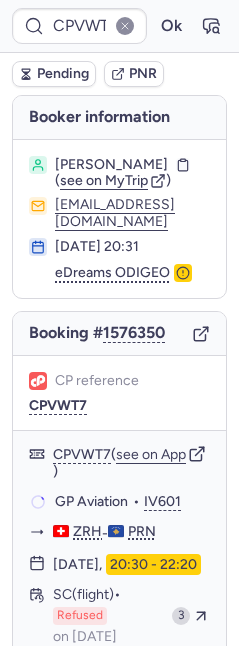 type on "CPU7TT" 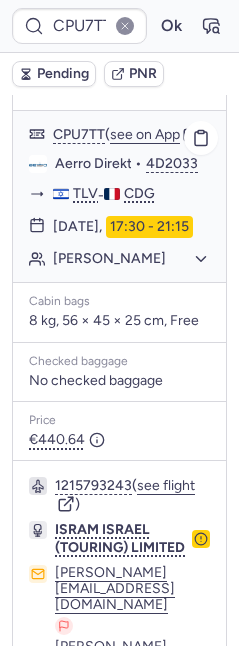scroll, scrollTop: 683, scrollLeft: 0, axis: vertical 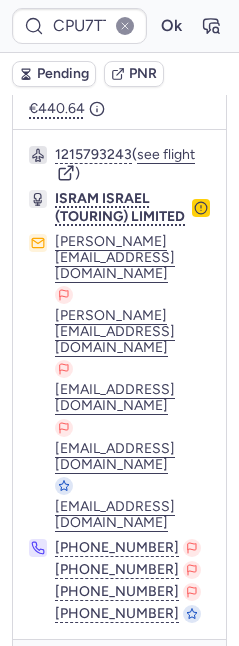 click 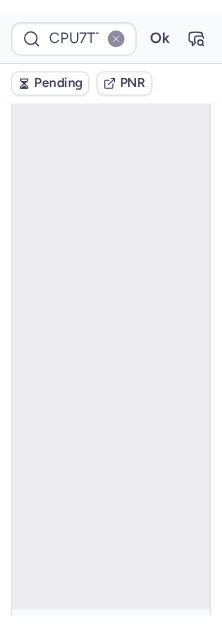 scroll, scrollTop: 143, scrollLeft: 0, axis: vertical 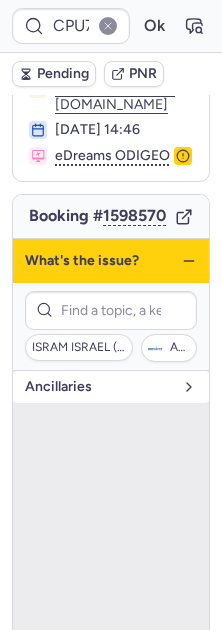 click on "Ancillaries" at bounding box center [99, 387] 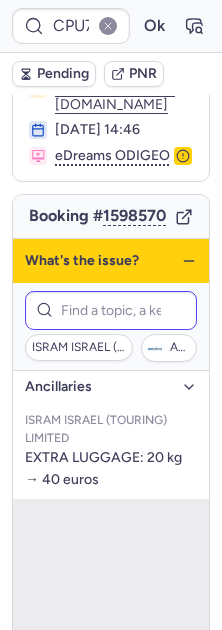 type 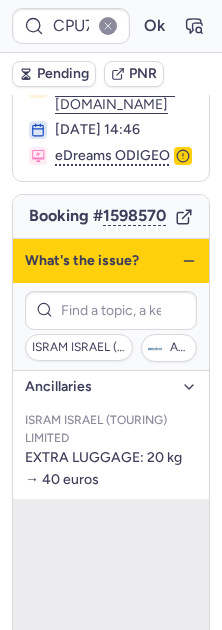 click 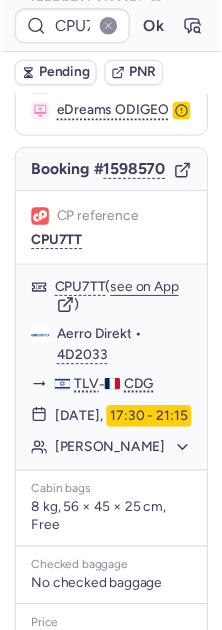 scroll, scrollTop: 166, scrollLeft: 0, axis: vertical 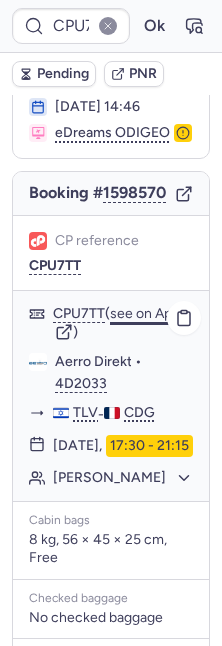 click on "see on App" 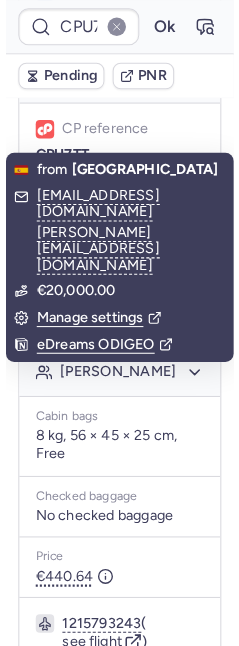 scroll, scrollTop: 683, scrollLeft: 0, axis: vertical 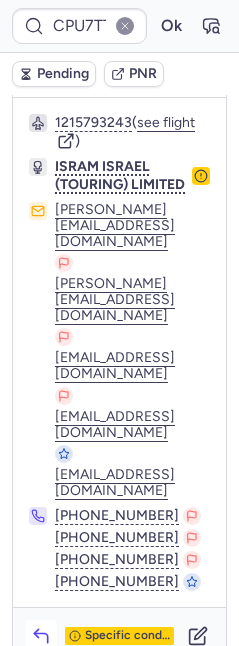 click 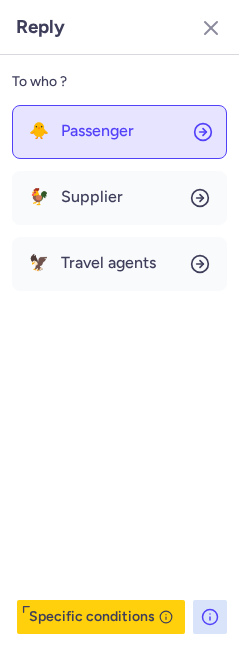 click on "Passenger" at bounding box center [97, 131] 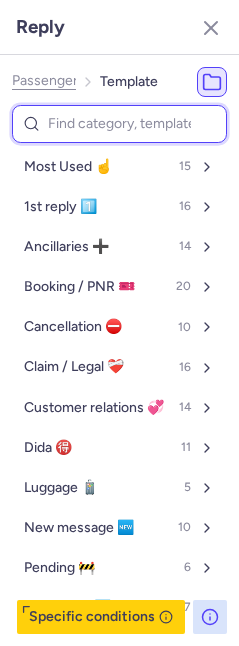 type on "c" 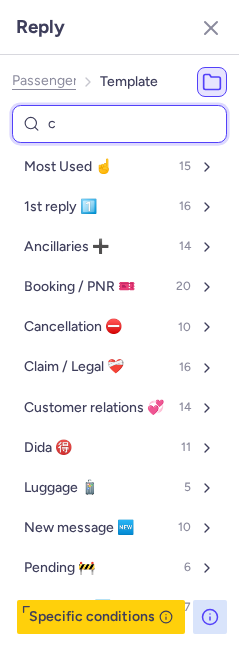 select on "en" 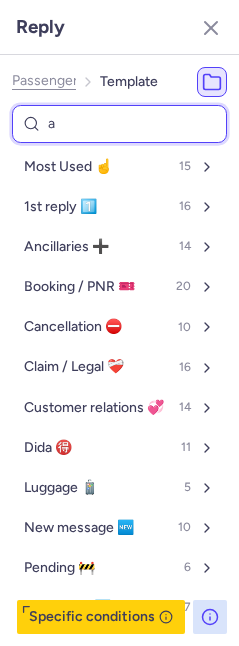 type on "an" 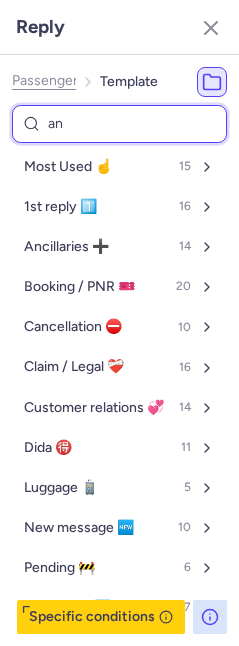 select on "en" 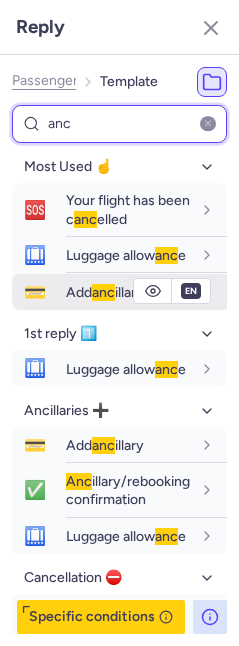 type on "anc" 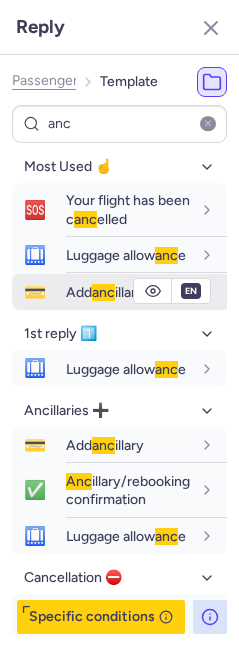 click on "💳 Add  anc illary" at bounding box center [119, 292] 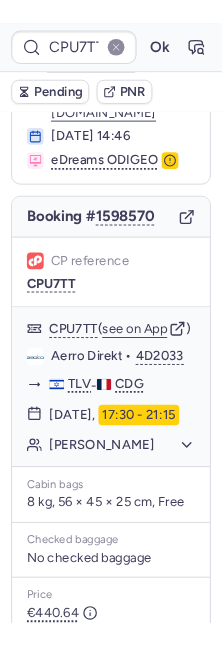 scroll, scrollTop: 0, scrollLeft: 0, axis: both 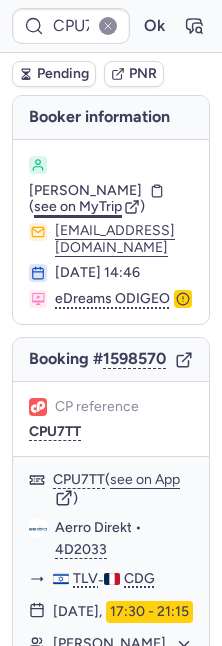 click on "see on MyTrip" at bounding box center (78, 206) 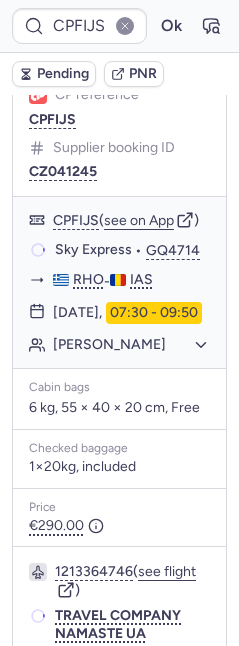 scroll, scrollTop: 277, scrollLeft: 0, axis: vertical 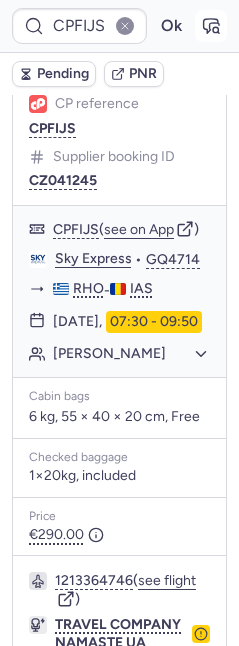 click 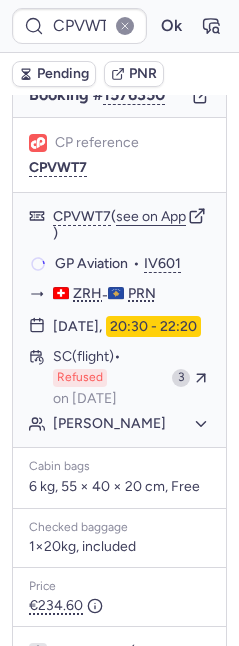 scroll, scrollTop: 238, scrollLeft: 0, axis: vertical 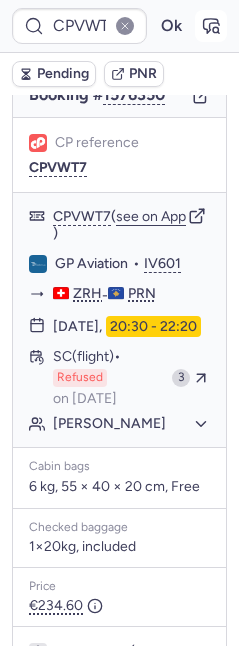 click at bounding box center [211, 26] 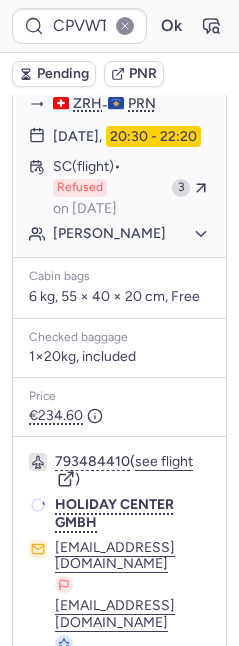 scroll, scrollTop: 238, scrollLeft: 0, axis: vertical 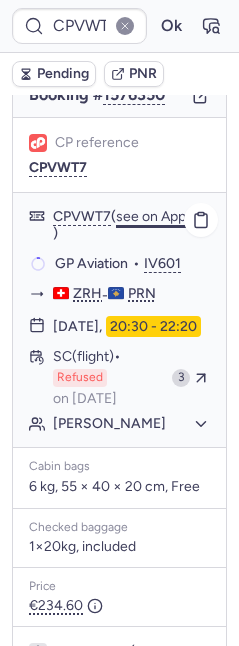 click on "see on App" 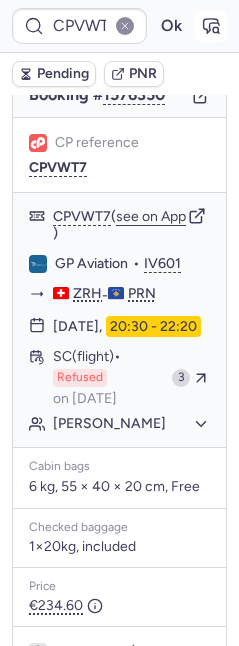click at bounding box center [211, 26] 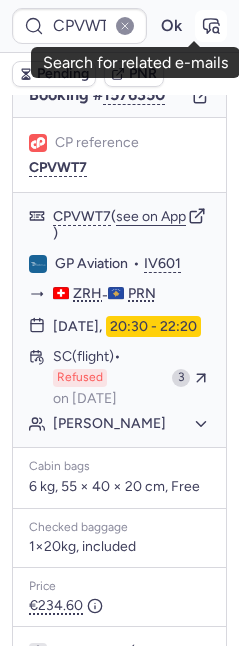 click 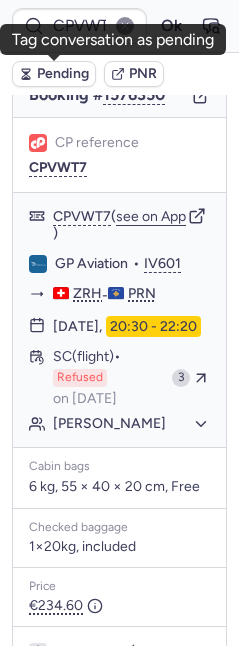 click on "Pending" at bounding box center [54, 74] 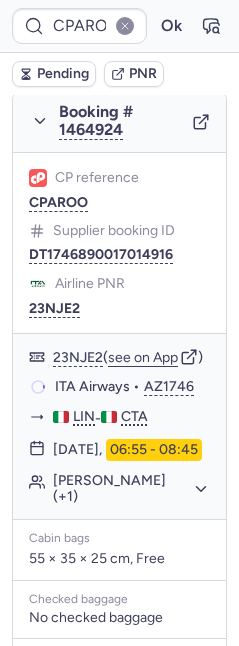 scroll, scrollTop: 388, scrollLeft: 0, axis: vertical 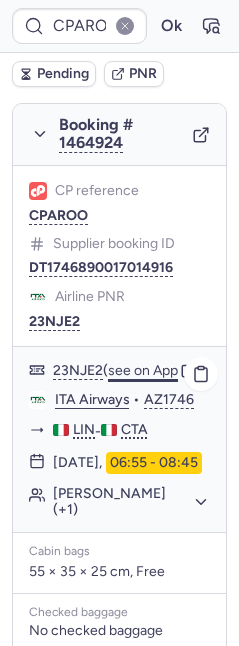 click on "see on App" 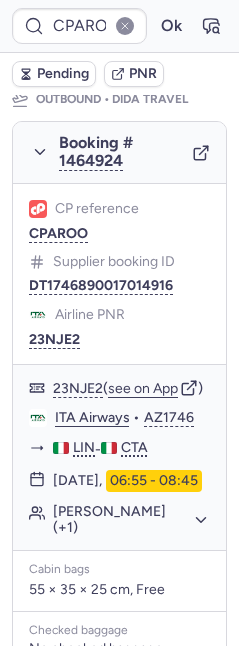 scroll, scrollTop: 350, scrollLeft: 0, axis: vertical 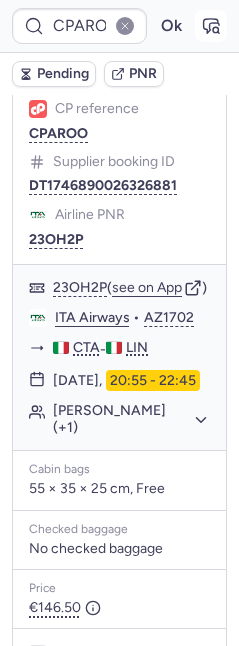 click 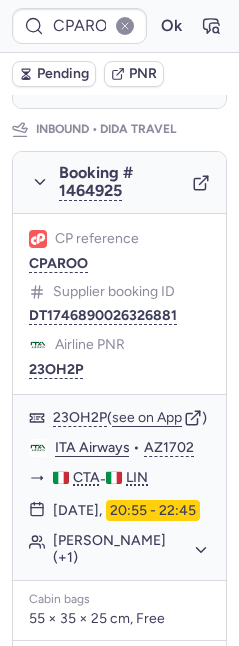scroll, scrollTop: 1231, scrollLeft: 0, axis: vertical 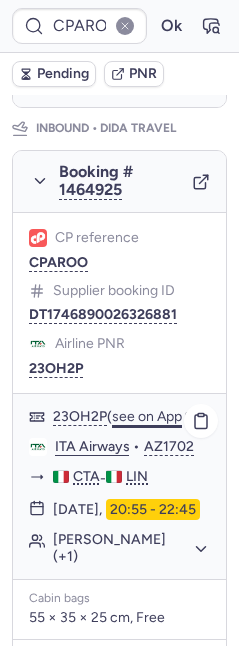 click on "see on App" 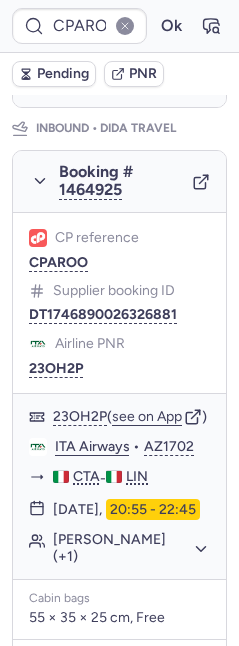 type on "CPK2E4" 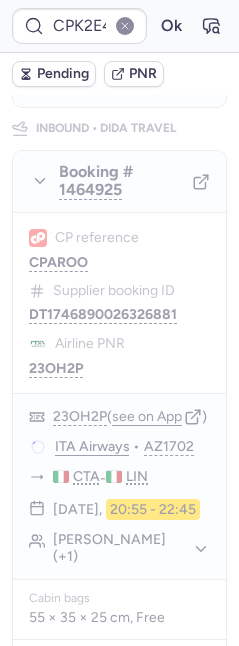 click 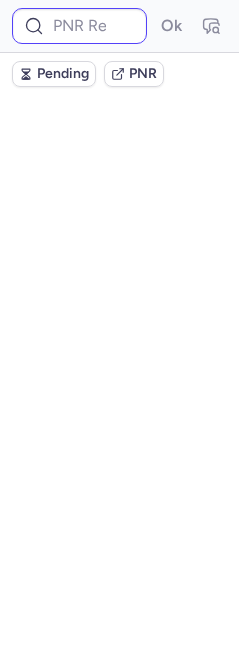 scroll, scrollTop: 0, scrollLeft: 0, axis: both 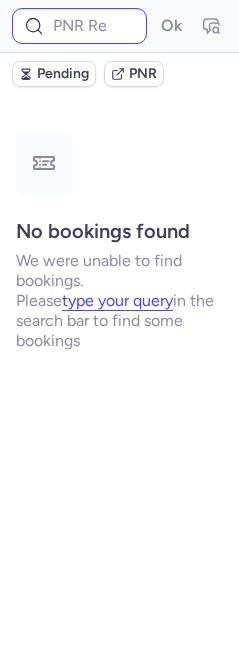 type on "CPK2E4" 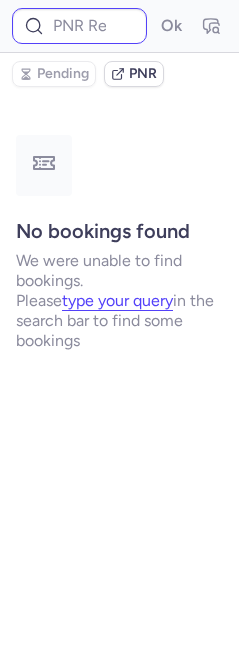 type on "CPAROO" 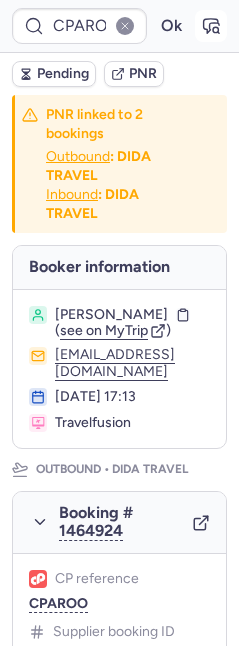 click 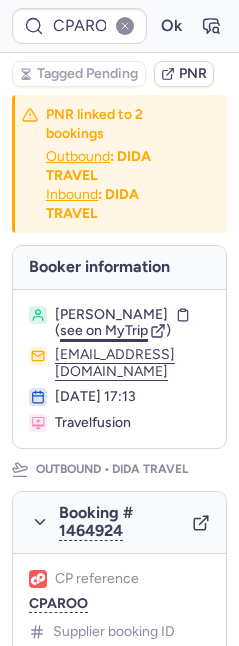click on "see on MyTrip" at bounding box center (104, 330) 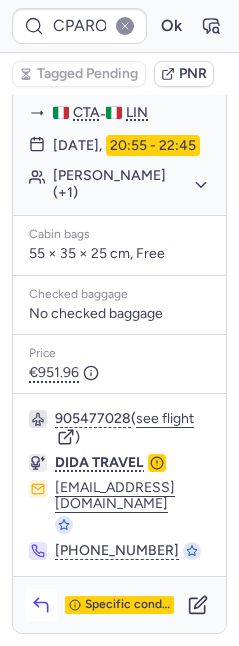 scroll, scrollTop: 1682, scrollLeft: 0, axis: vertical 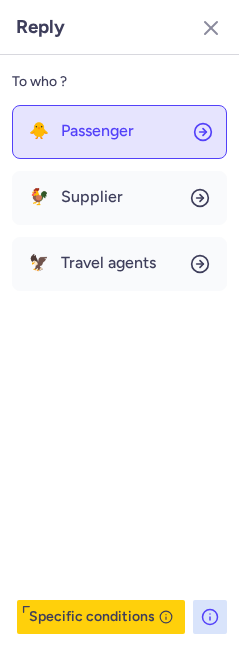 click on "Passenger" at bounding box center (97, 131) 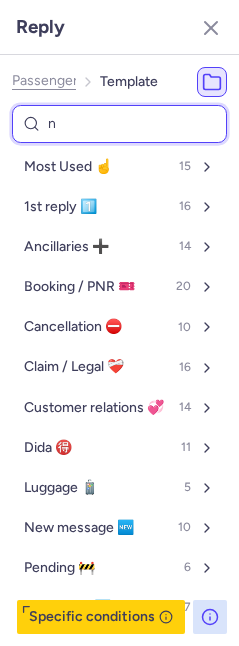 type on "nc" 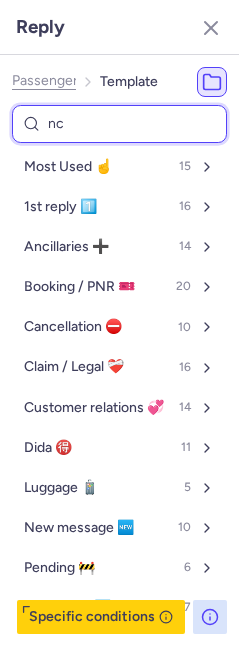 select on "en" 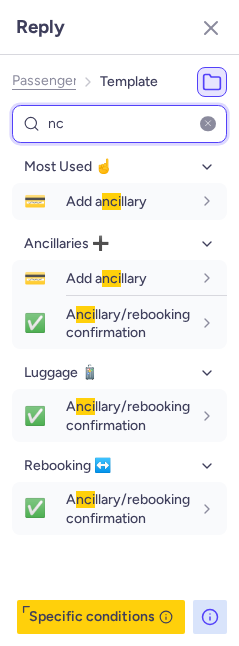type on "n" 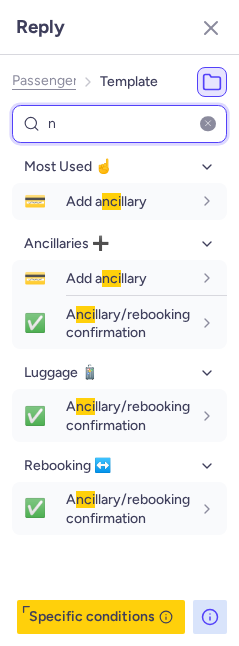 type 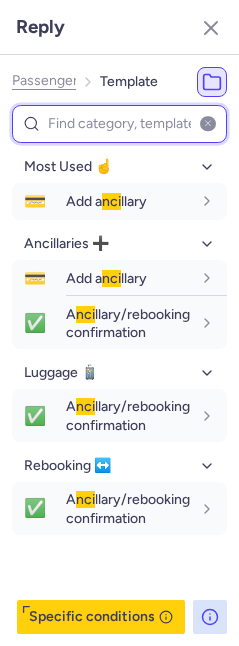 select on "en" 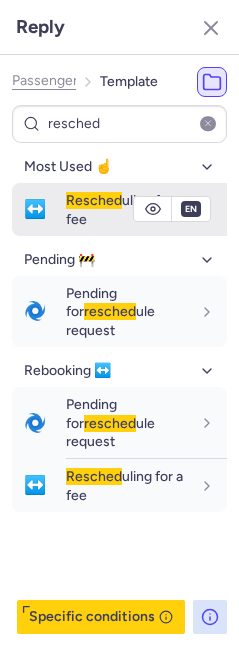 click on "Resched uling for a fee" at bounding box center (128, 209) 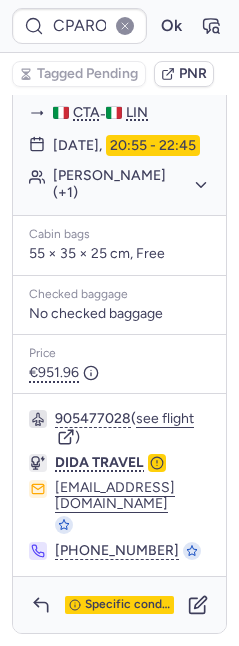 click on "Marco OTTOLINA (+1)" 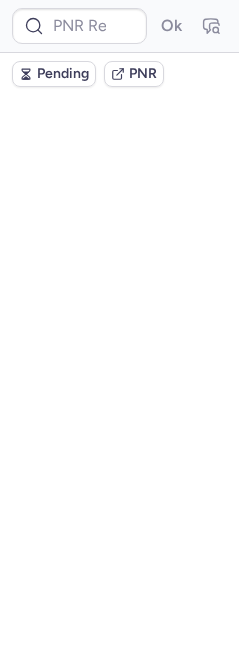 scroll, scrollTop: 0, scrollLeft: 0, axis: both 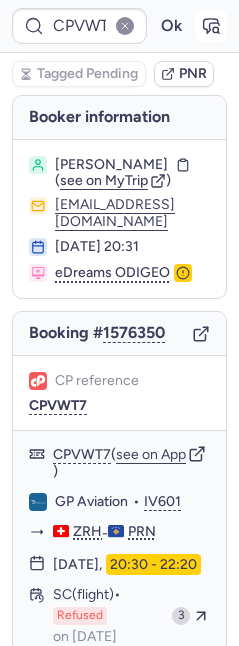 click 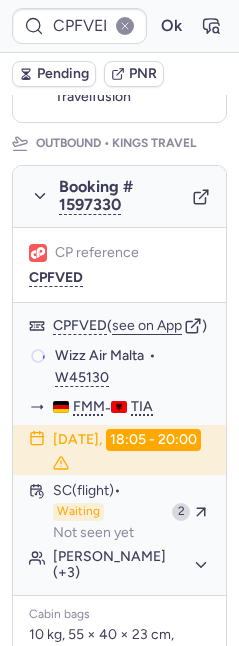 scroll, scrollTop: 342, scrollLeft: 0, axis: vertical 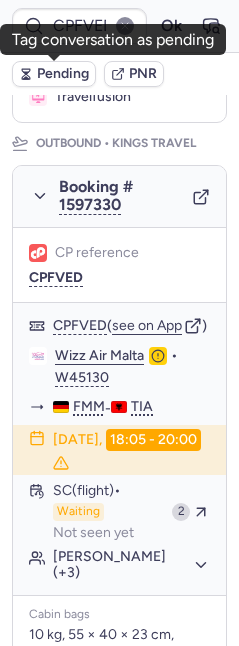 click on "Pending" at bounding box center [63, 74] 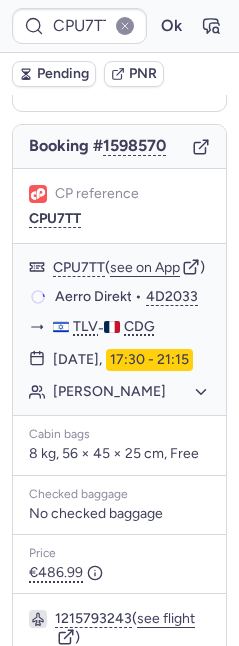 scroll, scrollTop: 174, scrollLeft: 0, axis: vertical 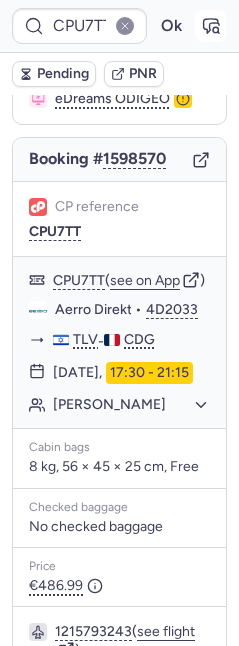 click 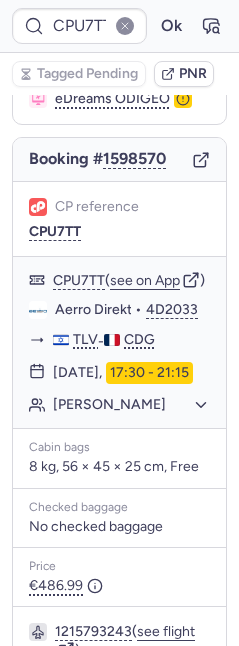 scroll, scrollTop: 683, scrollLeft: 0, axis: vertical 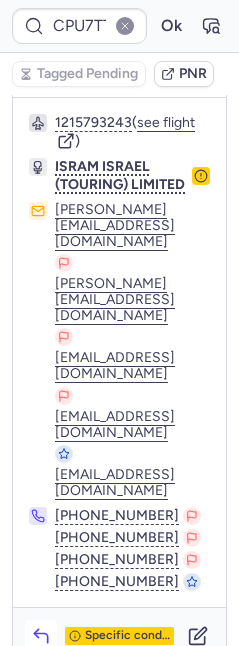 click at bounding box center (41, 636) 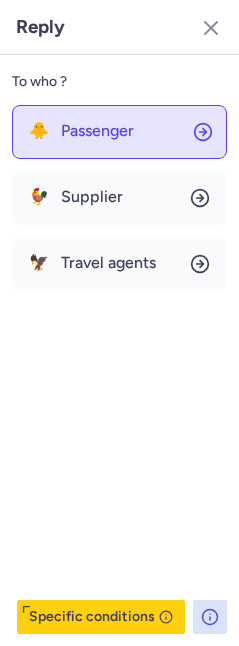 click on "Passenger" at bounding box center [97, 131] 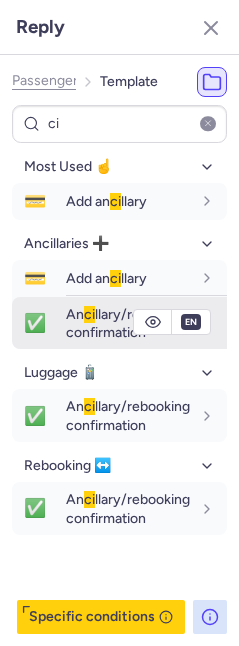 click on "ci" at bounding box center [89, 314] 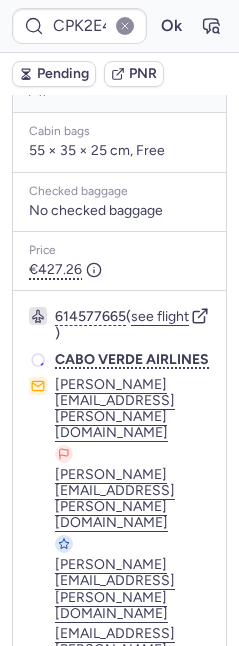 scroll, scrollTop: 683, scrollLeft: 0, axis: vertical 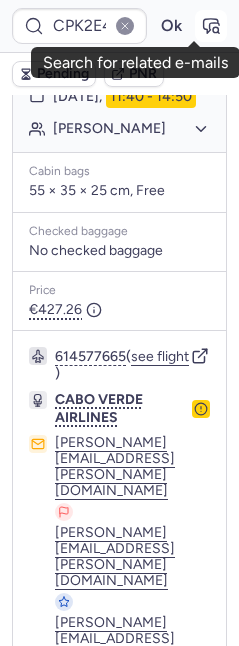 click at bounding box center [211, 26] 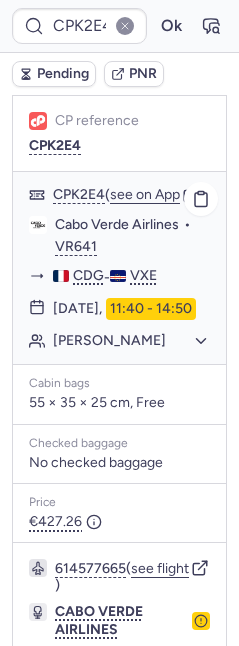 scroll, scrollTop: 461, scrollLeft: 0, axis: vertical 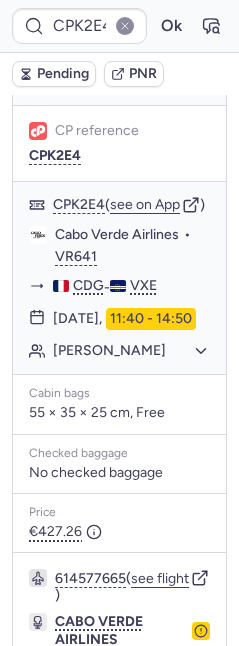 click on "Pending" at bounding box center (63, 74) 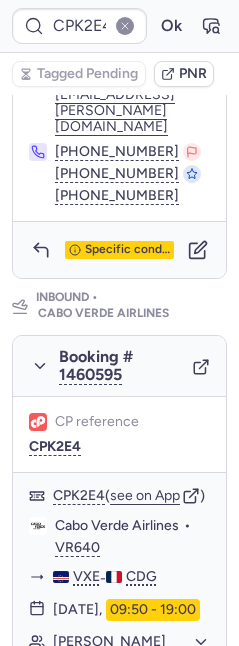 scroll, scrollTop: 1682, scrollLeft: 0, axis: vertical 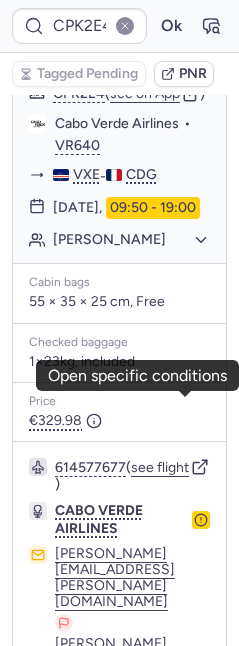 click 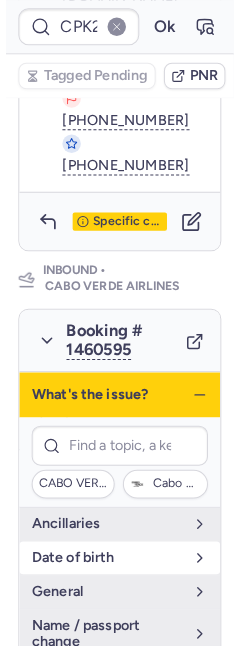 scroll, scrollTop: 1307, scrollLeft: 0, axis: vertical 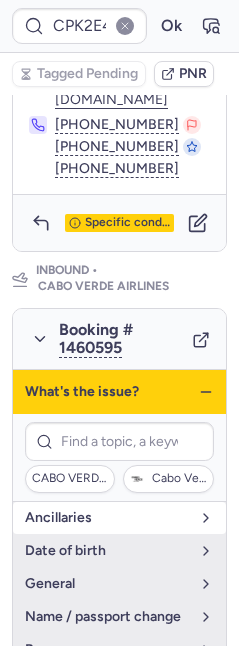 click on "Ancillaries" at bounding box center (107, 518) 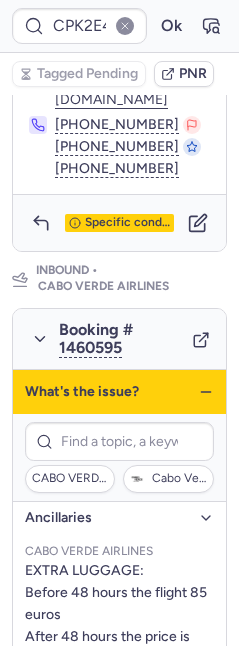 click 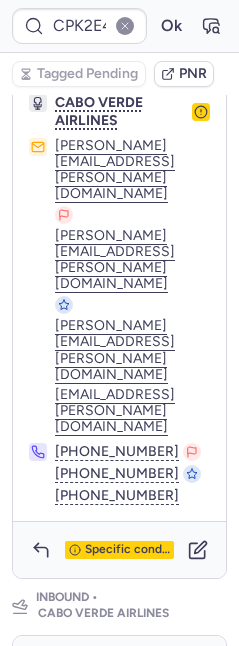 scroll, scrollTop: 965, scrollLeft: 0, axis: vertical 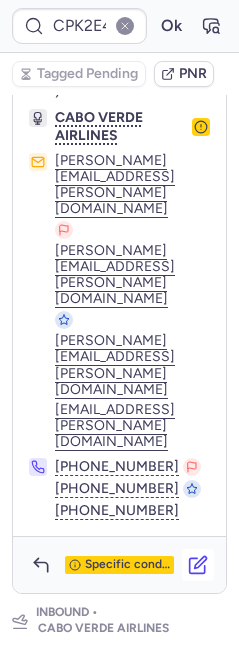 click 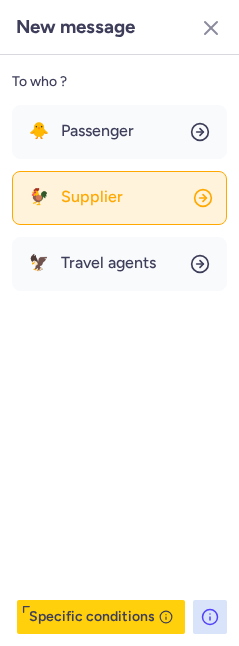 click on "Supplier" at bounding box center [92, 197] 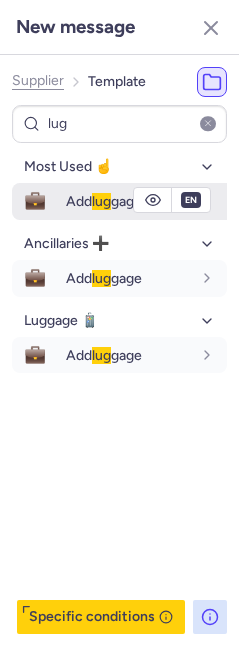 click on "Add  lug gage" at bounding box center [104, 201] 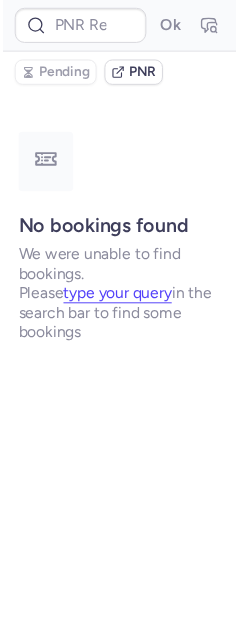 scroll, scrollTop: 0, scrollLeft: 0, axis: both 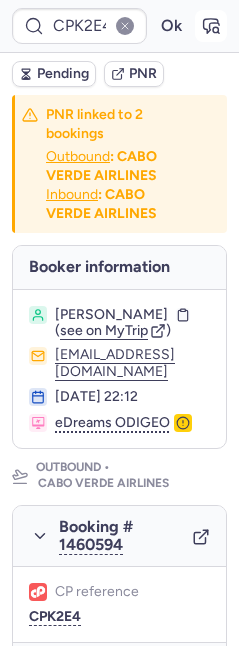 click 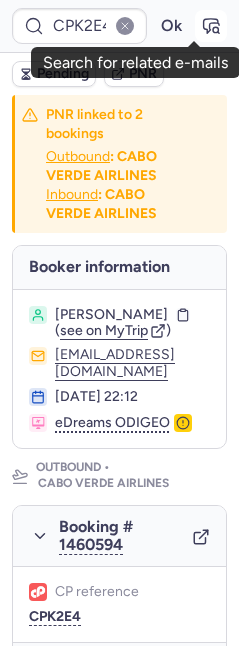click 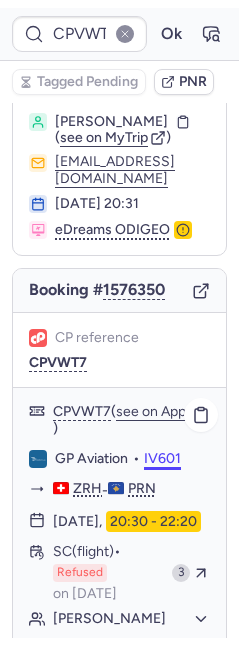 scroll, scrollTop: 75, scrollLeft: 0, axis: vertical 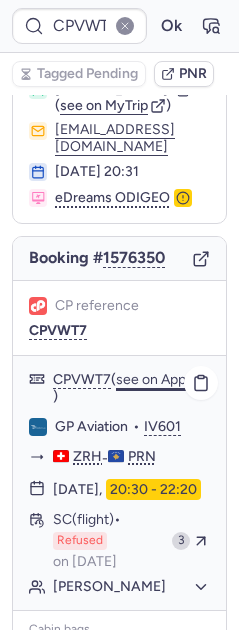 click on "see on App" 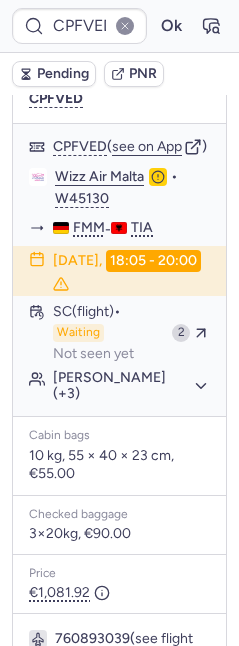 scroll, scrollTop: 551, scrollLeft: 0, axis: vertical 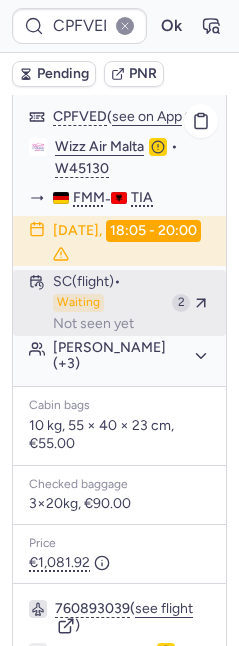 click on "Waiting" at bounding box center (78, 303) 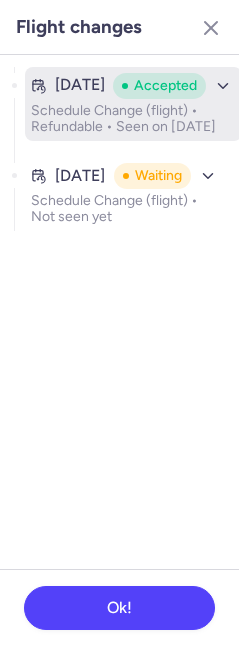 click on "Schedule Change (flight) • Refundable • Seen on Jul 20, 2025" at bounding box center (133, 119) 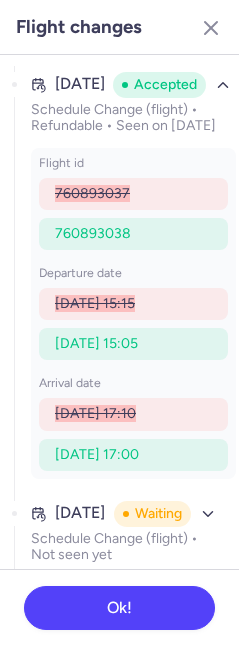 scroll, scrollTop: 31, scrollLeft: 0, axis: vertical 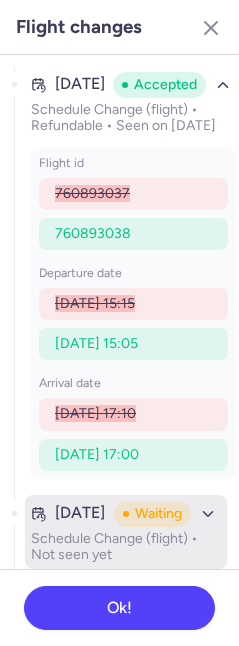 click on "Schedule Change (flight) •  Not seen yet" at bounding box center [126, 547] 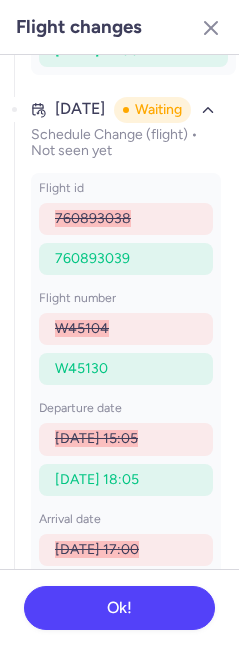 scroll, scrollTop: 0, scrollLeft: 0, axis: both 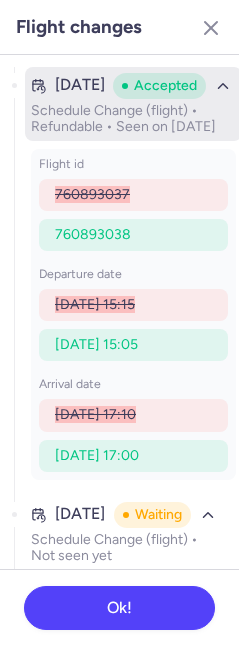 click 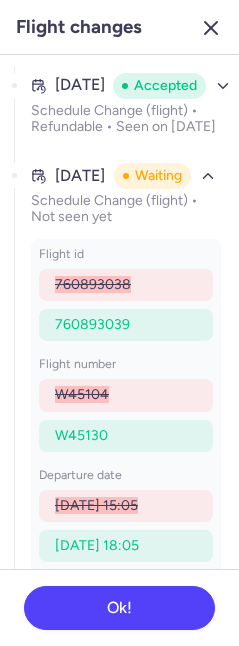 click 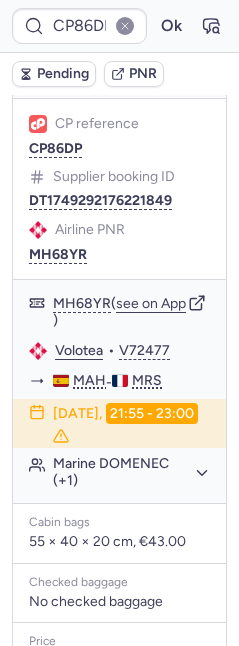 scroll, scrollTop: 258, scrollLeft: 0, axis: vertical 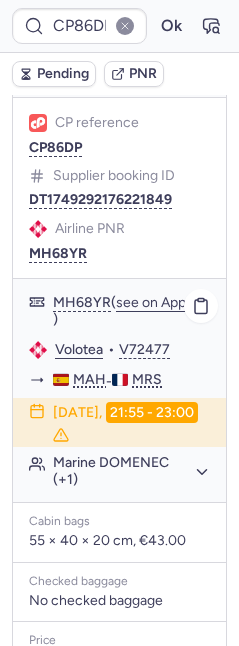 click on "Marine DOMENEC (+1)" 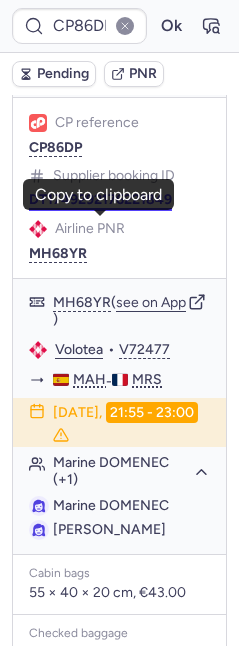 click on "DT1749292176221849" at bounding box center [100, 200] 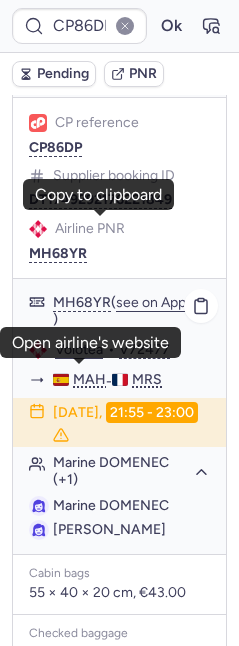 click on "Volotea" 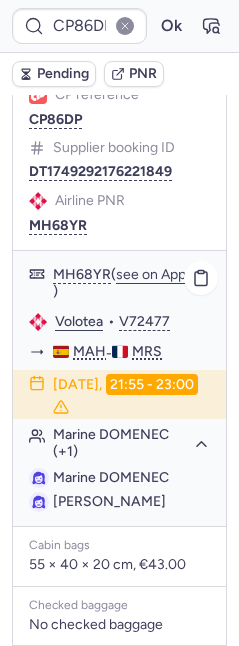 scroll, scrollTop: 300, scrollLeft: 0, axis: vertical 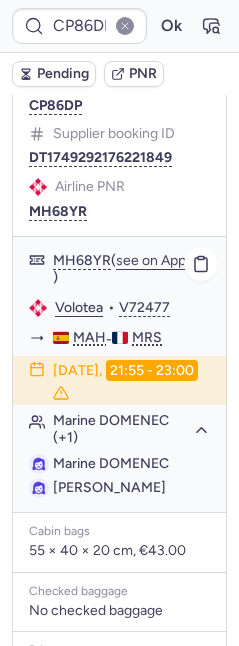 click on "Noemie DAVID" at bounding box center [109, 487] 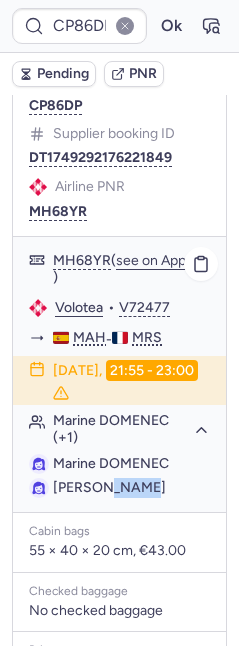 click on "Noemie DAVID" at bounding box center [109, 487] 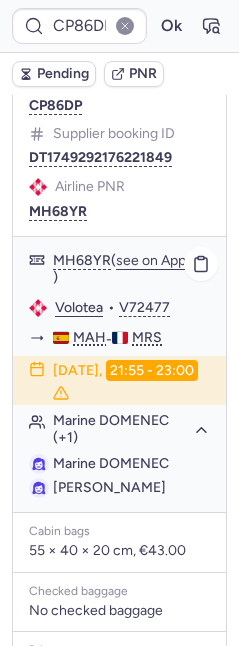 click on "Noemie DAVID" at bounding box center (109, 487) 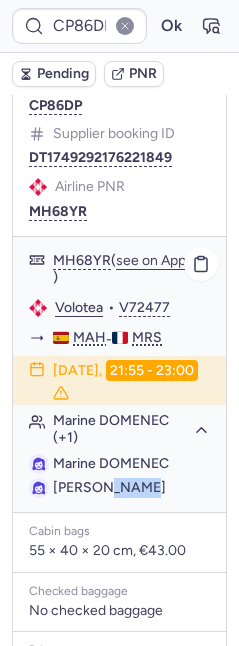 click on "Noemie DAVID" at bounding box center [109, 487] 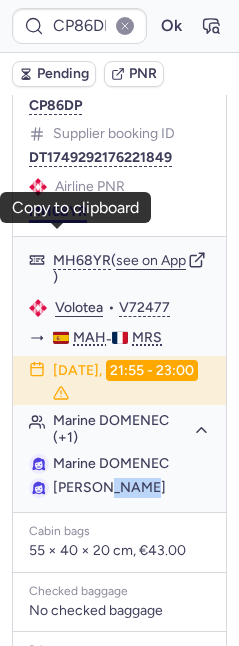 click on "MH68YR" at bounding box center [58, 212] 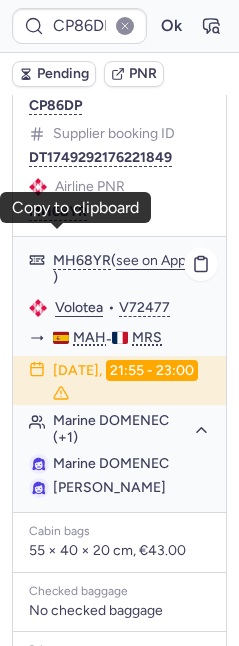 click on "Marine DOMENEC" at bounding box center [111, 463] 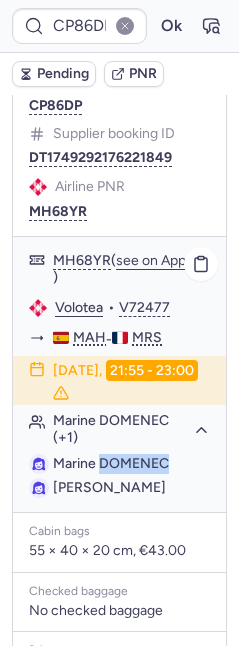 click on "Marine DOMENEC" at bounding box center (111, 463) 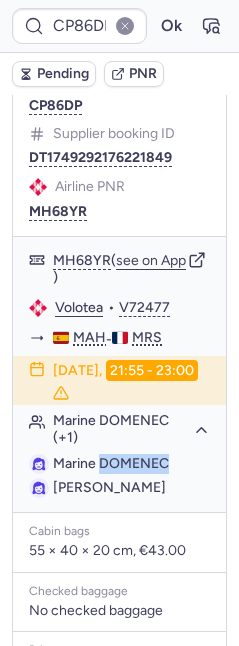 copy on "DOMENEC" 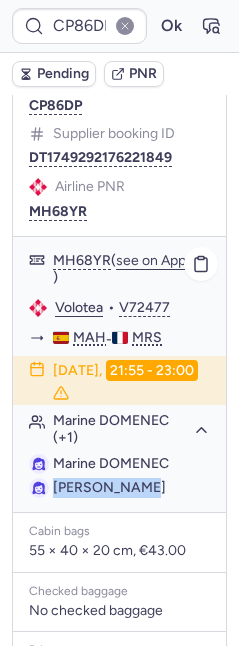 drag, startPoint x: 50, startPoint y: 509, endPoint x: 159, endPoint y: 514, distance: 109.11462 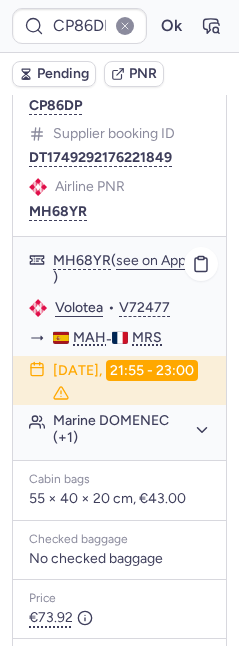 click on "Marine DOMENEC (+1)" 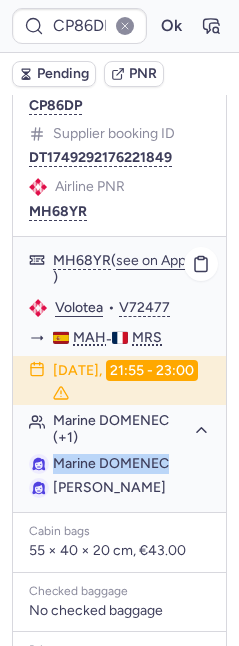 drag, startPoint x: 50, startPoint y: 485, endPoint x: 185, endPoint y: 485, distance: 135 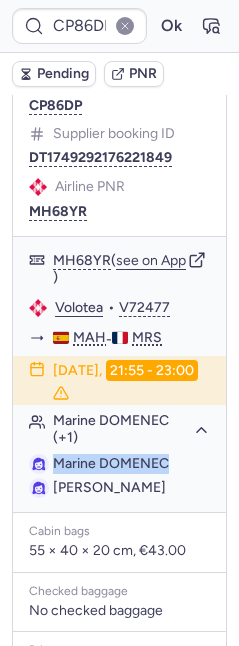 drag, startPoint x: 72, startPoint y: 238, endPoint x: 14, endPoint y: 247, distance: 58.694122 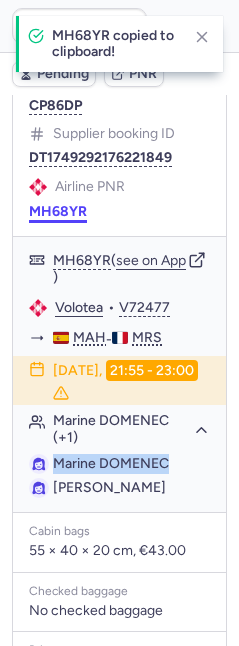 click on "MH68YR" at bounding box center [58, 212] 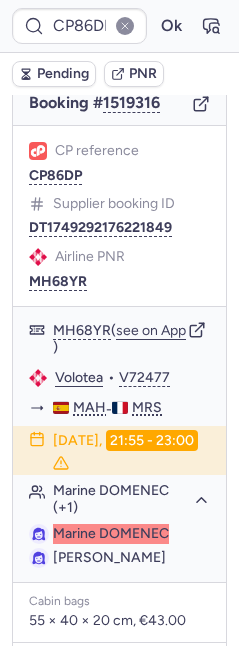 scroll, scrollTop: 146, scrollLeft: 0, axis: vertical 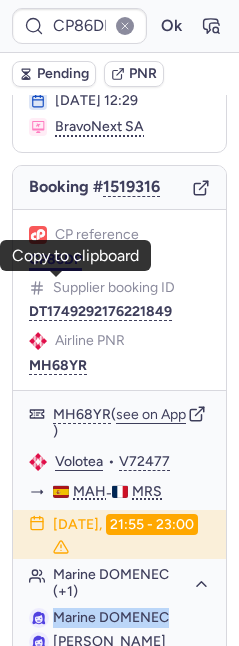 click on "CP86DP" at bounding box center [55, 260] 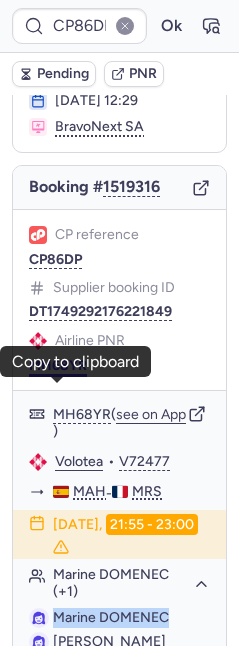 click on "MH68YR" at bounding box center [58, 366] 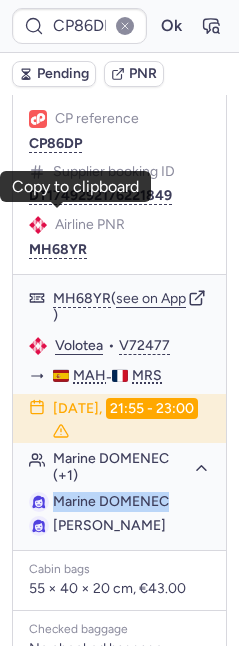 scroll, scrollTop: 323, scrollLeft: 0, axis: vertical 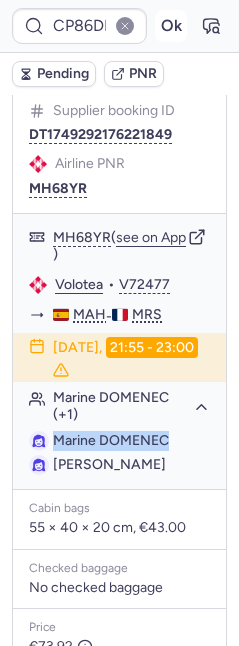 click on "Ok" at bounding box center [171, 26] 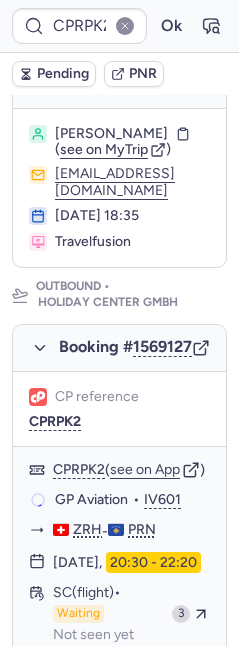 scroll, scrollTop: 878, scrollLeft: 0, axis: vertical 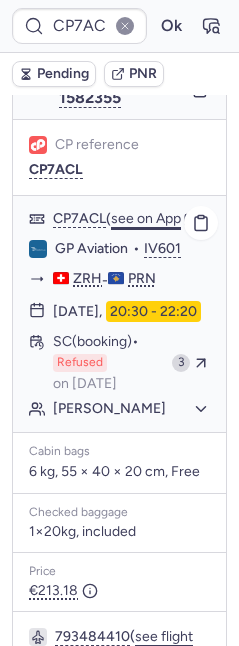 click on "see on App" 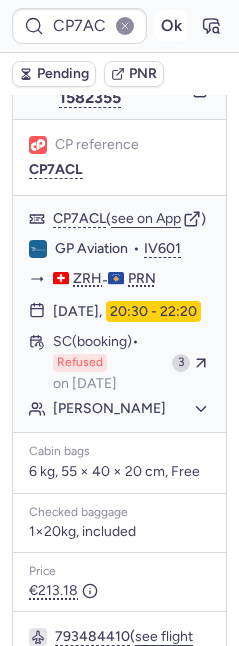 click on "Ok" at bounding box center [171, 26] 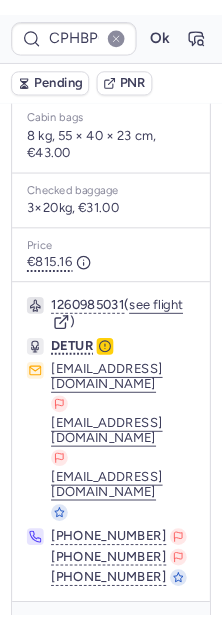 scroll, scrollTop: 605, scrollLeft: 0, axis: vertical 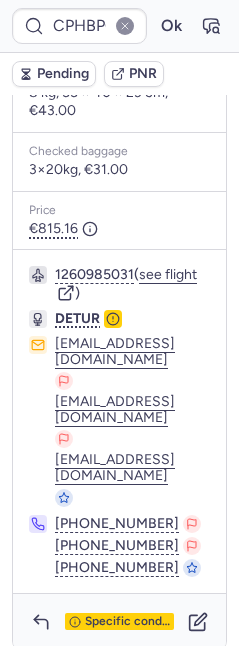 click 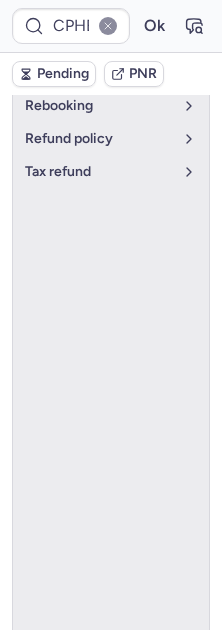 scroll, scrollTop: 135, scrollLeft: 0, axis: vertical 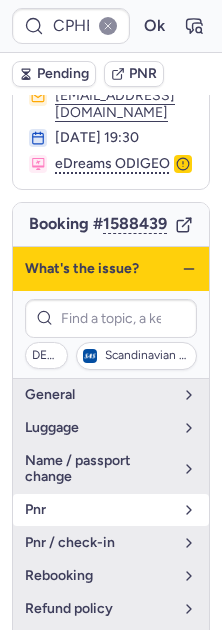 click on "pnr" at bounding box center [99, 510] 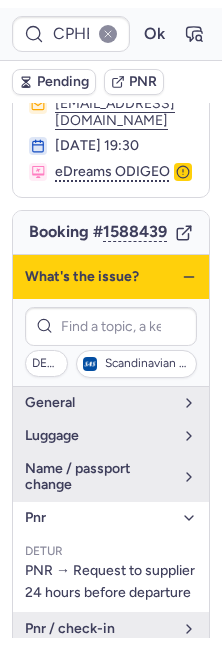 scroll, scrollTop: 308, scrollLeft: 0, axis: vertical 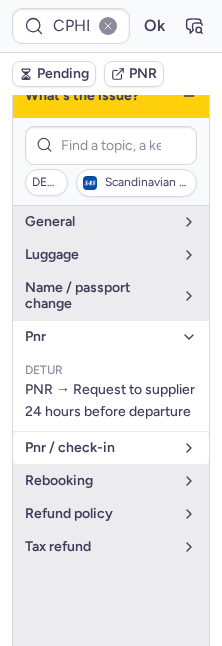 click on "pnr / check-in" at bounding box center [99, 448] 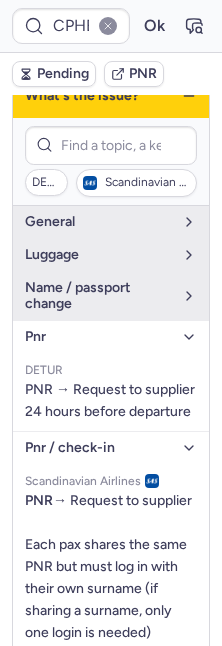 scroll, scrollTop: 312, scrollLeft: 0, axis: vertical 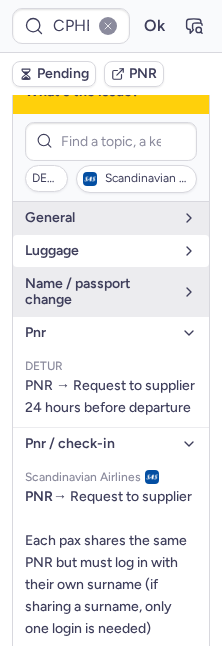 click on "luggage" at bounding box center (111, 251) 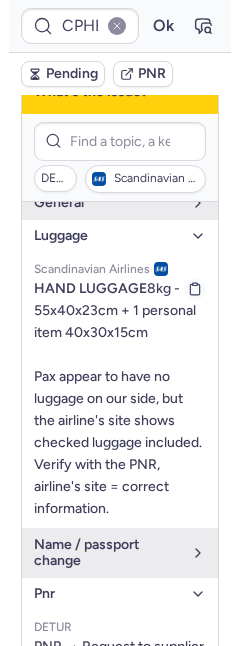 scroll, scrollTop: 77, scrollLeft: 0, axis: vertical 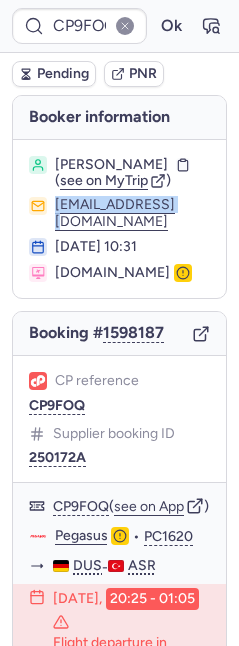 drag, startPoint x: 49, startPoint y: 193, endPoint x: 208, endPoint y: 206, distance: 159.53056 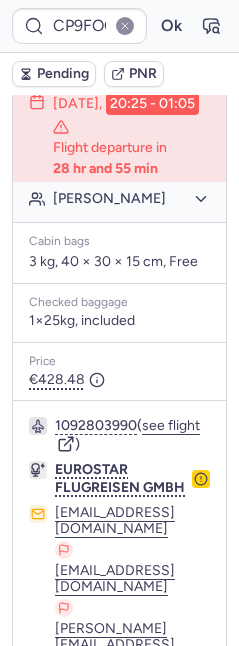 scroll, scrollTop: 756, scrollLeft: 0, axis: vertical 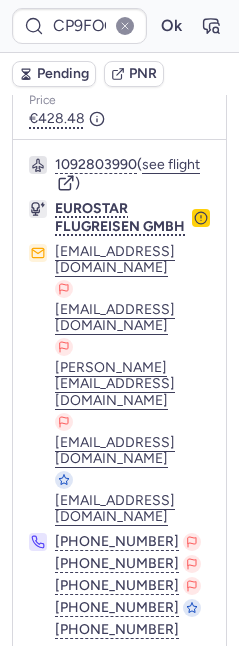 click 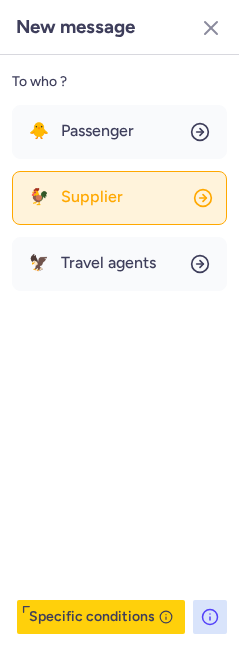 click on "🐓 Supplier" 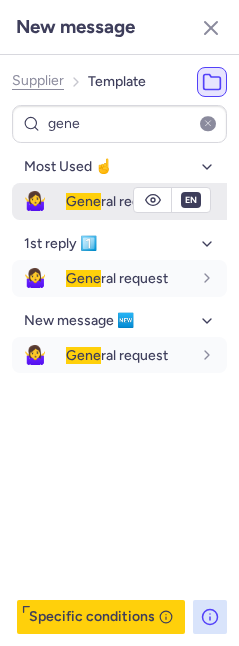 click on "Gene" at bounding box center (83, 201) 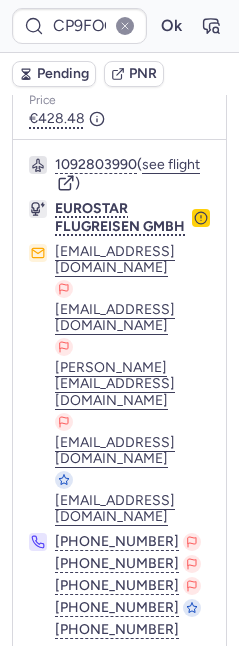 click 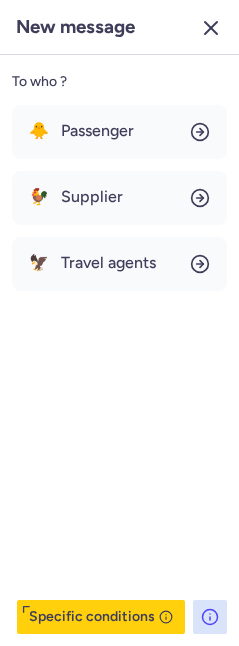 click 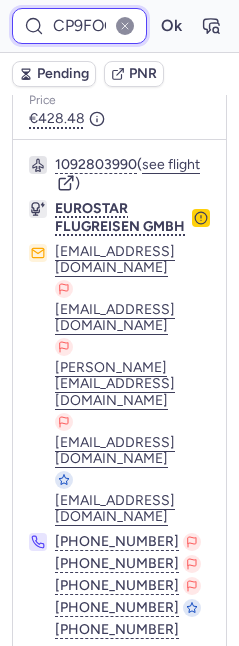 click on "CP9FOQ" at bounding box center (79, 26) 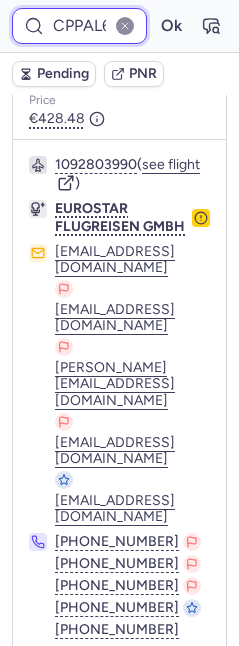 scroll, scrollTop: 0, scrollLeft: 21, axis: horizontal 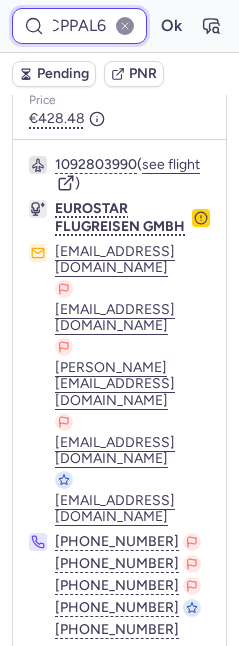 click on "Ok" at bounding box center (171, 26) 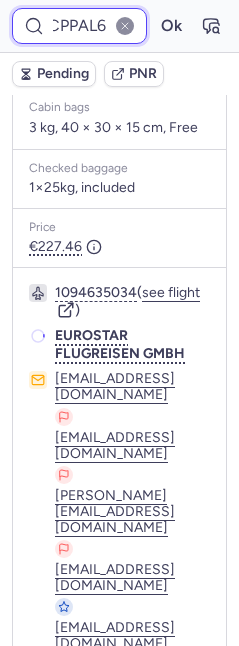 scroll, scrollTop: 756, scrollLeft: 0, axis: vertical 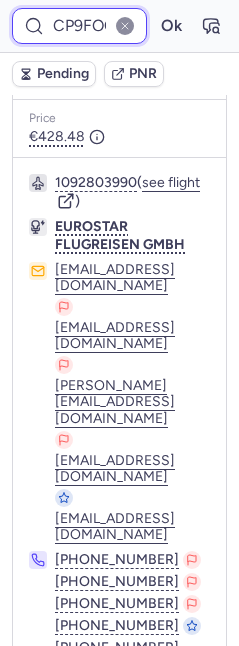 click on "CP9FOQ" at bounding box center (79, 26) 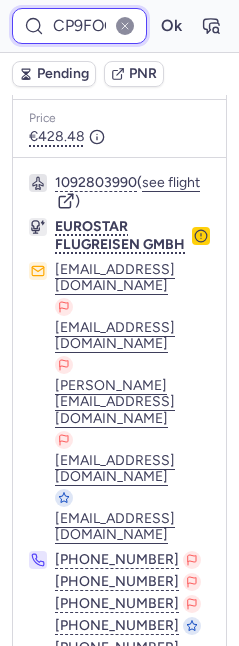 click on "CP9FOQ" at bounding box center (79, 26) 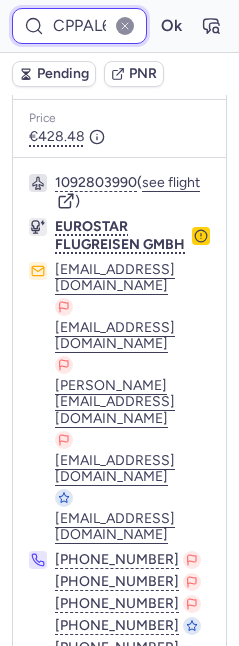 scroll, scrollTop: 0, scrollLeft: 21, axis: horizontal 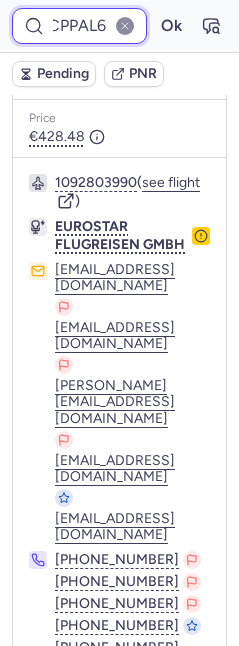 click on "Ok" at bounding box center (171, 26) 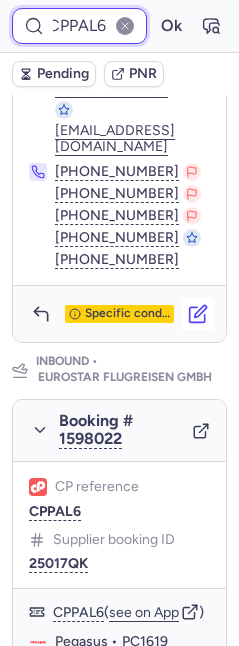 scroll, scrollTop: 1285, scrollLeft: 0, axis: vertical 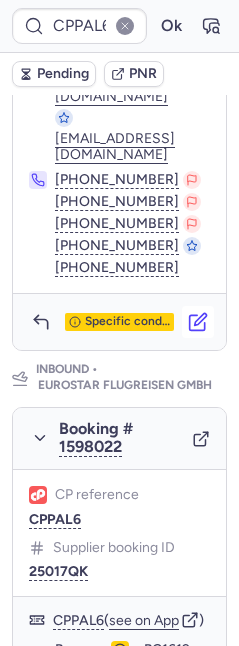 click 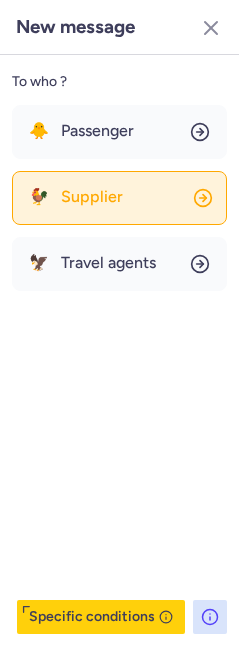click on "Supplier" at bounding box center (92, 197) 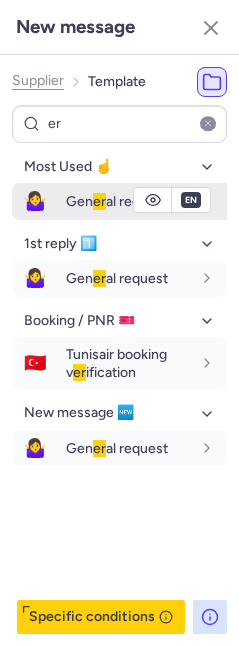 click on "Gen er al request" at bounding box center (117, 201) 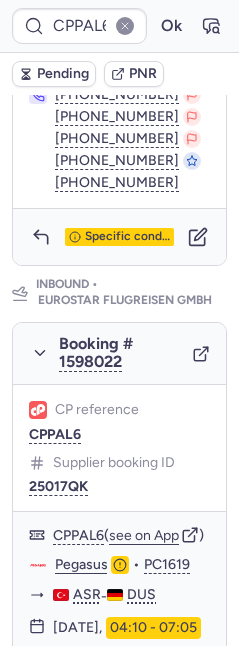 scroll, scrollTop: 1676, scrollLeft: 0, axis: vertical 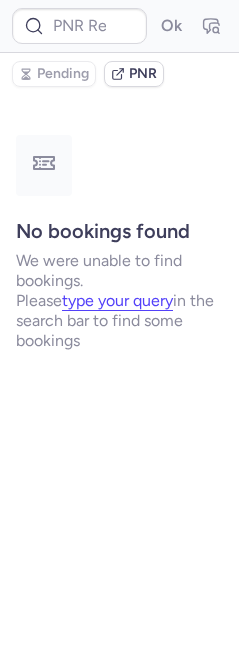 type on "CPFVED" 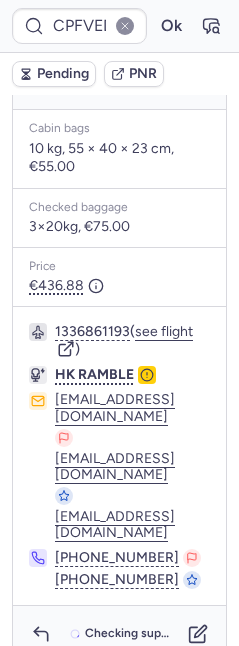 scroll, scrollTop: 1912, scrollLeft: 0, axis: vertical 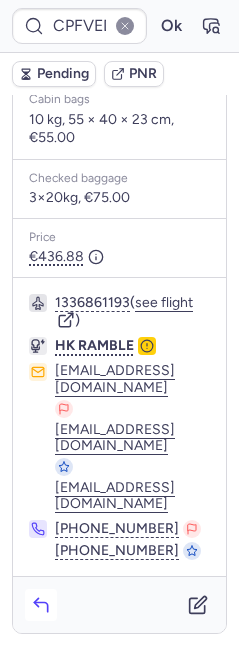 click 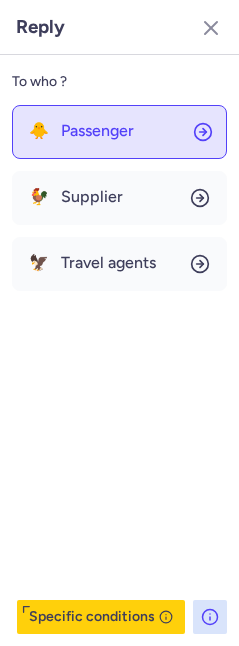 click on "Passenger" at bounding box center [97, 131] 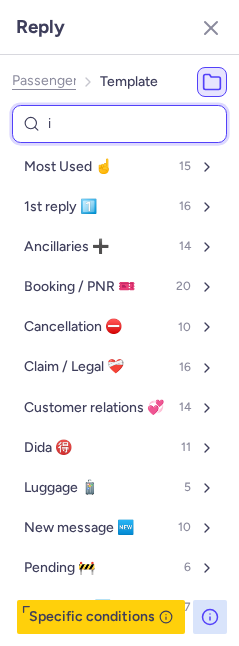 type on "il" 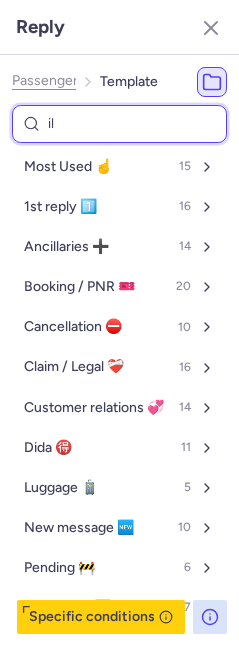 select on "en" 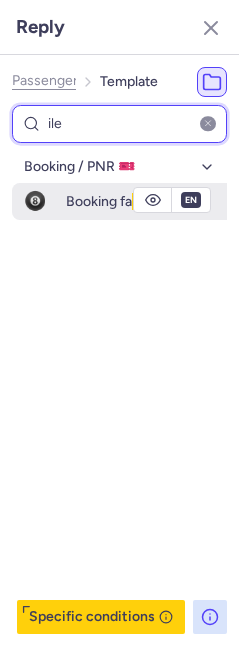 type on "ile" 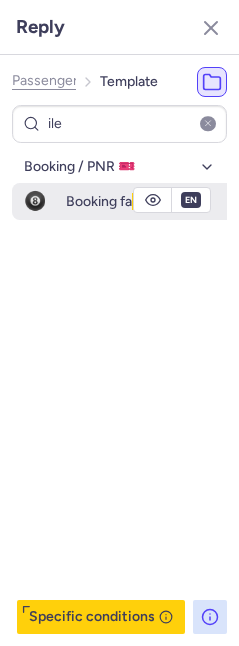 click on "Booking fa ile d" at bounding box center [146, 201] 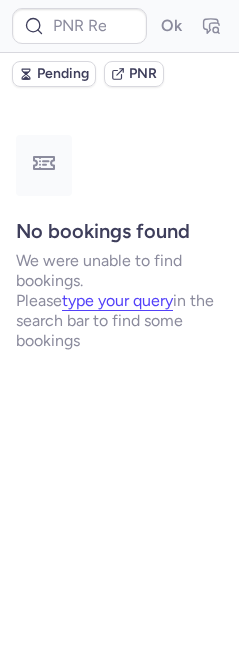 scroll, scrollTop: 0, scrollLeft: 0, axis: both 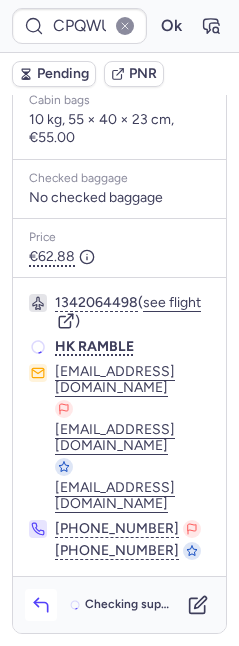 click 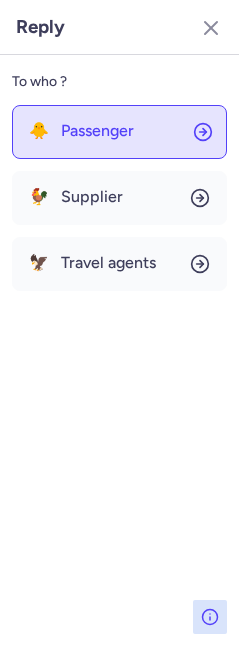 click on "Passenger" at bounding box center (97, 131) 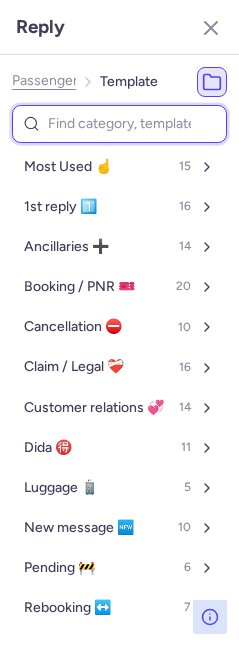 type on "f" 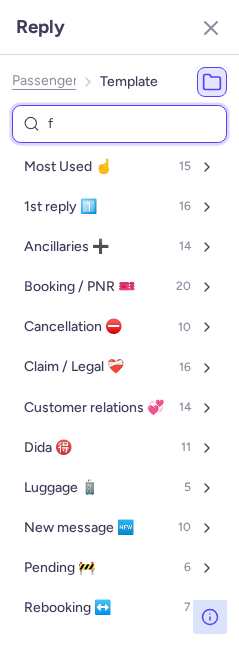 select on "de" 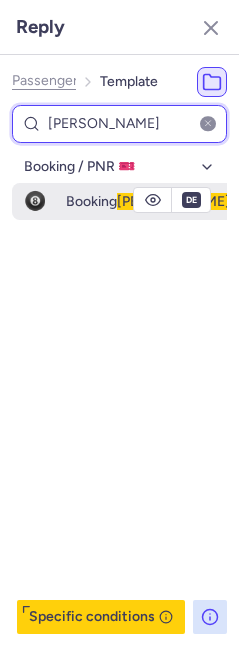 type on "faile" 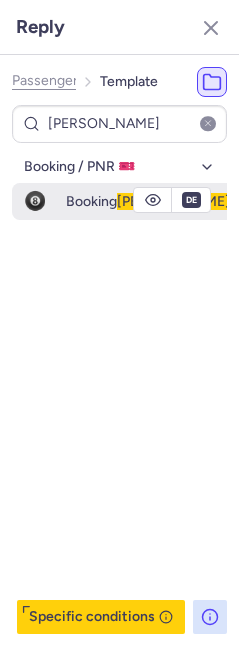 click on "🎱 Booking  faile d" at bounding box center [119, 201] 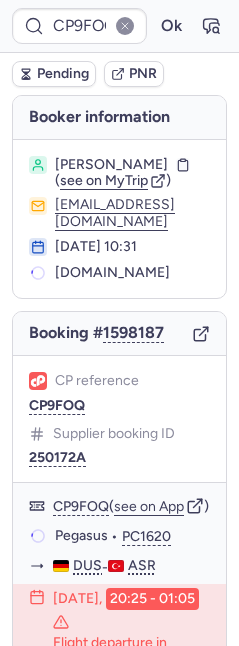 scroll, scrollTop: 0, scrollLeft: 0, axis: both 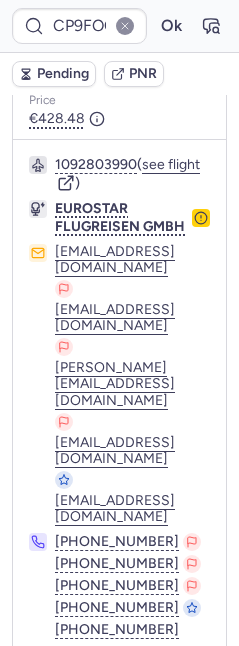 click 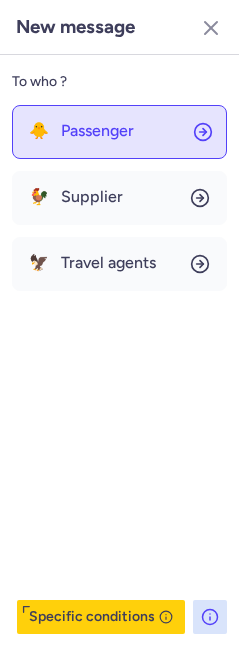 click on "Passenger" at bounding box center [97, 131] 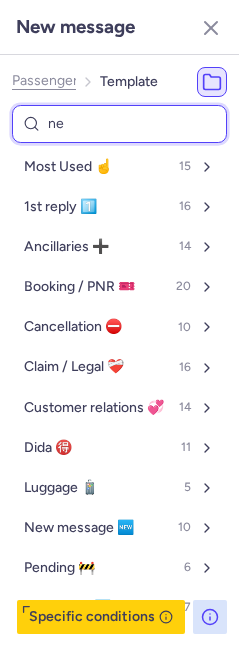 type on "ner" 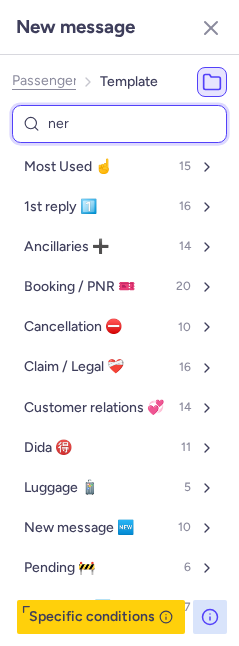 select on "en" 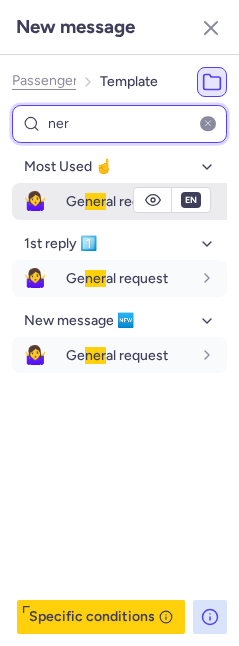 type on "ner" 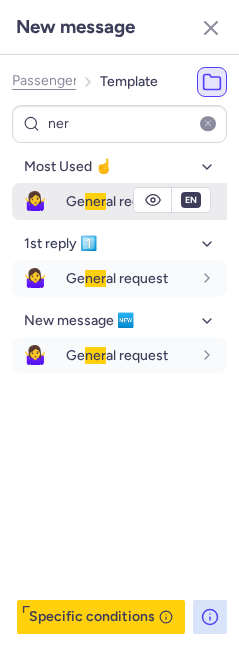 click on "ner" at bounding box center (95, 201) 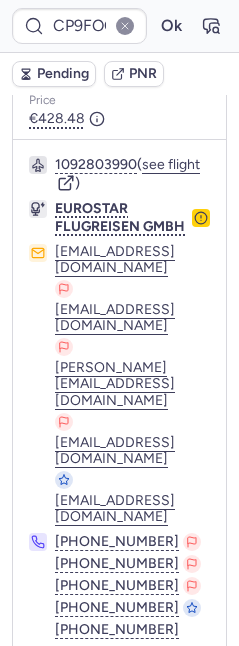 click 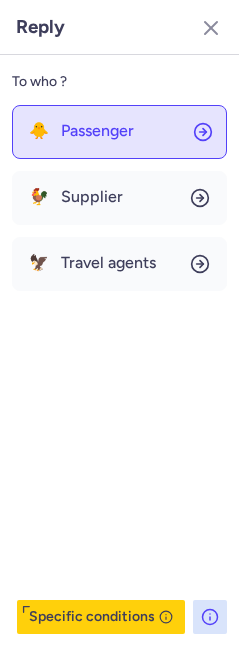 click on "🐥 Passenger" 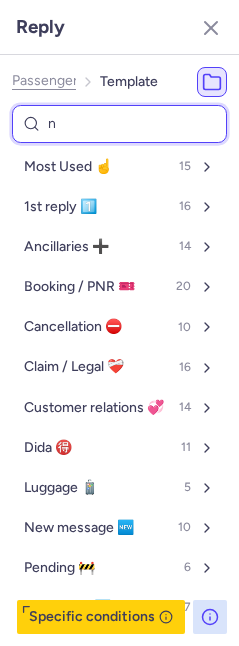 type on "nd" 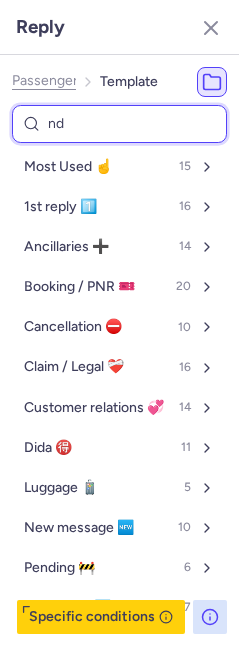 select on "en" 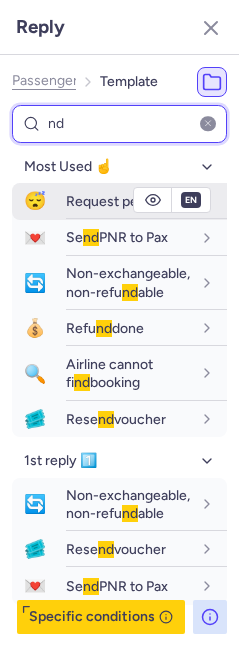 type on "nd" 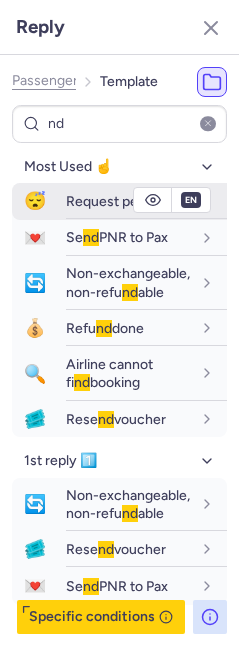 click on "Request pe nd ing" at bounding box center [119, 201] 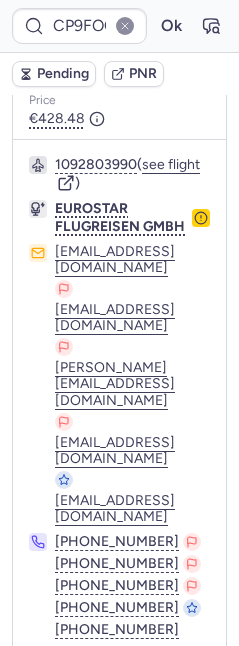 click on "Pending" at bounding box center (54, 74) 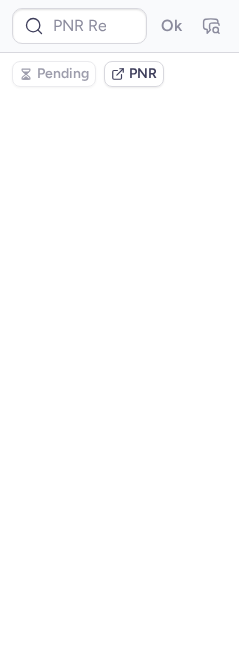 scroll, scrollTop: 0, scrollLeft: 0, axis: both 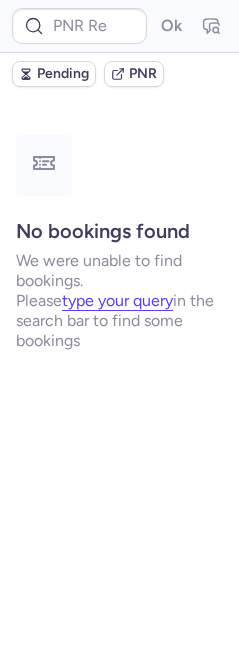 type on "CPHBPG" 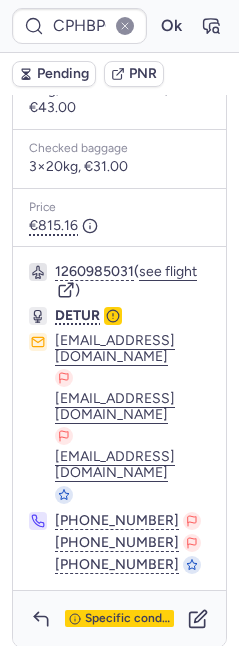 scroll, scrollTop: 612, scrollLeft: 0, axis: vertical 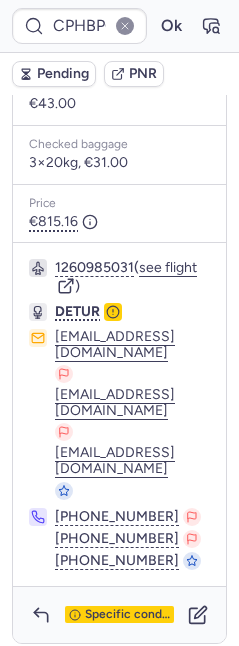 click on "1260985031  ( see flight )  DETUR service@aventurarejser.dk ops@aventuraholidays.com ops@aventuraholidays.com +45 40 27 21 71 +46 40 636 80 70 +45 70 60 36 03" at bounding box center [119, 414] 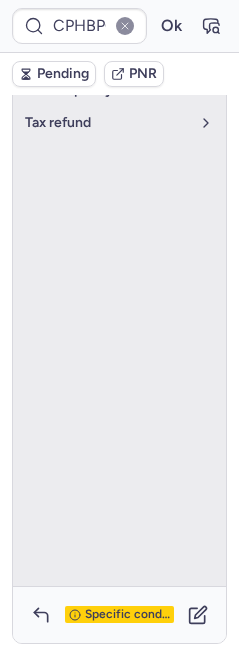 scroll, scrollTop: 135, scrollLeft: 0, axis: vertical 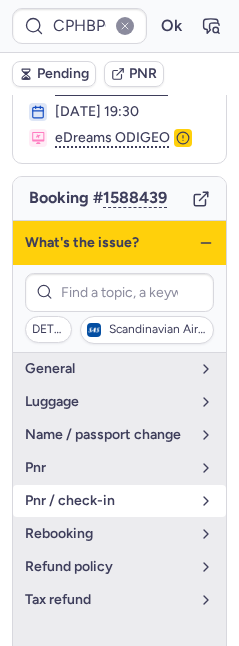 click on "pnr / check-in" at bounding box center (119, 501) 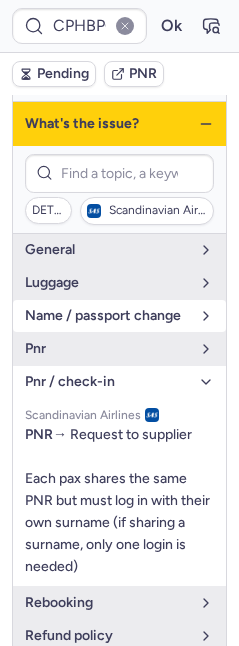 scroll, scrollTop: 160, scrollLeft: 0, axis: vertical 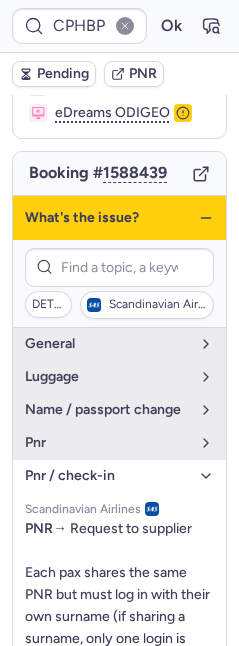 click 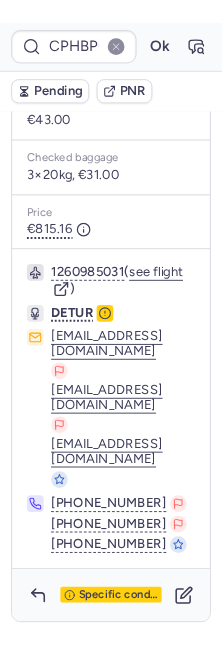 scroll, scrollTop: 612, scrollLeft: 0, axis: vertical 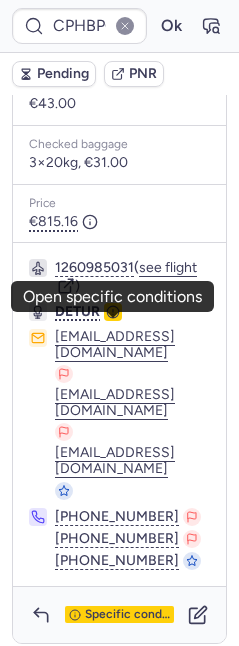 click 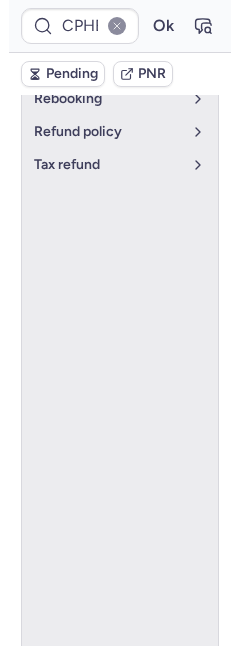 scroll, scrollTop: 135, scrollLeft: 0, axis: vertical 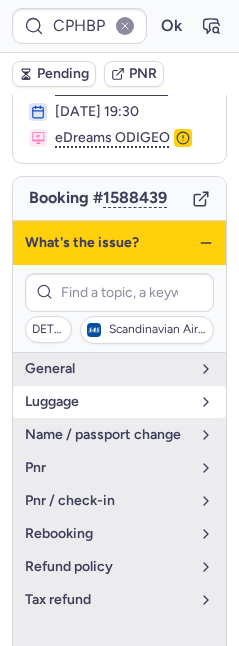 click on "luggage" at bounding box center [119, 402] 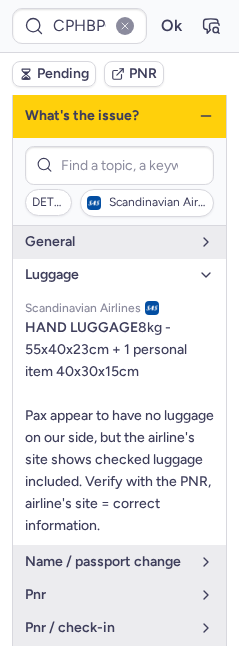 scroll, scrollTop: 268, scrollLeft: 0, axis: vertical 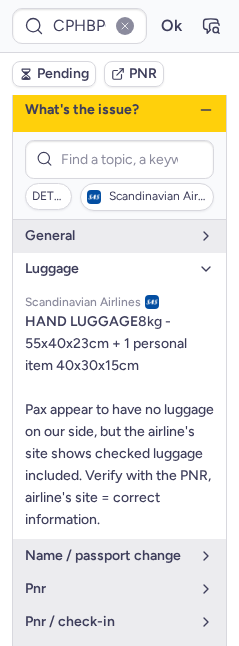 click 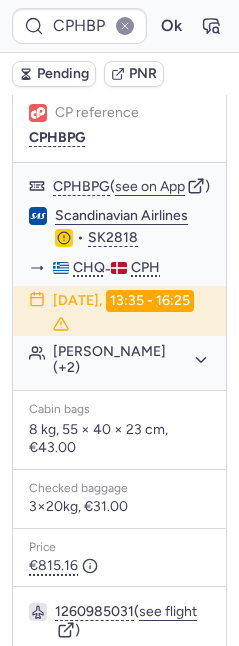 scroll, scrollTop: 612, scrollLeft: 0, axis: vertical 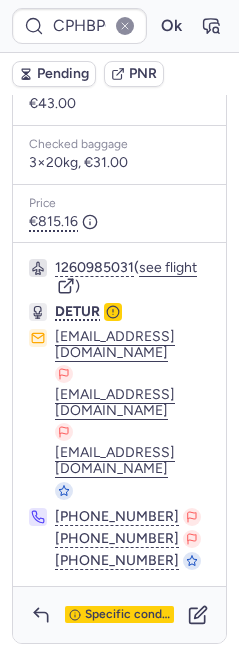 click 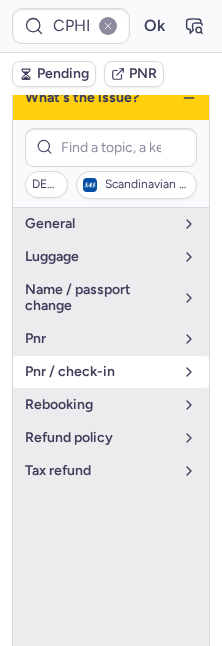 scroll, scrollTop: 308, scrollLeft: 0, axis: vertical 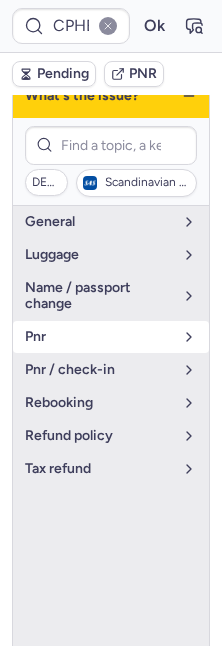 click on "pnr" at bounding box center [111, 337] 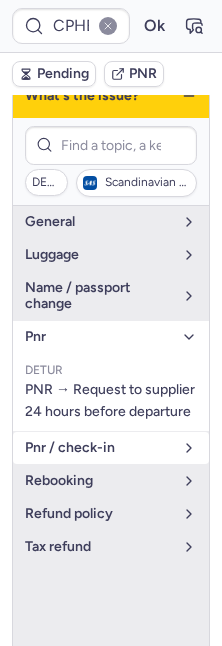 click on "pnr / check-in" at bounding box center (99, 448) 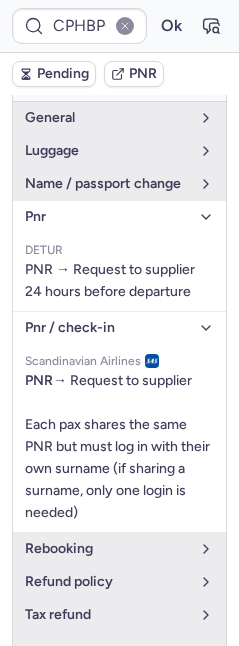 scroll, scrollTop: 386, scrollLeft: 0, axis: vertical 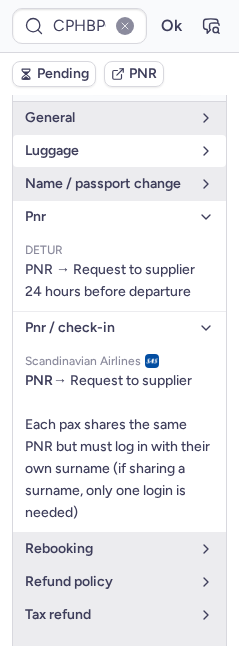 click on "luggage" at bounding box center (119, 151) 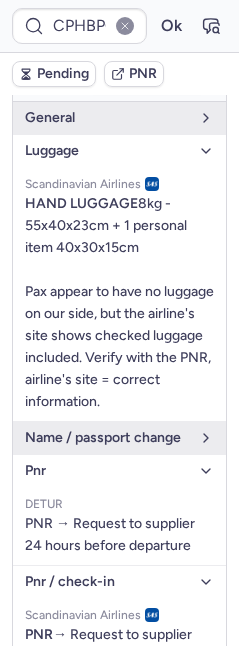 type 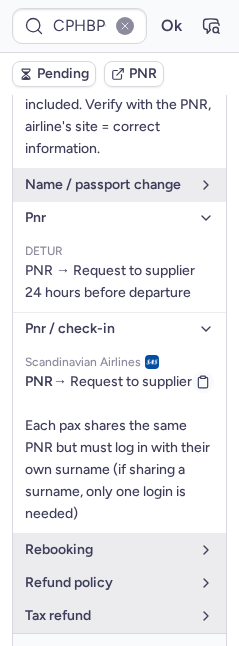 scroll, scrollTop: 568, scrollLeft: 0, axis: vertical 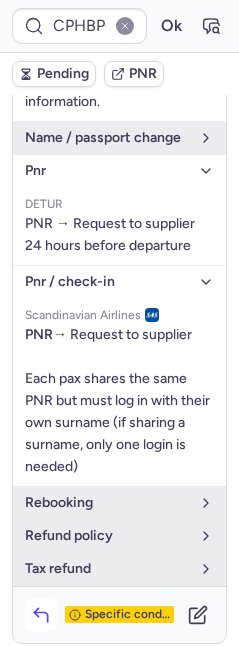click 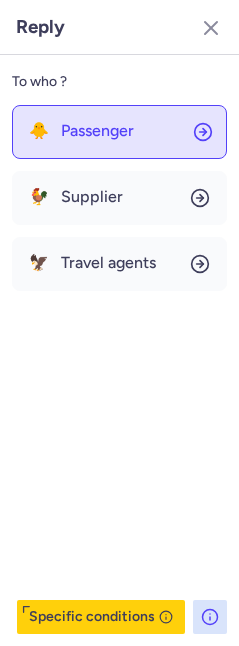 click on "🐥 Passenger" 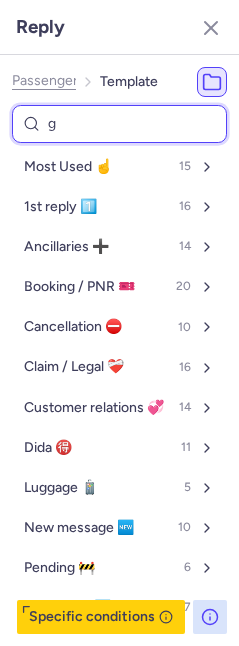 type on "gg" 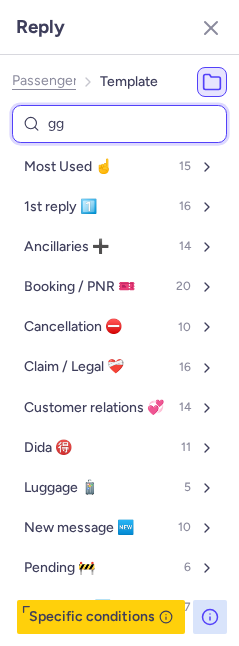 select on "en" 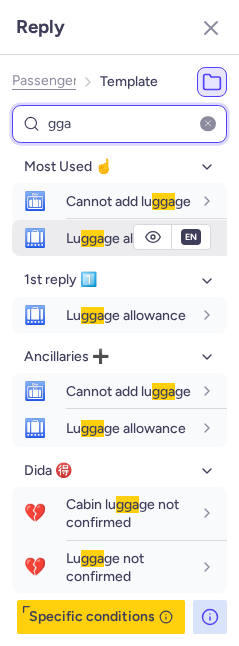 type on "gga" 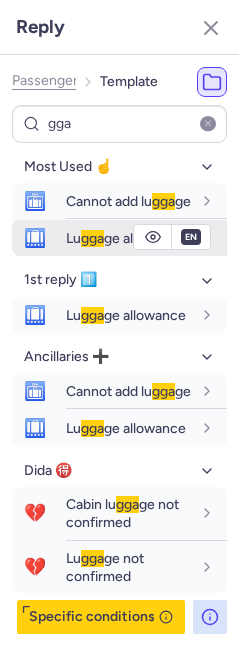 click on "🛄" at bounding box center [35, 238] 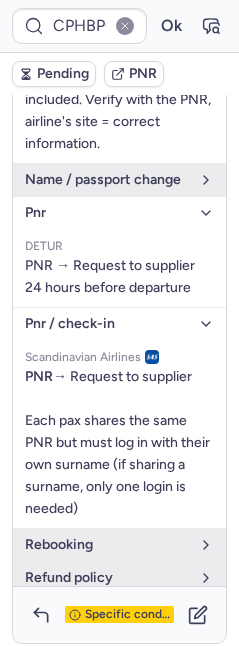 scroll, scrollTop: 0, scrollLeft: 0, axis: both 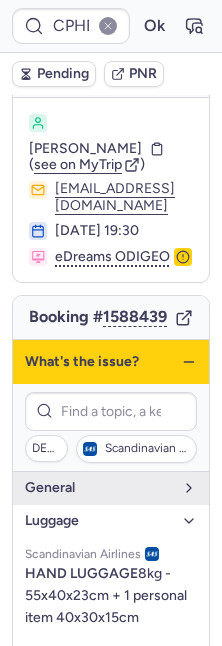click 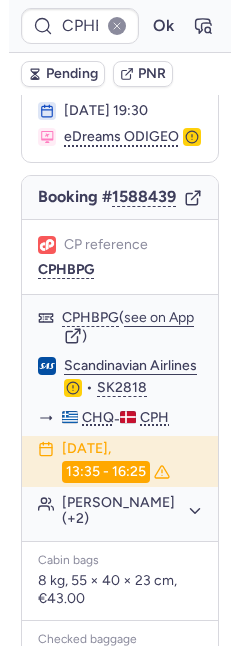 scroll, scrollTop: 382, scrollLeft: 0, axis: vertical 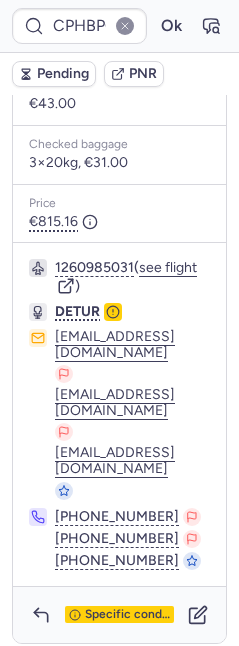 click 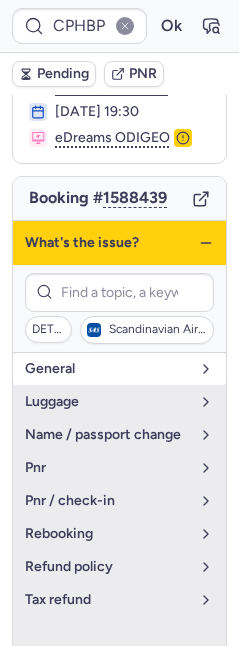 click on "general" at bounding box center (119, 369) 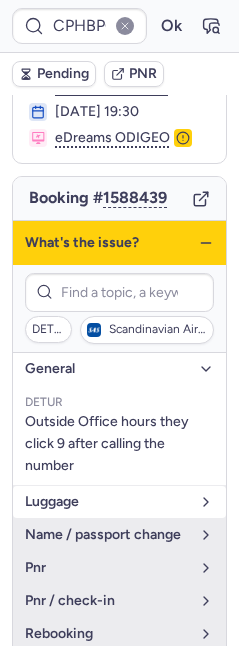 click on "luggage" at bounding box center (107, 502) 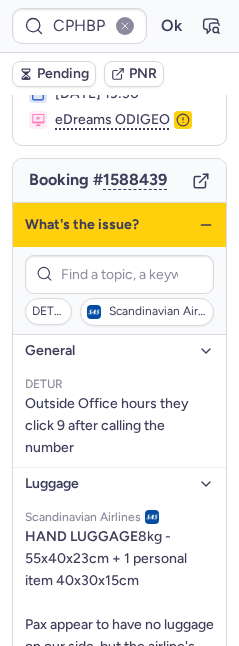 scroll, scrollTop: 173, scrollLeft: 0, axis: vertical 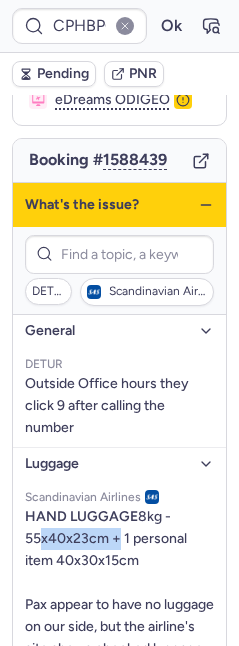 drag, startPoint x: 107, startPoint y: 535, endPoint x: 20, endPoint y: 537, distance: 87.02299 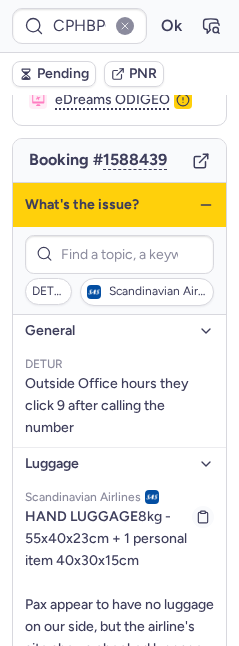 click on "HAND LUGGAGE   8kg - 55x40x23cm + 1 personal item 40x30x15cm
Pax appear to have no luggage on our side, but the airline's site shows checked luggage included. Verify with the PNR,  airline's site = correct information." at bounding box center [119, 616] 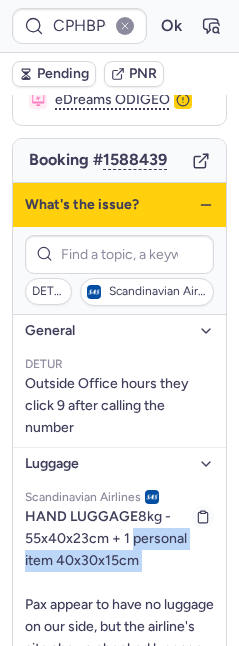 drag, startPoint x: 124, startPoint y: 534, endPoint x: 125, endPoint y: 547, distance: 13.038404 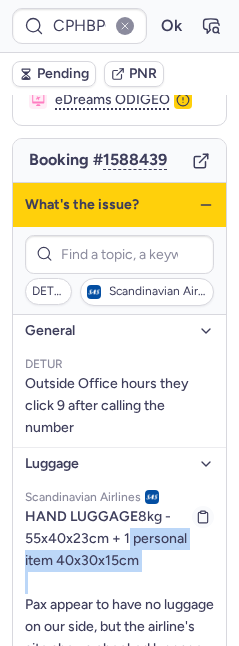 drag, startPoint x: 120, startPoint y: 531, endPoint x: 141, endPoint y: 535, distance: 21.377558 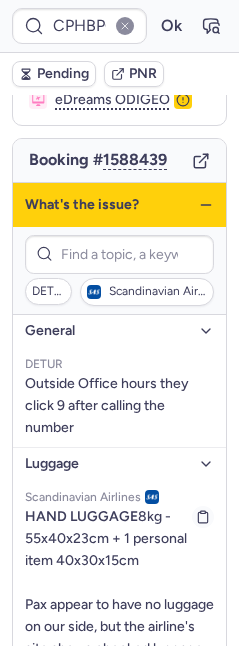 click on "HAND LUGGAGE   8kg - 55x40x23cm + 1 personal item 40x30x15cm
Pax appear to have no luggage on our side, but the airline's site shows checked luggage included. Verify with the PNR,  airline's site = correct information." at bounding box center [119, 615] 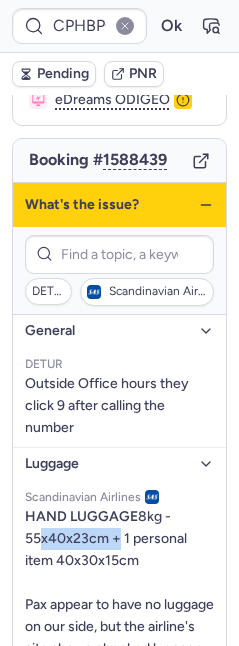 drag, startPoint x: 81, startPoint y: 532, endPoint x: 22, endPoint y: 532, distance: 59 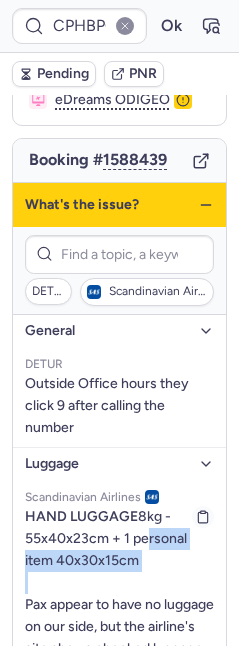 drag, startPoint x: 133, startPoint y: 539, endPoint x: 147, endPoint y: 563, distance: 27.784887 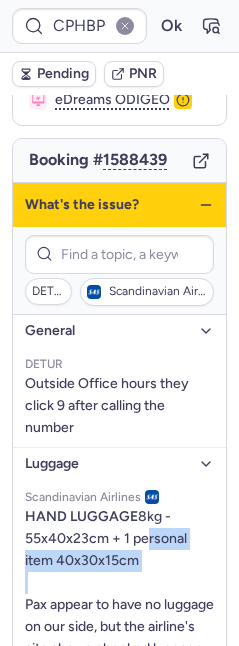click 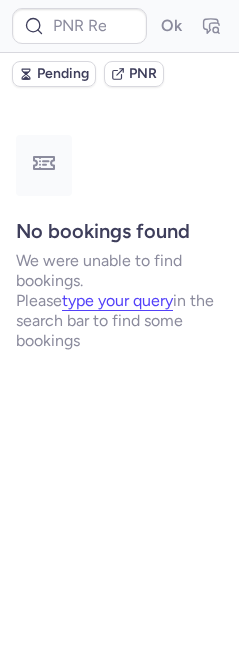scroll, scrollTop: 0, scrollLeft: 0, axis: both 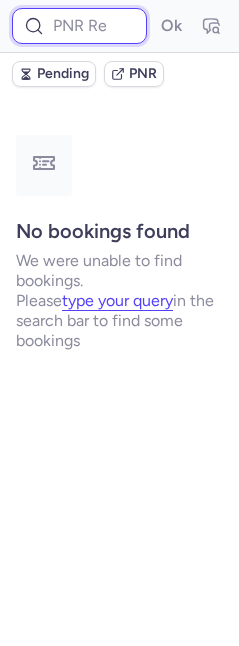 drag, startPoint x: 74, startPoint y: 22, endPoint x: 87, endPoint y: 28, distance: 14.3178215 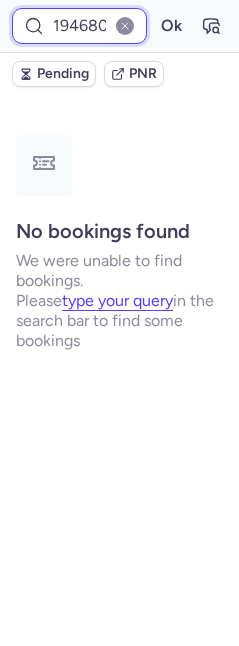 scroll, scrollTop: 0, scrollLeft: 118, axis: horizontal 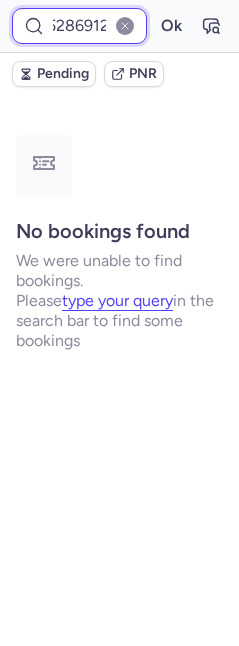 type on "1946800797845286912" 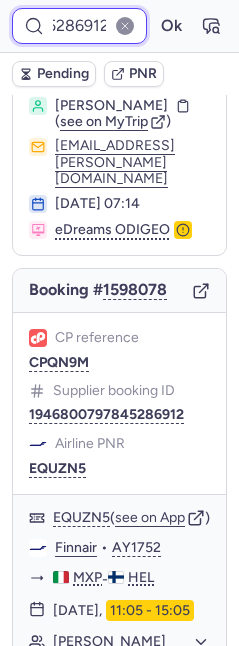 scroll, scrollTop: 60, scrollLeft: 0, axis: vertical 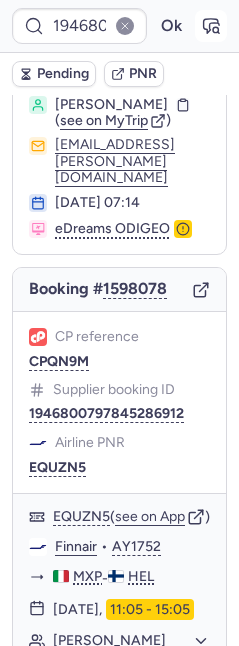 click 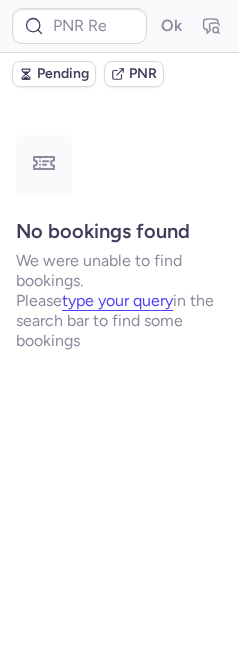 scroll, scrollTop: 0, scrollLeft: 0, axis: both 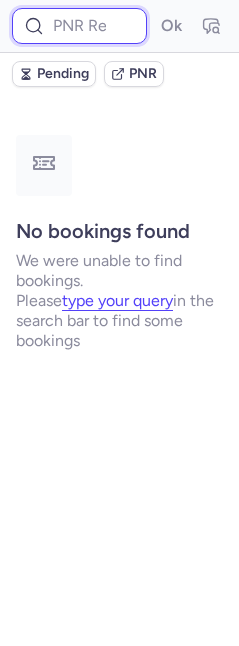 click at bounding box center (79, 26) 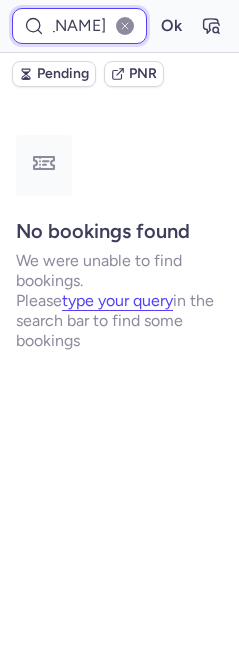 scroll, scrollTop: 0, scrollLeft: 292, axis: horizontal 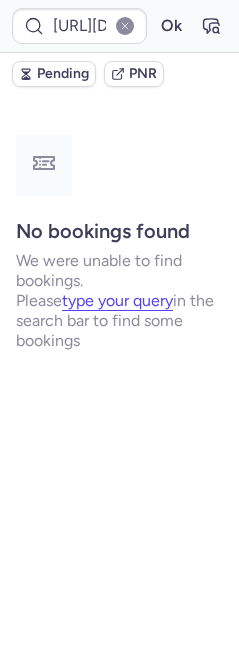 click at bounding box center (125, 26) 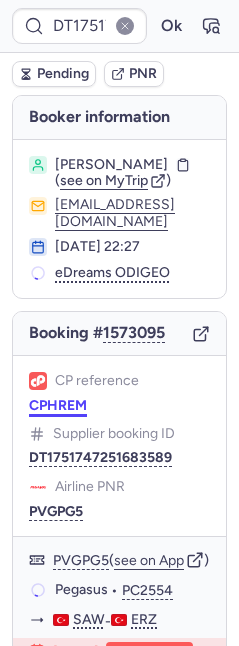 click on "CPHREM" at bounding box center (58, 406) 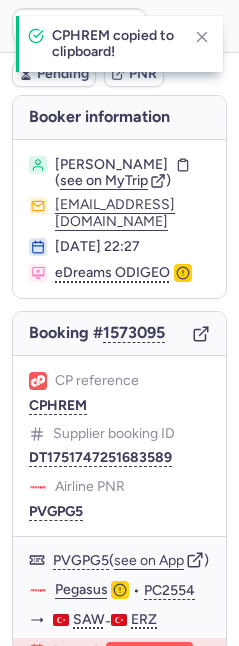 type on "CPHREM" 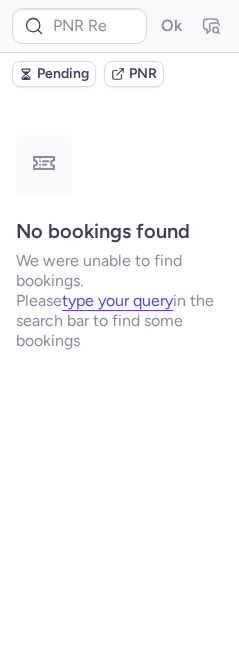 type on "CPQWUV" 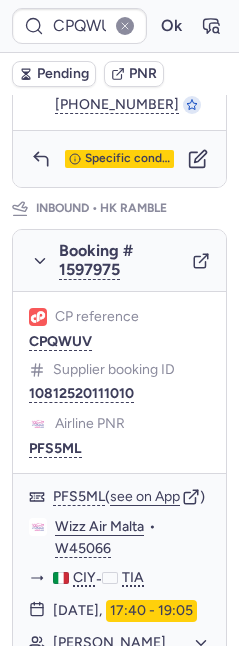 scroll, scrollTop: 1972, scrollLeft: 0, axis: vertical 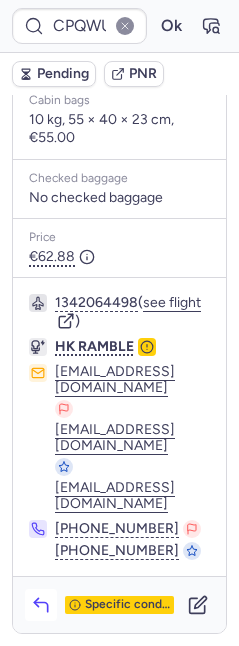 click 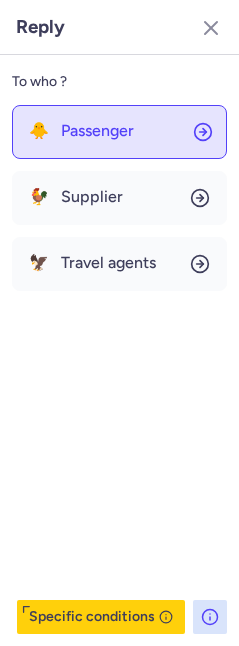 click on "Passenger" at bounding box center (97, 131) 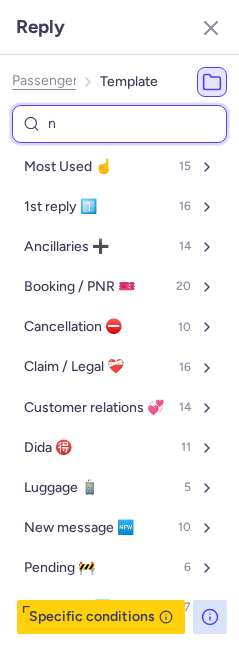 type on "nr" 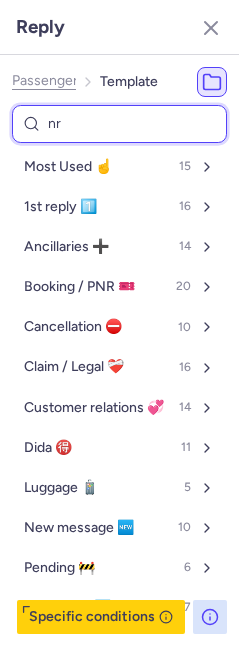 select on "en" 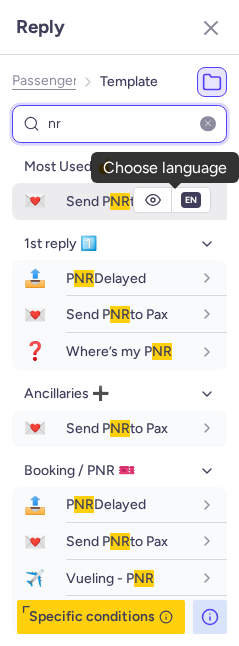type on "nr" 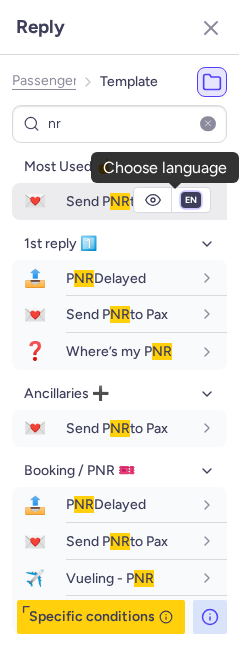 click on "fr en de nl pt es it ru" at bounding box center (191, 200) 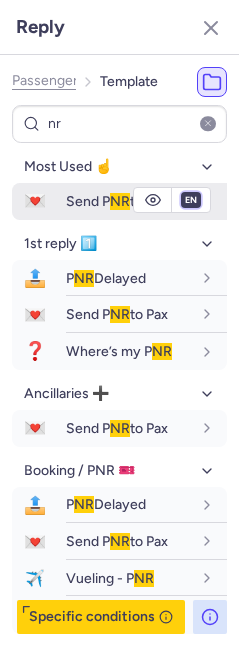 select on "de" 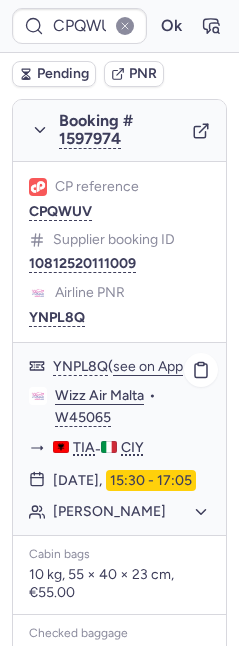 scroll, scrollTop: 393, scrollLeft: 0, axis: vertical 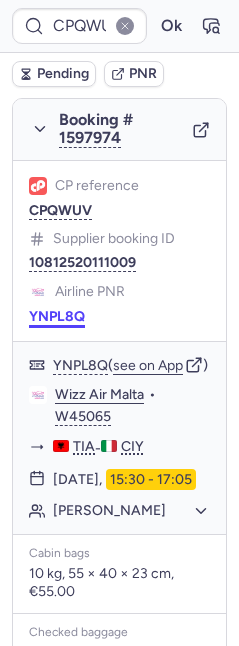 click on "YNPL8Q" at bounding box center [57, 317] 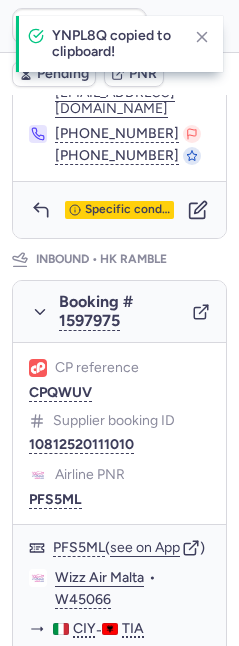 scroll, scrollTop: 1243, scrollLeft: 0, axis: vertical 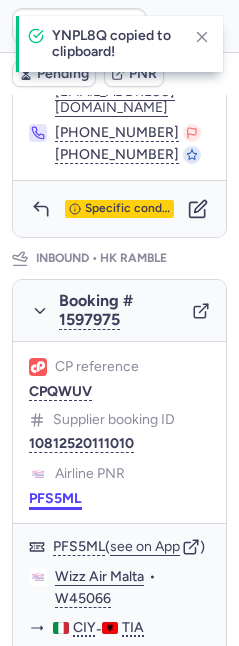 click on "PFS5ML" at bounding box center (55, 499) 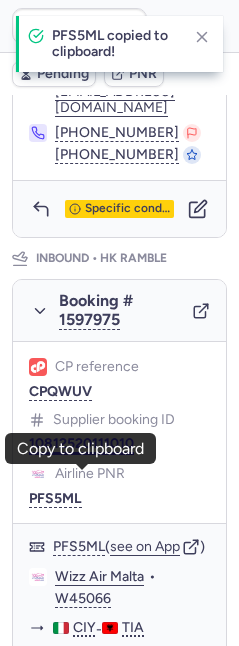 scroll, scrollTop: 1423, scrollLeft: 0, axis: vertical 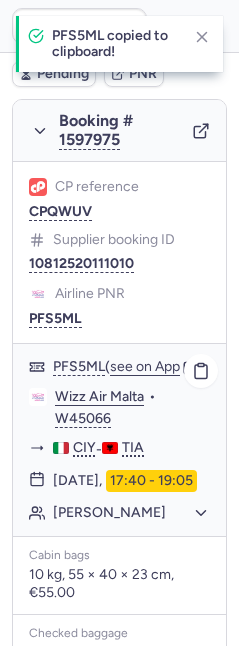 click on "Wizz Air Malta" 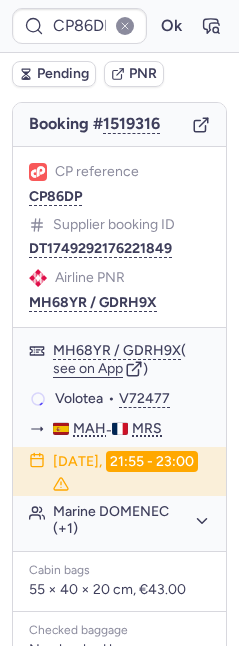 scroll, scrollTop: 203, scrollLeft: 0, axis: vertical 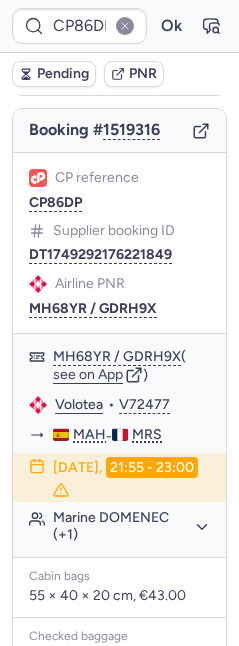 type on "CPHREM" 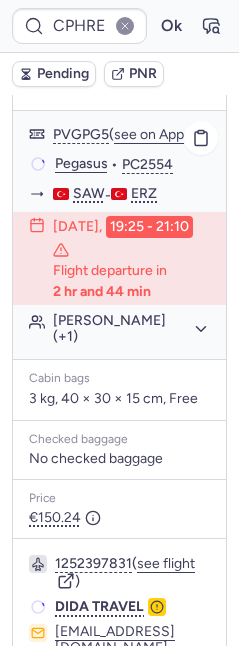 scroll, scrollTop: 596, scrollLeft: 0, axis: vertical 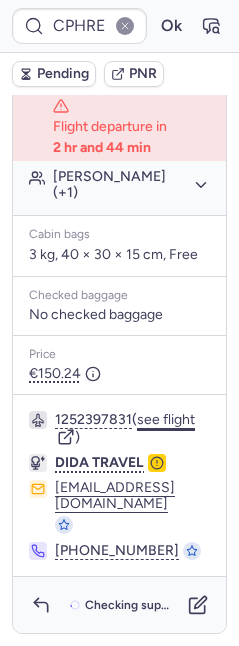 click on "see flight" 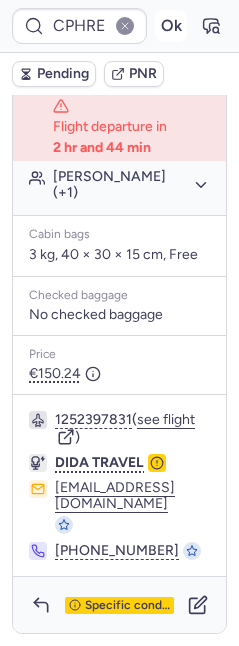 click on "Ok" at bounding box center [171, 26] 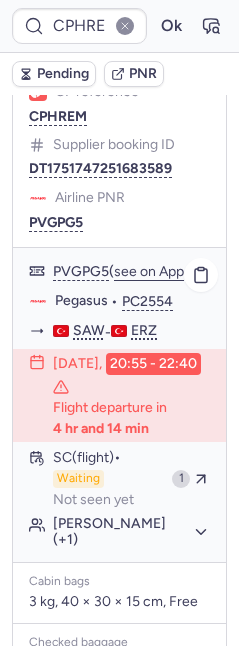 scroll, scrollTop: 263, scrollLeft: 0, axis: vertical 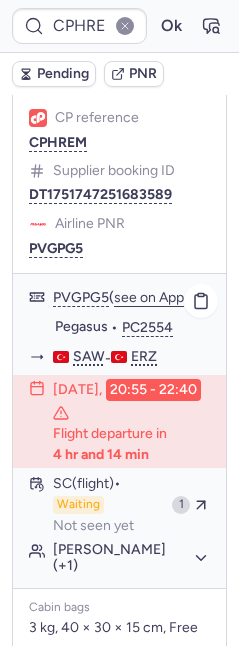 type 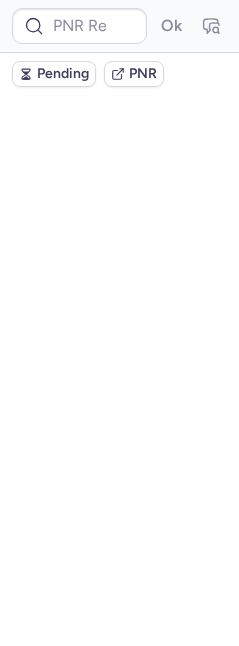 scroll, scrollTop: 0, scrollLeft: 0, axis: both 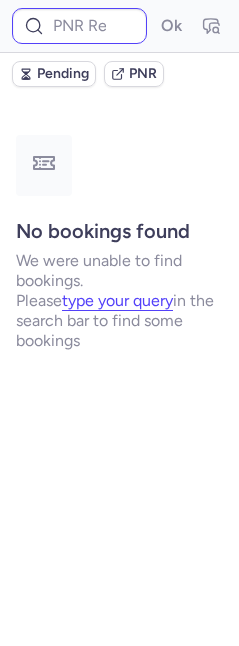 type on "CP4HBN" 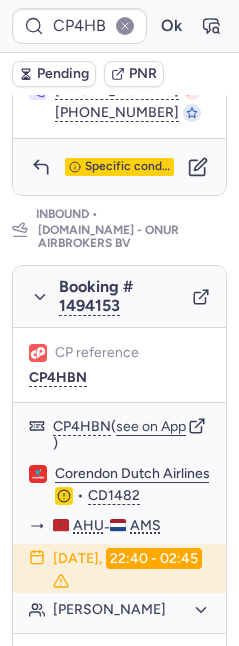 scroll, scrollTop: 1631, scrollLeft: 0, axis: vertical 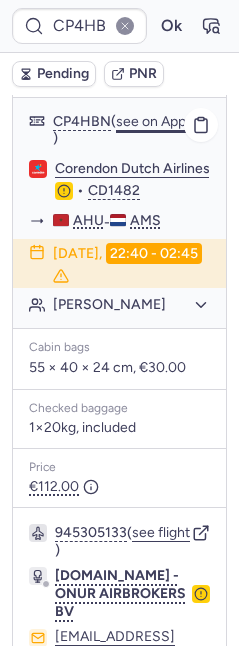 click on "see on App" 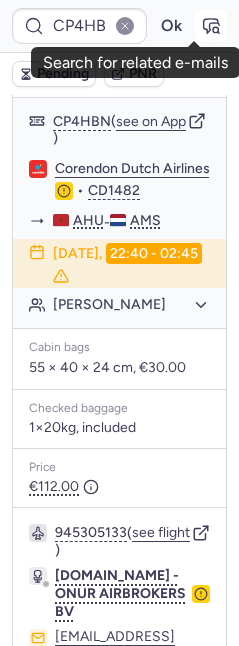 click at bounding box center (211, 26) 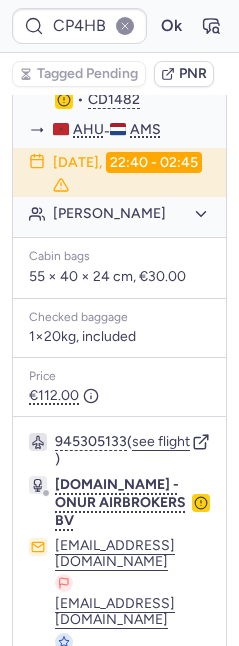 scroll, scrollTop: 1817, scrollLeft: 0, axis: vertical 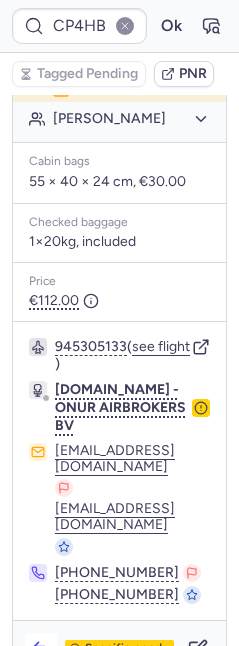 click 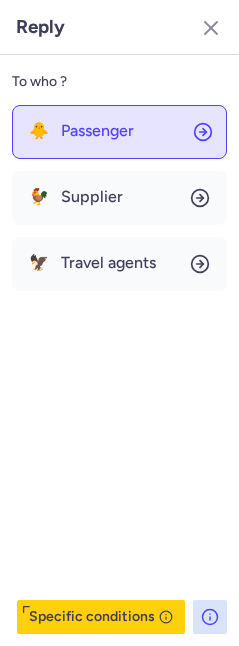 click on "Passenger" at bounding box center [97, 131] 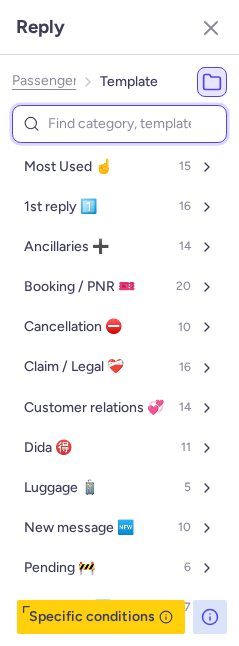 type on "a" 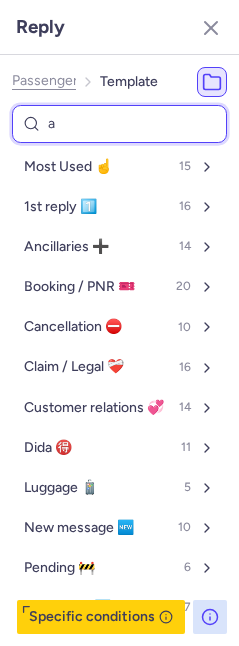 select on "en" 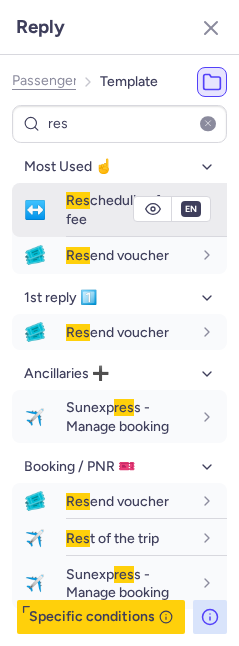 click on "Res cheduling for a fee" at bounding box center (124, 209) 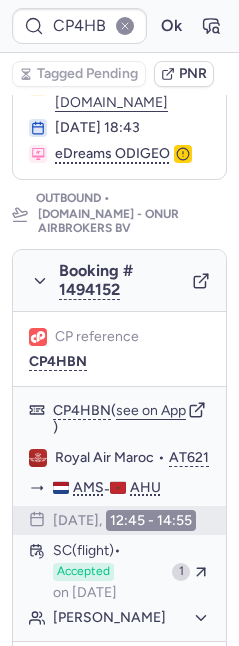 scroll, scrollTop: 0, scrollLeft: 0, axis: both 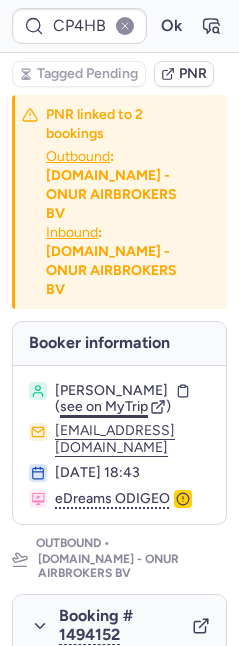 click on "see on MyTrip" at bounding box center (104, 406) 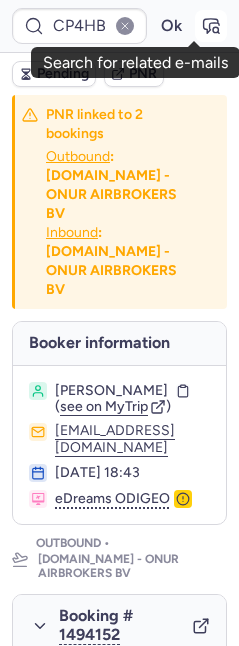 click at bounding box center [211, 26] 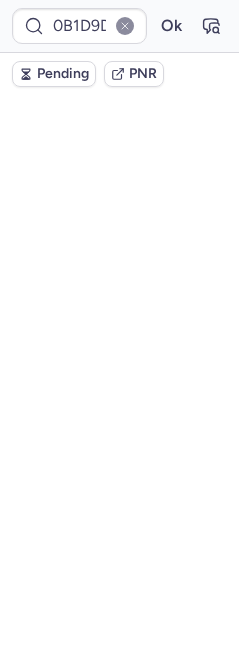scroll, scrollTop: 0, scrollLeft: 0, axis: both 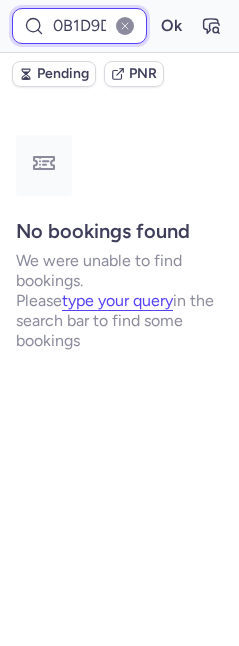click on "0B1D9D" at bounding box center (79, 26) 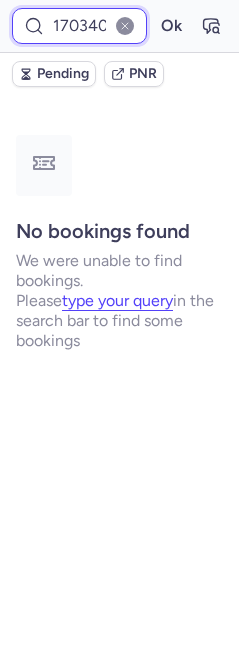 scroll, scrollTop: 0, scrollLeft: 18, axis: horizontal 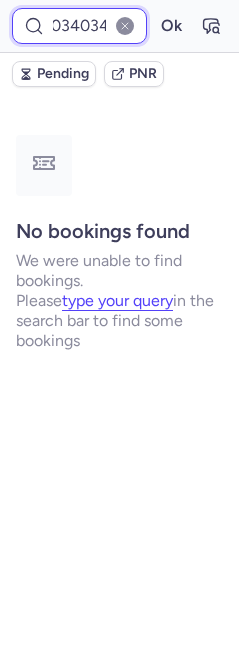 click on "Ok" at bounding box center (171, 26) 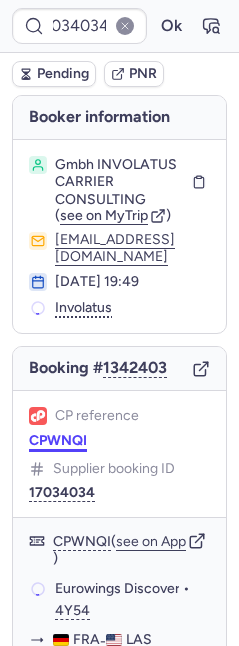 click on "17034034  Ok  Pending PNR Booker information Gmbh INVOLATUS CARRIER CONSULTING  ( see on MyTrip  )  subcharter@involatus.com 03 Feb 2025, 19:49 Involatus Booking # 1342403 CP reference CPWNQI Supplier booking ID 17034034 CPWNQI  ( see on App )  Eurowings Discover  •  4Y54 FRA  -  LAS 03 Aug 2025,  13:45 - 16:20 Alexanderharald MEYER (+3)  Cabin bags  No cabin bags Checked baggage 4×23kg, included Price €3,696.00  503382337  ( see flight )  TT-TRAVELTIME GMBH dispo@tt-traveltime.de dispo@tt-traveltime.de +49 211 97264638 +49 211 97264638 Checking supplier's conditions..." at bounding box center (119, 0) 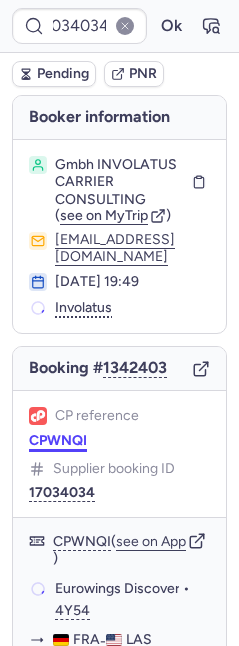 scroll, scrollTop: 0, scrollLeft: 0, axis: both 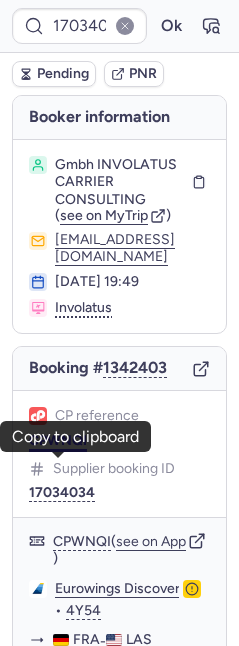 click on "CPWNQI" at bounding box center [58, 441] 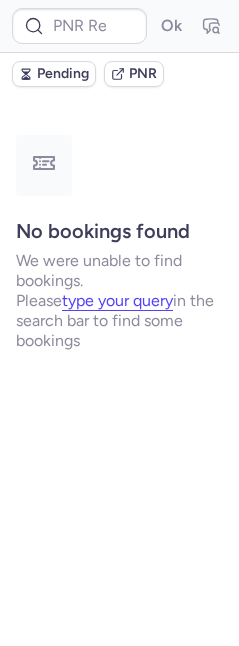 scroll, scrollTop: 0, scrollLeft: 0, axis: both 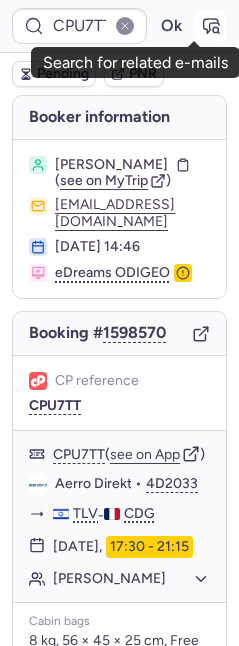 click 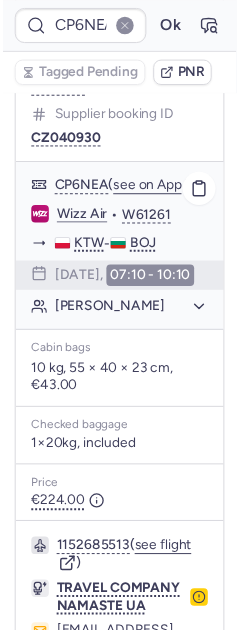 scroll, scrollTop: 614, scrollLeft: 0, axis: vertical 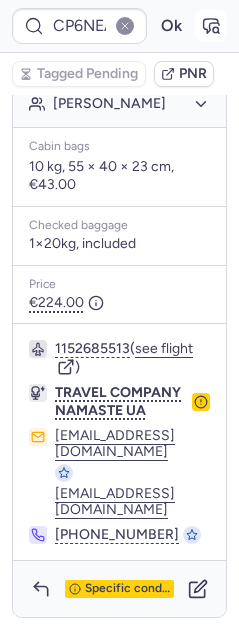 click 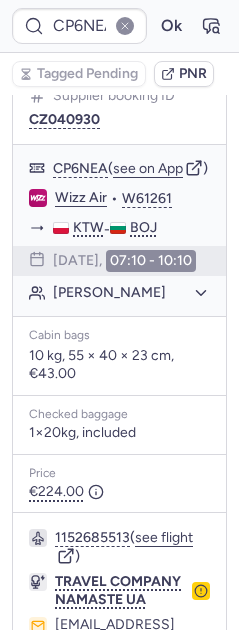 scroll, scrollTop: 167, scrollLeft: 0, axis: vertical 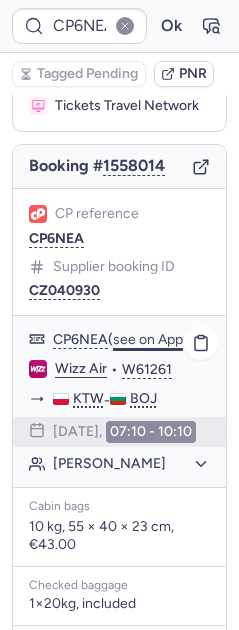 click on "see on App" 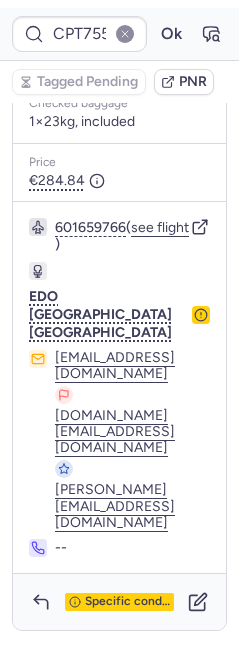 scroll, scrollTop: 888, scrollLeft: 0, axis: vertical 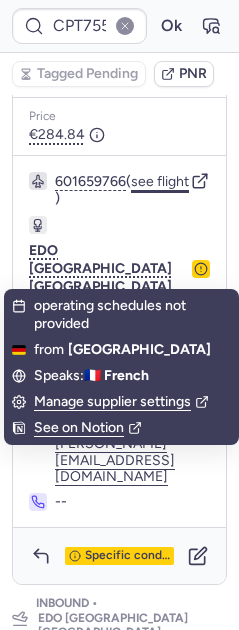 click on "see flight" 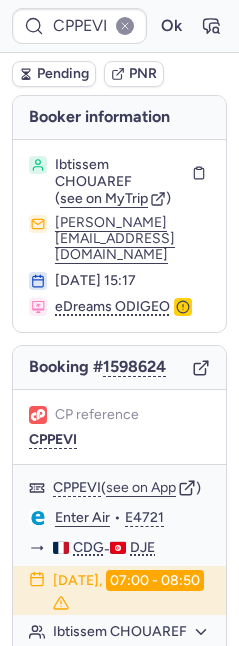 scroll, scrollTop: 488, scrollLeft: 0, axis: vertical 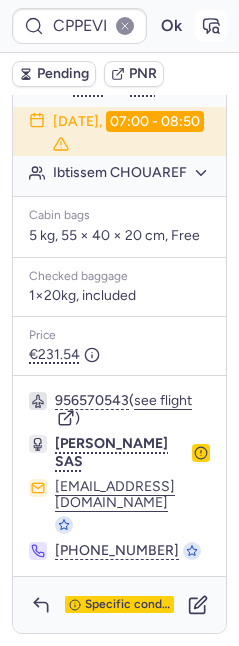 click 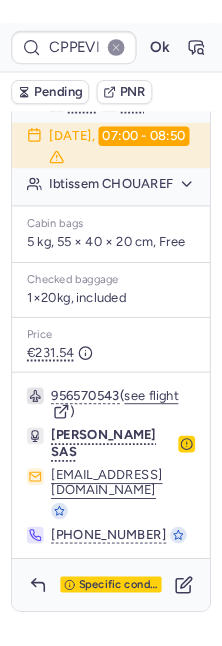 scroll, scrollTop: 275, scrollLeft: 0, axis: vertical 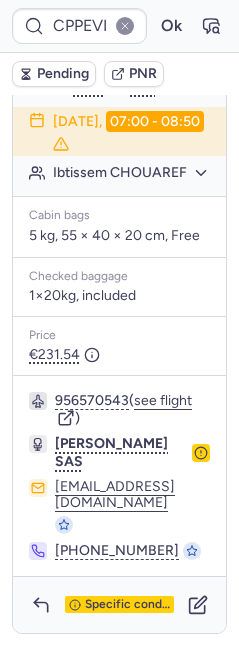 click 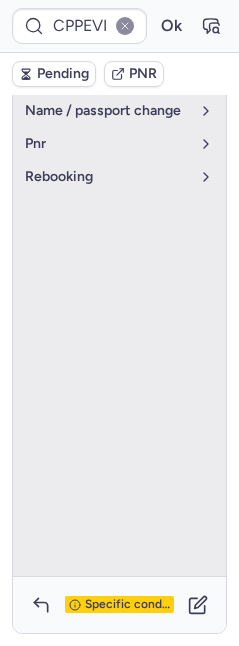 scroll, scrollTop: 464, scrollLeft: 0, axis: vertical 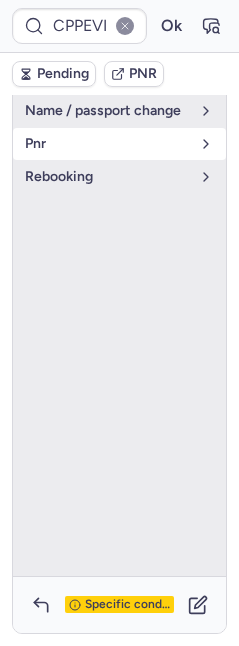 click on "pnr" at bounding box center (119, 144) 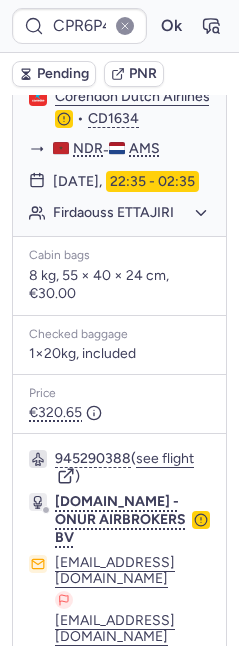 scroll, scrollTop: 1478, scrollLeft: 0, axis: vertical 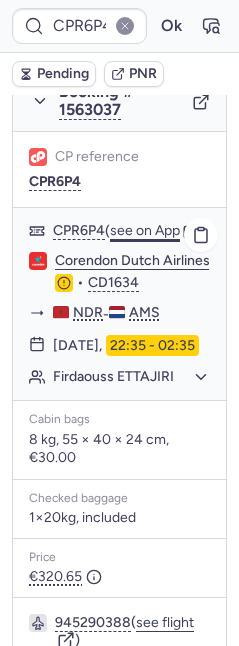 click on "see on App" 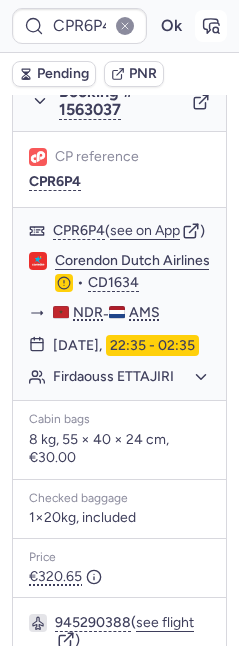 click 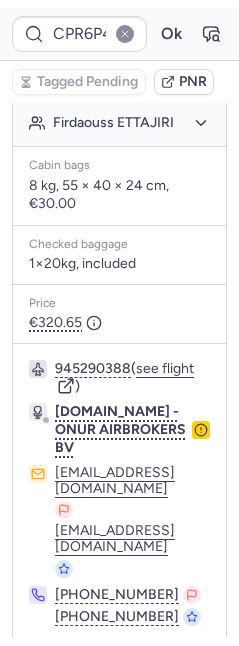 scroll, scrollTop: 1789, scrollLeft: 0, axis: vertical 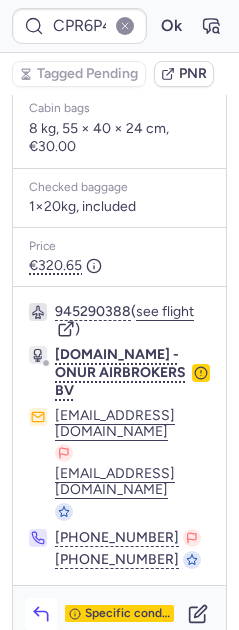 click 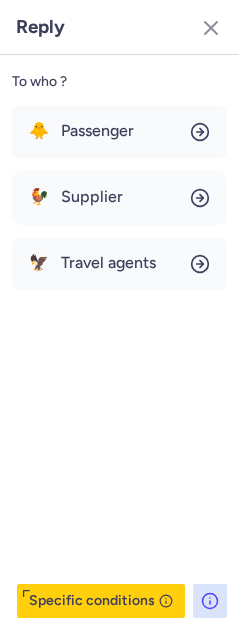 scroll, scrollTop: 1772, scrollLeft: 0, axis: vertical 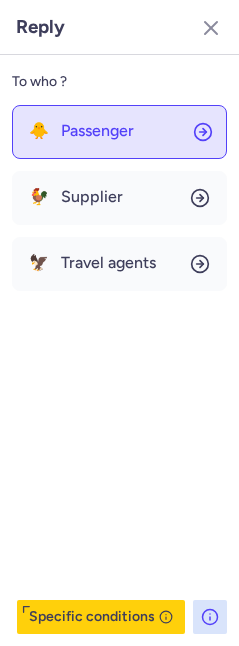click on "Passenger" at bounding box center [97, 131] 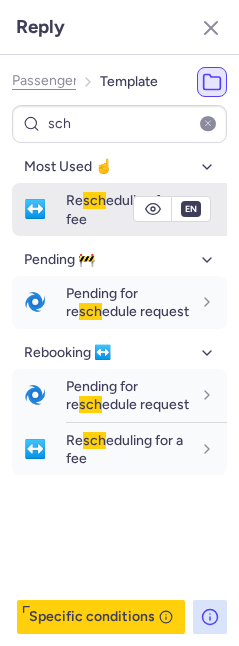 click on "↔️" at bounding box center [35, 209] 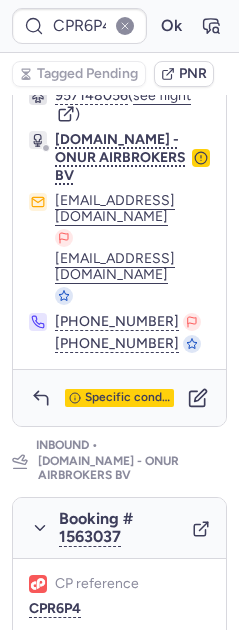 scroll, scrollTop: 0, scrollLeft: 0, axis: both 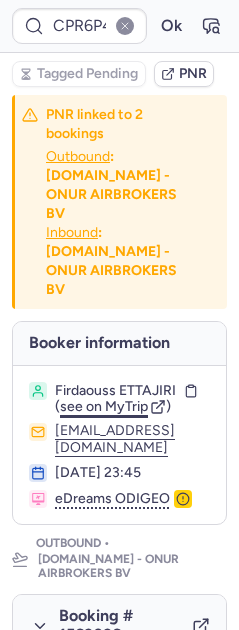 click on "see on MyTrip" at bounding box center [104, 406] 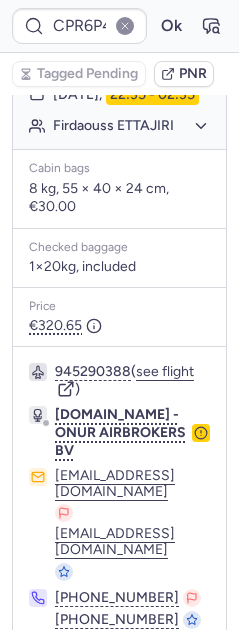 scroll, scrollTop: 1683, scrollLeft: 0, axis: vertical 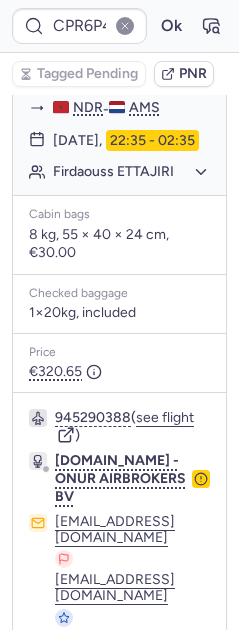 click on "Firdaouss ETTAJIRI" 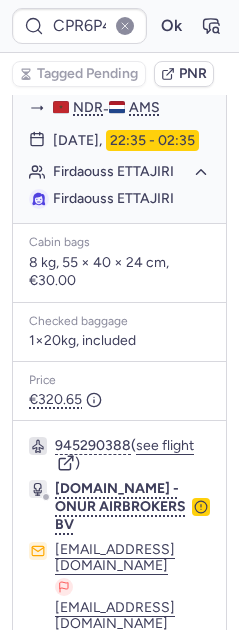 click on "Firdaouss ETTAJIRI" at bounding box center [113, 198] 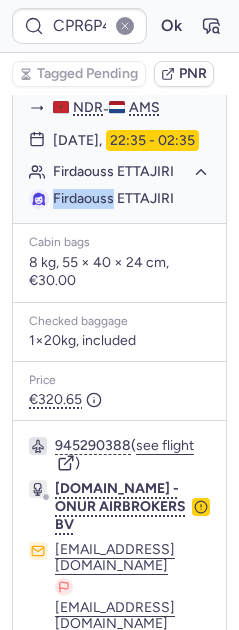 click on "Firdaouss ETTAJIRI" at bounding box center [113, 198] 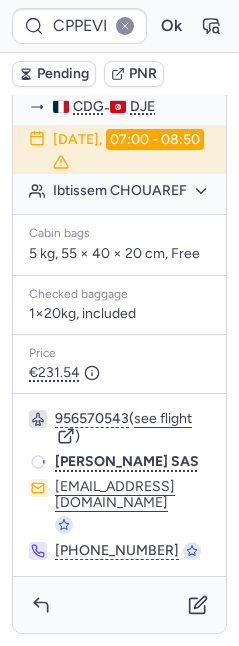 scroll, scrollTop: 488, scrollLeft: 0, axis: vertical 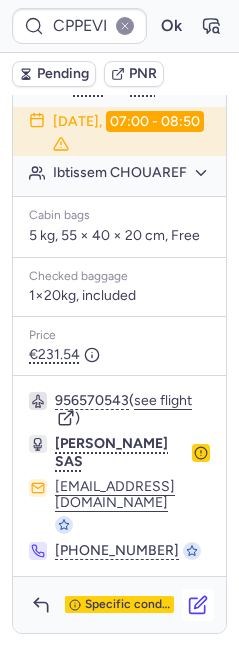 click 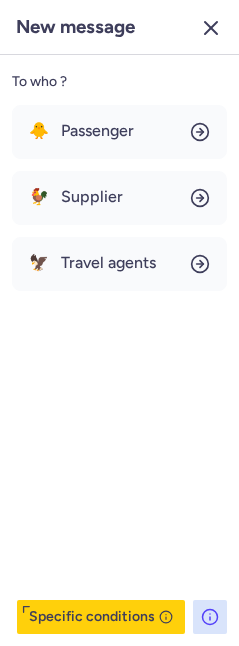 click 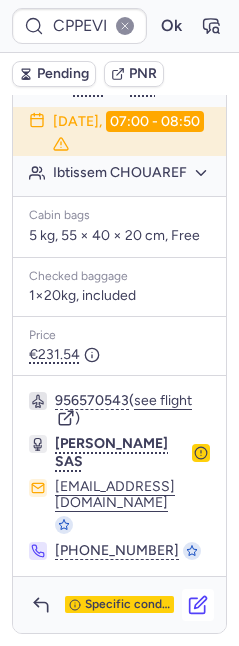 click 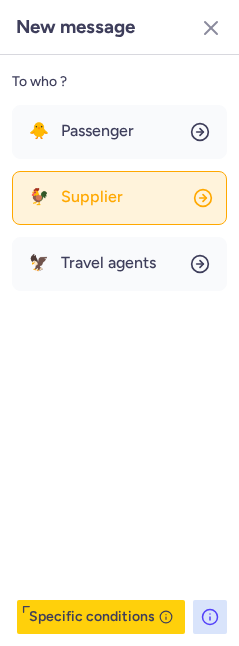 click on "🐓 Supplier" 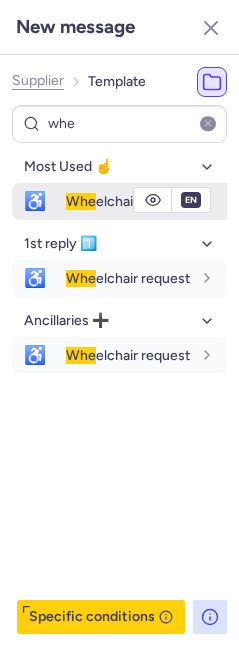 click on "Whe elchair request" at bounding box center [128, 201] 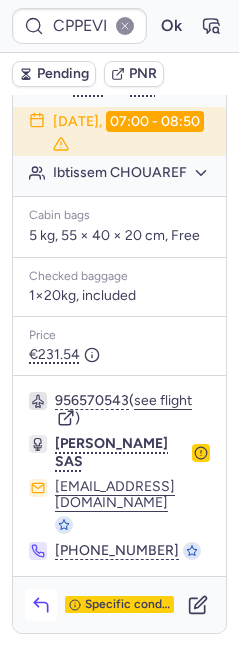 click at bounding box center [41, 605] 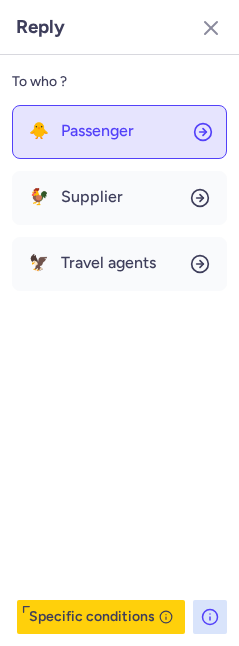 click on "🐥 Passenger" 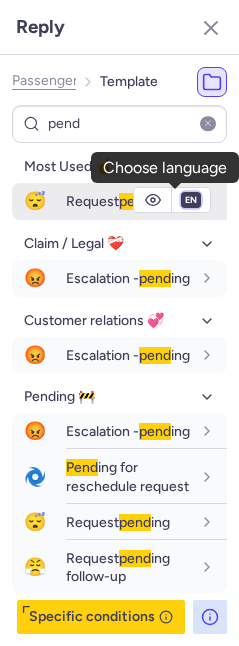 click on "fr en de nl pt es it ru" at bounding box center (191, 200) 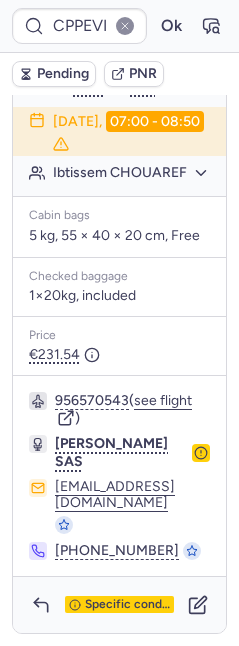 click on "Pending" at bounding box center [63, 74] 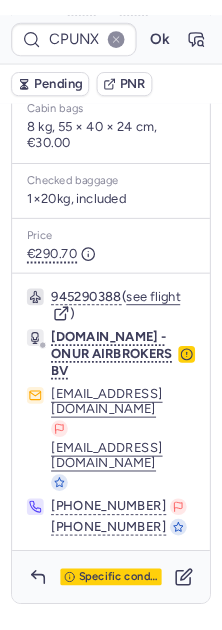 scroll, scrollTop: 588, scrollLeft: 0, axis: vertical 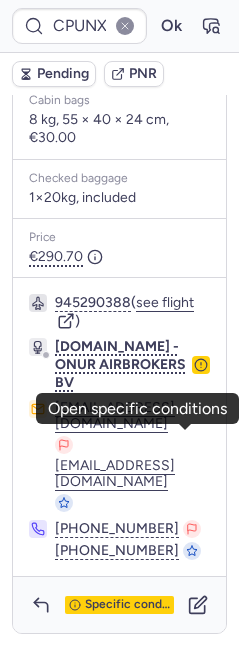 click 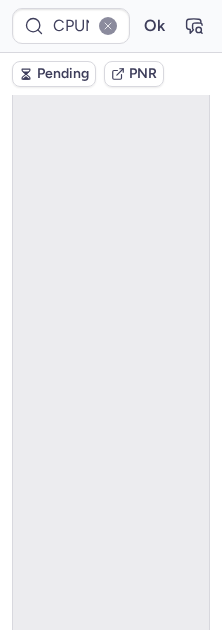 scroll, scrollTop: 178, scrollLeft: 0, axis: vertical 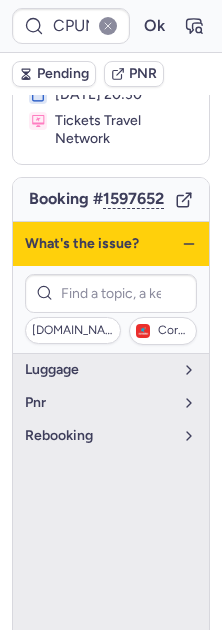 click 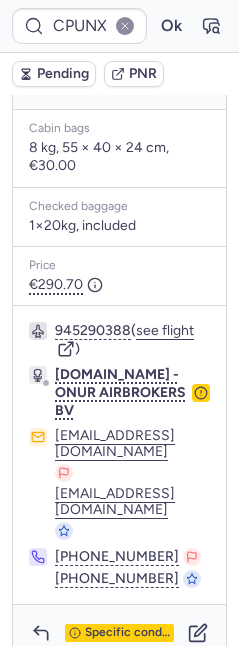 scroll, scrollTop: 588, scrollLeft: 0, axis: vertical 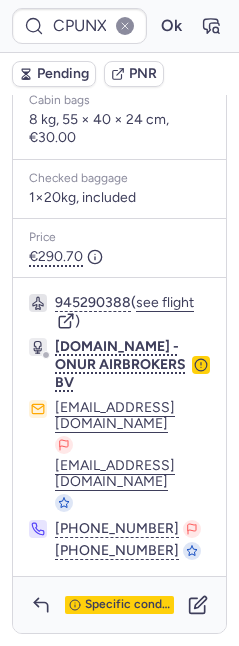 click on "Marouane MOUSSAOUI" 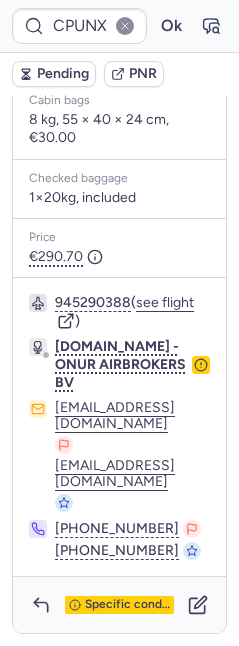 click on "Marouane MOUSSAOUI" at bounding box center (109, 56) 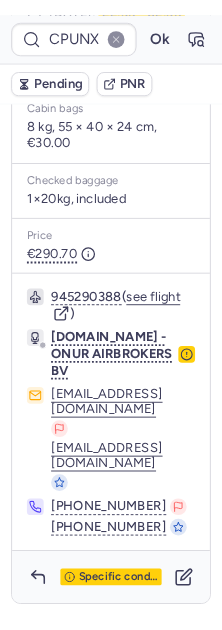 scroll, scrollTop: 178, scrollLeft: 0, axis: vertical 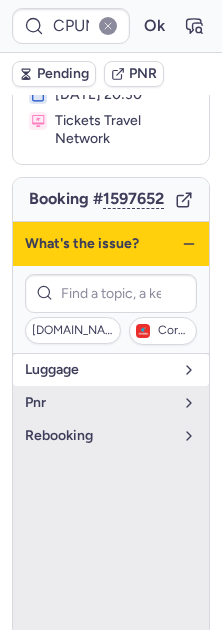click on "luggage" at bounding box center (99, 370) 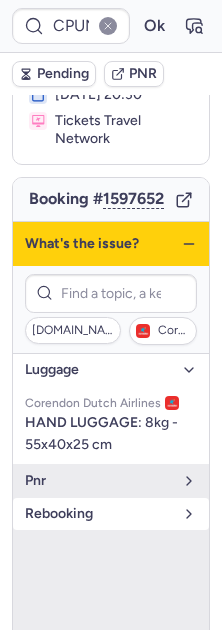 click on "rebooking" at bounding box center [111, 514] 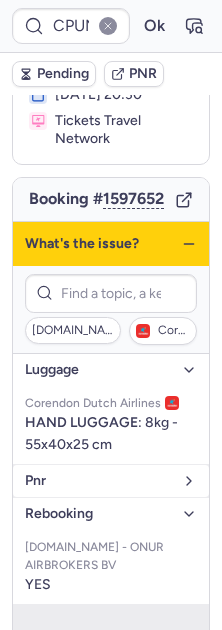 click on "pnr" at bounding box center [99, 481] 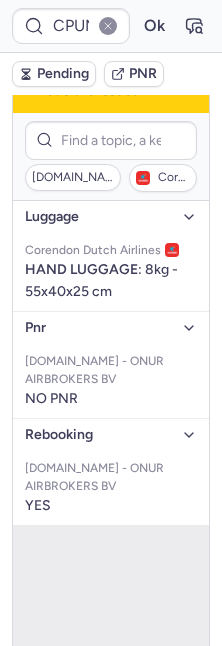 scroll, scrollTop: 332, scrollLeft: 0, axis: vertical 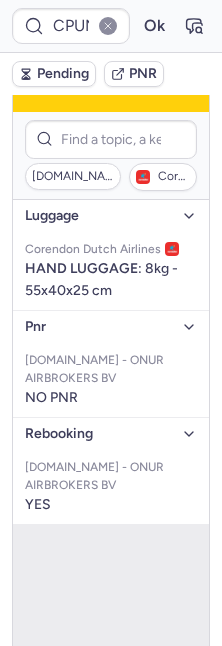 click 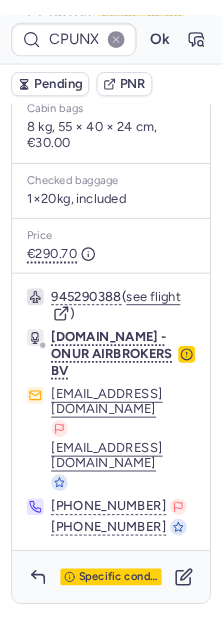 scroll, scrollTop: 636, scrollLeft: 0, axis: vertical 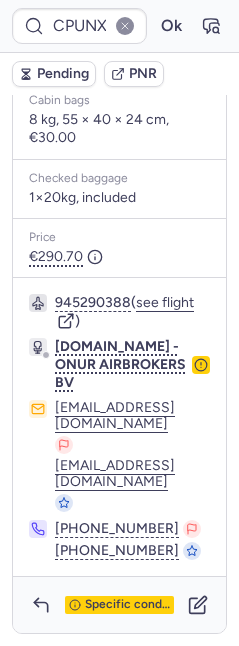 click 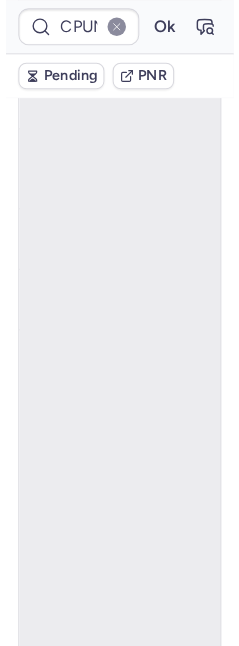 scroll, scrollTop: 178, scrollLeft: 0, axis: vertical 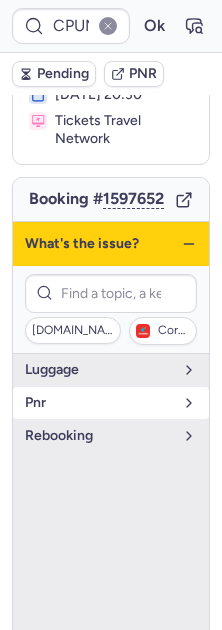 click on "pnr" at bounding box center (99, 403) 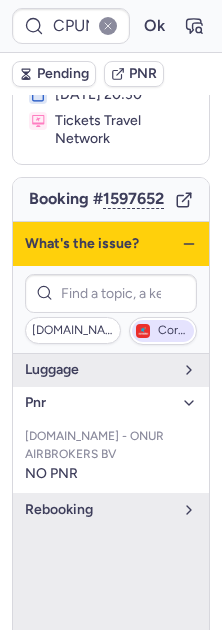 click on "Corendon Dutch Airlines" at bounding box center [163, 331] 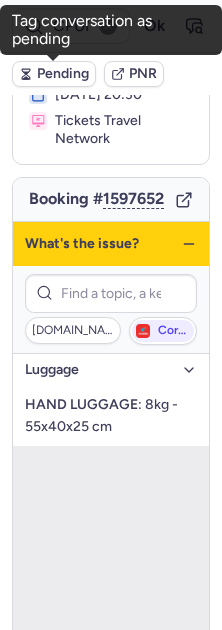 click on "Pending" at bounding box center [63, 74] 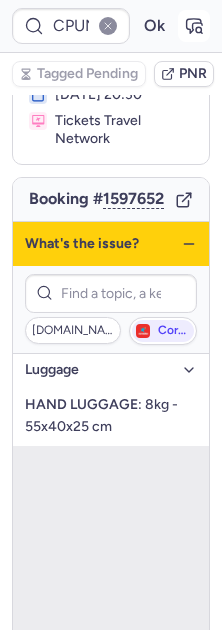 click 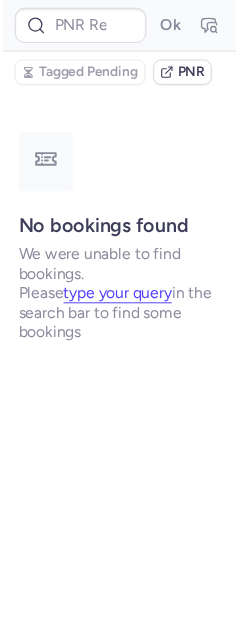 scroll, scrollTop: 0, scrollLeft: 0, axis: both 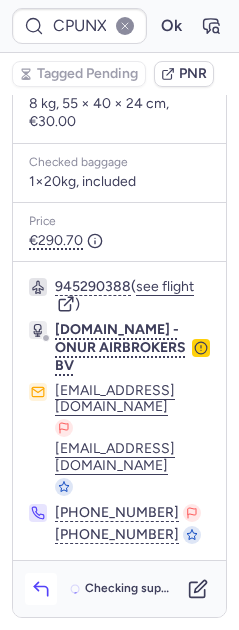 click 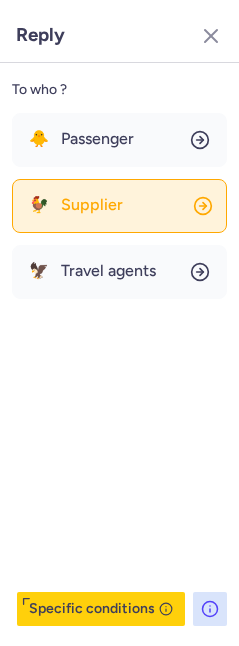 scroll, scrollTop: 587, scrollLeft: 0, axis: vertical 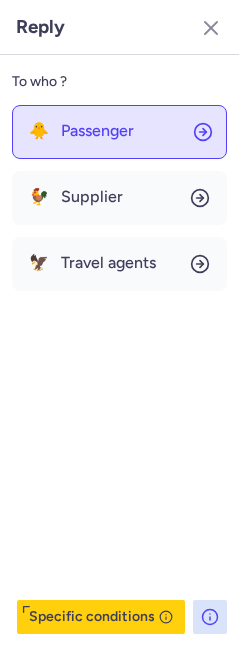 click on "Passenger" at bounding box center [97, 131] 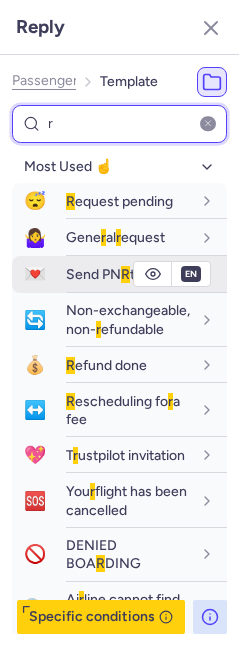 scroll, scrollTop: 588, scrollLeft: 0, axis: vertical 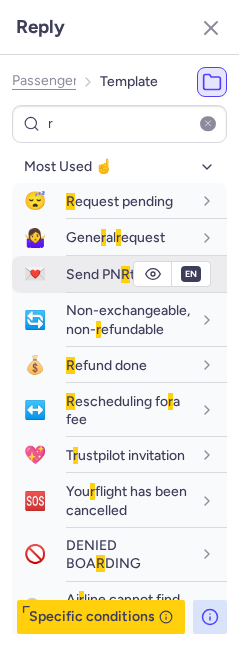 click on "Send PN R  to Pax" at bounding box center [117, 274] 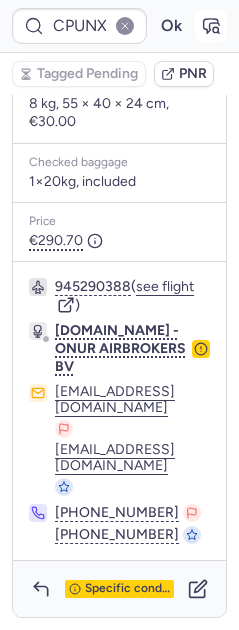 click 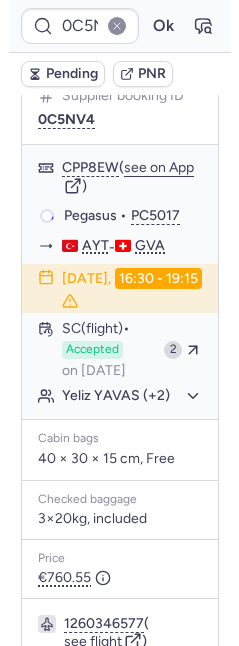 scroll, scrollTop: 135, scrollLeft: 0, axis: vertical 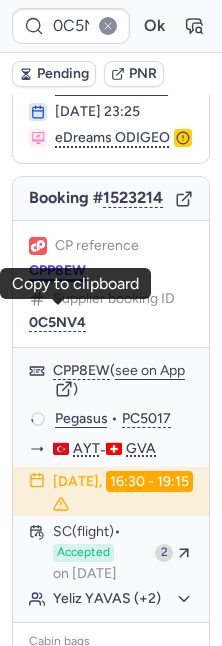 click on "CPP8EW" at bounding box center (57, 271) 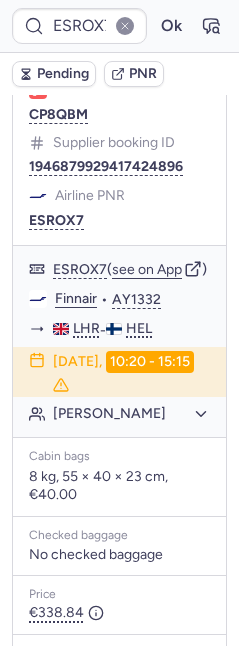 scroll, scrollTop: 0, scrollLeft: 0, axis: both 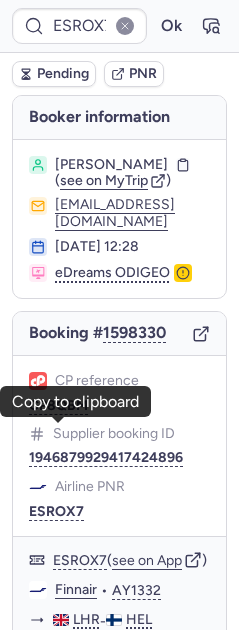 drag, startPoint x: 58, startPoint y: 431, endPoint x: 2, endPoint y: 411, distance: 59.464275 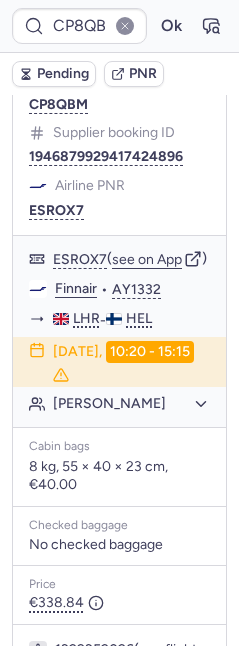 scroll, scrollTop: 596, scrollLeft: 0, axis: vertical 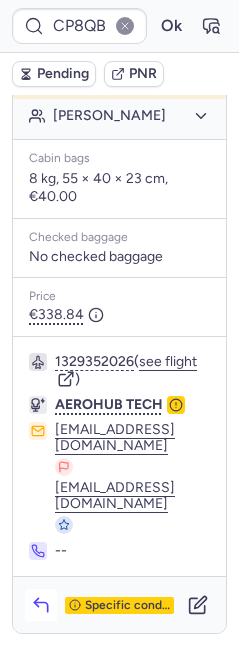 click 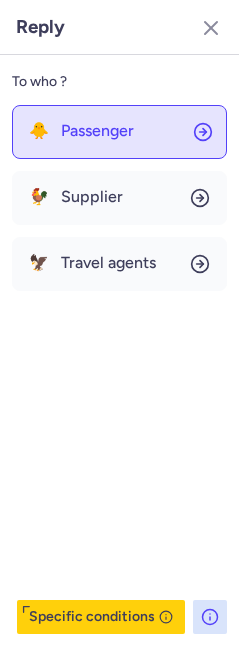 click on "Passenger" at bounding box center [97, 131] 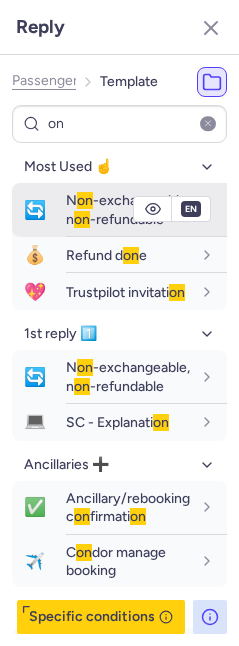 click on "N on -exchangeable, n on -refundable" at bounding box center [128, 209] 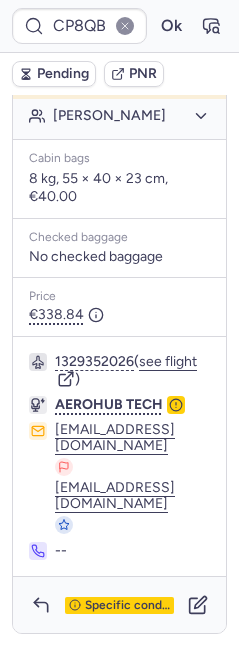 scroll, scrollTop: 596, scrollLeft: 0, axis: vertical 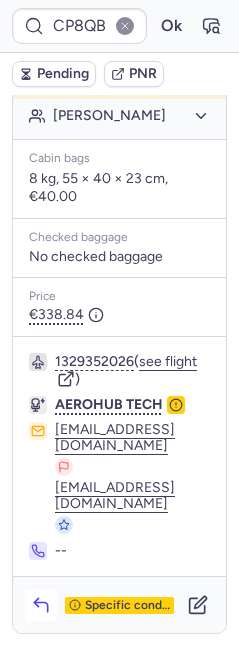 click at bounding box center [41, 605] 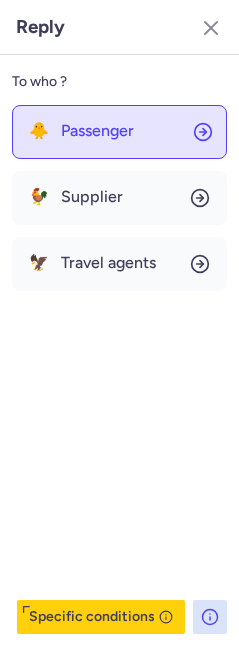 click on "🐥 Passenger" 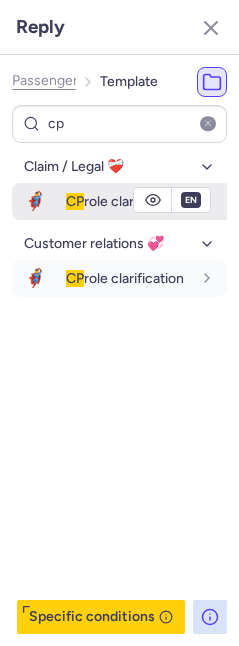 click on "CP  role clarification" at bounding box center [146, 201] 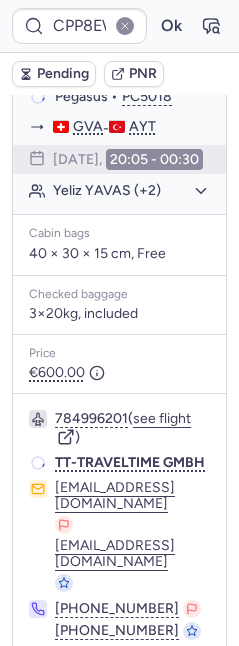 scroll, scrollTop: 596, scrollLeft: 0, axis: vertical 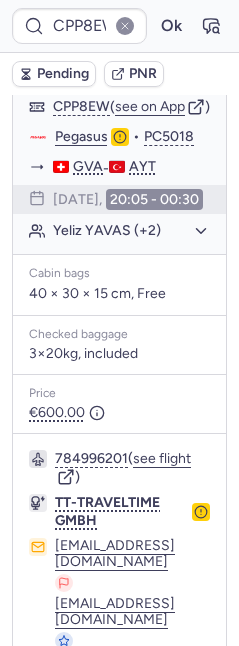 click on "Pending" at bounding box center (63, 74) 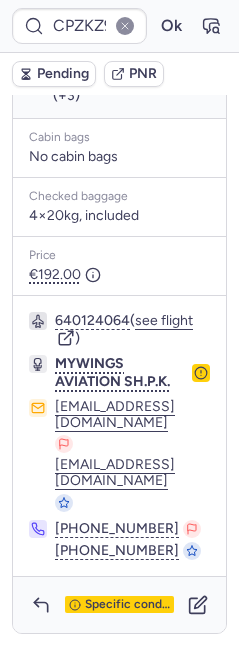 scroll, scrollTop: 1785, scrollLeft: 0, axis: vertical 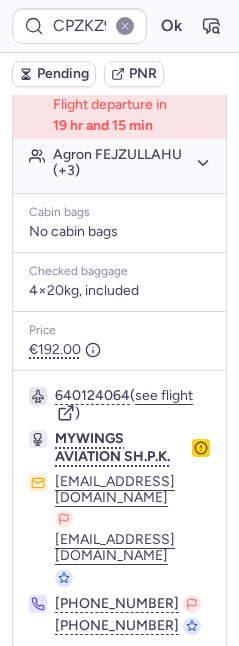click on "Agron FEJZULLAHU (+3)" 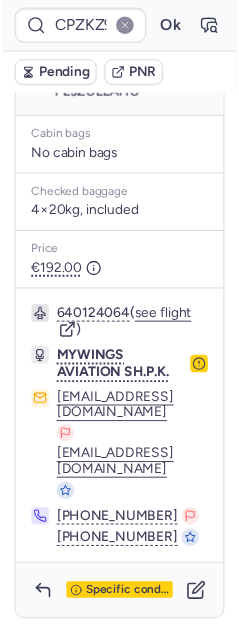 scroll, scrollTop: 1905, scrollLeft: 0, axis: vertical 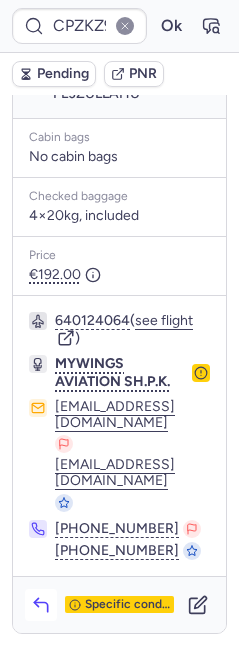 click 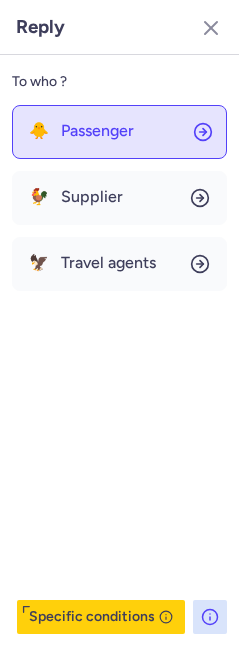 click on "Passenger" at bounding box center [97, 131] 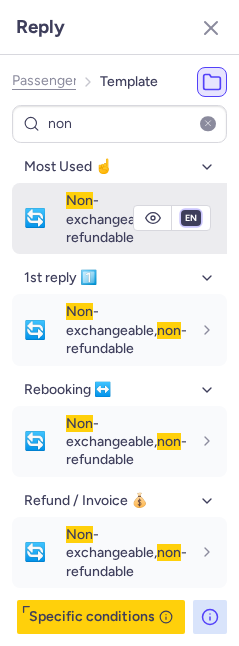 click on "fr en de nl pt es it ru" at bounding box center (191, 218) 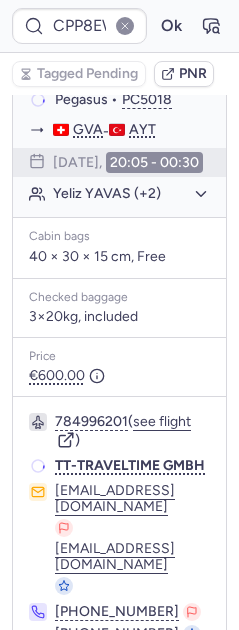 scroll, scrollTop: 604, scrollLeft: 0, axis: vertical 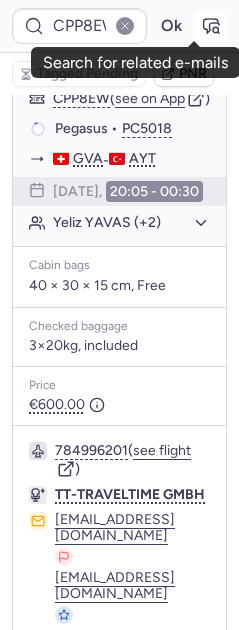 click 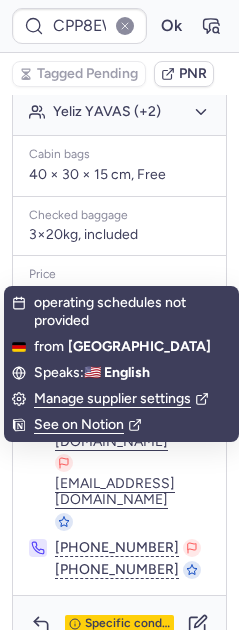 scroll, scrollTop: 1734, scrollLeft: 0, axis: vertical 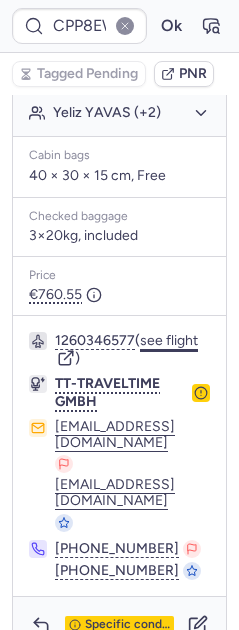 click on "see flight" 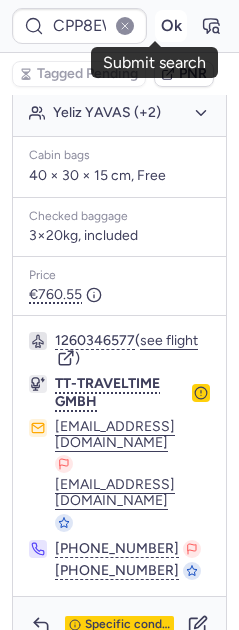 click on "Ok" at bounding box center [171, 26] 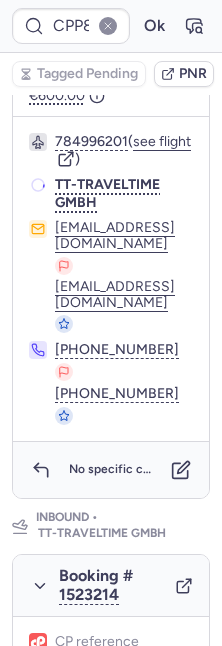 scroll, scrollTop: 0, scrollLeft: 0, axis: both 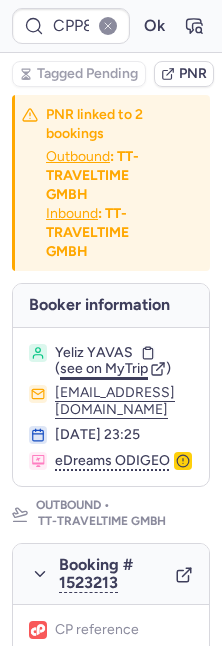 click on "see on MyTrip" at bounding box center [104, 368] 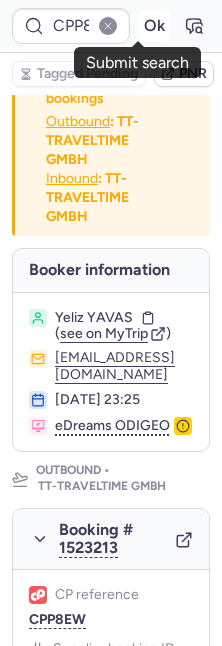 click on "Ok" at bounding box center [154, 26] 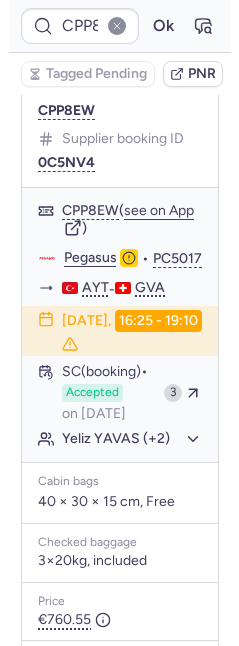 scroll, scrollTop: 1895, scrollLeft: 0, axis: vertical 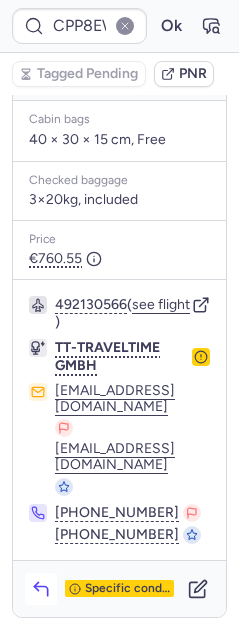 click 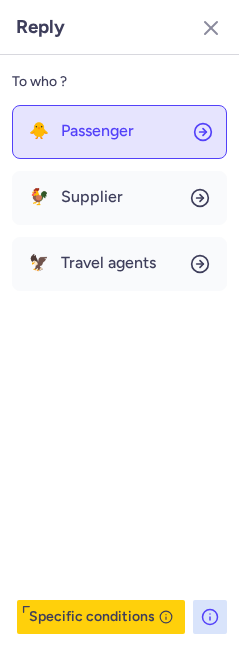click on "Passenger" at bounding box center (97, 131) 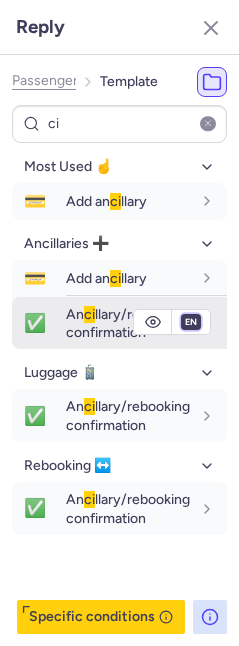 click on "fr en de nl pt es it ru" at bounding box center [191, 322] 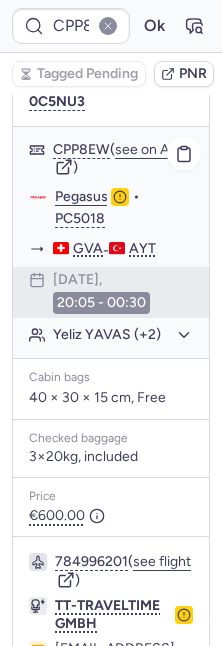 scroll, scrollTop: 605, scrollLeft: 0, axis: vertical 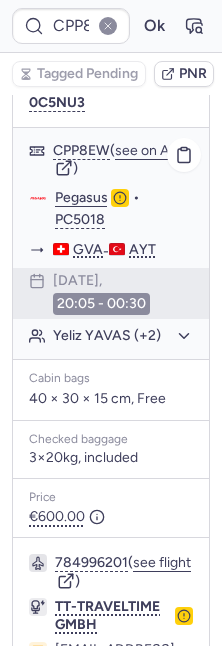 click on "Yeliz YAVAS (+2)" 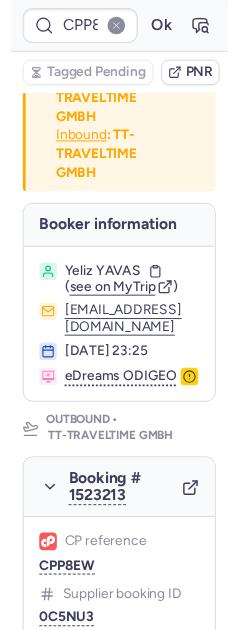 scroll, scrollTop: 0, scrollLeft: 0, axis: both 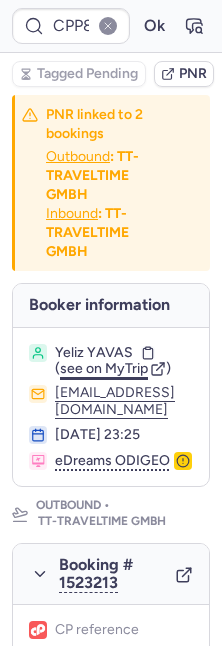 click on "see on MyTrip" at bounding box center (104, 368) 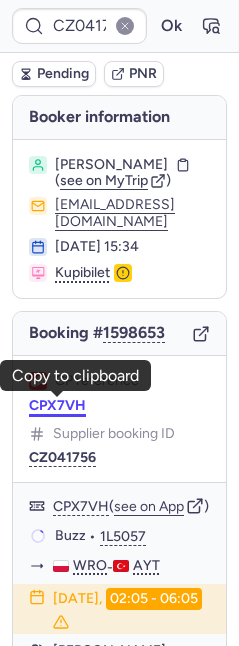 click on "CPX7VH" at bounding box center (57, 406) 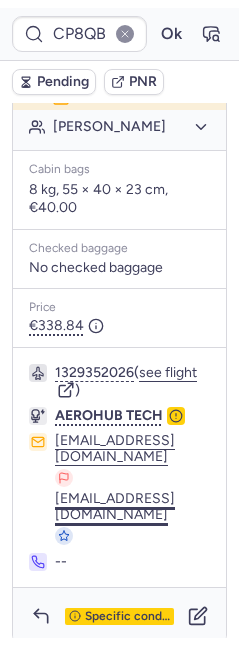 scroll, scrollTop: 596, scrollLeft: 0, axis: vertical 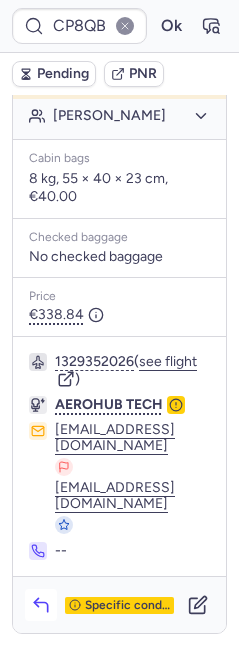 click 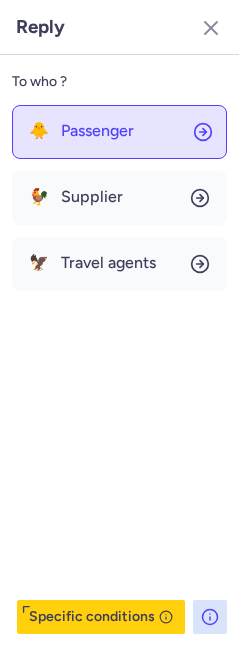 click on "🐥 Passenger" 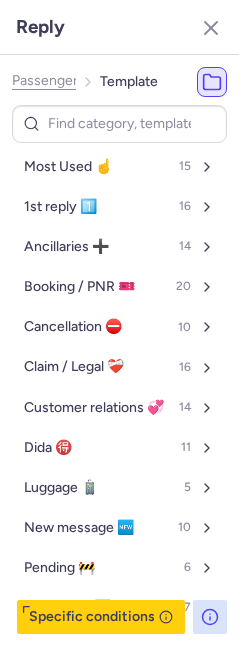 click on "Passenger" 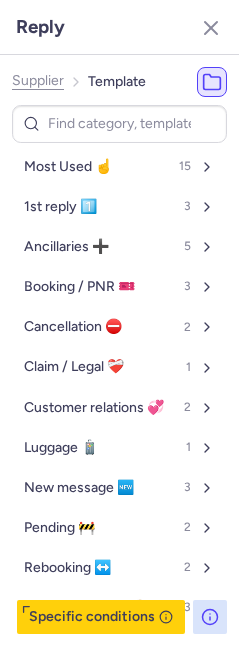 click on "Supplier" 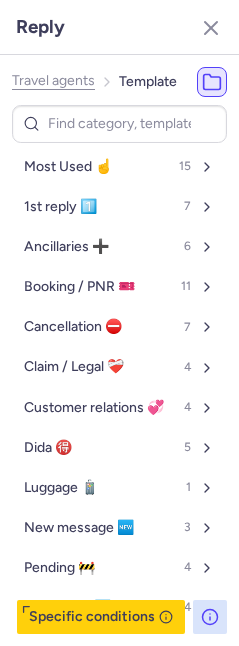 click on "Travel agents" 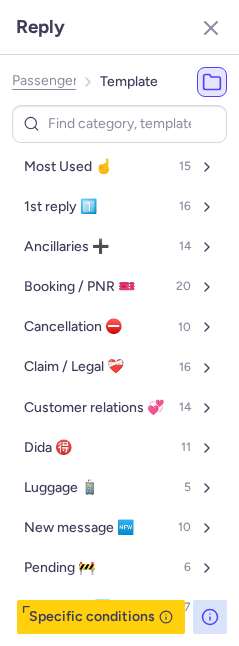 click on "Passenger" 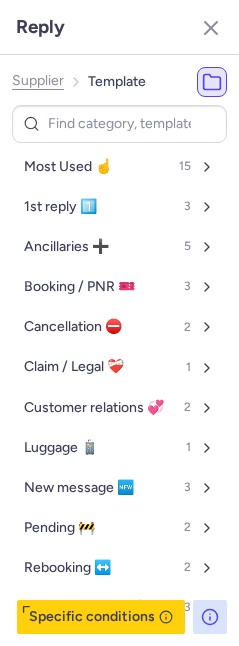 click on "Supplier" 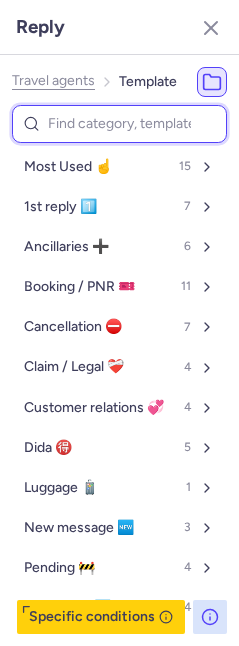 click at bounding box center (119, 124) 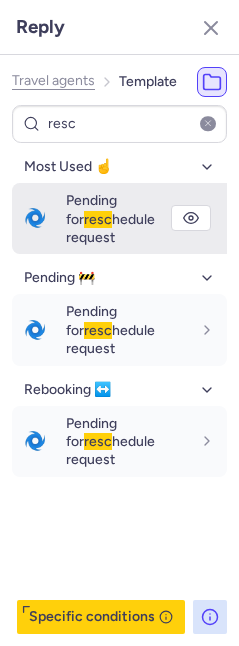 click on "🌀 Pending for  resc hedule request" at bounding box center (119, 218) 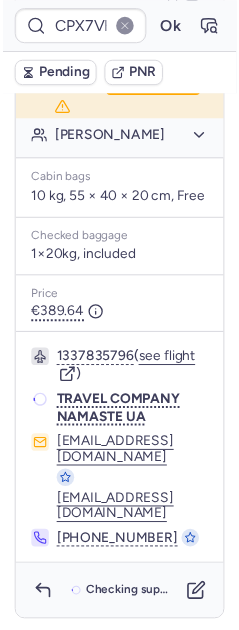 scroll, scrollTop: 552, scrollLeft: 0, axis: vertical 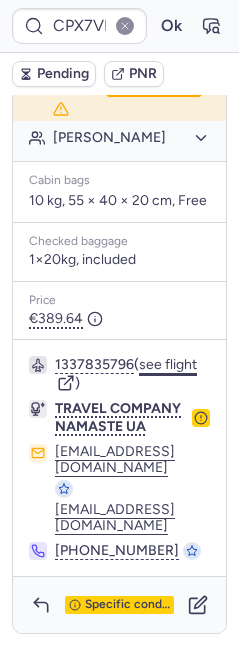 click on "see flight" 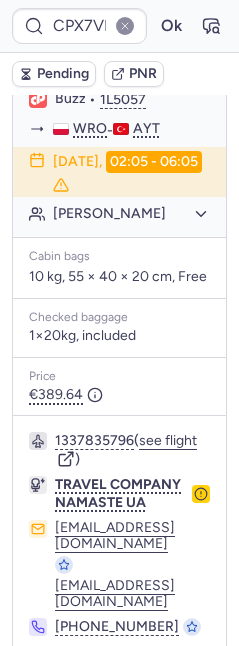 scroll, scrollTop: 242, scrollLeft: 0, axis: vertical 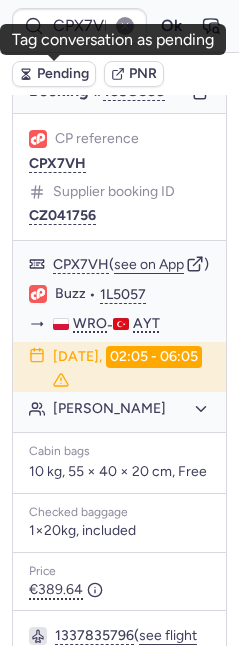 click on "Pending" at bounding box center (63, 74) 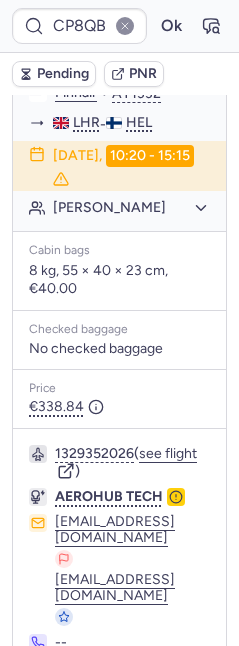 scroll, scrollTop: 596, scrollLeft: 0, axis: vertical 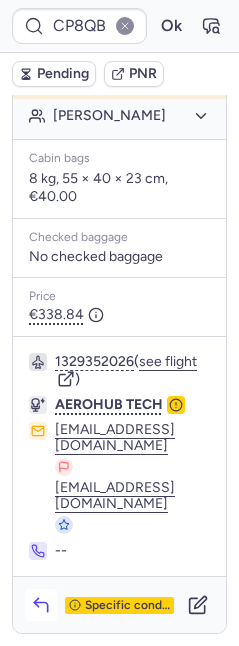 click 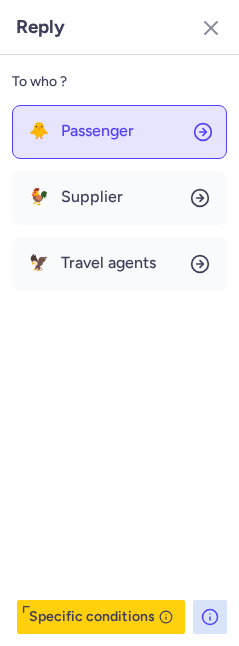 click on "🐥 Passenger" 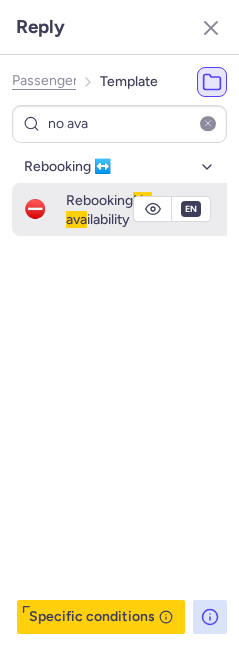 click on "Rebooking  No   ava ilability" at bounding box center (109, 209) 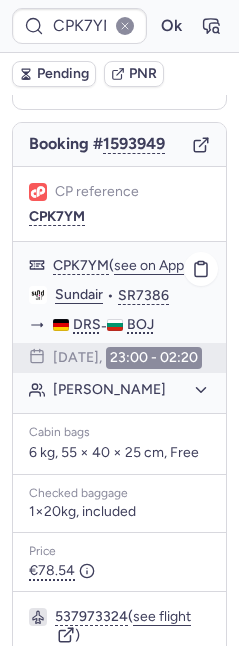 scroll, scrollTop: 198, scrollLeft: 0, axis: vertical 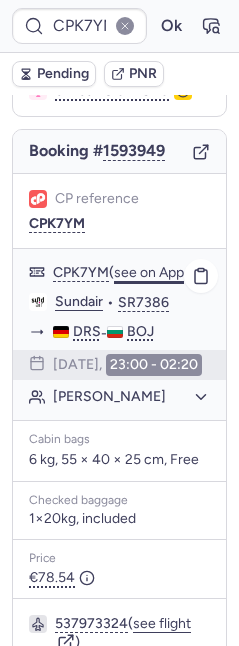 click on "see on App" 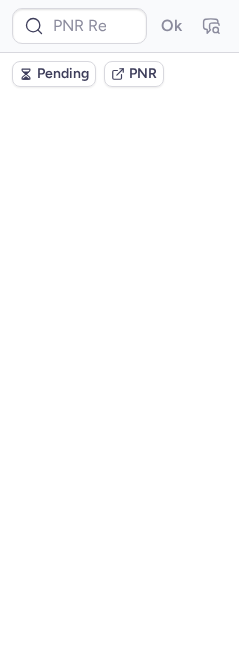 scroll, scrollTop: 0, scrollLeft: 0, axis: both 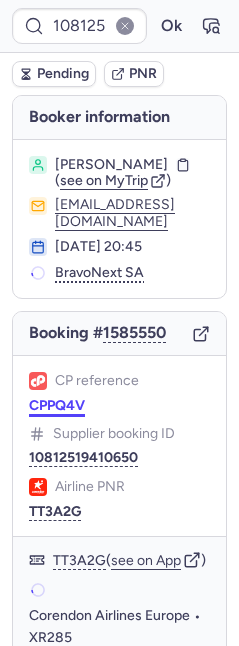 click on "CPPQ4V" at bounding box center [57, 406] 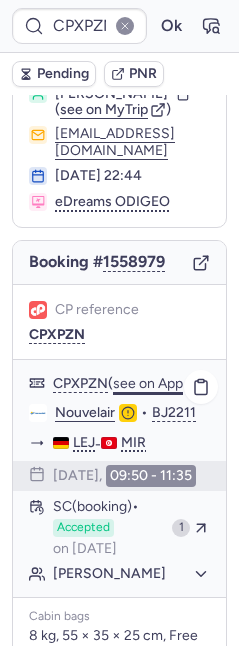 scroll, scrollTop: 183, scrollLeft: 0, axis: vertical 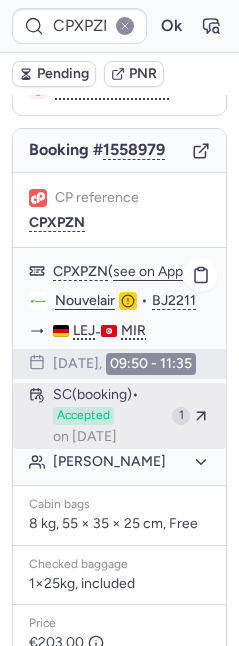 click on "Accepted" at bounding box center [83, 416] 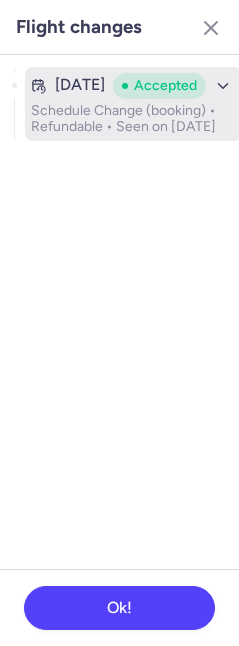 click on "Schedule Change (booking) • Refundable • Seen on Jul 2, 2025" at bounding box center [133, 119] 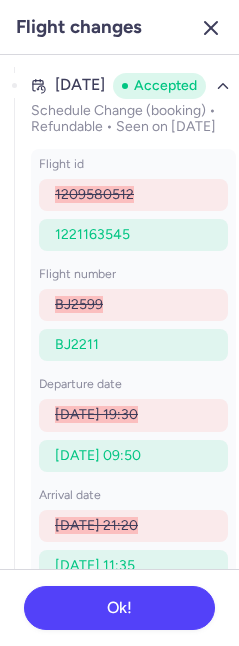 click 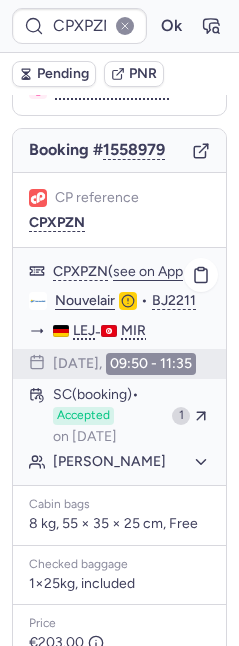 scroll, scrollTop: 677, scrollLeft: 0, axis: vertical 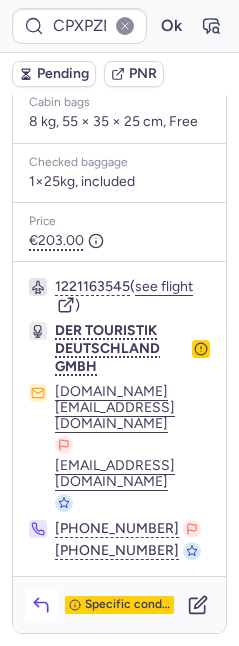 click 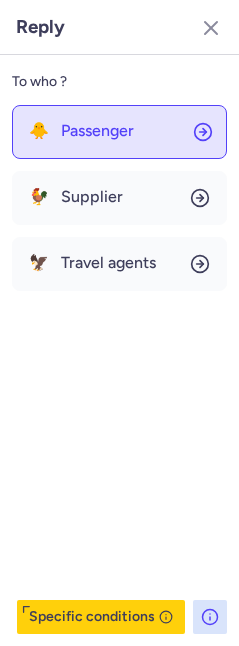 click on "Passenger" at bounding box center [97, 131] 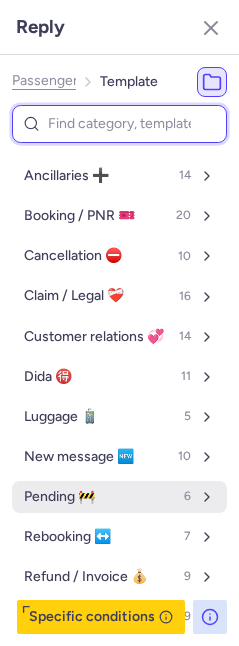 scroll, scrollTop: 127, scrollLeft: 0, axis: vertical 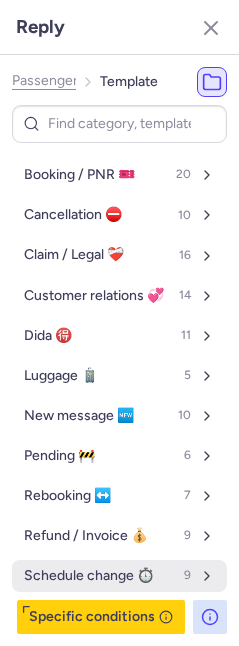 click on "Schedule change ⏱️" at bounding box center [89, 576] 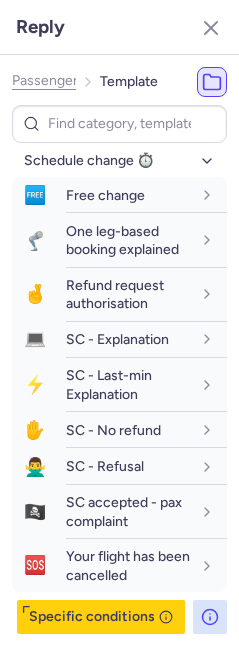 scroll, scrollTop: 558, scrollLeft: 0, axis: vertical 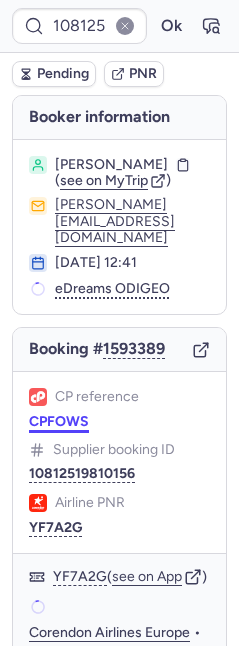 click on "CPFOWS" at bounding box center (59, 422) 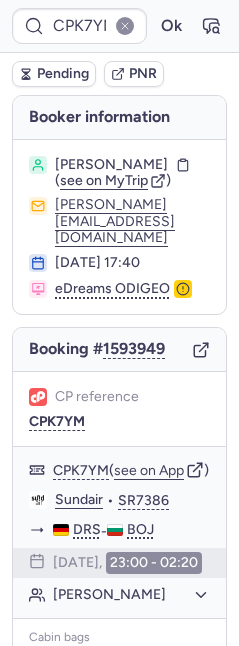 click on "Pending" at bounding box center (63, 74) 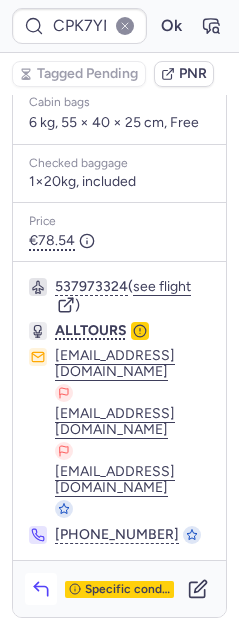click 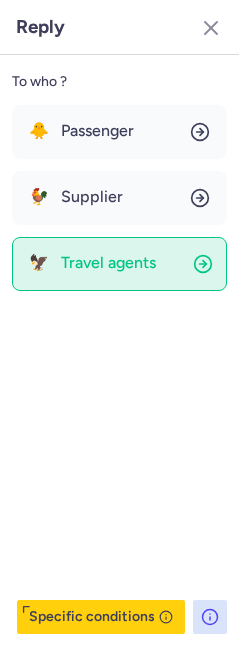 scroll, scrollTop: 542, scrollLeft: 0, axis: vertical 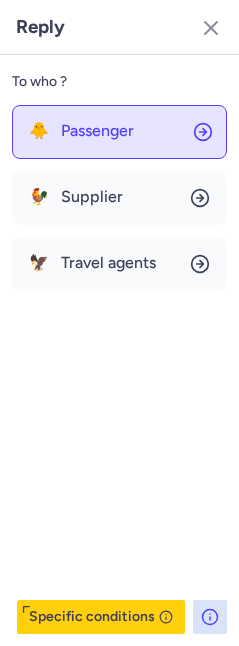 click on "🐥 Passenger" at bounding box center [81, 131] 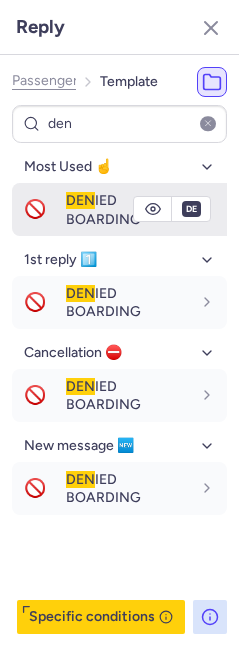 click on "DEN" at bounding box center [80, 200] 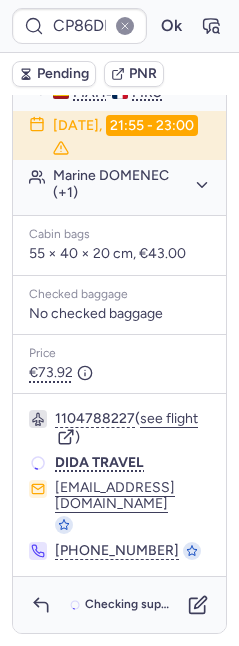 scroll, scrollTop: 542, scrollLeft: 0, axis: vertical 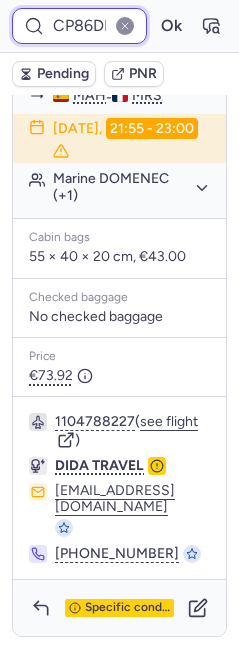 click on "CP86DP" at bounding box center [79, 26] 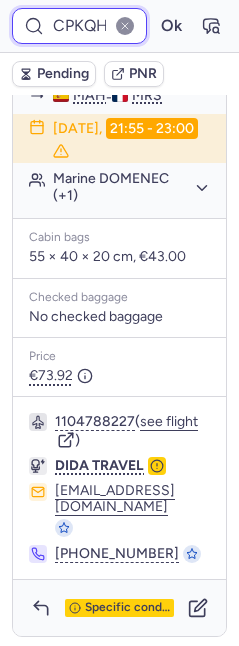 scroll, scrollTop: 0, scrollLeft: 29, axis: horizontal 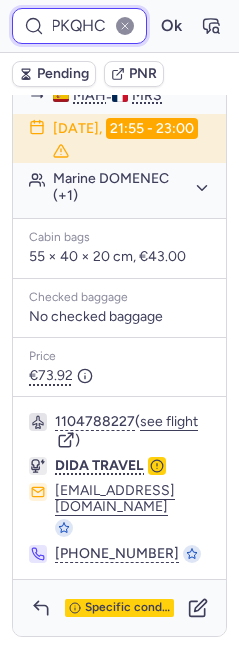 click on "Ok" at bounding box center [171, 26] 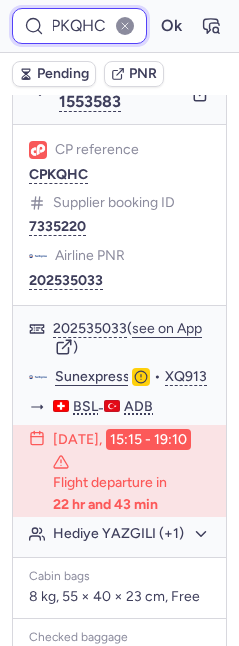 scroll, scrollTop: 449, scrollLeft: 0, axis: vertical 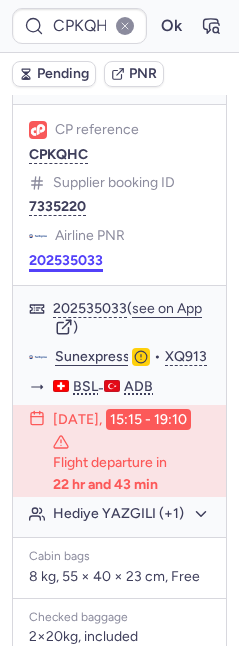 click on "202535033" at bounding box center (66, 261) 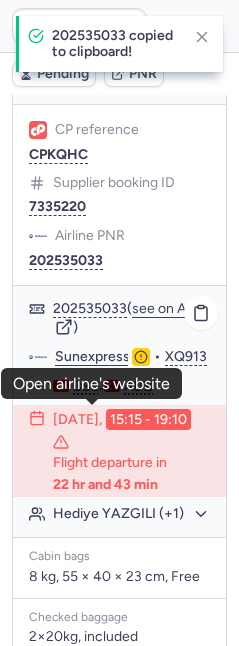 click on "Sunexpress" 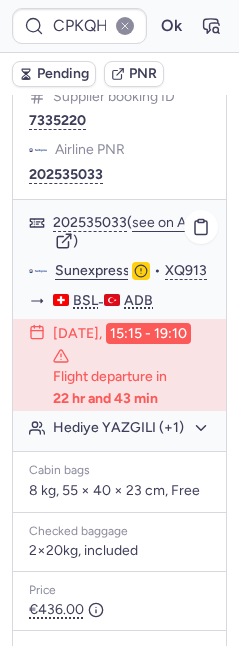 scroll, scrollTop: 650, scrollLeft: 0, axis: vertical 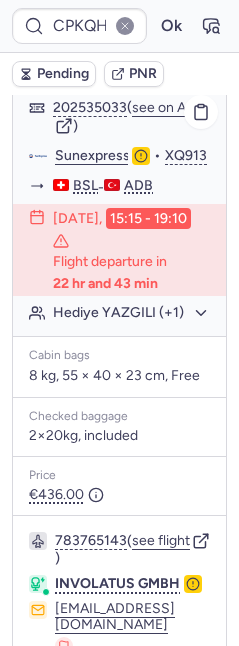 click on "Hediye YAZGILI (+1)" 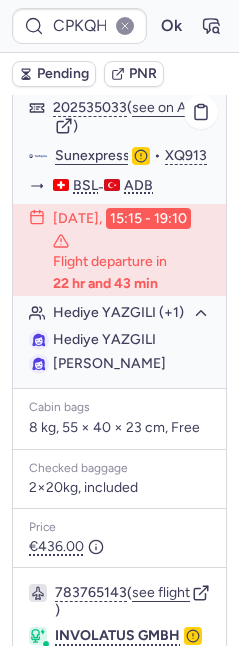 click on "Hediye YAZGILI" at bounding box center [104, 339] 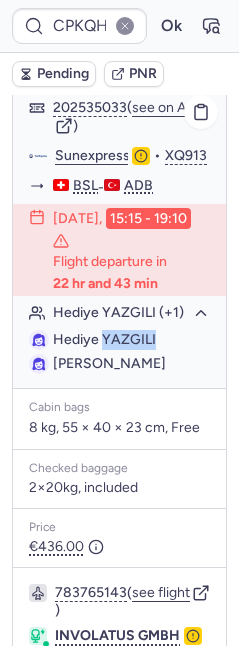 click on "Hediye YAZGILI" at bounding box center (104, 339) 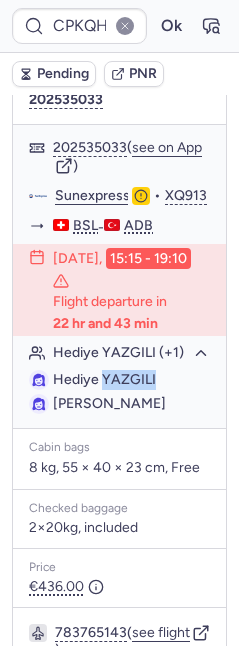 scroll, scrollTop: 417, scrollLeft: 0, axis: vertical 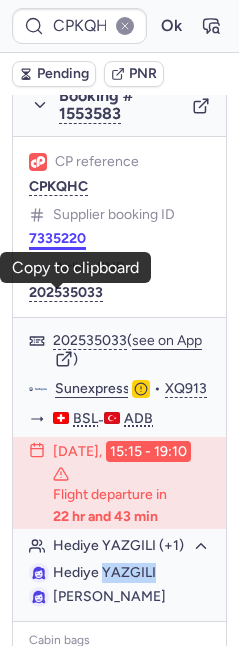 click on "7335220" at bounding box center (57, 239) 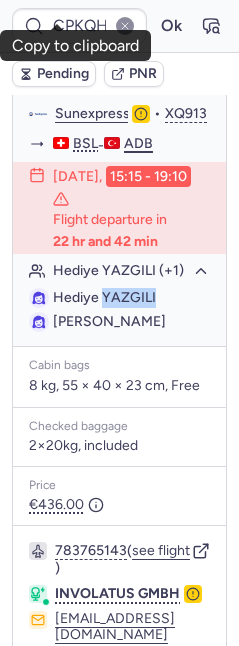 scroll, scrollTop: 696, scrollLeft: 0, axis: vertical 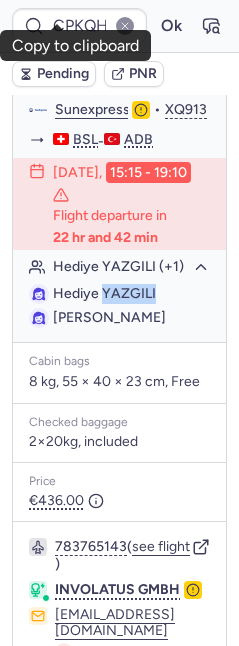 click on "Hediye YAZGILI" at bounding box center [104, 293] 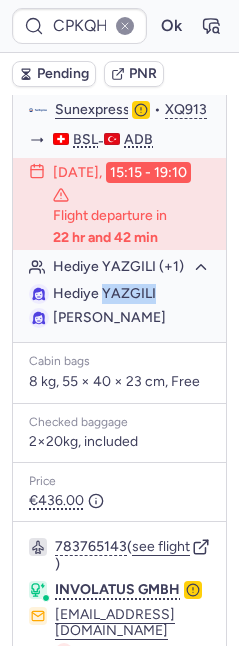 click on "Hediye YAZGILI" at bounding box center (104, 293) 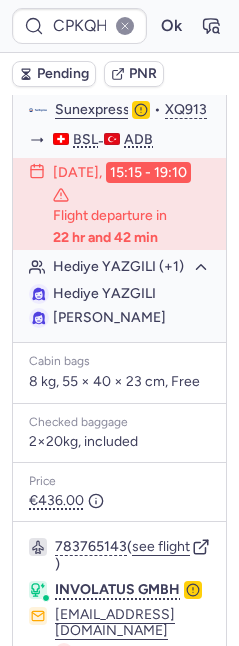 click on "202535033  ( see on App )" 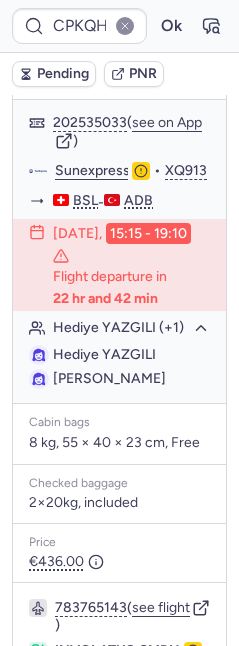 scroll, scrollTop: 548, scrollLeft: 0, axis: vertical 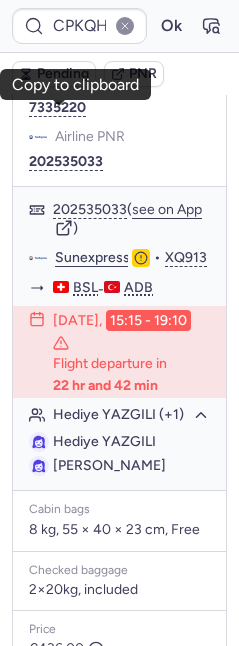 click on "CPKQHC" at bounding box center [58, 56] 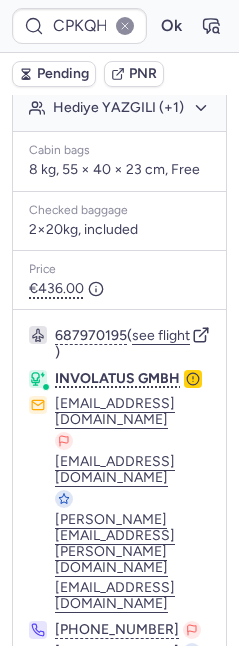 scroll, scrollTop: 1629, scrollLeft: 0, axis: vertical 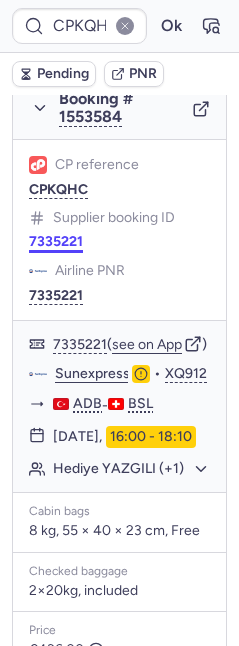 click on "7335221" at bounding box center [56, 242] 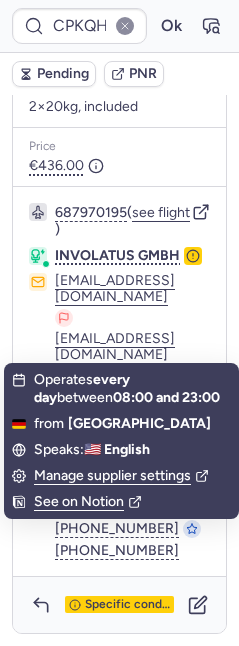 scroll, scrollTop: 1986, scrollLeft: 0, axis: vertical 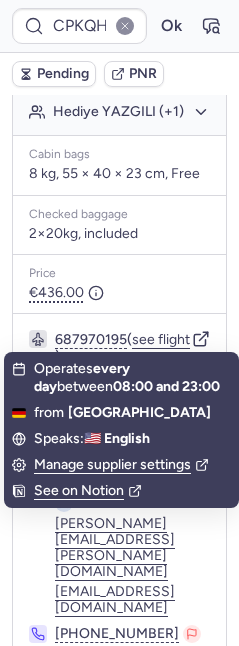click on "Hediye YAZGILI (+1)" 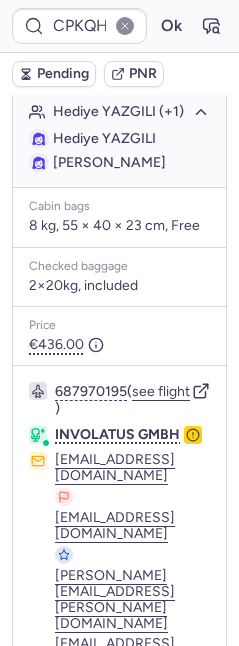 click on "Hediye YAZGILI" at bounding box center (104, 138) 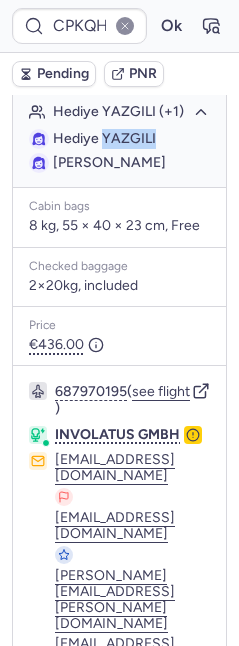 click on "Hediye YAZGILI" at bounding box center (104, 138) 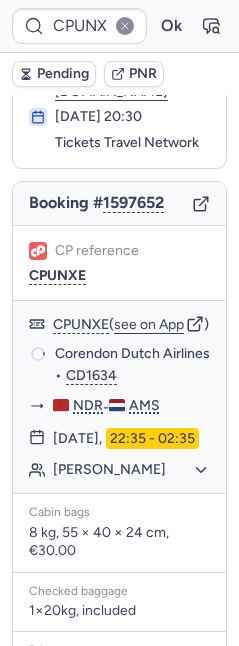 scroll, scrollTop: 124, scrollLeft: 0, axis: vertical 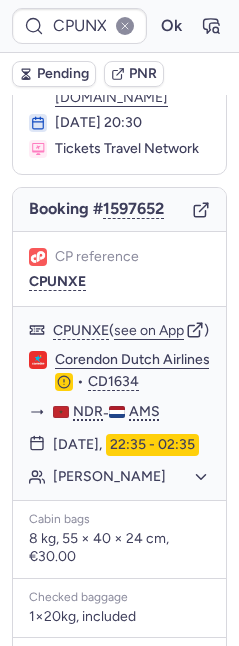 click on "Pending" at bounding box center [63, 74] 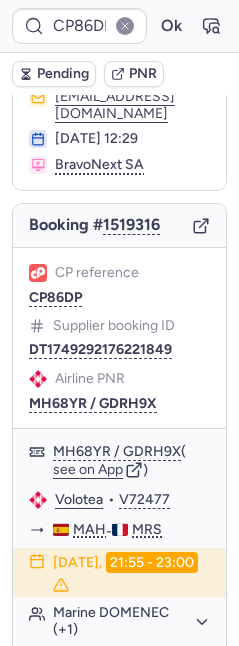 scroll, scrollTop: 85, scrollLeft: 0, axis: vertical 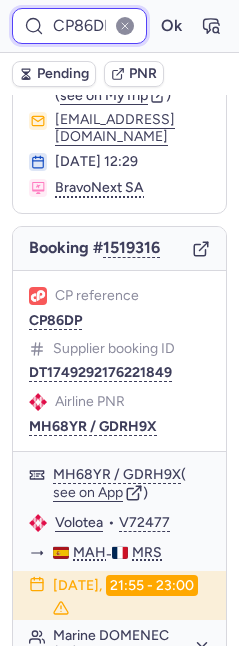 click on "CP86DP" at bounding box center [79, 26] 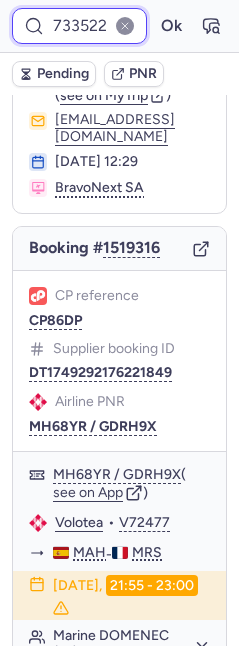 scroll, scrollTop: 0, scrollLeft: 26, axis: horizontal 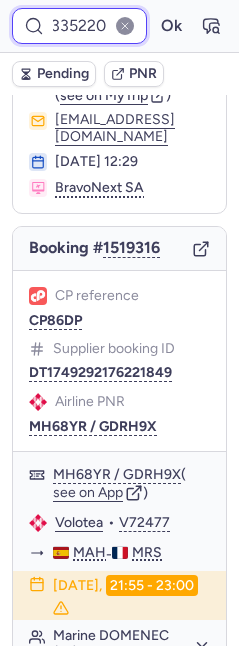 click on "Ok" at bounding box center [171, 26] 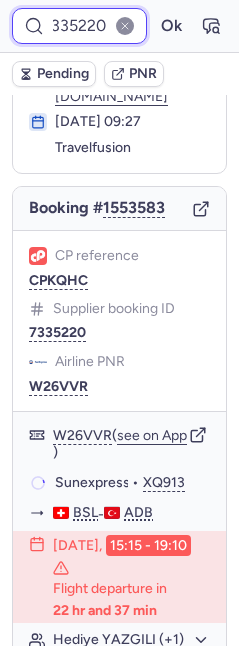 scroll, scrollTop: 125, scrollLeft: 0, axis: vertical 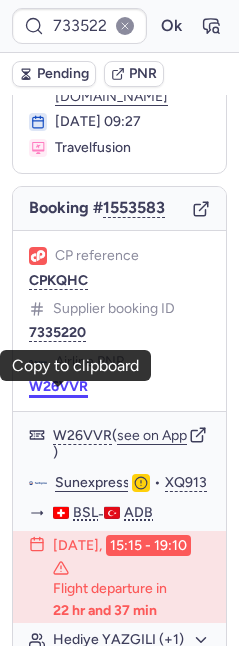 click on "W26VVR" at bounding box center (58, 387) 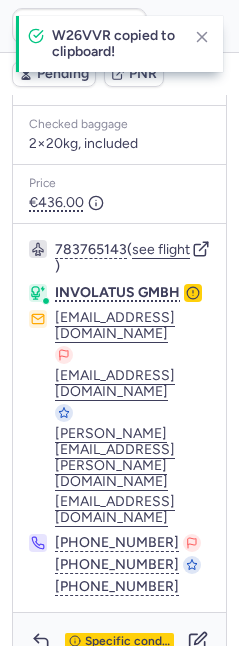 scroll, scrollTop: 767, scrollLeft: 0, axis: vertical 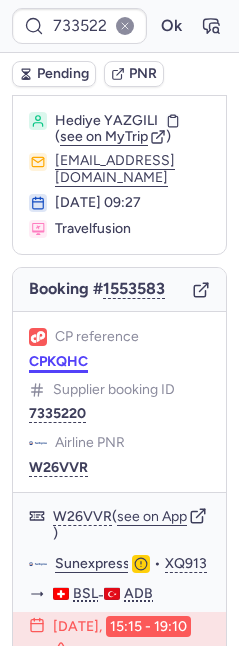 click on "CPKQHC" at bounding box center (58, 362) 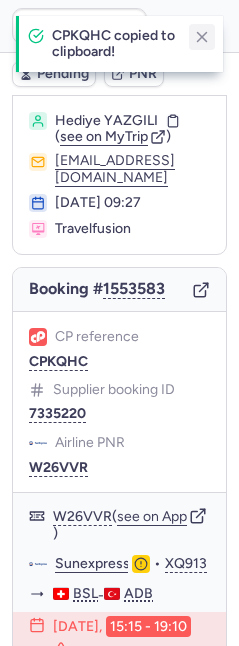 click 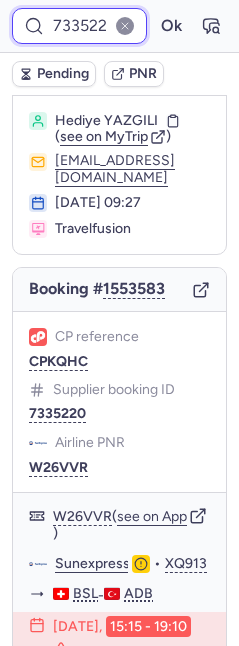 click on "7335220" at bounding box center [79, 26] 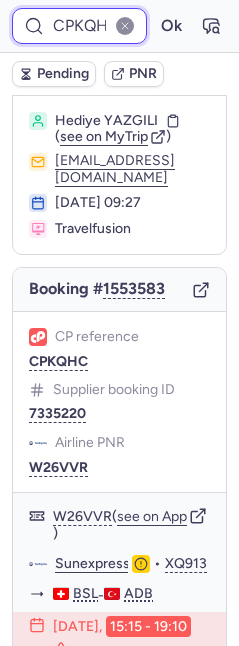 scroll, scrollTop: 0, scrollLeft: 29, axis: horizontal 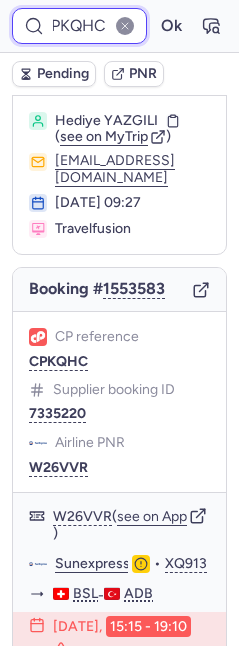 click on "Ok" at bounding box center [171, 26] 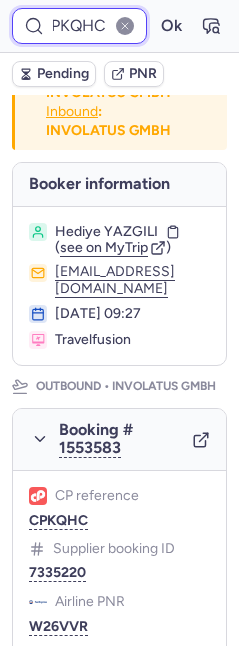 scroll, scrollTop: 286, scrollLeft: 0, axis: vertical 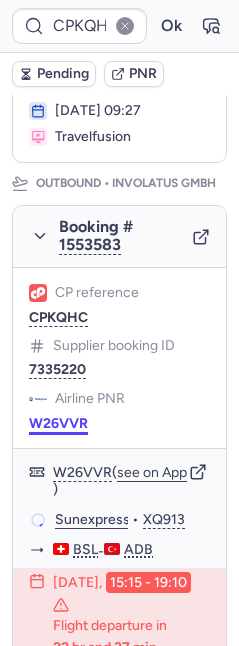 click on "W26VVR" at bounding box center [58, 424] 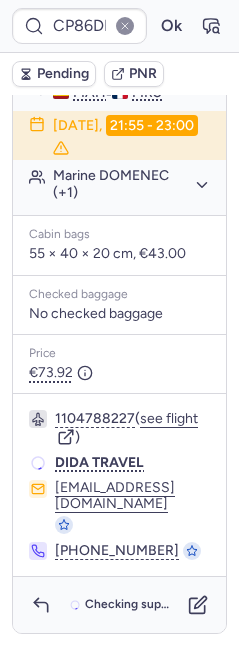 scroll, scrollTop: 572, scrollLeft: 0, axis: vertical 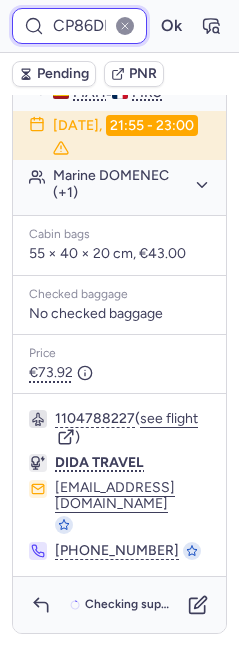 click on "CP86DP" at bounding box center (79, 26) 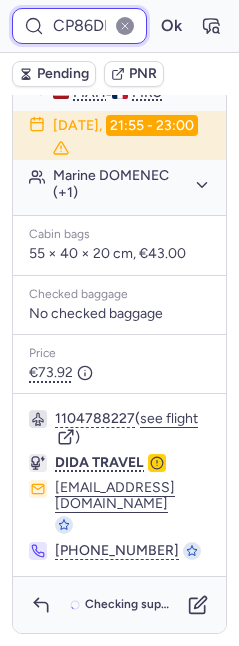 click on "CP86DP" at bounding box center [79, 26] 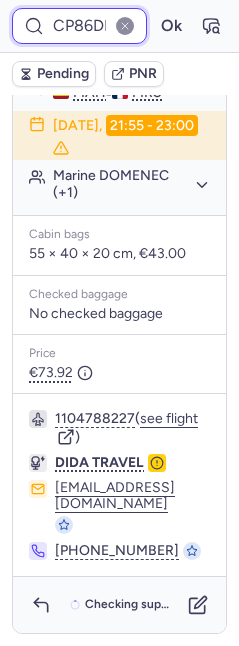 click on "CP86DP" at bounding box center [79, 26] 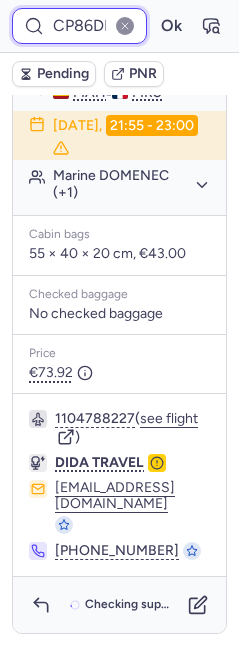 click on "Ok" at bounding box center (171, 26) 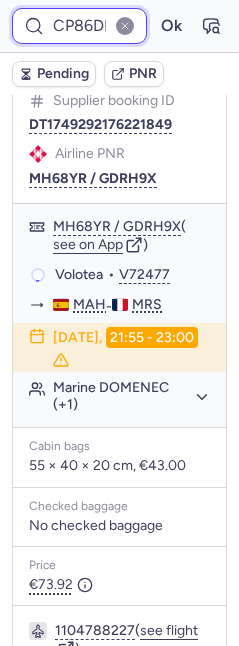 scroll, scrollTop: 0, scrollLeft: 0, axis: both 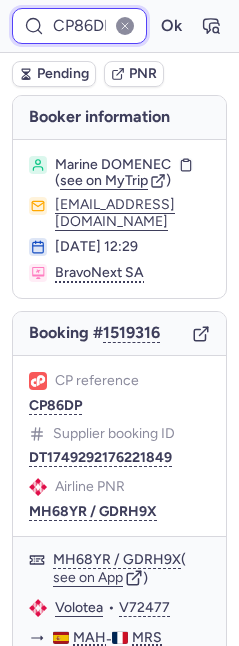 click on "CP86DP" at bounding box center (79, 26) 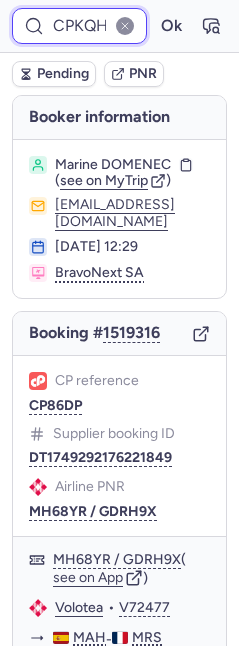 scroll, scrollTop: 0, scrollLeft: 29, axis: horizontal 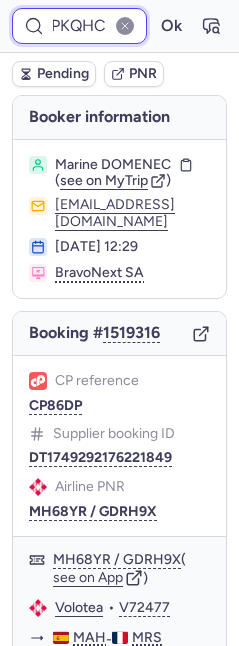 click on "Ok" at bounding box center (171, 26) 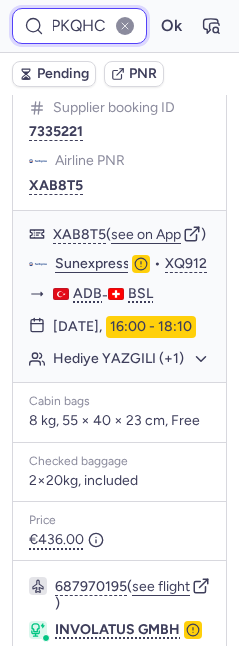 scroll, scrollTop: 1687, scrollLeft: 0, axis: vertical 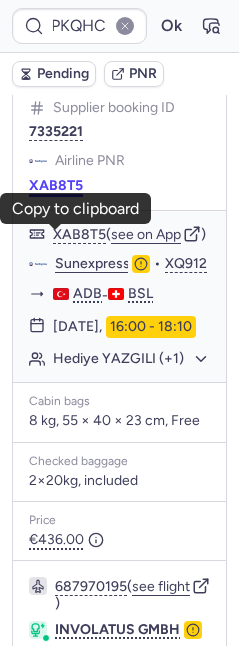 click on "XAB8T5" at bounding box center [56, 186] 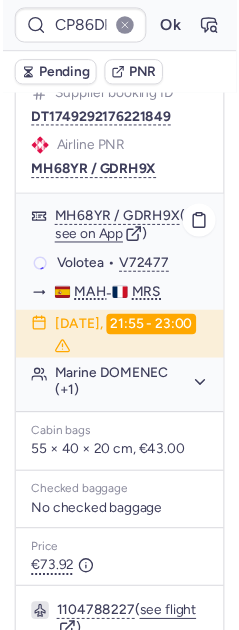 scroll, scrollTop: 0, scrollLeft: 0, axis: both 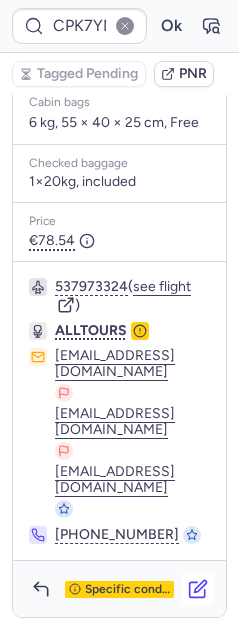 click at bounding box center [198, 589] 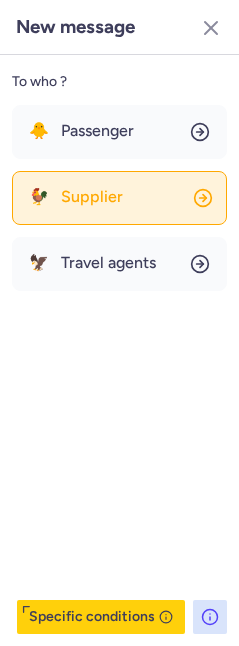 click on "🐓 Supplier" 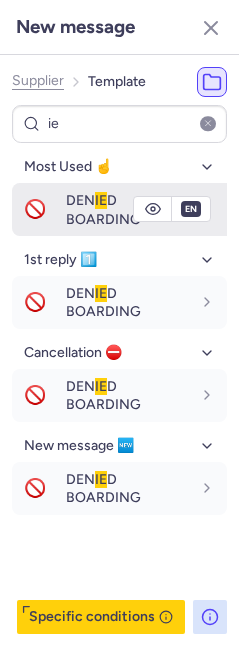 click on "DEN IE D BOARDING" at bounding box center [103, 209] 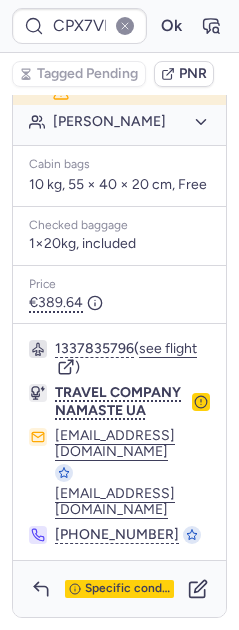 scroll, scrollTop: 587, scrollLeft: 0, axis: vertical 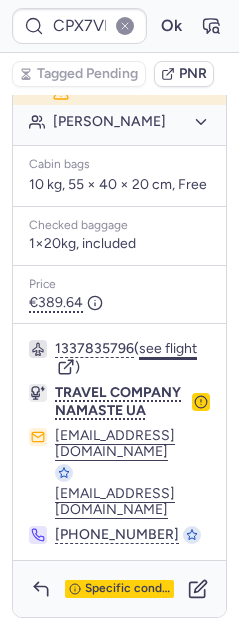 click on "see flight" 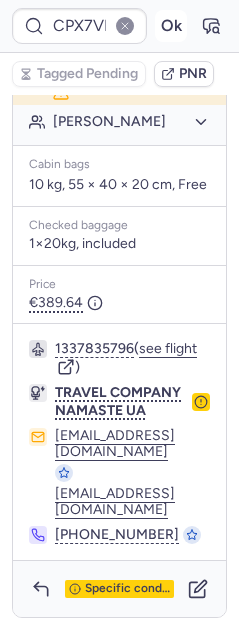 click on "Ok" at bounding box center [171, 26] 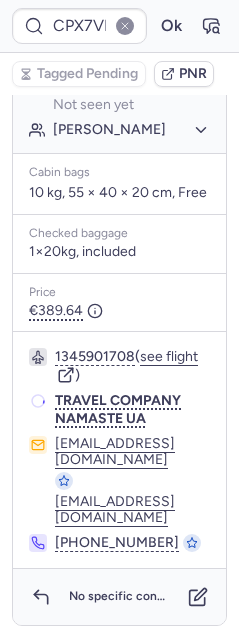 scroll, scrollTop: 155, scrollLeft: 0, axis: vertical 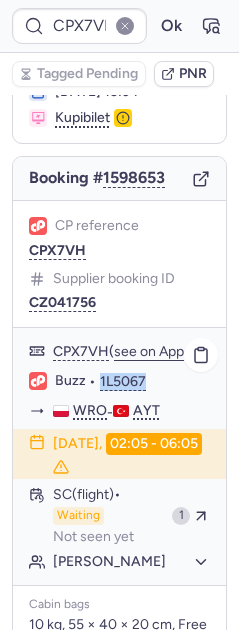 drag, startPoint x: 99, startPoint y: 385, endPoint x: 167, endPoint y: 399, distance: 69.426216 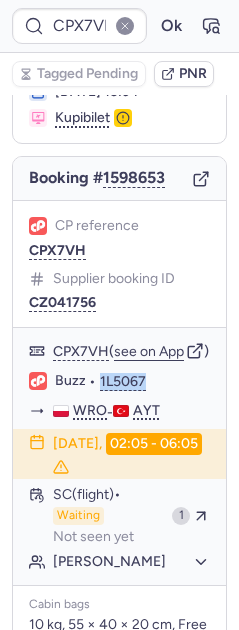 copy on "1L5067" 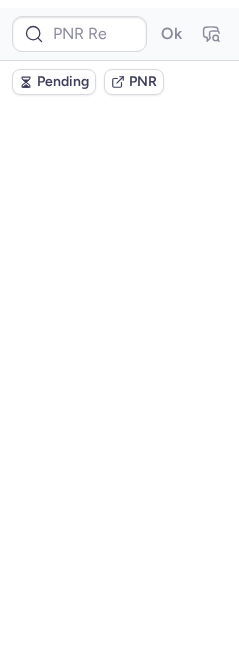 scroll, scrollTop: 0, scrollLeft: 0, axis: both 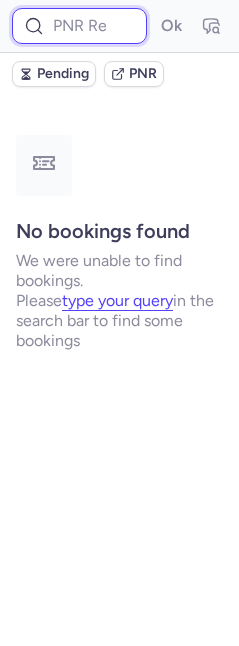 click at bounding box center (79, 26) 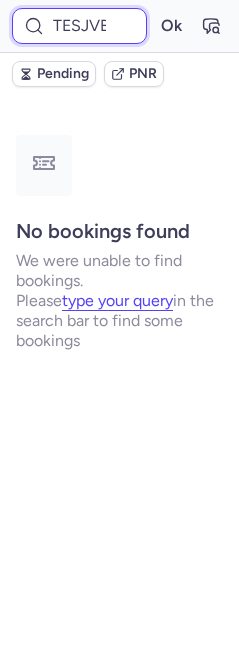 scroll, scrollTop: 0, scrollLeft: 3, axis: horizontal 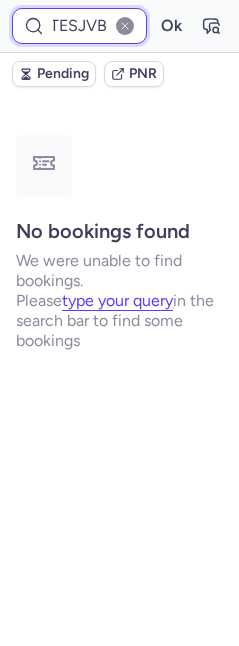 click on "Ok" at bounding box center (171, 26) 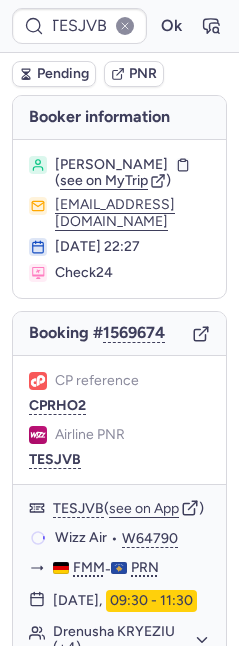 scroll, scrollTop: 0, scrollLeft: 0, axis: both 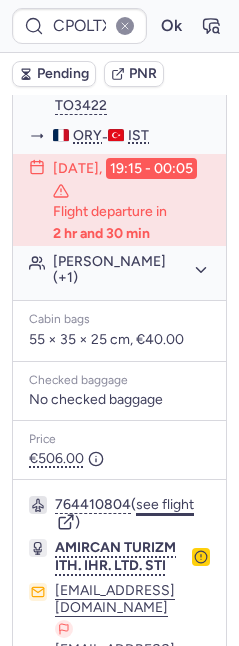 click on "see flight" 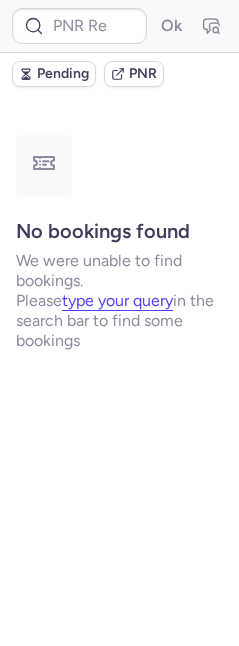 scroll, scrollTop: 0, scrollLeft: 0, axis: both 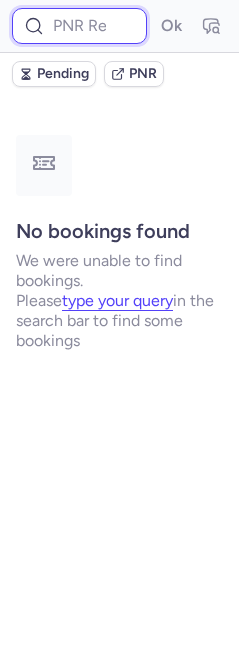 click at bounding box center (79, 26) 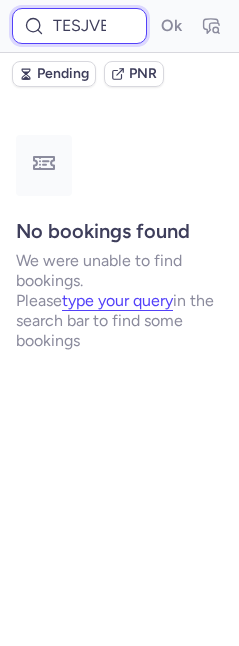 scroll, scrollTop: 0, scrollLeft: 3, axis: horizontal 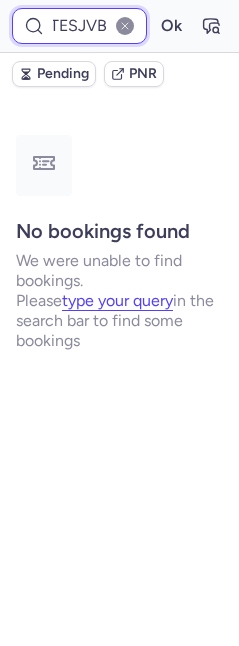 click on "Ok" at bounding box center (171, 26) 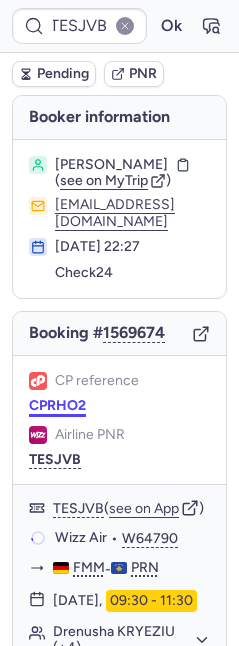 click on "CPRHO2" at bounding box center (57, 406) 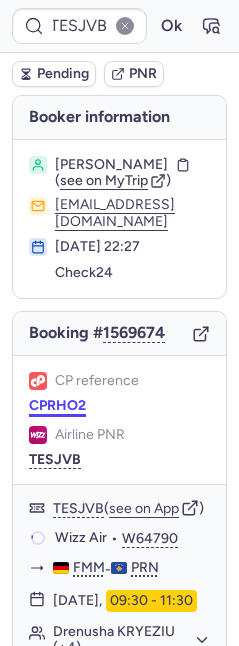 scroll, scrollTop: 0, scrollLeft: 0, axis: both 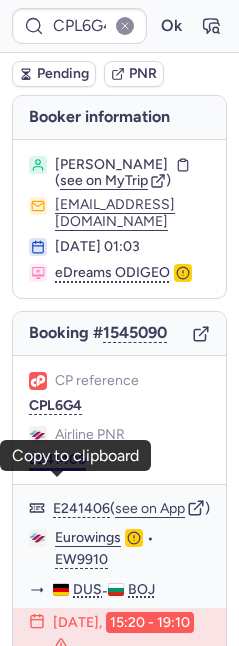 click on "E241406" at bounding box center (57, 460) 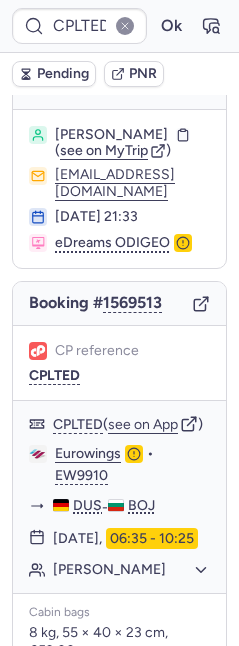 scroll, scrollTop: 171, scrollLeft: 0, axis: vertical 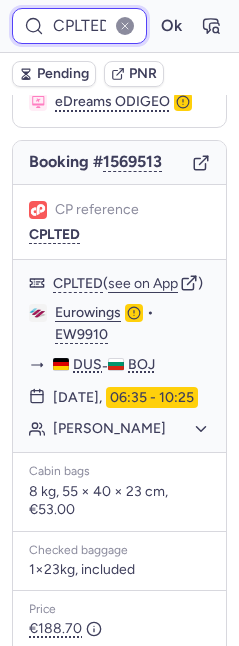 click on "CPLTED" at bounding box center (79, 26) 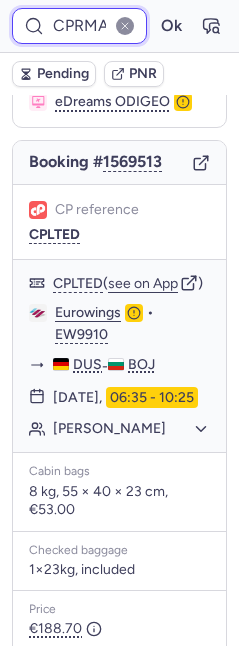 scroll, scrollTop: 0, scrollLeft: 27, axis: horizontal 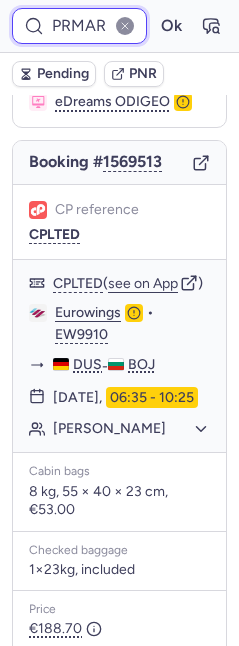 click on "Ok" at bounding box center (171, 26) 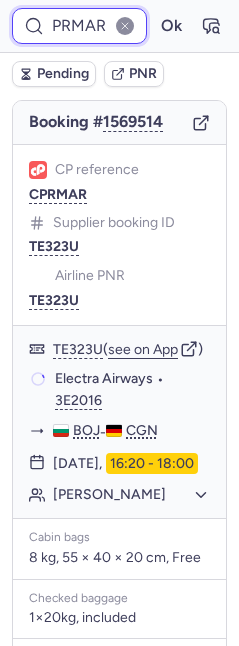 scroll, scrollTop: 171, scrollLeft: 0, axis: vertical 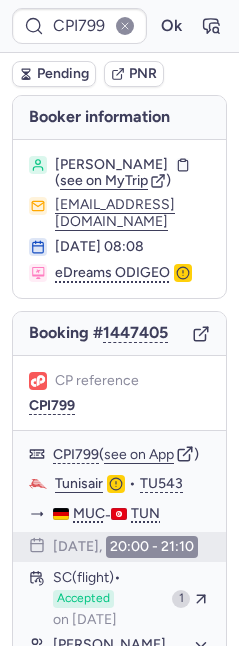 click on "Pending" at bounding box center (63, 74) 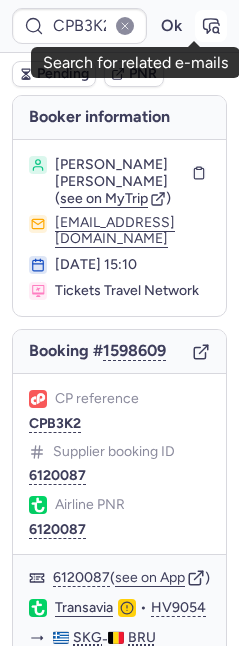 click 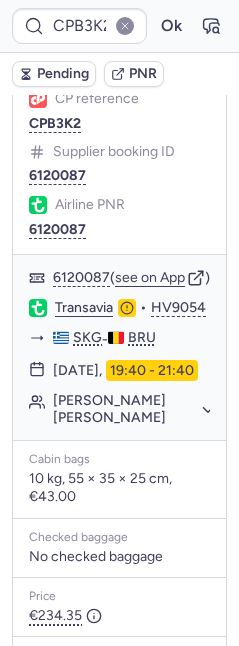 scroll, scrollTop: 0, scrollLeft: 0, axis: both 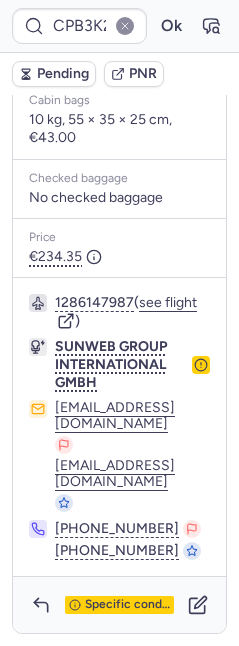 click 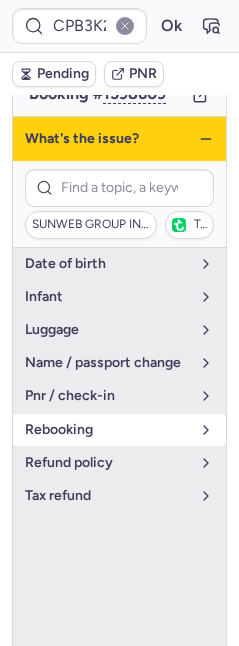 scroll, scrollTop: 291, scrollLeft: 0, axis: vertical 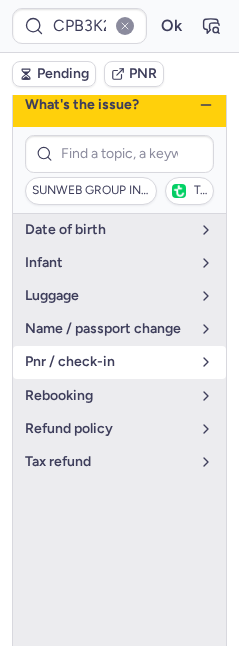 click on "pnr / check-in" at bounding box center [107, 362] 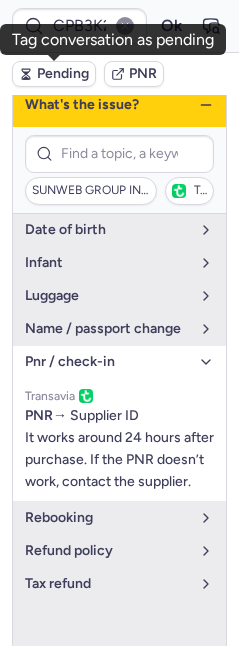 click on "Pending" at bounding box center [54, 74] 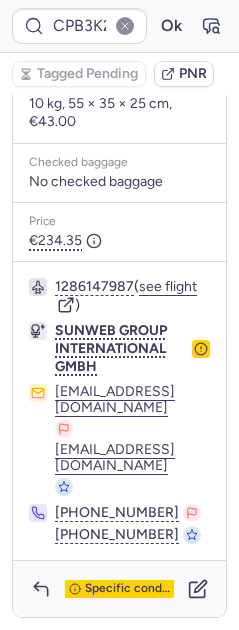 scroll, scrollTop: 750, scrollLeft: 0, axis: vertical 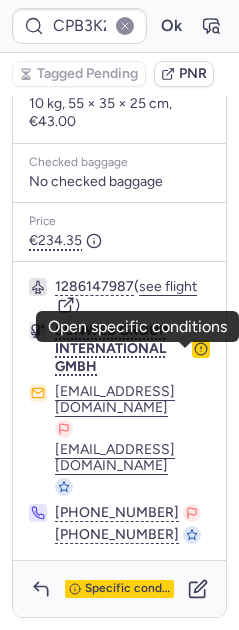 click 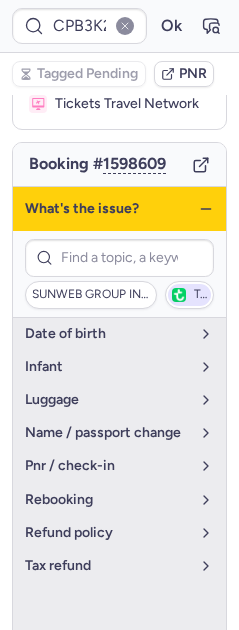click on "Transavia" at bounding box center (189, 295) 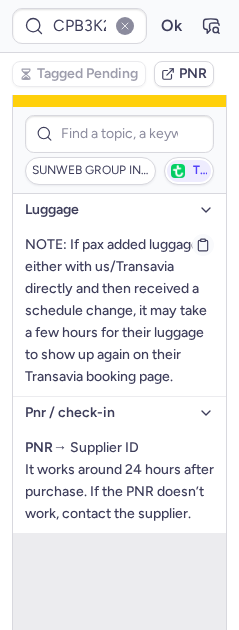 scroll, scrollTop: 203, scrollLeft: 0, axis: vertical 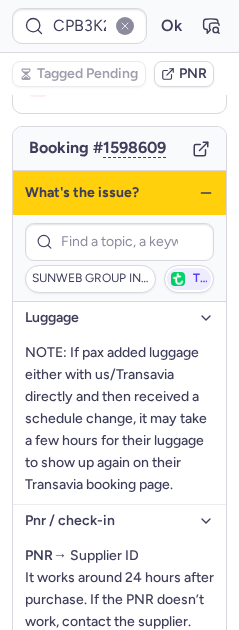 click 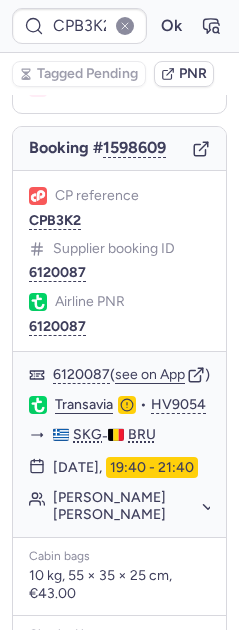 scroll, scrollTop: 643, scrollLeft: 0, axis: vertical 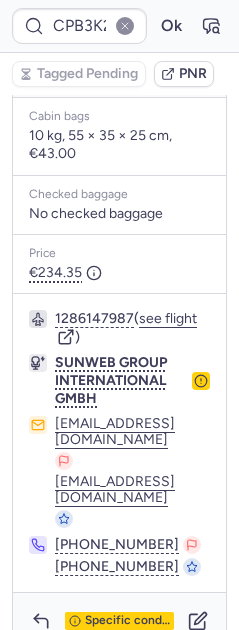click on "SUNWEB GROUP INTERNATIONAL GMBH" 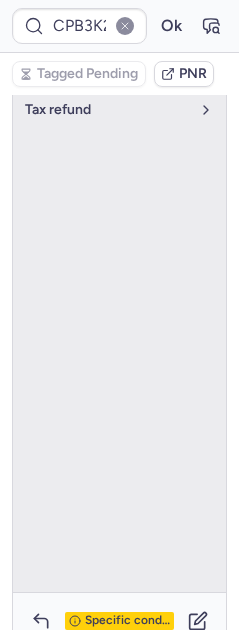 scroll, scrollTop: 187, scrollLeft: 0, axis: vertical 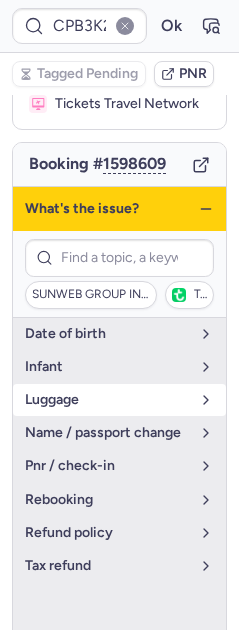click on "luggage" at bounding box center (107, 400) 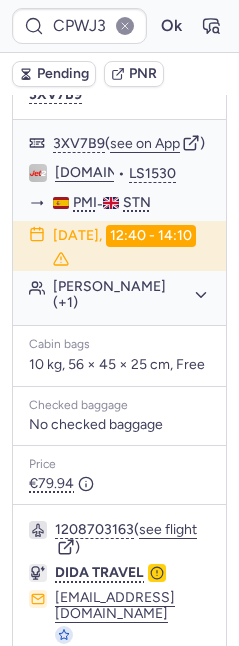 scroll, scrollTop: 259, scrollLeft: 0, axis: vertical 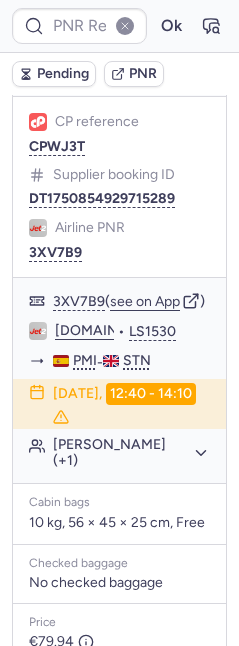 click on "CP reference CPWJ3T" 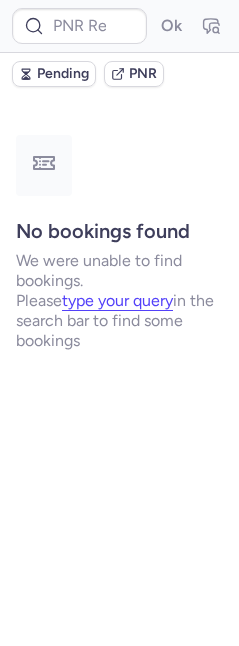 scroll, scrollTop: 0, scrollLeft: 0, axis: both 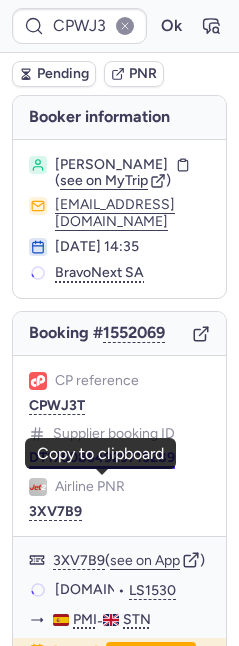 click on "DT1750854929715289" at bounding box center [102, 458] 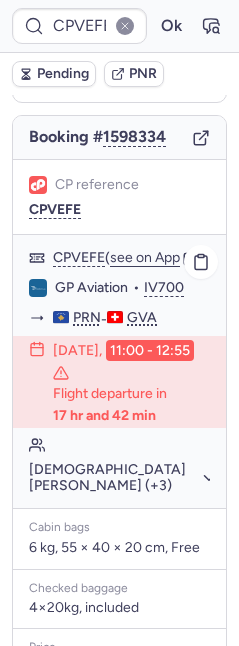 scroll, scrollTop: 267, scrollLeft: 0, axis: vertical 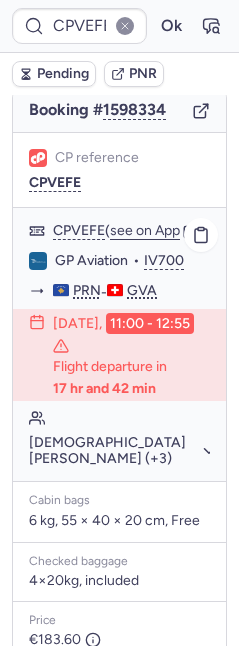 click on "CPVEFE  ( see on App )  GP Aviation  •  IV700 PRN  -  GVA 21 Jul 2025,  11:00 - 12:55  Flight departure in  17 hr and 42 min Ismet AJVAZI (+3)" at bounding box center (119, 345) 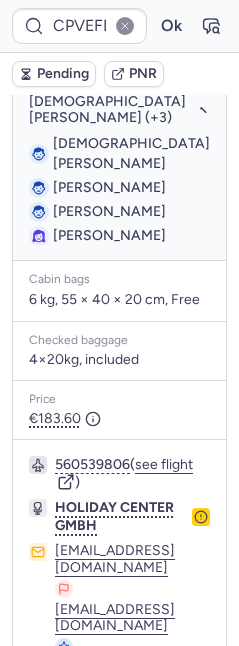 scroll, scrollTop: 639, scrollLeft: 0, axis: vertical 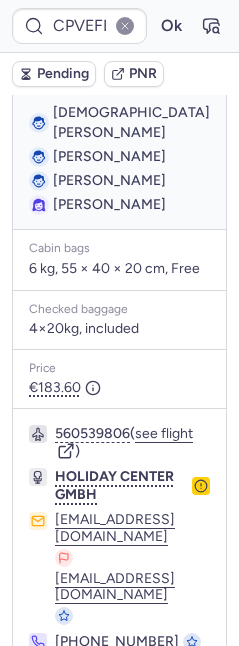 click 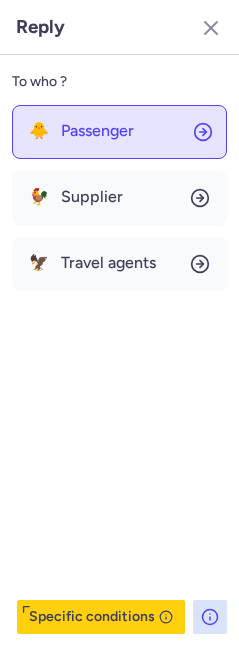click on "🐥 Passenger" 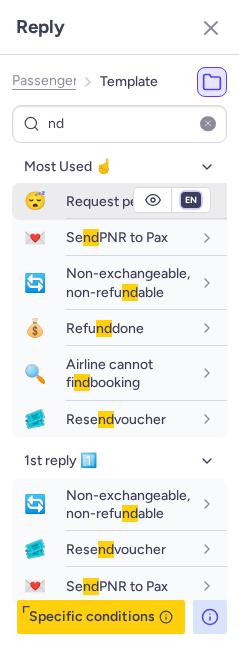 click on "fr en de nl pt es it ru" at bounding box center [191, 200] 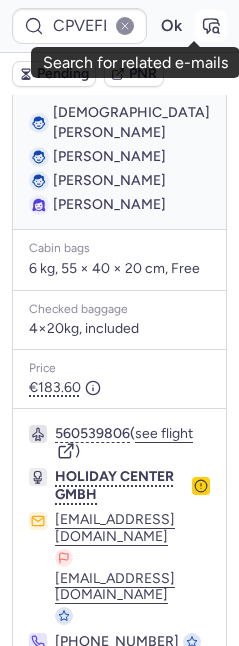 click at bounding box center (211, 26) 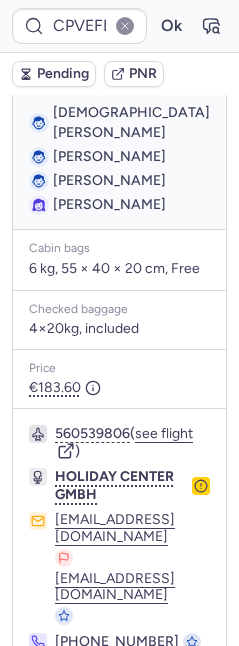 click on "Pending" at bounding box center [63, 74] 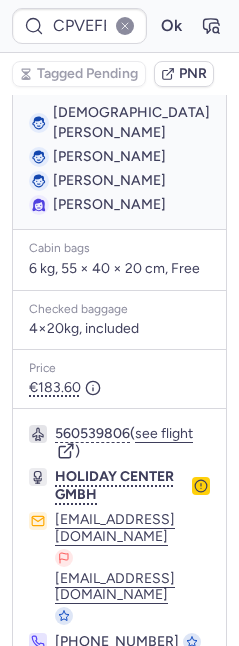 click 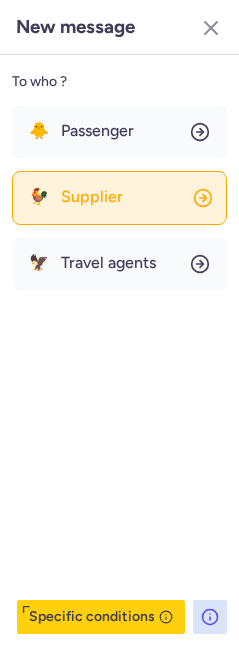 click on "Supplier" at bounding box center [92, 197] 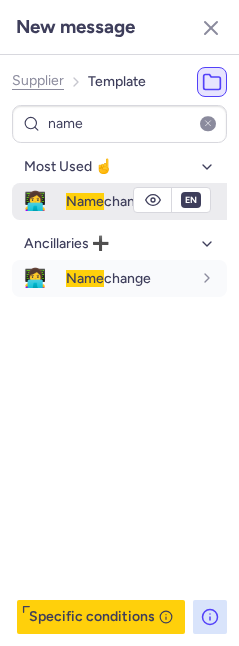 click on "👩‍💻 Name  change" at bounding box center [119, 201] 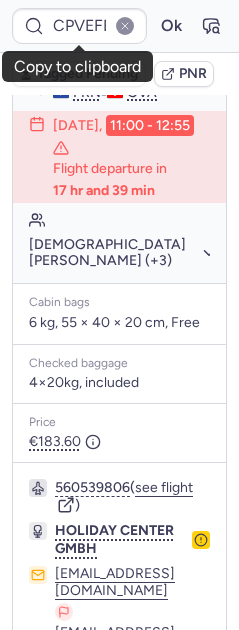 scroll, scrollTop: 556, scrollLeft: 0, axis: vertical 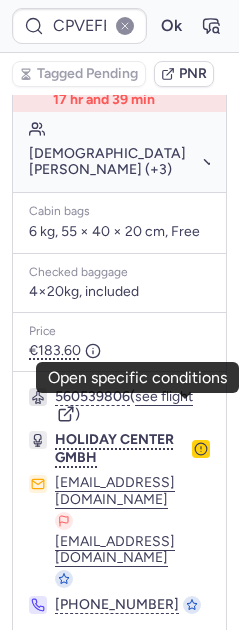 click 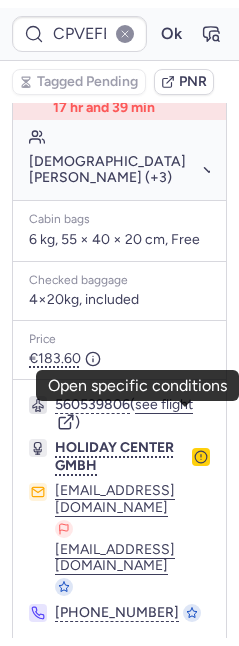 scroll, scrollTop: 151, scrollLeft: 0, axis: vertical 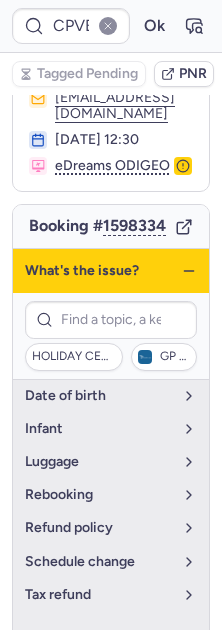 click 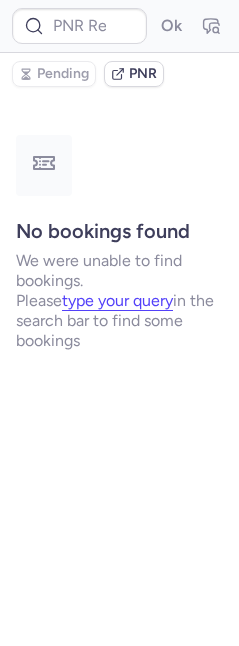 scroll, scrollTop: 0, scrollLeft: 0, axis: both 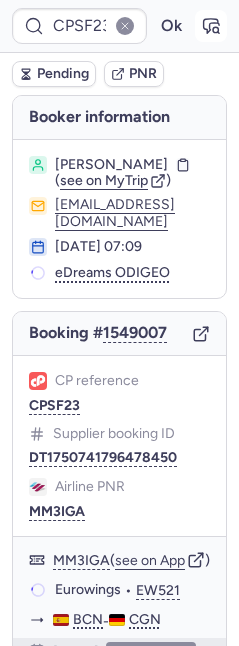 click 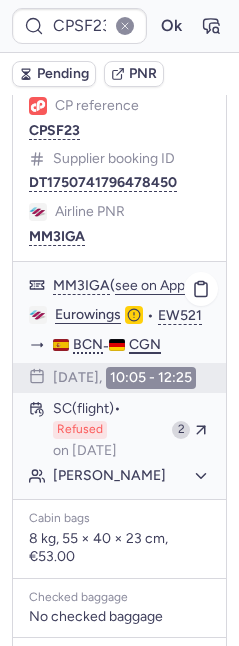 scroll, scrollTop: 35, scrollLeft: 0, axis: vertical 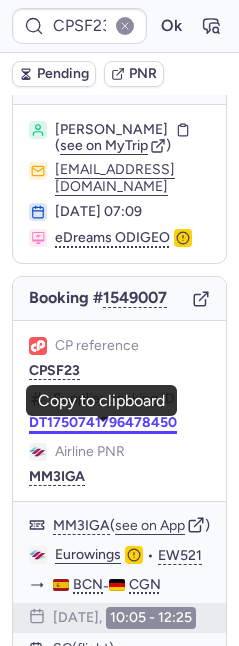 click on "DT1750741796478450" at bounding box center [103, 423] 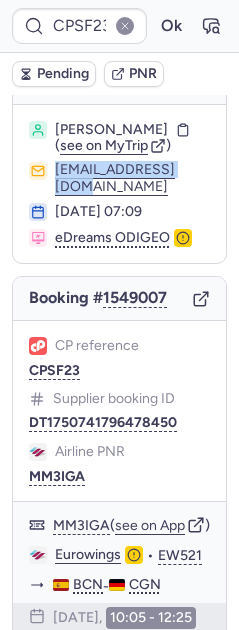 drag, startPoint x: 25, startPoint y: 189, endPoint x: 184, endPoint y: 196, distance: 159.154 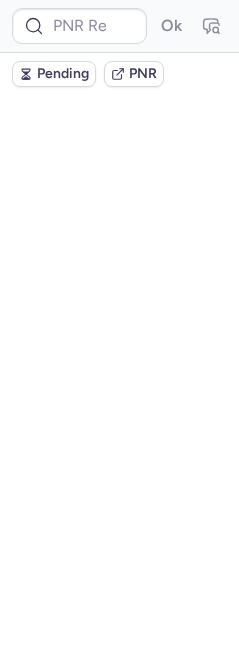 scroll, scrollTop: 0, scrollLeft: 0, axis: both 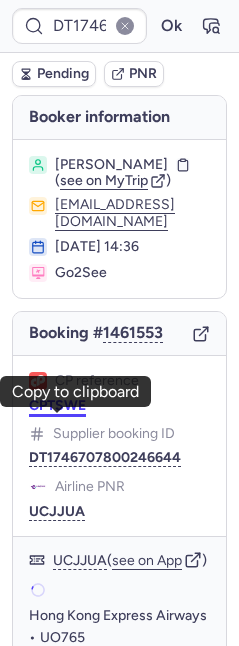click on "CPTSWE" at bounding box center [57, 406] 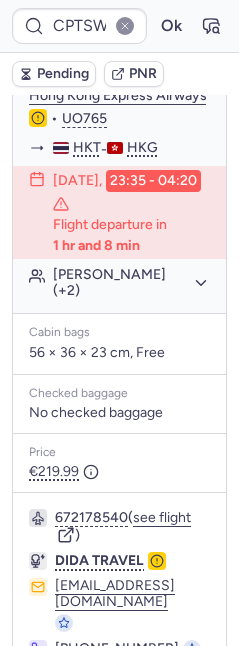 scroll, scrollTop: 630, scrollLeft: 0, axis: vertical 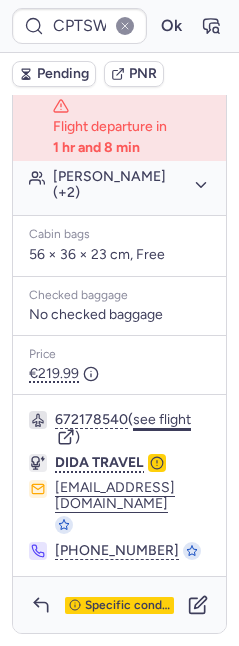 click on "see flight" 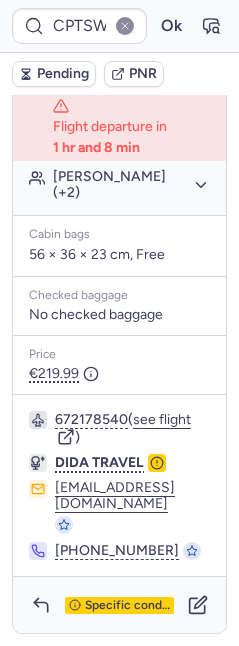 scroll, scrollTop: 591, scrollLeft: 0, axis: vertical 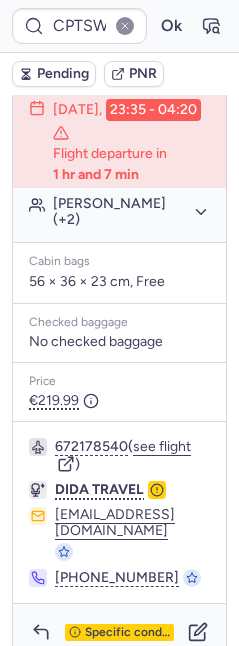 click on "CPTSWE  Ok" at bounding box center [119, 26] 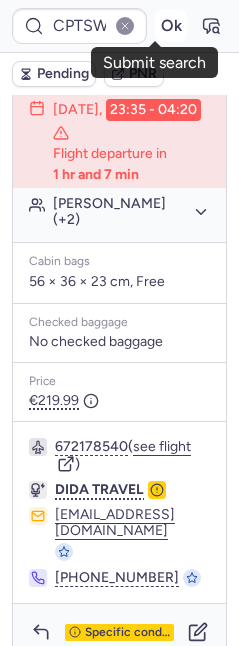 click on "Ok" at bounding box center (171, 26) 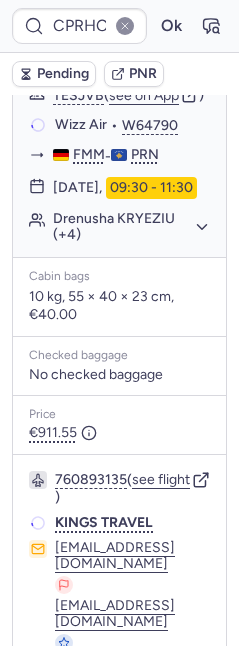 scroll, scrollTop: 383, scrollLeft: 0, axis: vertical 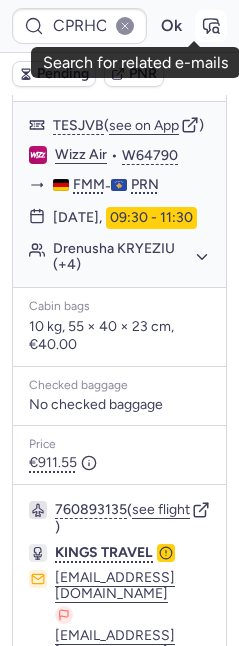 click 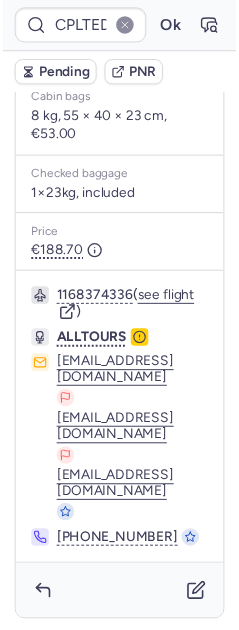 scroll, scrollTop: 0, scrollLeft: 0, axis: both 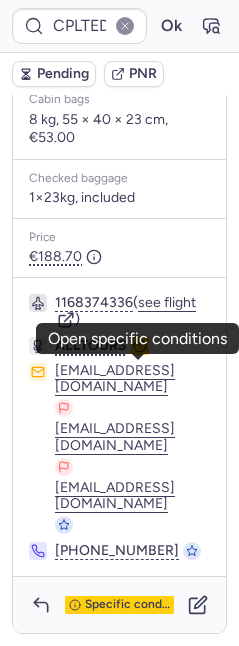 click 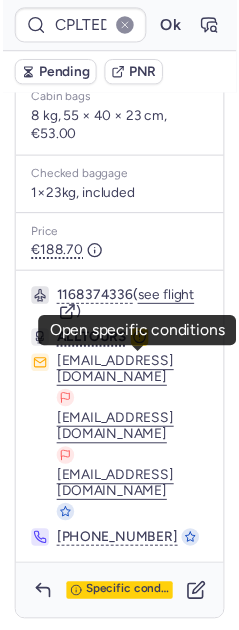 scroll, scrollTop: 160, scrollLeft: 0, axis: vertical 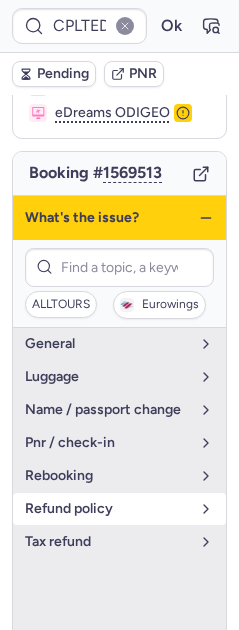 click on "refund policy" at bounding box center (107, 509) 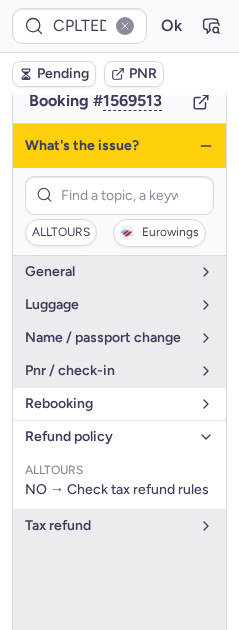 scroll, scrollTop: 267, scrollLeft: 0, axis: vertical 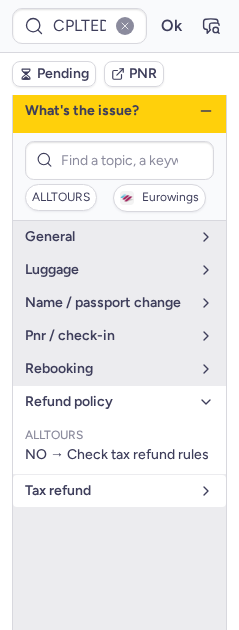 click on "tax refund" at bounding box center [107, 491] 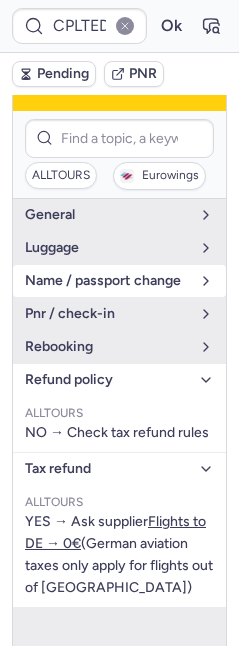 scroll, scrollTop: 150, scrollLeft: 0, axis: vertical 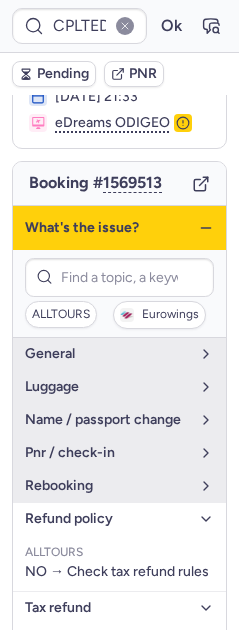 click 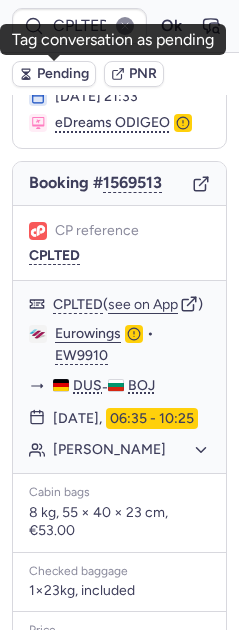 click on "Pending" at bounding box center (63, 74) 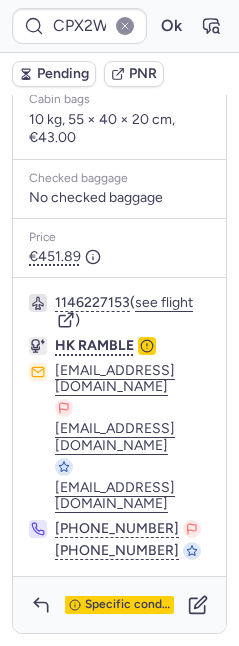 scroll, scrollTop: 790, scrollLeft: 0, axis: vertical 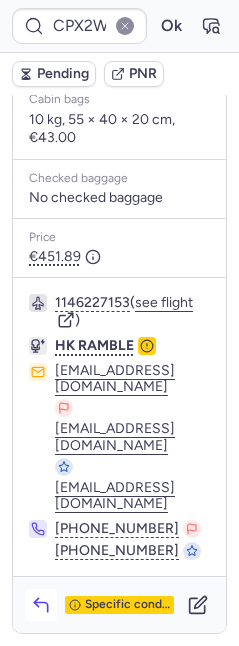 click 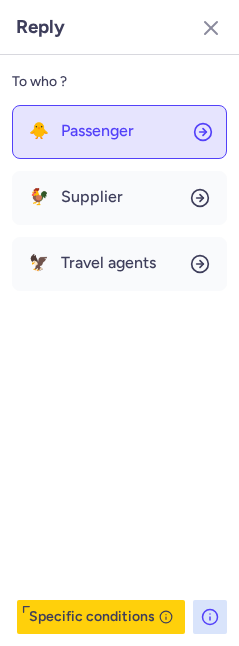 click on "🐥 Passenger" 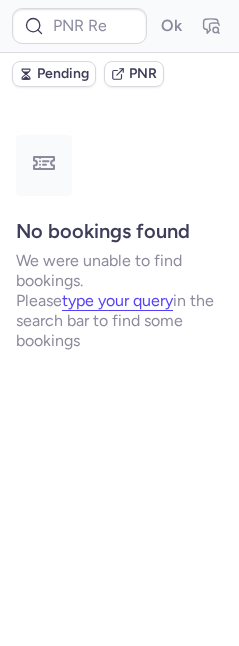 scroll, scrollTop: 0, scrollLeft: 0, axis: both 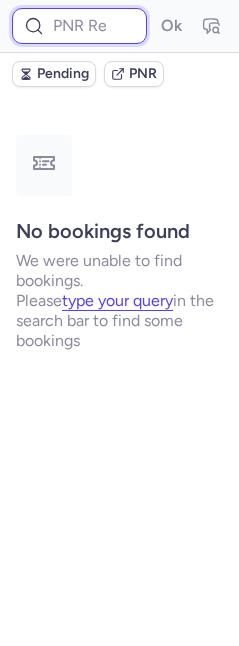 click at bounding box center [79, 26] 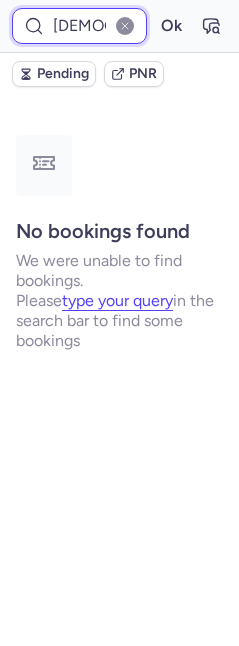 scroll, scrollTop: 0, scrollLeft: 10, axis: horizontal 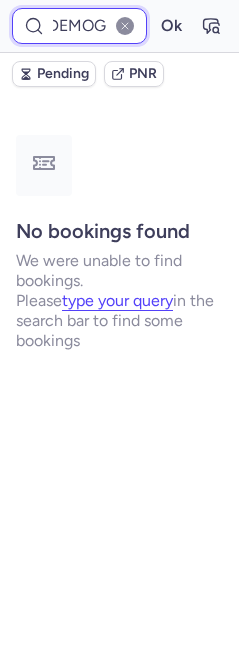 click on "Ok" at bounding box center [171, 26] 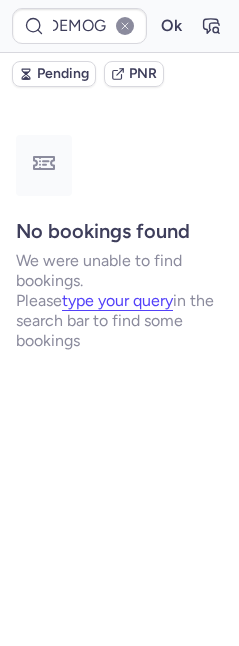 scroll, scrollTop: 0, scrollLeft: 0, axis: both 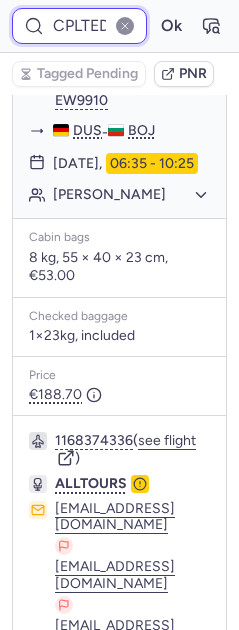 click on "CPLTED" at bounding box center [79, 26] 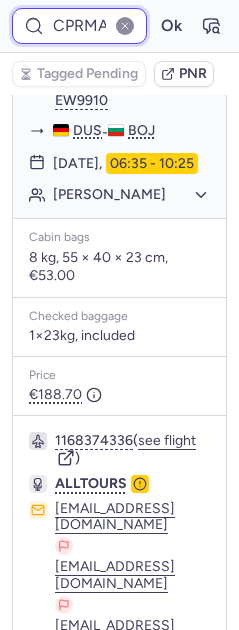 scroll, scrollTop: 0, scrollLeft: 27, axis: horizontal 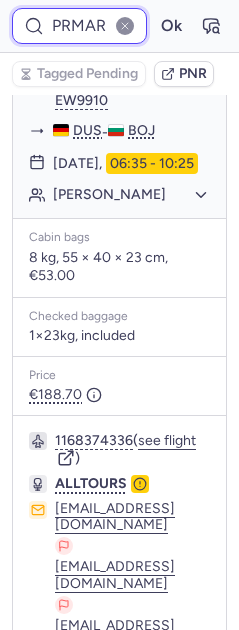 click on "Ok" at bounding box center (171, 26) 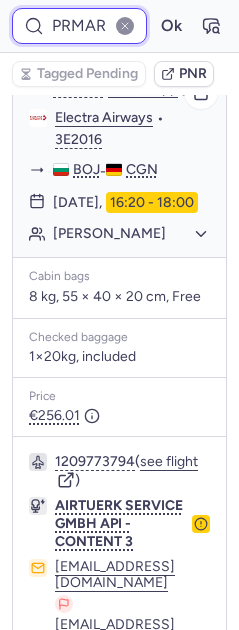 scroll, scrollTop: 692, scrollLeft: 0, axis: vertical 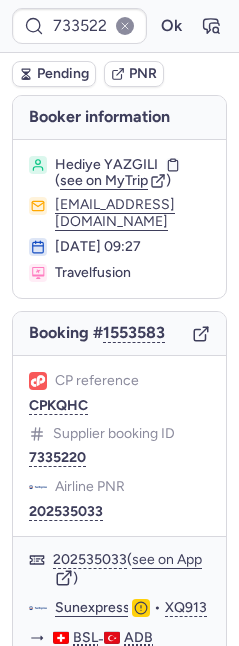 type on "CP86DP" 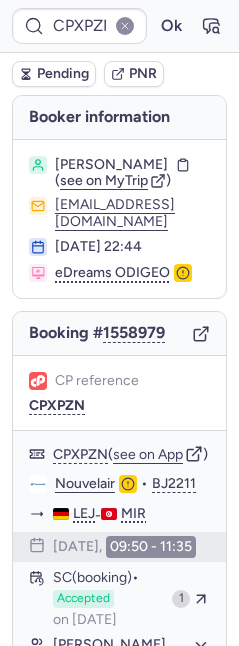click on "Pending" at bounding box center [63, 74] 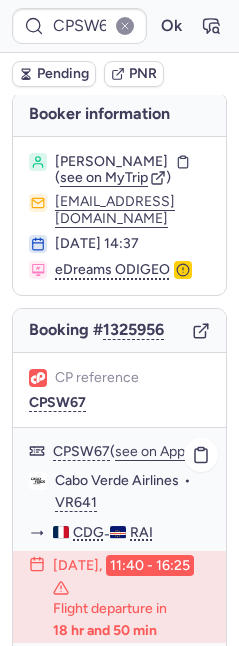scroll, scrollTop: 0, scrollLeft: 0, axis: both 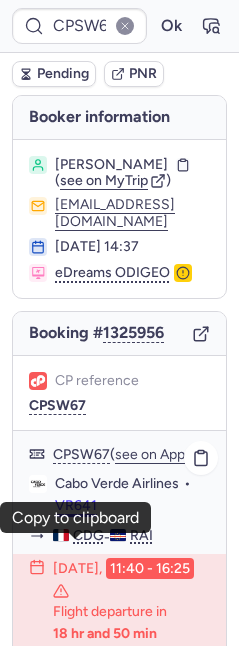 click on "VR641" at bounding box center [76, 506] 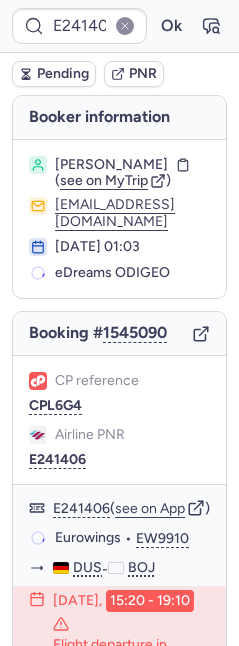 type on "CPXL5V" 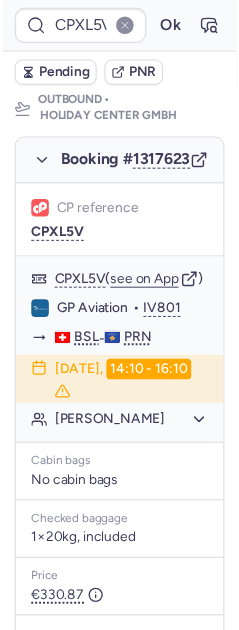 scroll, scrollTop: 0, scrollLeft: 0, axis: both 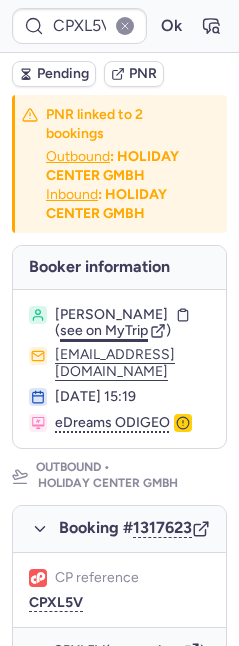 click on "see on MyTrip" at bounding box center (104, 330) 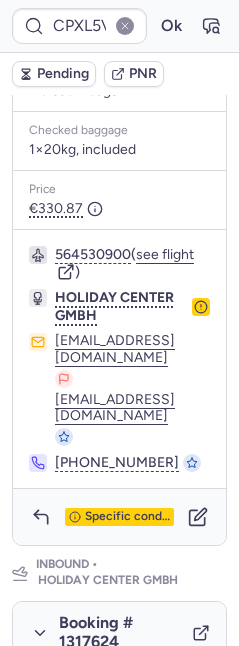 scroll, scrollTop: 872, scrollLeft: 0, axis: vertical 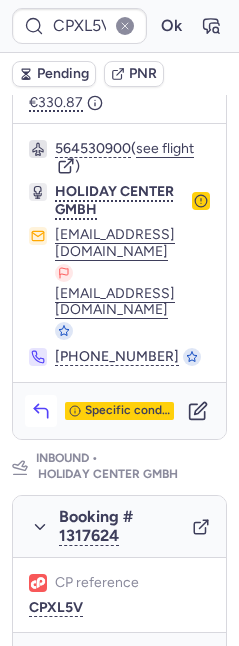 click 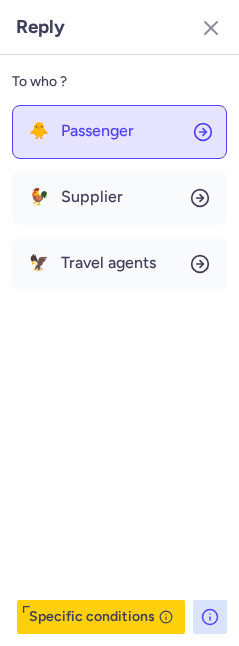 click on "🐥 Passenger" at bounding box center [81, 131] 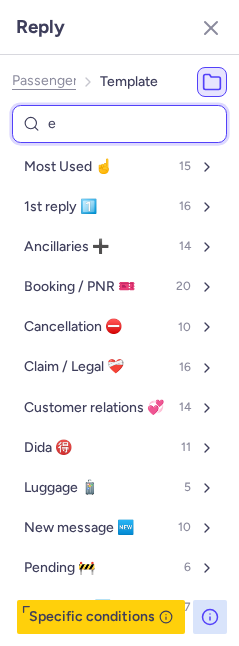 type on "en" 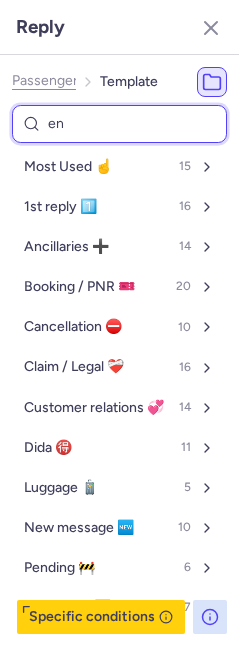 select on "de" 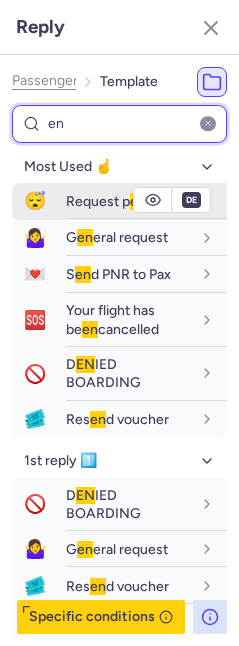 type on "e" 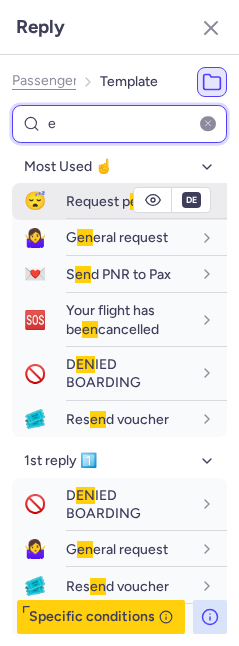 type 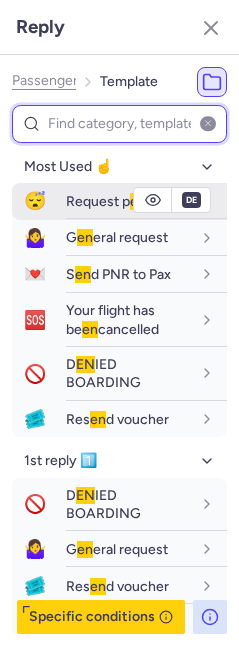 select on "de" 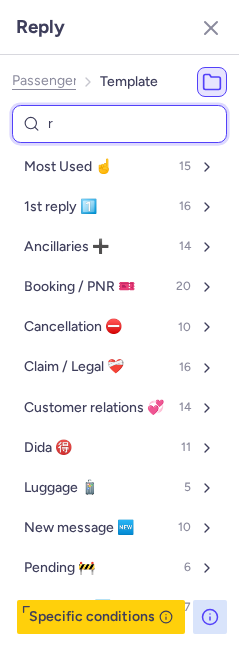 type on "re" 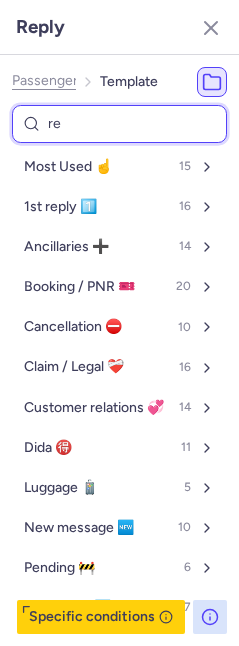 select on "de" 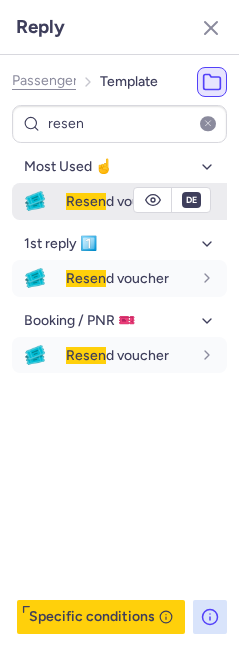 click on "Resen" at bounding box center (86, 201) 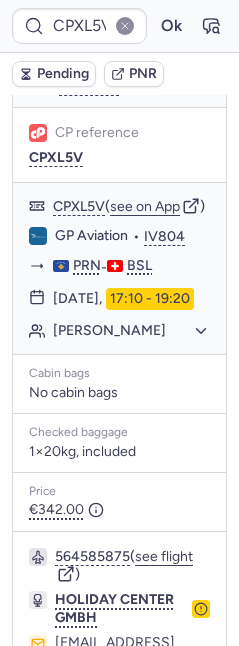 scroll, scrollTop: 1341, scrollLeft: 0, axis: vertical 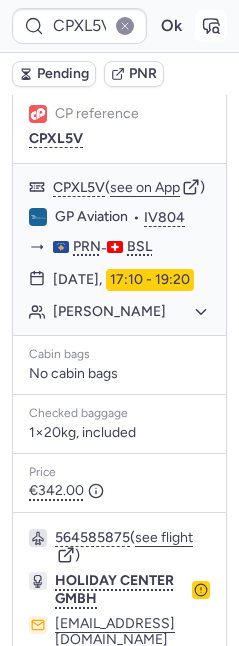 click 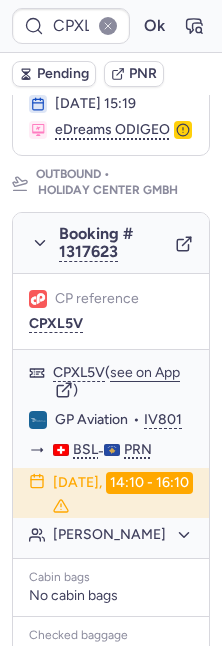 scroll, scrollTop: 359, scrollLeft: 0, axis: vertical 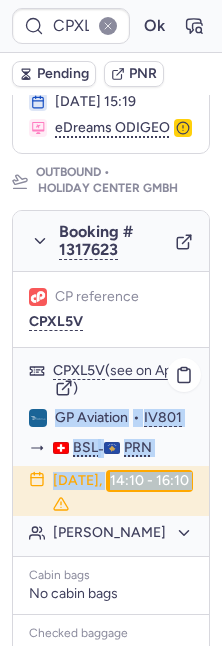 drag, startPoint x: 55, startPoint y: 427, endPoint x: 149, endPoint y: 542, distance: 148.52946 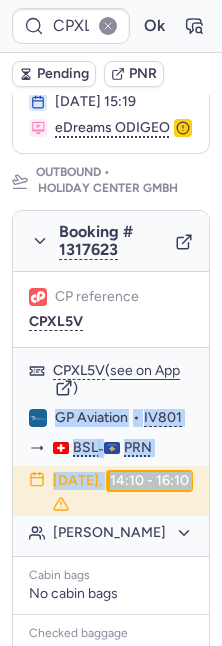 copy on "GP Aviation  •  IV801 BSL  -  PRN 26 Jul 2025,  14:10 - 16:10" 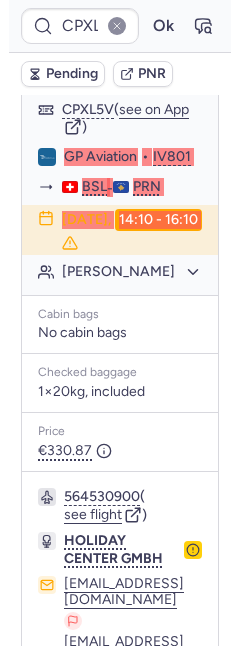 scroll, scrollTop: 253, scrollLeft: 0, axis: vertical 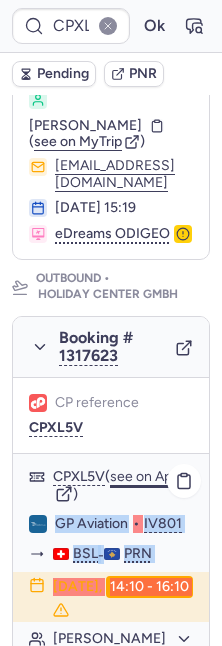 click on "see on App" 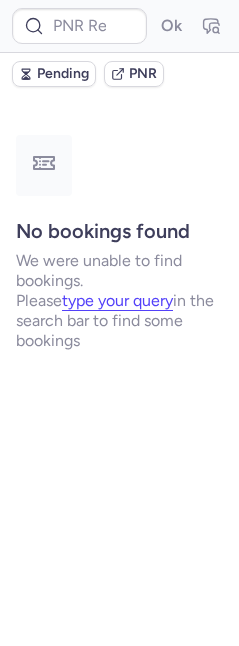 scroll, scrollTop: 0, scrollLeft: 0, axis: both 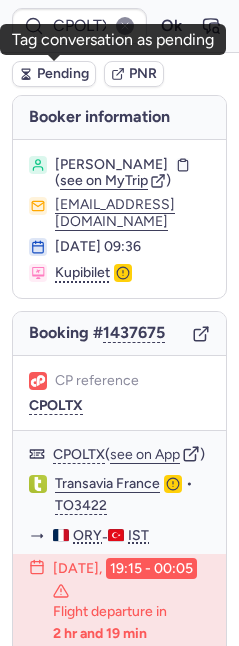 click on "Pending" at bounding box center (63, 74) 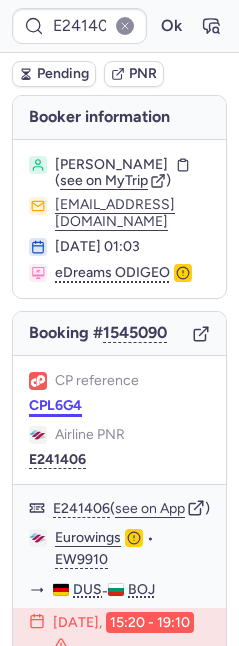 click on "CPL6G4" at bounding box center (55, 406) 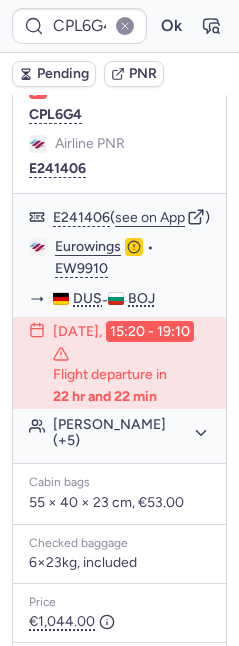 scroll, scrollTop: 675, scrollLeft: 0, axis: vertical 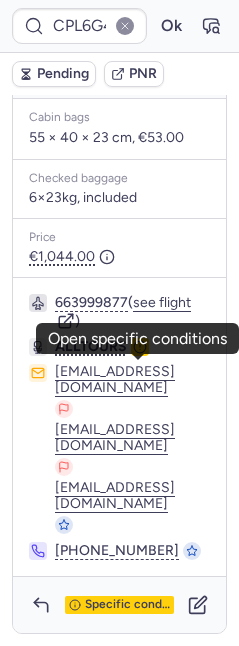 click 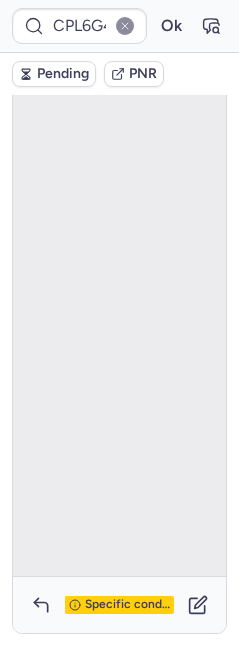 scroll, scrollTop: 160, scrollLeft: 0, axis: vertical 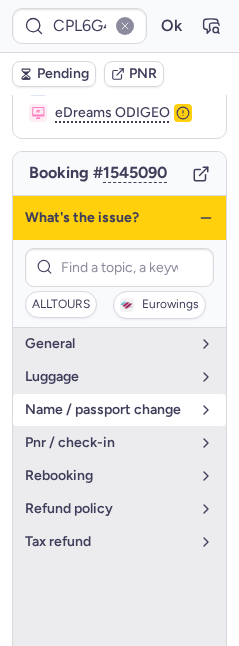 click on "name / passport change" at bounding box center [107, 410] 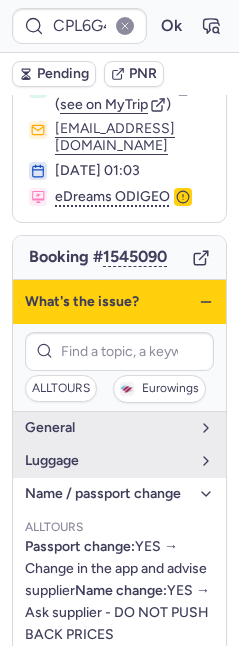 scroll, scrollTop: 0, scrollLeft: 0, axis: both 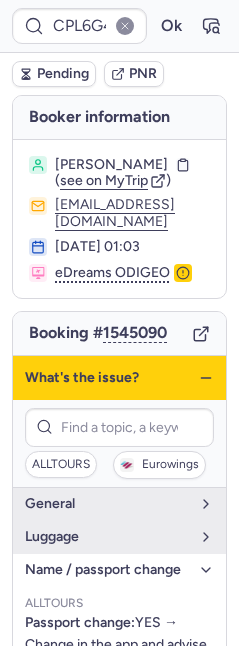 click 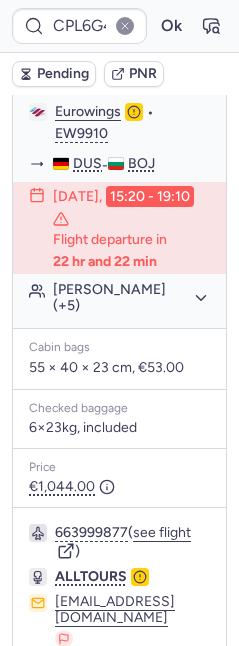 scroll, scrollTop: 675, scrollLeft: 0, axis: vertical 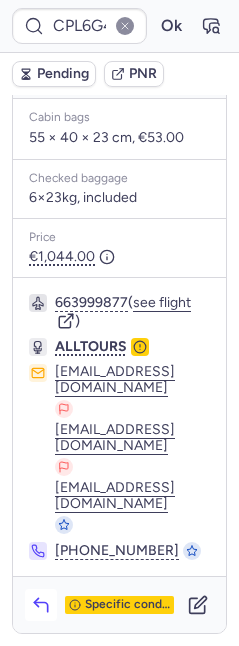 click 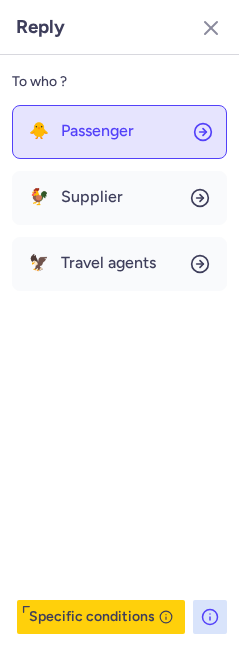 click on "🐥 Passenger" 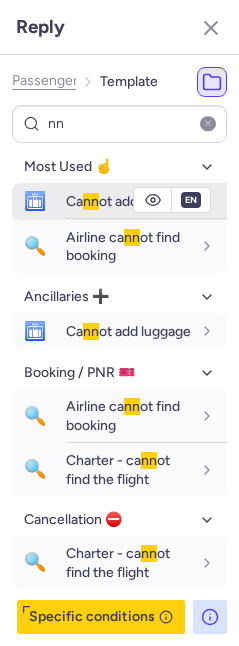 click on "Ca nn ot add luggage" at bounding box center (128, 201) 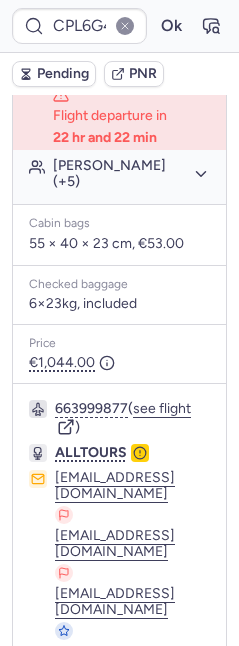 scroll, scrollTop: 320, scrollLeft: 0, axis: vertical 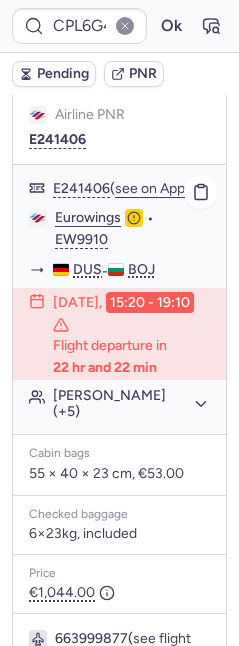 click on "Fatme YUSUFOVA (+5)" 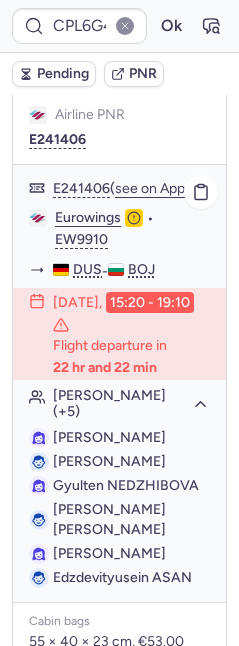 scroll, scrollTop: 358, scrollLeft: 0, axis: vertical 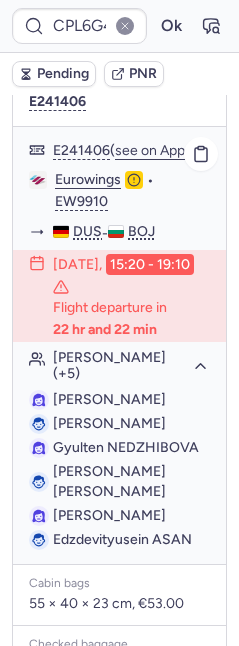 click on "Gyulten NEDZHIBOVA" at bounding box center [126, 447] 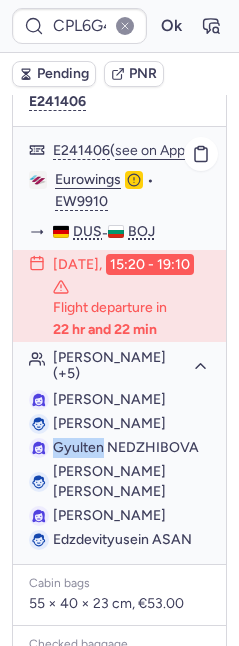 click on "Gyulten NEDZHIBOVA" at bounding box center (126, 447) 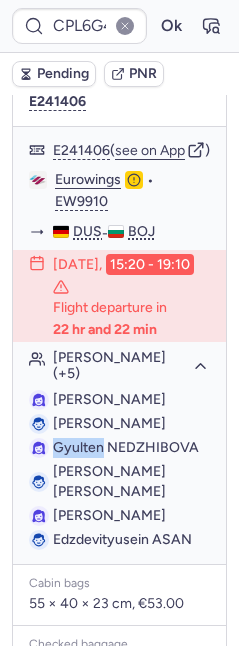 copy on "Gyulten" 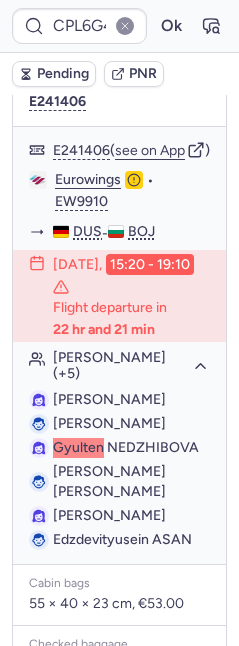 scroll, scrollTop: 0, scrollLeft: 0, axis: both 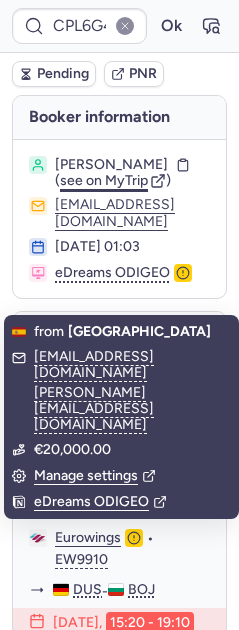 click on "see on MyTrip" at bounding box center [104, 180] 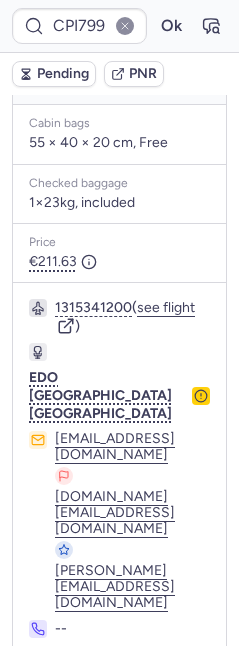 scroll, scrollTop: 364, scrollLeft: 0, axis: vertical 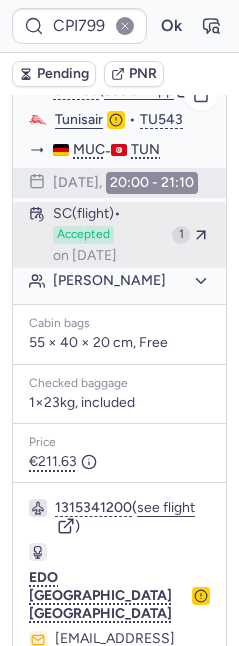 click on "SC   (flight)" at bounding box center [87, 214] 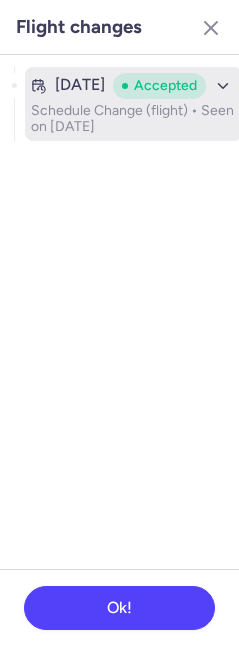 click on "Schedule Change (flight) •  Seen on Jul 16, 2025" at bounding box center [133, 119] 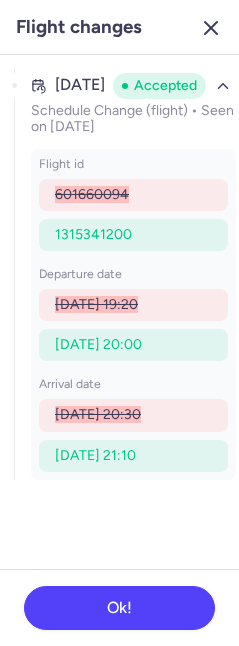 click 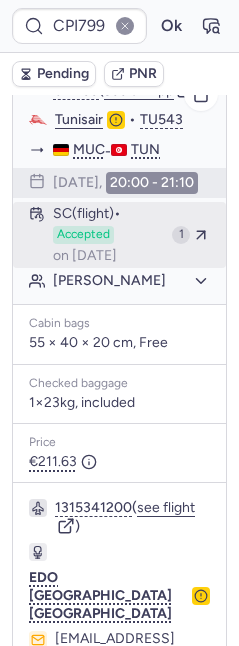 click on "on Jul 16, 2025" at bounding box center (85, 256) 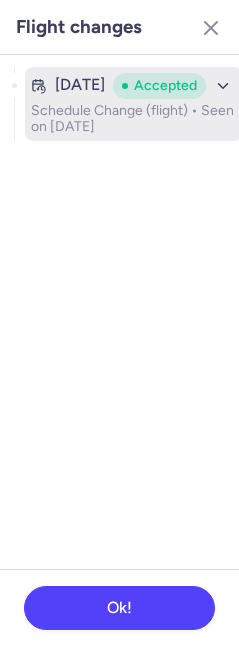click on "Schedule Change (flight) •  Seen on Jul 16, 2025" at bounding box center (133, 119) 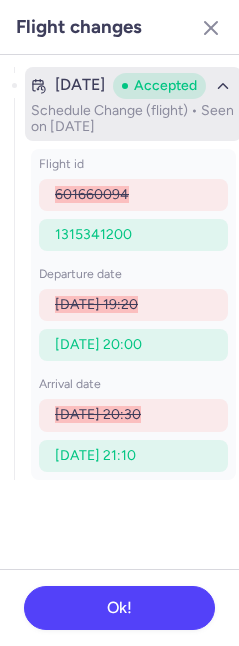 click on "Schedule Change (flight) •  Seen on Jul 16, 2025" at bounding box center (133, 119) 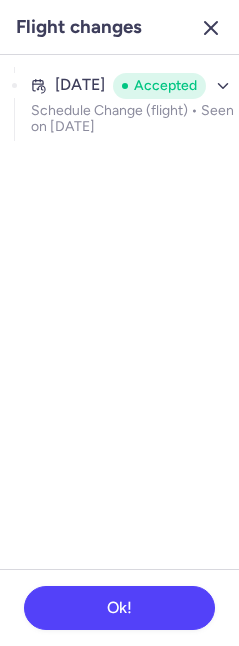 click 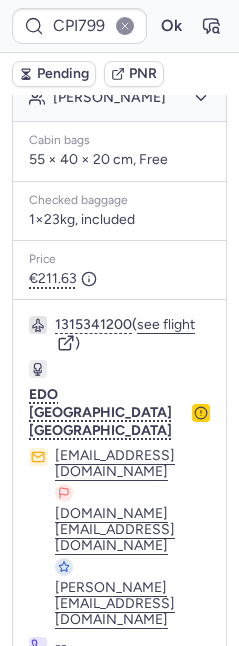 scroll, scrollTop: 552, scrollLeft: 0, axis: vertical 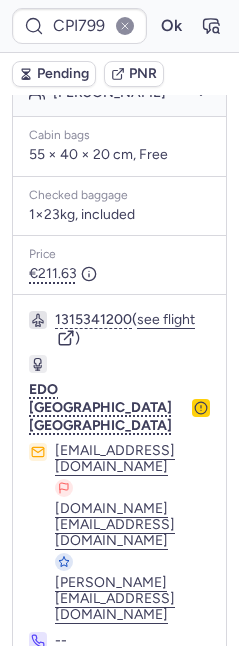 click on "Pending" at bounding box center [63, 74] 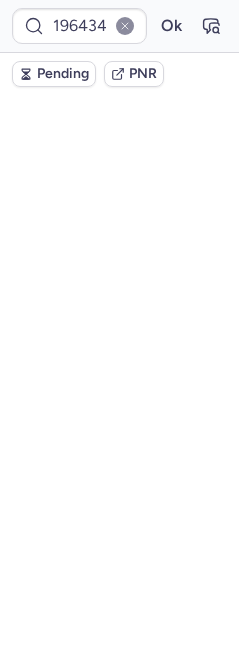 scroll, scrollTop: 0, scrollLeft: 0, axis: both 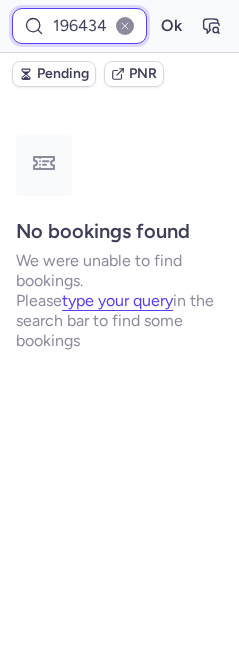 click on "19643433700626432" at bounding box center [79, 26] 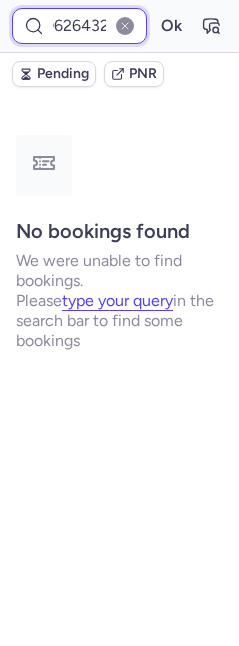 click on "Ok" at bounding box center [171, 26] 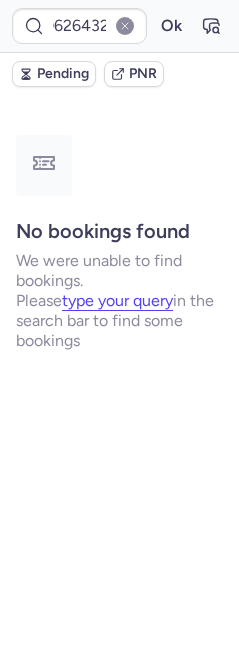 scroll, scrollTop: 0, scrollLeft: 0, axis: both 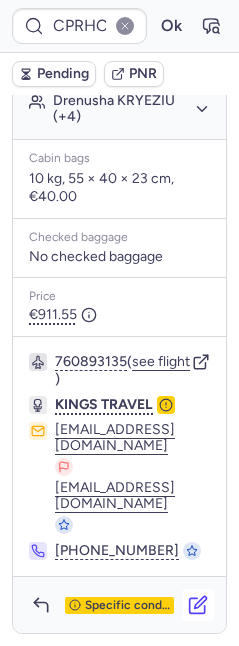 click at bounding box center (198, 605) 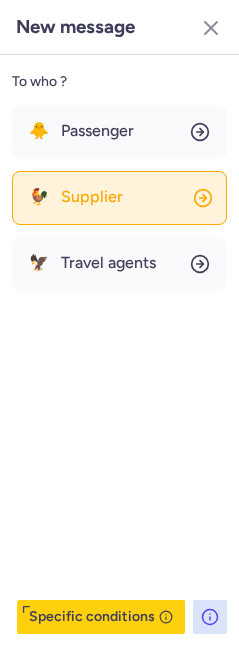 click on "🐓 Supplier" 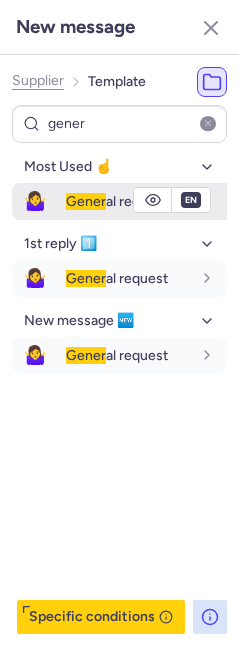click on "Gener al request" at bounding box center (146, 201) 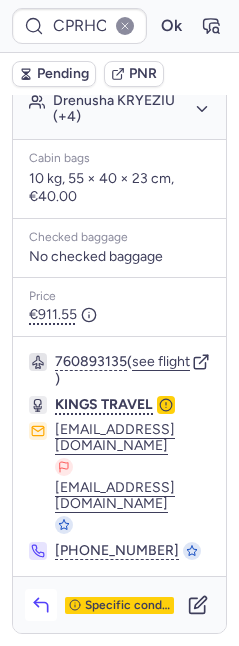 click 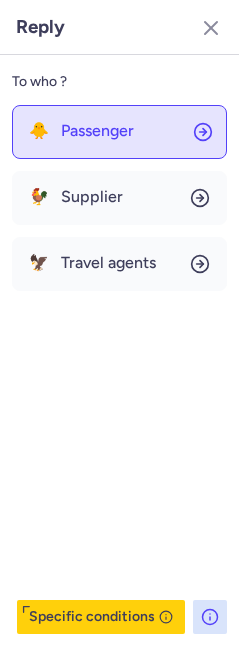 click on "Passenger" at bounding box center (97, 131) 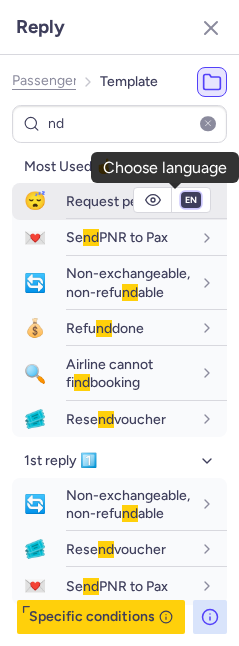 click on "fr en de nl pt es it ru" at bounding box center (191, 200) 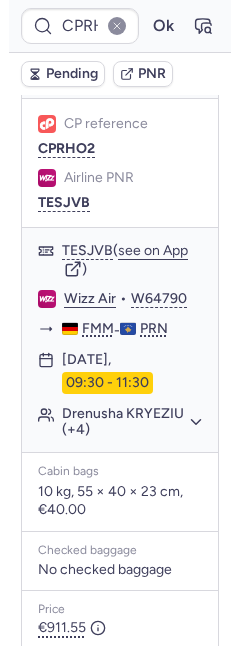 scroll, scrollTop: 440, scrollLeft: 0, axis: vertical 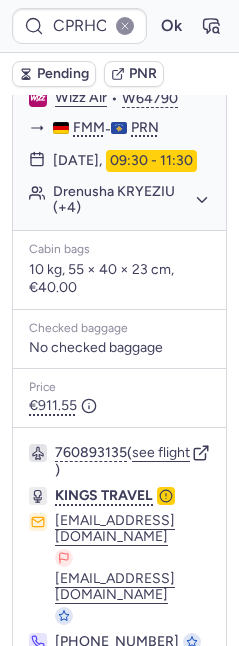 click on "Drenusha KRYEZIU (+4)" 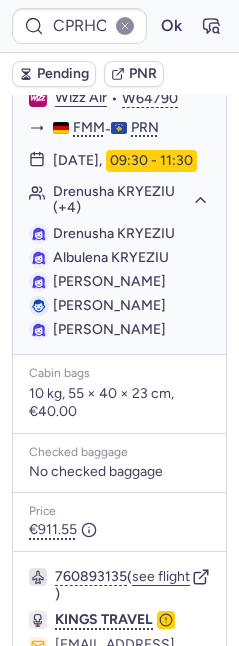 click on "Pending" at bounding box center [63, 74] 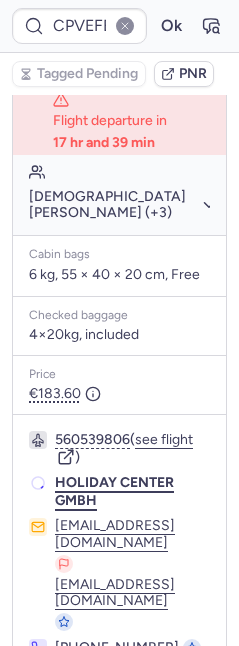 scroll, scrollTop: 539, scrollLeft: 0, axis: vertical 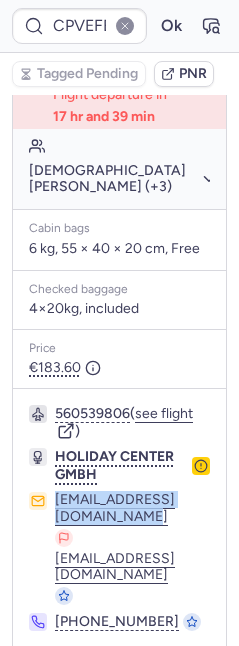 drag, startPoint x: 14, startPoint y: 471, endPoint x: 216, endPoint y: 489, distance: 202.8004 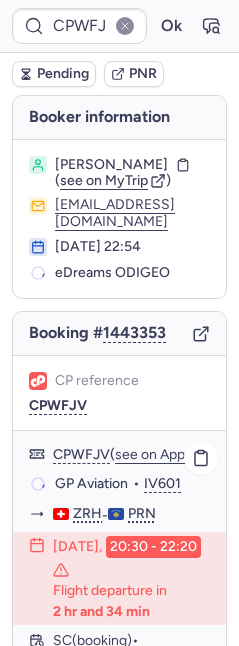 scroll, scrollTop: 635, scrollLeft: 0, axis: vertical 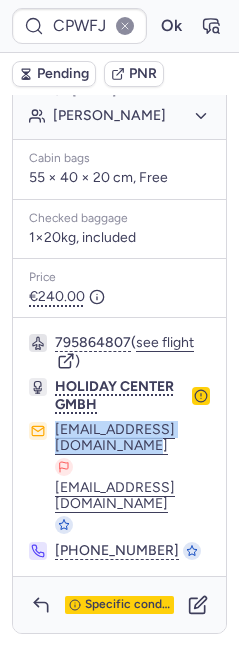 drag, startPoint x: 21, startPoint y: 478, endPoint x: 230, endPoint y: 491, distance: 209.40392 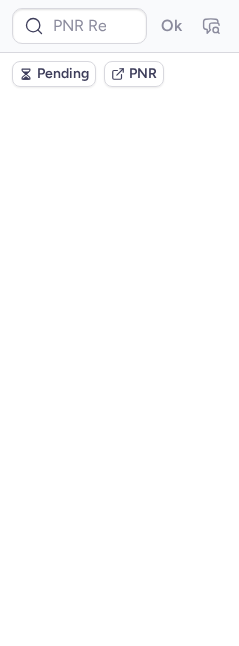 scroll, scrollTop: 0, scrollLeft: 0, axis: both 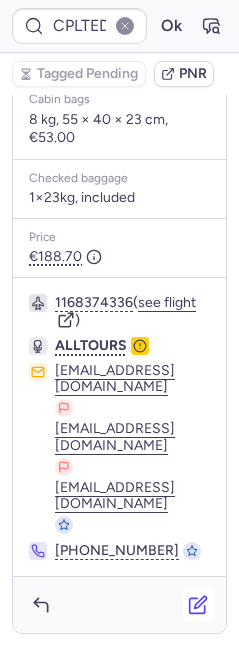 click 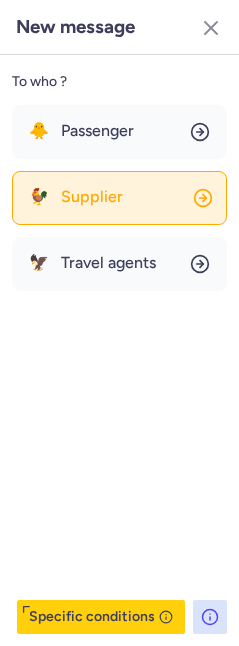 click on "🐓 Supplier" 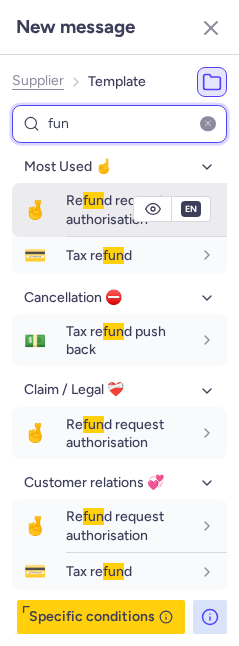 type on "fun" 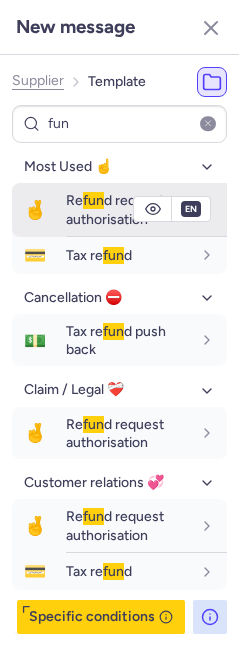 click on "Re fun d request authorisation" at bounding box center (115, 209) 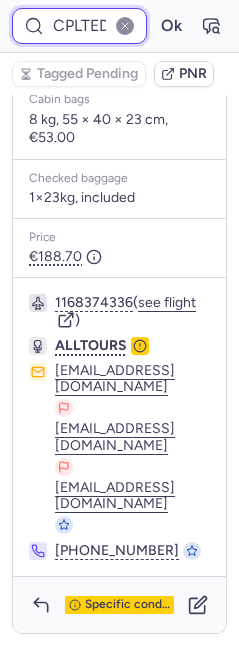 click on "CPLTED" at bounding box center (79, 26) 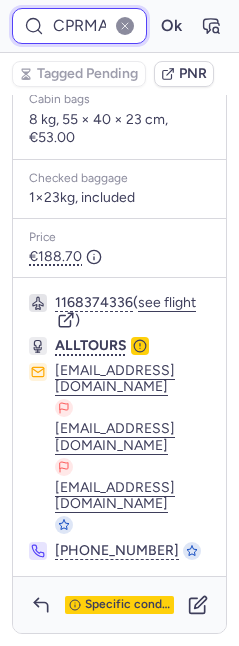 scroll, scrollTop: 0, scrollLeft: 27, axis: horizontal 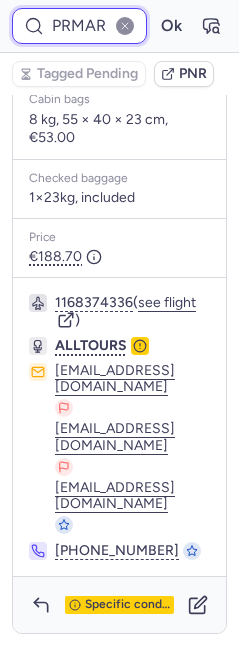type on "CPRMAR" 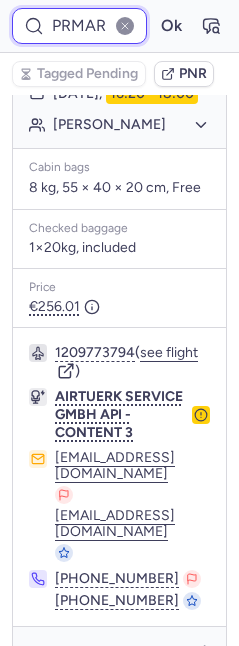 scroll, scrollTop: 676, scrollLeft: 0, axis: vertical 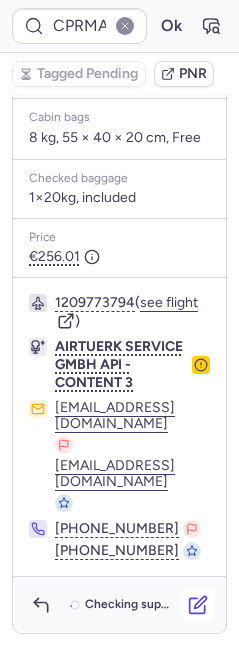 click 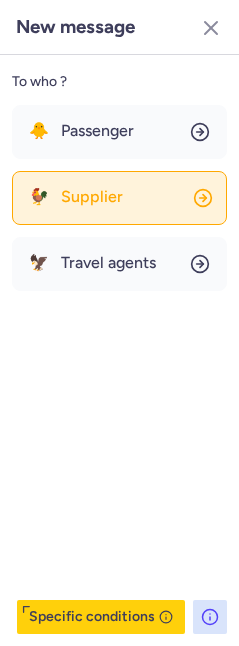 click on "🐓 Supplier" 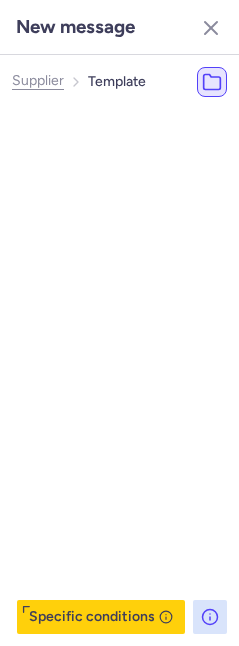 type 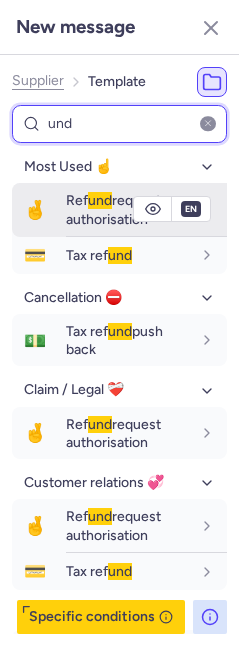 type on "und" 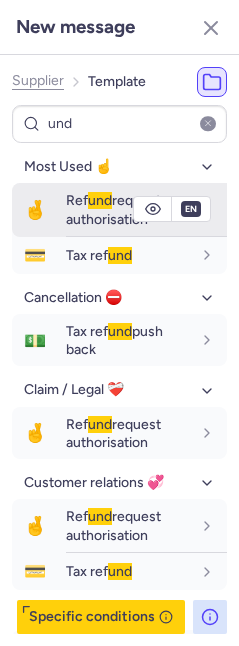 click on "Ref und  request authorisation" at bounding box center (113, 209) 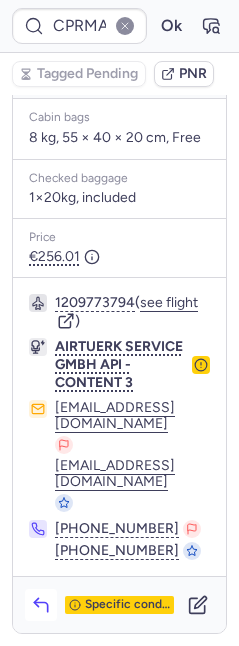 click 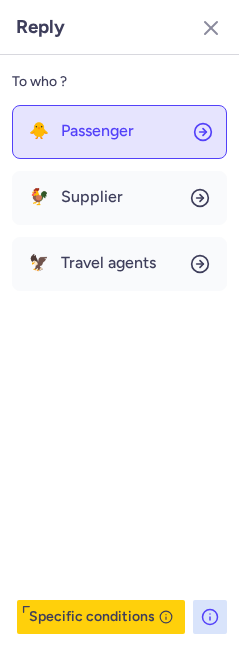 click on "Passenger" at bounding box center (97, 131) 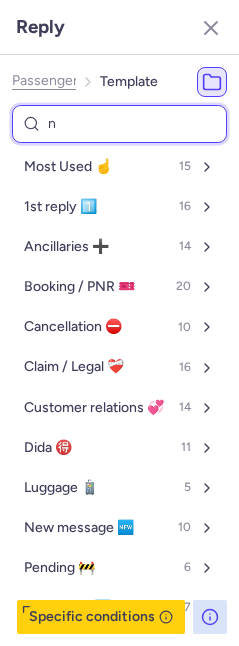 type on "nd" 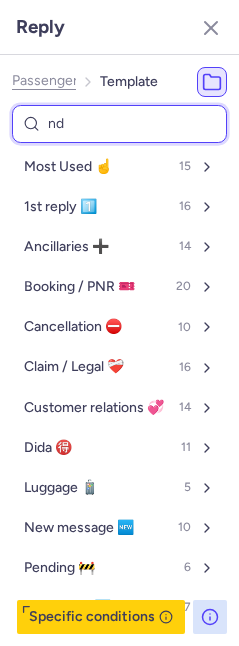 select on "en" 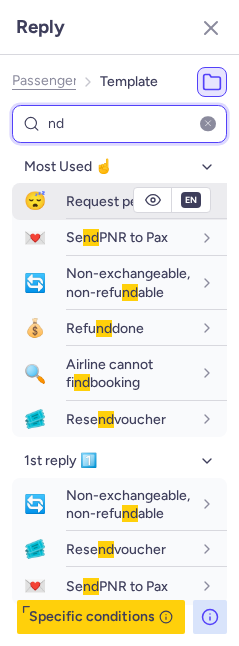 type on "nd" 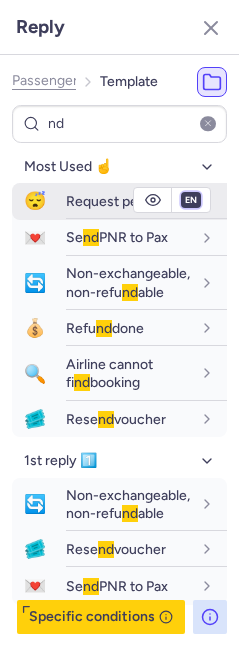 click on "fr en de nl pt es it ru" at bounding box center [191, 200] 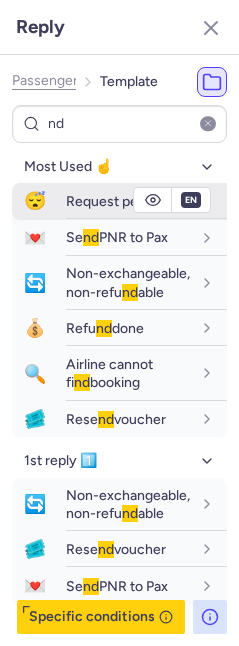 type on "CPLTED" 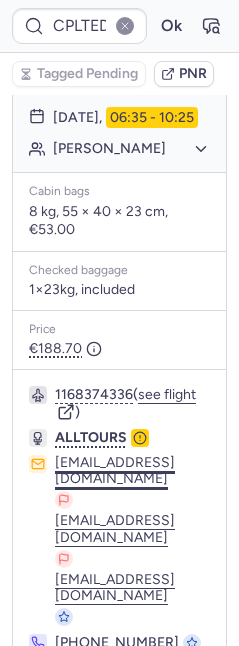 scroll, scrollTop: 177, scrollLeft: 0, axis: vertical 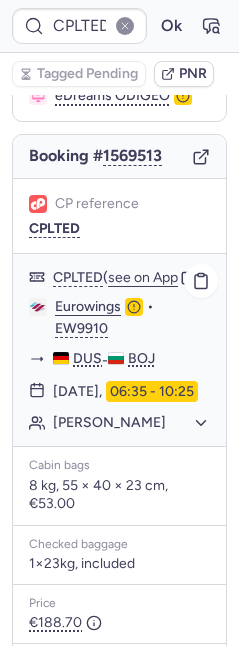 click on "[PERSON_NAME]" 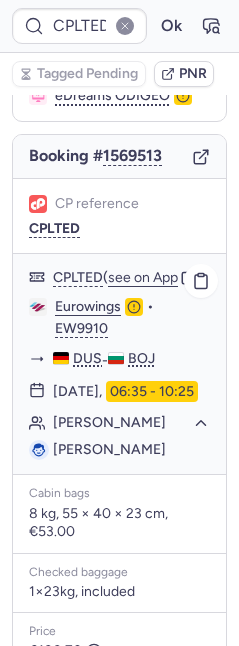 click on "[PERSON_NAME]" at bounding box center (109, 449) 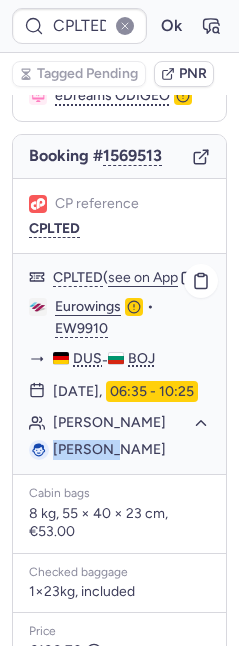 click on "[PERSON_NAME]" at bounding box center [109, 449] 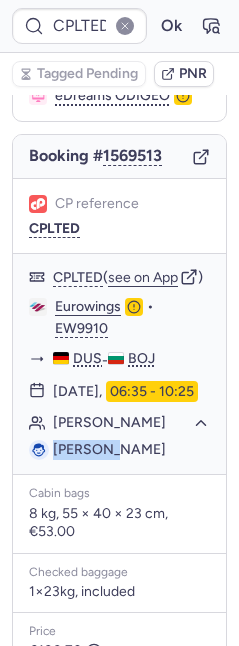 copy on "[PERSON_NAME]" 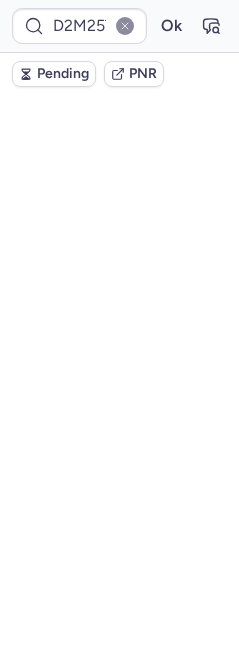 scroll, scrollTop: 0, scrollLeft: 0, axis: both 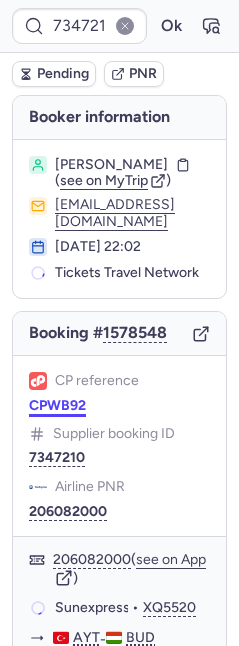click on "CPWB92" at bounding box center (57, 406) 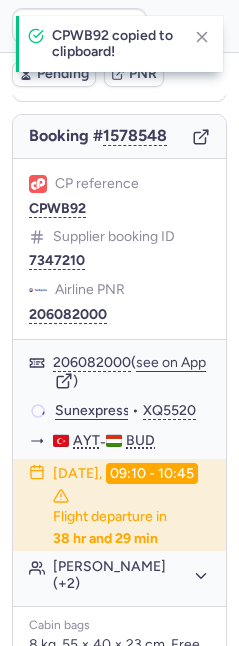 scroll, scrollTop: 281, scrollLeft: 0, axis: vertical 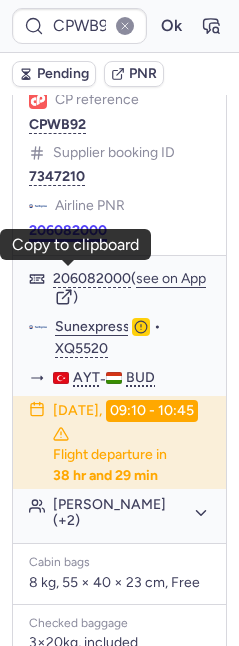 click on "206082000" at bounding box center [68, 231] 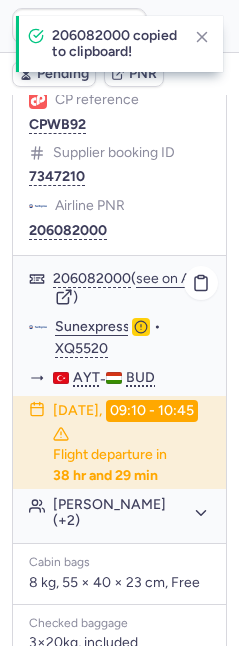 click on "Sunexpress" 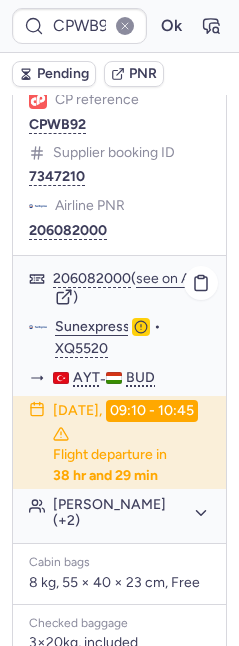 scroll, scrollTop: 441, scrollLeft: 0, axis: vertical 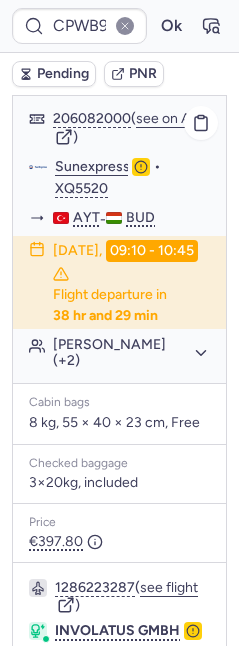 click on "[PERSON_NAME] (+2)" 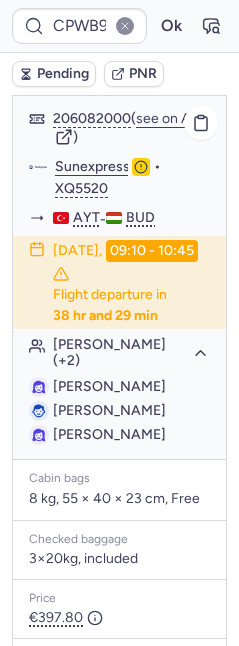 click on "[PERSON_NAME]" at bounding box center [109, 386] 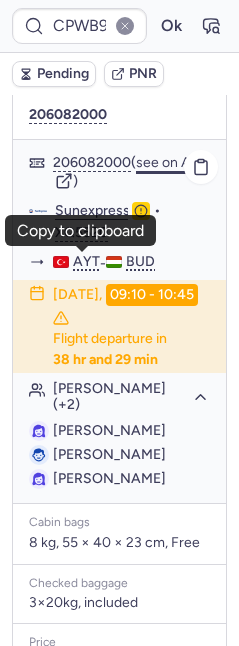scroll, scrollTop: 396, scrollLeft: 0, axis: vertical 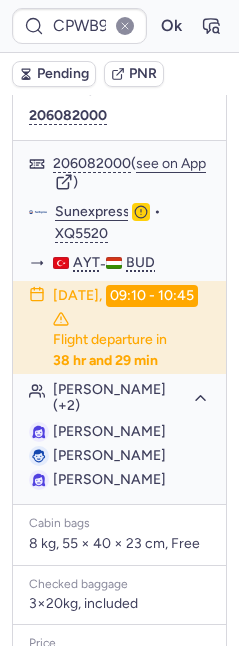 click on "7347210" at bounding box center [57, 62] 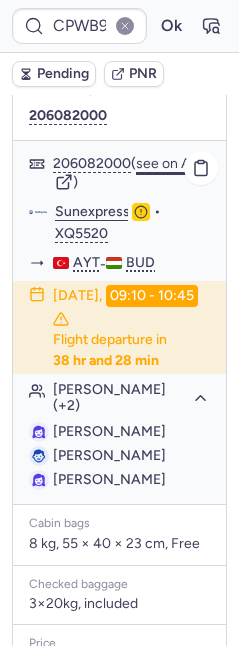 click on "see on App" 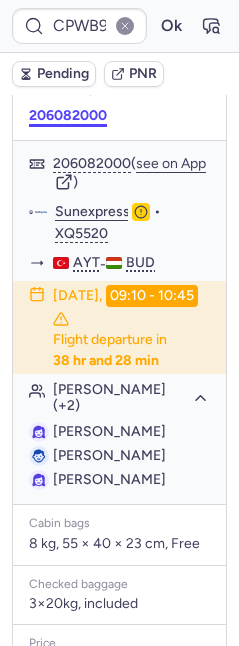 click on "206082000" at bounding box center (68, 116) 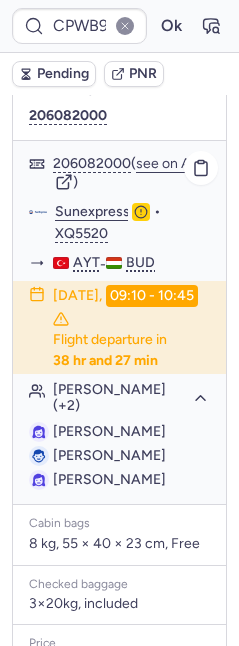 click on "Sunexpress" 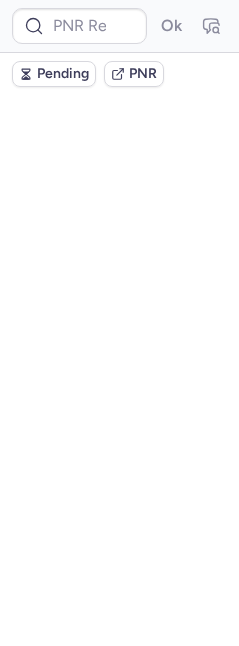 scroll, scrollTop: 0, scrollLeft: 0, axis: both 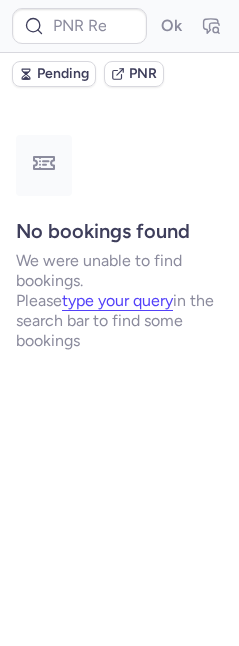 type on "CPOGZP" 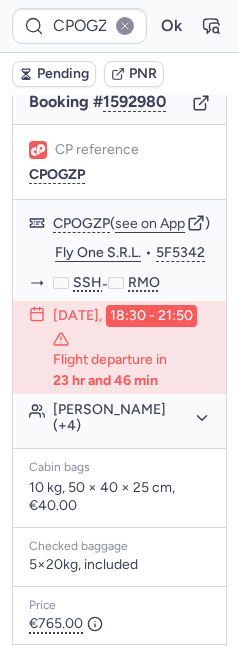 scroll, scrollTop: 486, scrollLeft: 0, axis: vertical 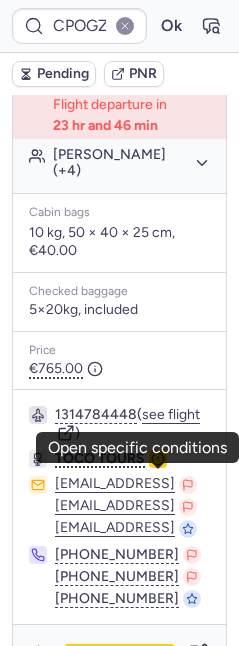 click 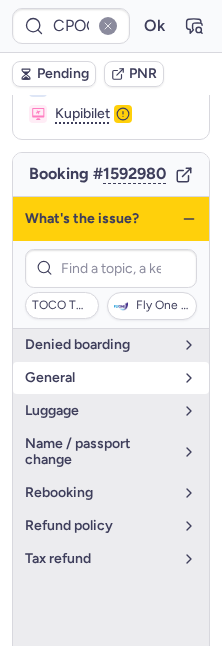 scroll, scrollTop: 233, scrollLeft: 0, axis: vertical 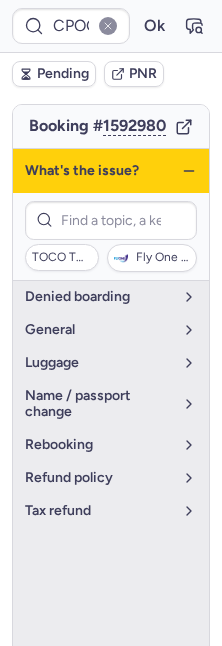 click 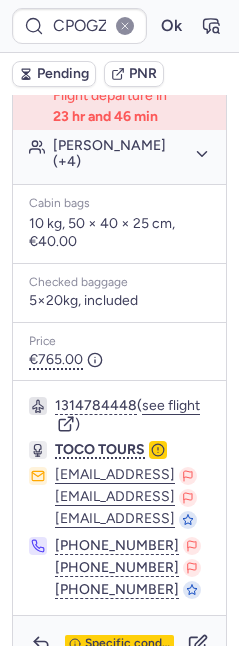 scroll, scrollTop: 637, scrollLeft: 0, axis: vertical 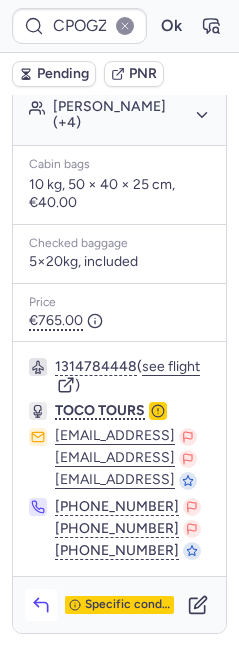 click 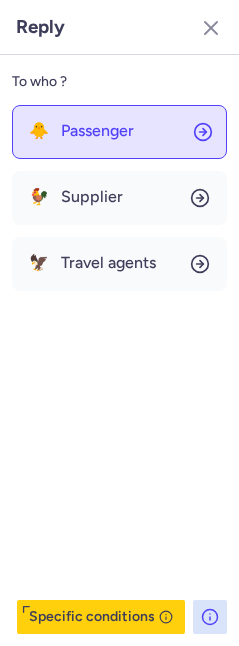 click on "🐥 Passenger" 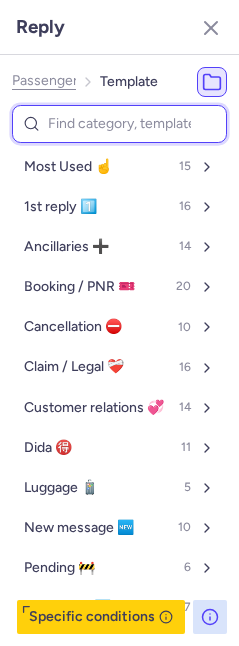 type on "r" 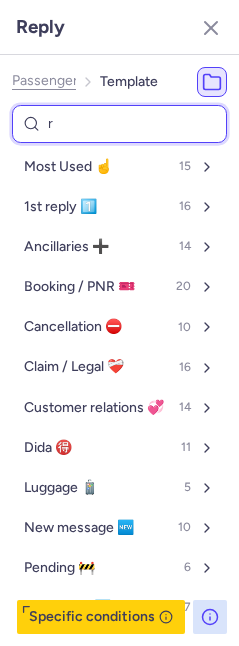 select on "en" 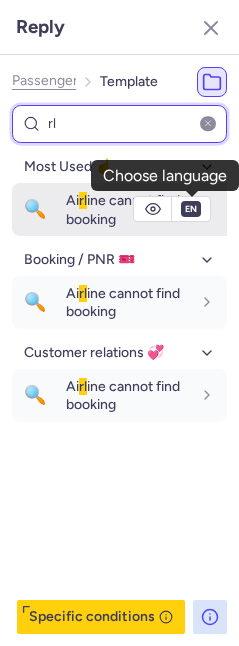 type on "rl" 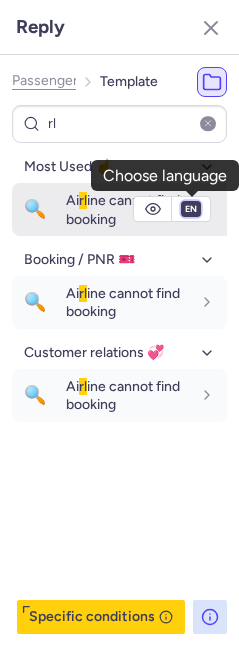 click on "fr en de nl pt es it ru" at bounding box center [191, 209] 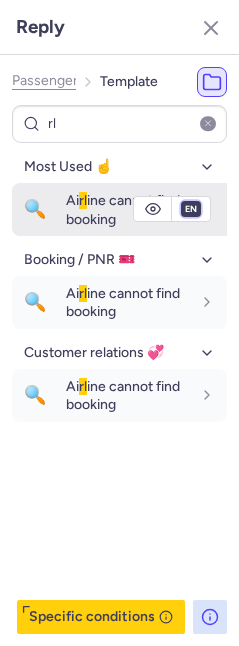 select on "ru" 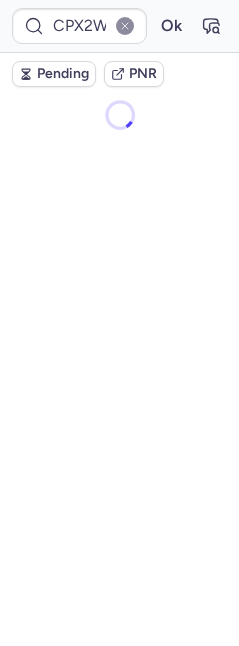 scroll, scrollTop: 0, scrollLeft: 0, axis: both 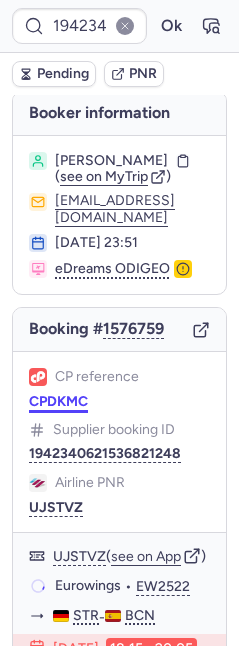 click on "CPDKMC" at bounding box center (58, 402) 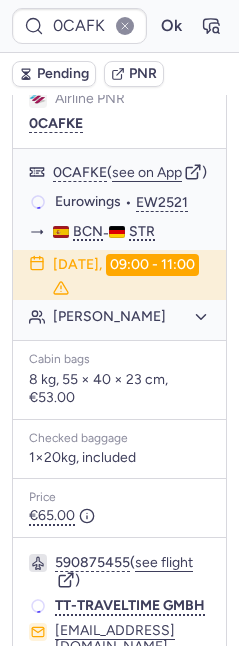 scroll, scrollTop: 198, scrollLeft: 0, axis: vertical 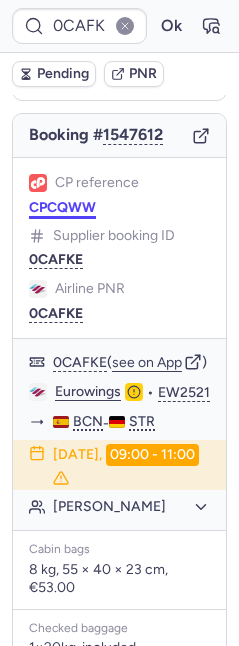 click on "CPCQWW" at bounding box center (62, 208) 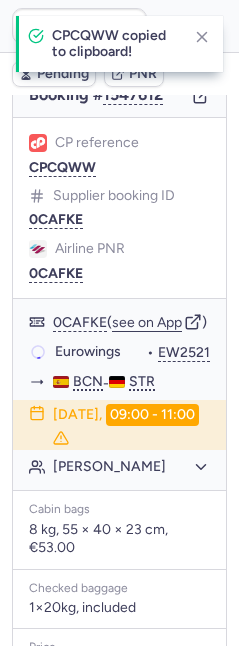 scroll, scrollTop: 198, scrollLeft: 0, axis: vertical 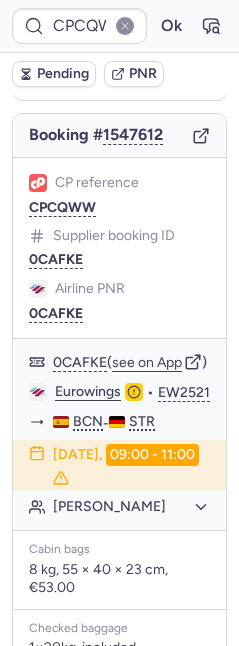 type on "CPD7ZN" 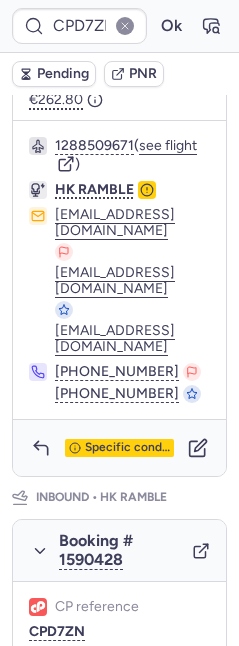 scroll, scrollTop: 1089, scrollLeft: 0, axis: vertical 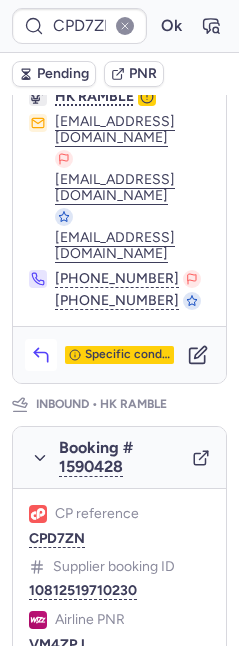 click 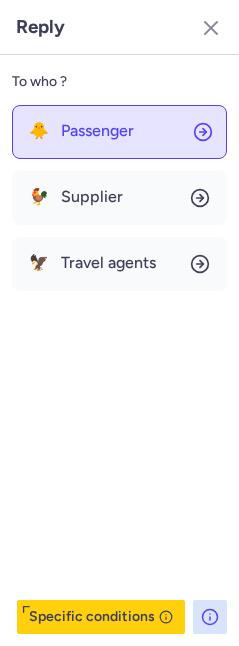 click on "Passenger" at bounding box center (97, 131) 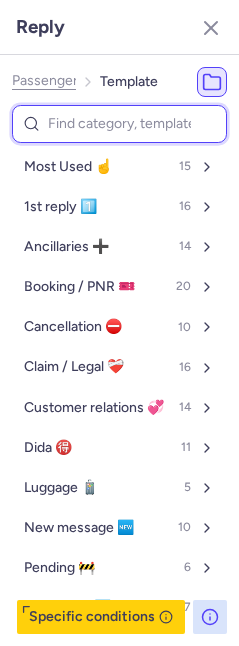type on "a" 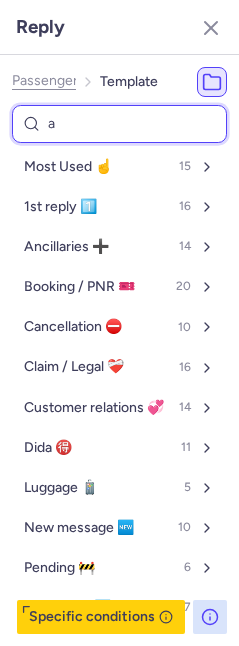 select on "en" 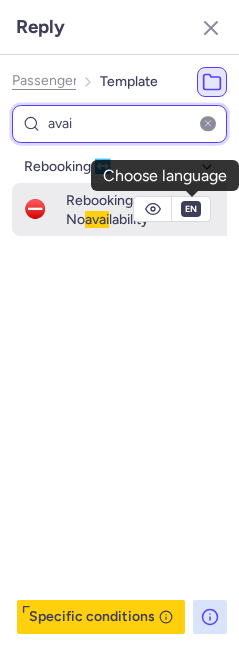 type on "avai" 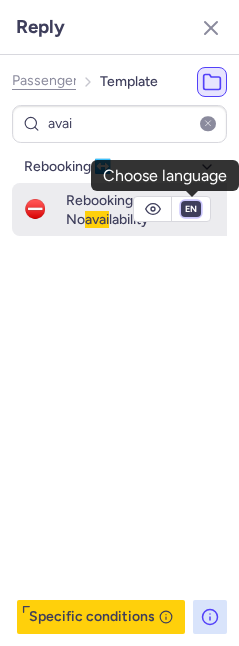 click on "fr en de nl pt es it ru" at bounding box center [191, 209] 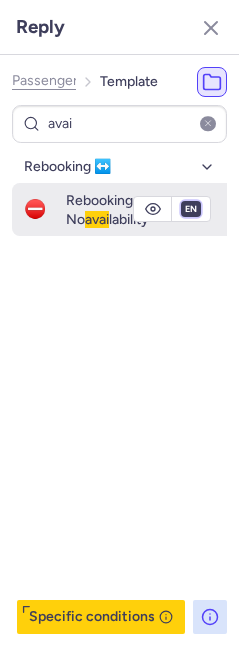select on "de" 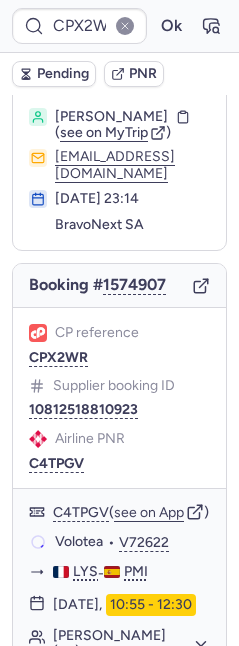 scroll, scrollTop: 48, scrollLeft: 0, axis: vertical 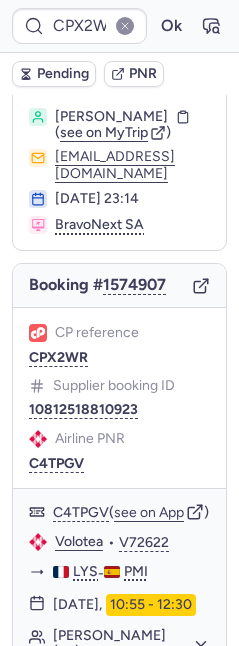 type on "CPS7V8" 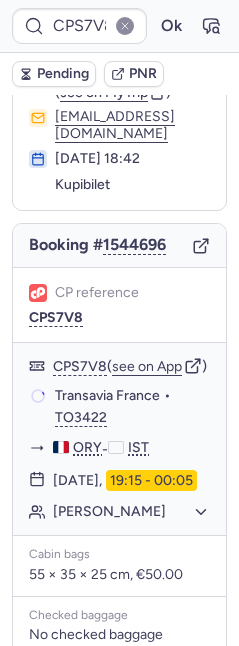 scroll, scrollTop: 87, scrollLeft: 0, axis: vertical 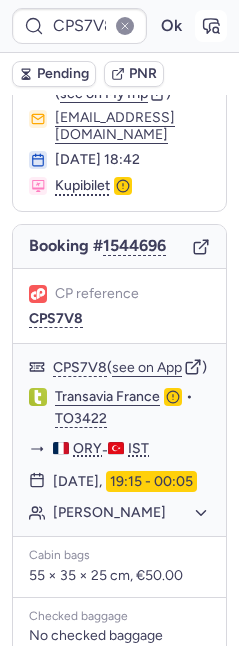 click 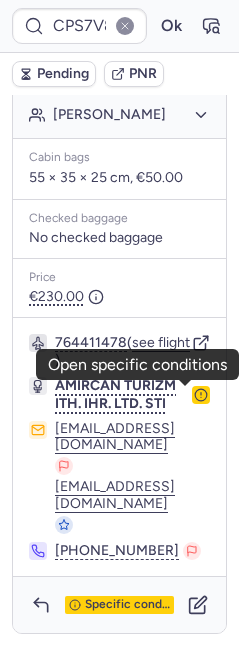 click 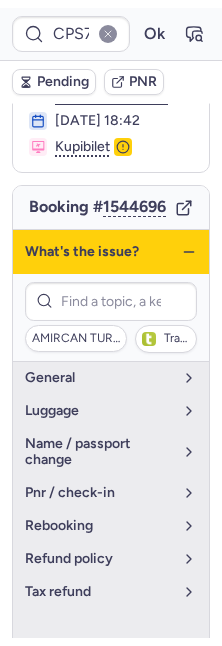 scroll, scrollTop: 202, scrollLeft: 0, axis: vertical 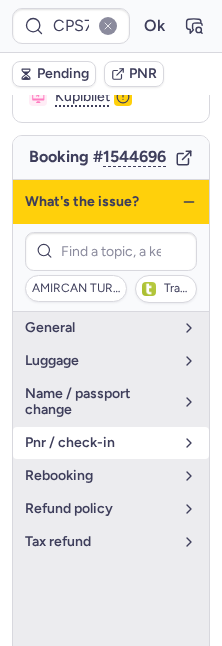 click on "pnr / check-in" at bounding box center [111, 443] 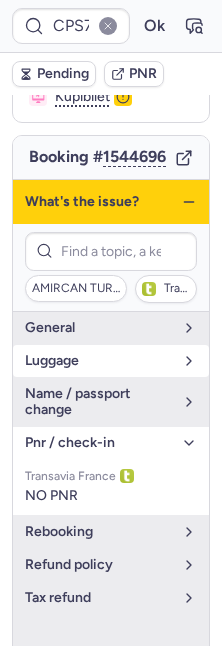click on "luggage" at bounding box center (99, 361) 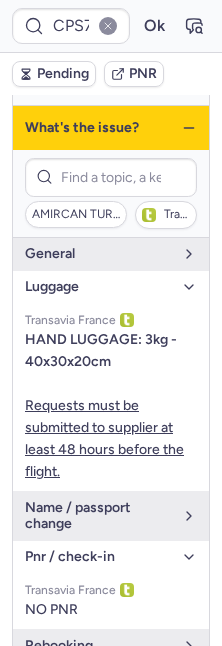 scroll, scrollTop: 277, scrollLeft: 0, axis: vertical 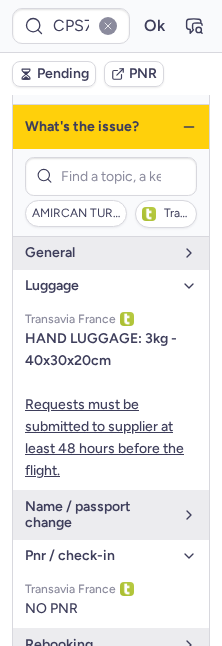 click 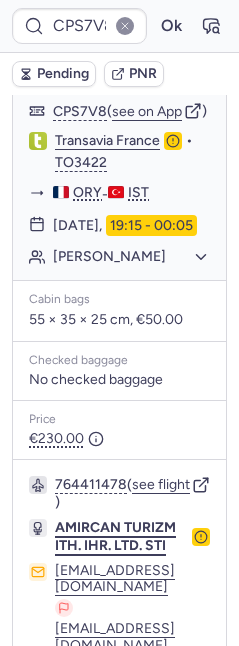 scroll, scrollTop: 570, scrollLeft: 0, axis: vertical 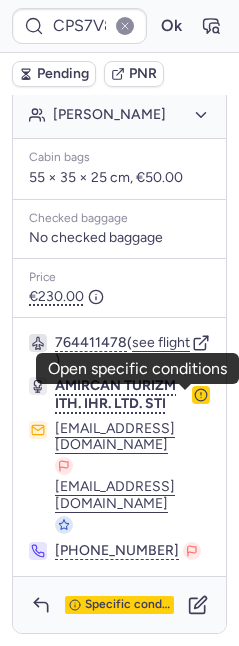 click 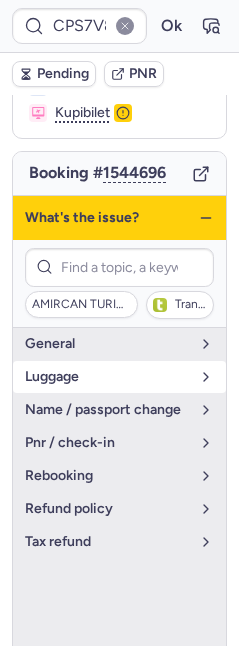 click on "luggage" at bounding box center (119, 377) 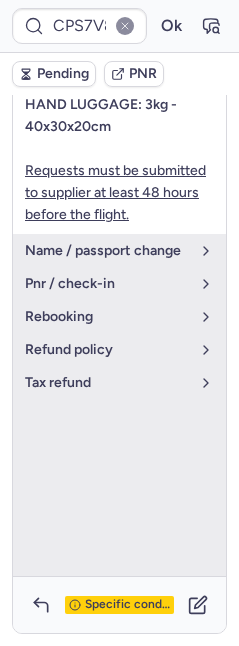 scroll, scrollTop: 565, scrollLeft: 0, axis: vertical 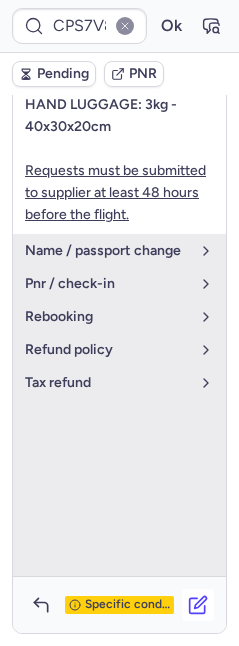 click 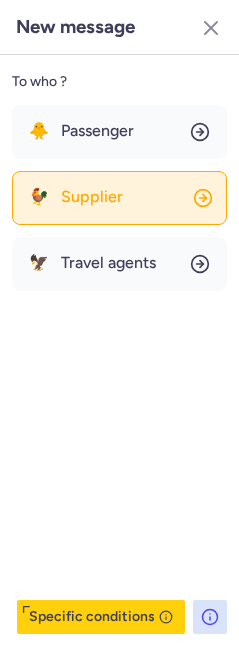 click on "Supplier" at bounding box center (92, 197) 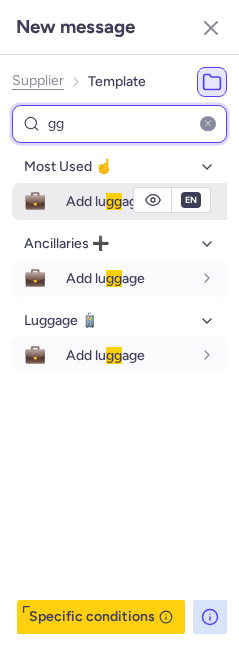 type on "gg" 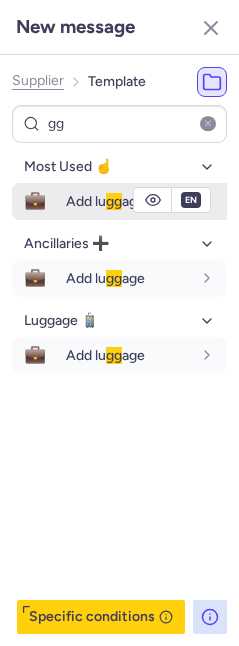 click on "Add lu gg age" at bounding box center [146, 201] 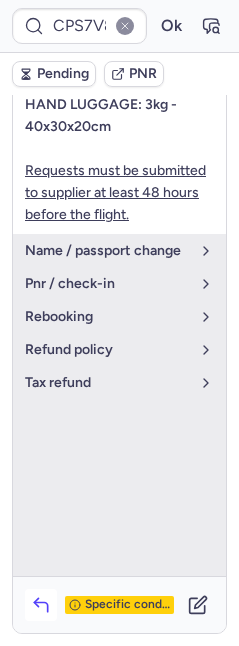 click at bounding box center (41, 605) 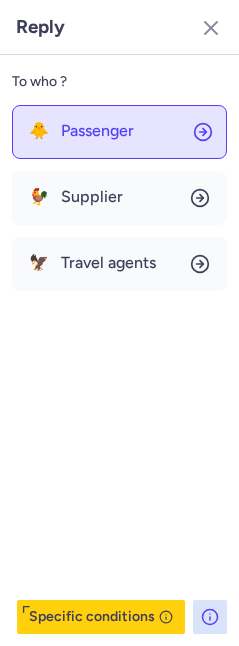 click on "Passenger" at bounding box center [97, 131] 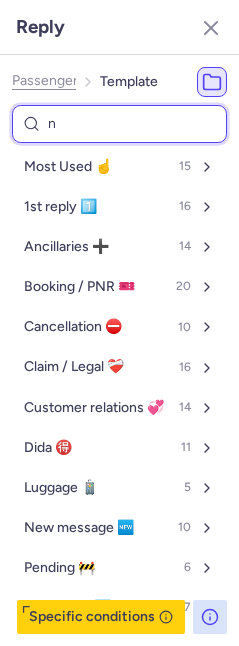 type on "nd" 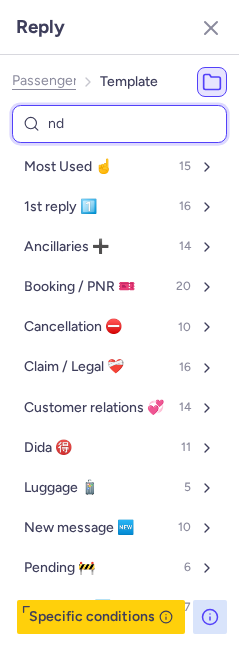 select on "en" 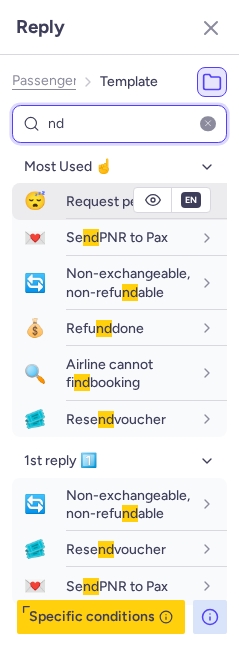 type on "nd" 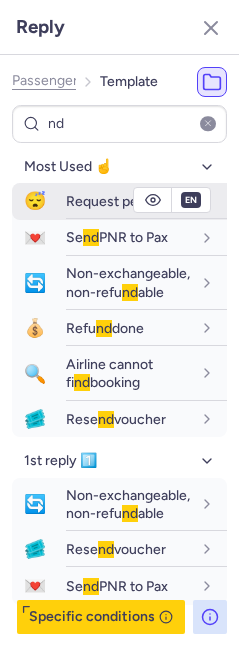 click on "😴 Request pe nd ing" at bounding box center [119, 201] 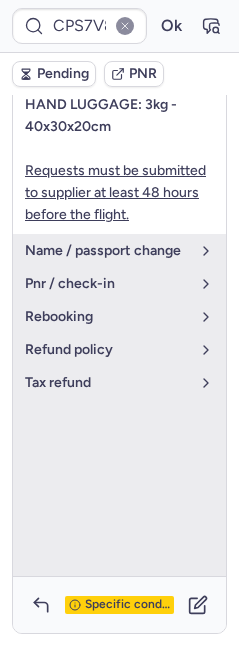 click on "Pending PNR" at bounding box center (119, 74) 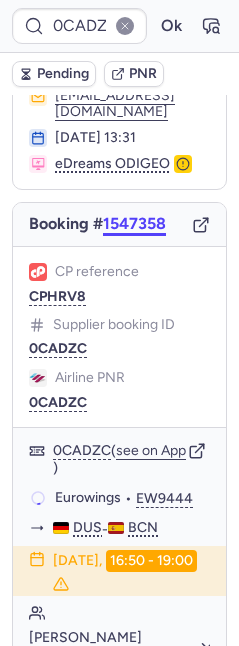 scroll, scrollTop: 75, scrollLeft: 0, axis: vertical 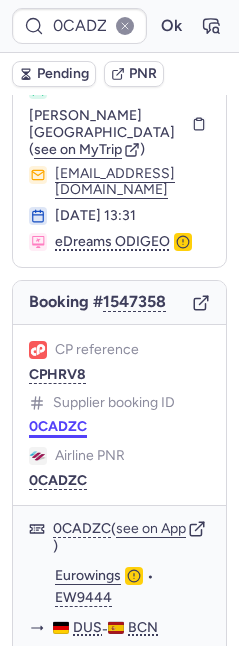 click on "0CADZC" at bounding box center [58, 427] 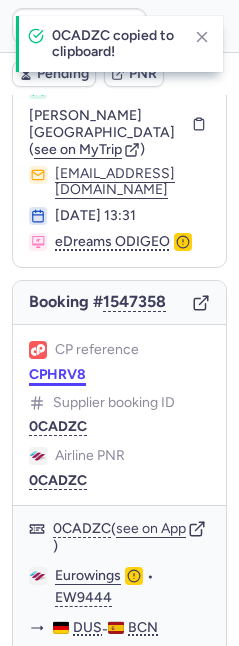 click on "CPHRV8" at bounding box center (57, 375) 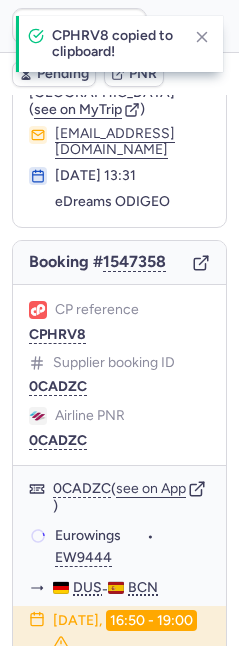 scroll, scrollTop: 114, scrollLeft: 0, axis: vertical 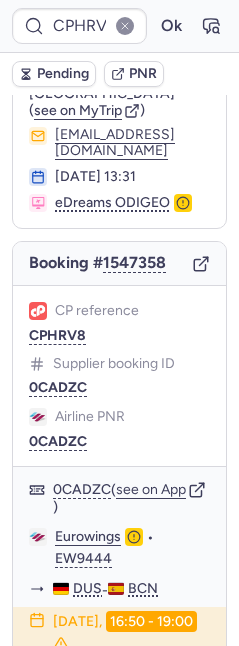 type on "CPX2WR" 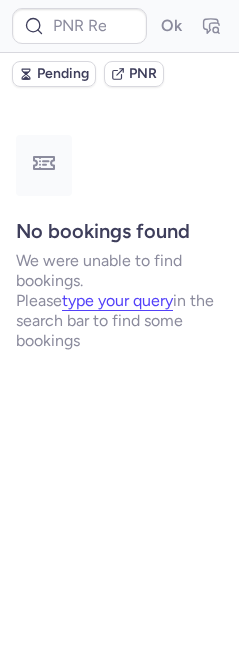 scroll, scrollTop: 0, scrollLeft: 0, axis: both 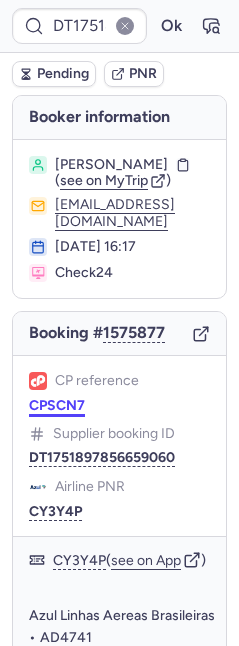 click on "CPSCN7" at bounding box center [57, 406] 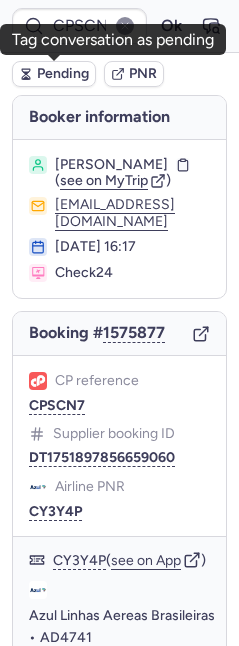 click on "Pending" at bounding box center (54, 74) 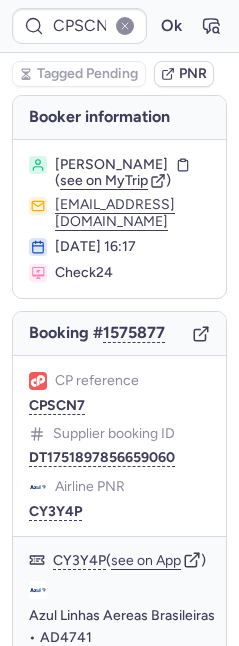 type on "CPX2WR" 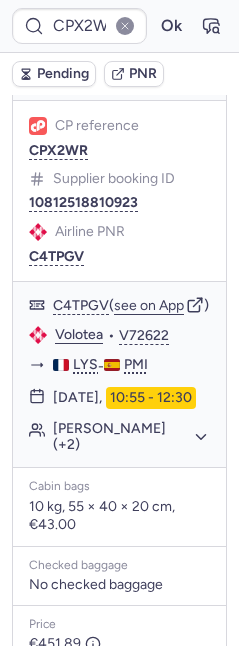 scroll, scrollTop: 273, scrollLeft: 0, axis: vertical 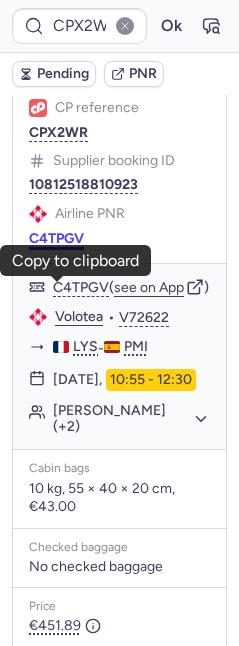 click on "C4TPGV" at bounding box center (56, 239) 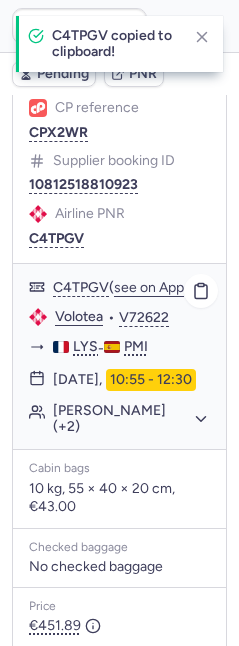 scroll, scrollTop: 790, scrollLeft: 0, axis: vertical 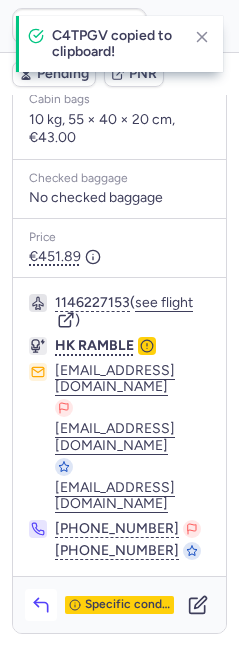 click 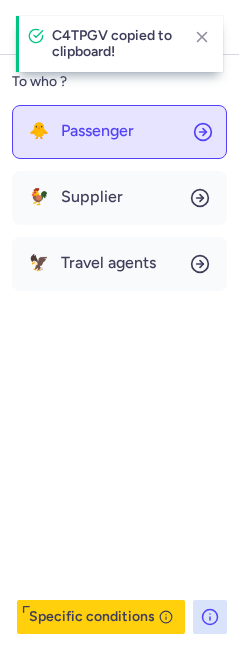 click on "Passenger" at bounding box center [97, 131] 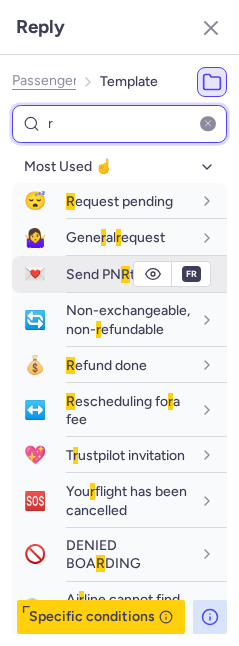 type on "r" 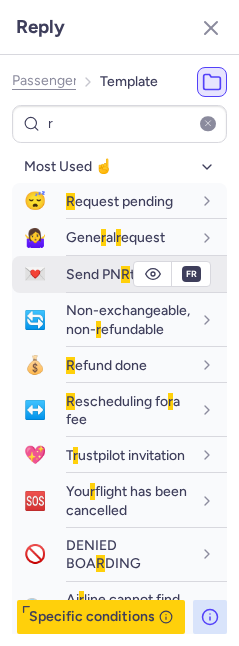 click on "Send PN R  to Pax" at bounding box center (117, 274) 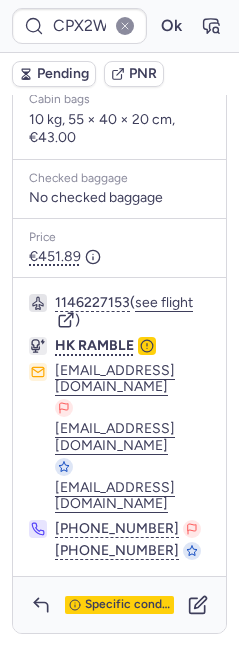 scroll, scrollTop: 442, scrollLeft: 0, axis: vertical 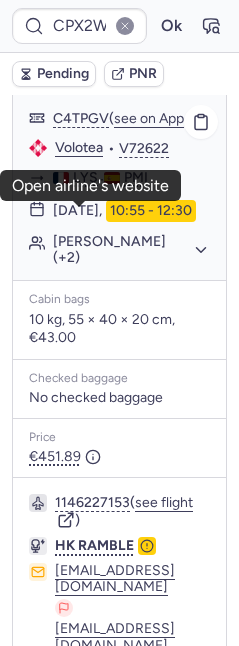 click on "Volotea" 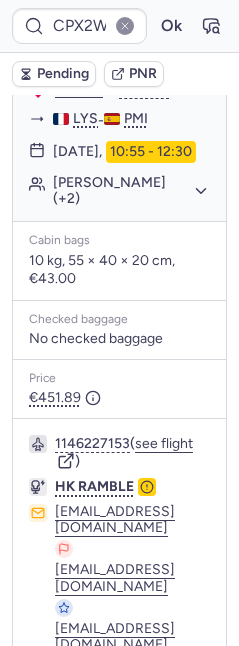 scroll, scrollTop: 550, scrollLeft: 0, axis: vertical 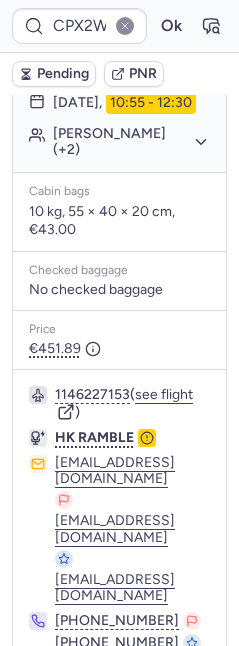 click on "Romain GARIGLIETBRACHET (+2)" 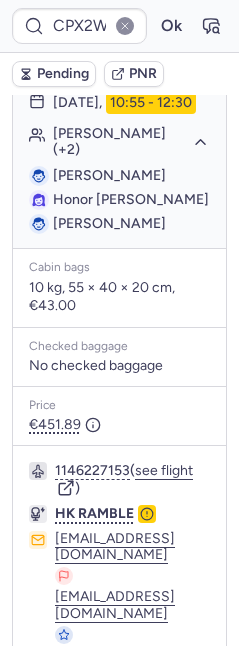 click on "Romain GARIGLIETBRACHET" at bounding box center [109, 175] 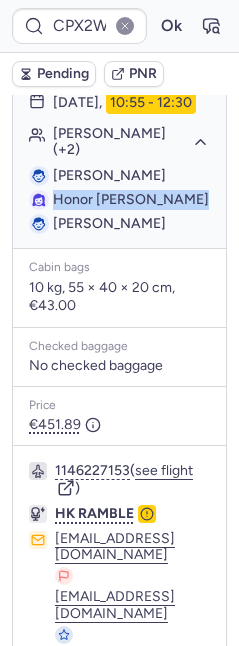 drag, startPoint x: 50, startPoint y: 346, endPoint x: 165, endPoint y: 363, distance: 116.24973 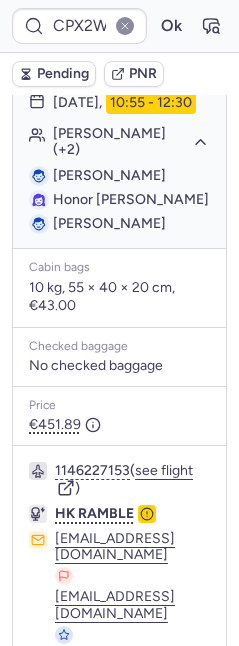 click on "Roby GARIGLIETBRACHET" at bounding box center (109, 223) 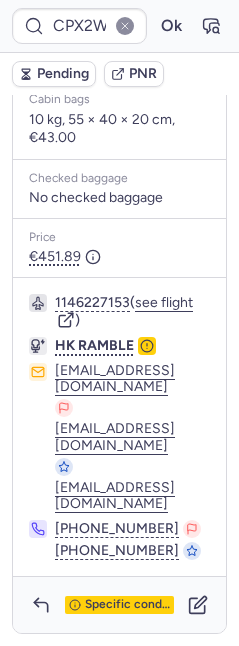 scroll, scrollTop: 480, scrollLeft: 0, axis: vertical 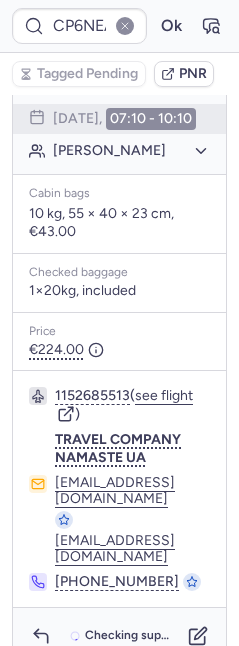 type on "CPSCN7" 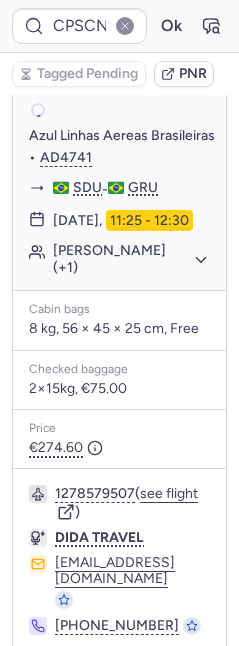 scroll, scrollTop: 0, scrollLeft: 0, axis: both 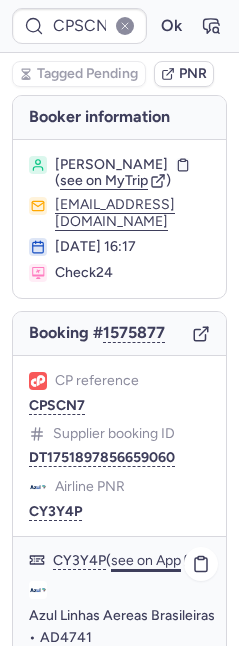 click on "see on App" 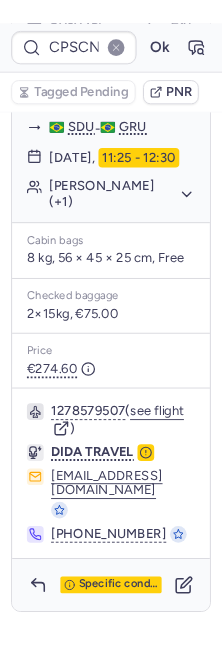 scroll, scrollTop: 180, scrollLeft: 0, axis: vertical 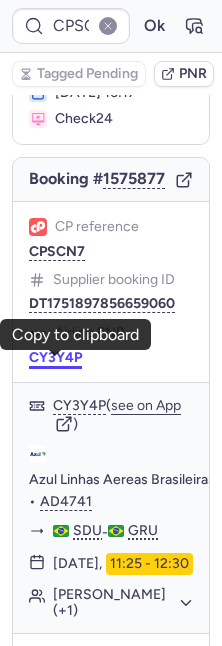 click on "CY3Y4P" at bounding box center [55, 358] 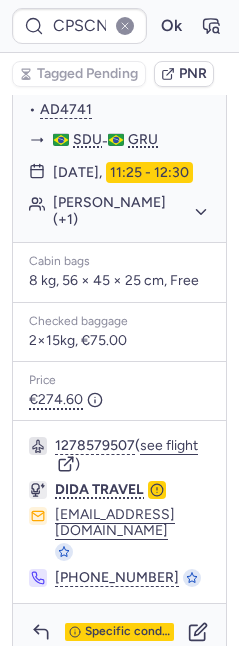 scroll, scrollTop: 595, scrollLeft: 0, axis: vertical 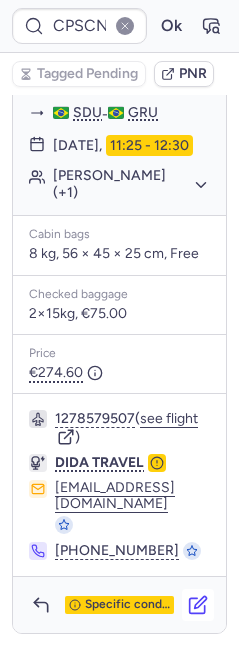 click 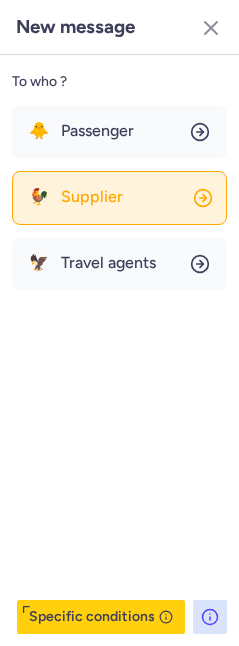 click on "🐓 Supplier" 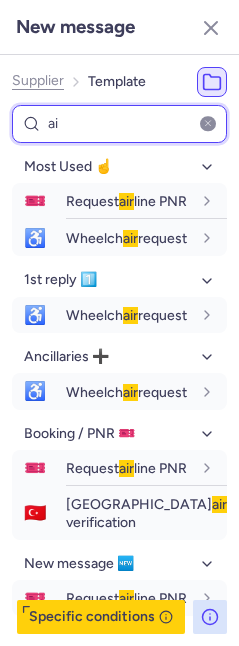 type on "a" 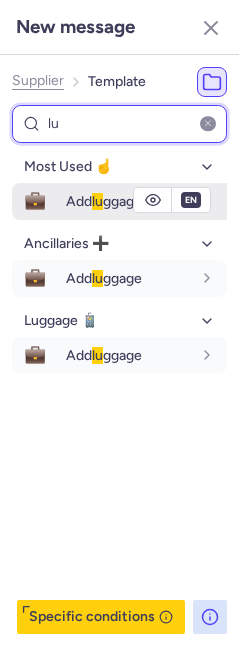 type on "l" 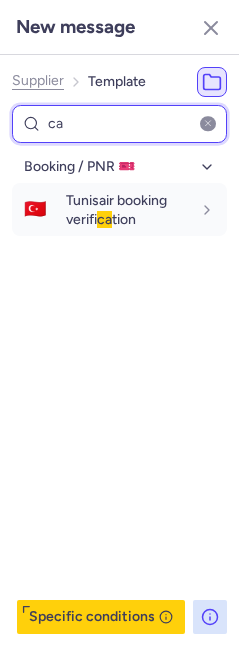 type 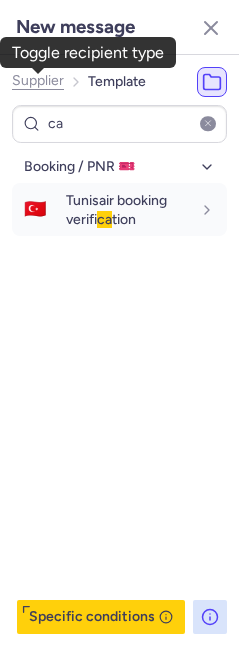 click on "Supplier" 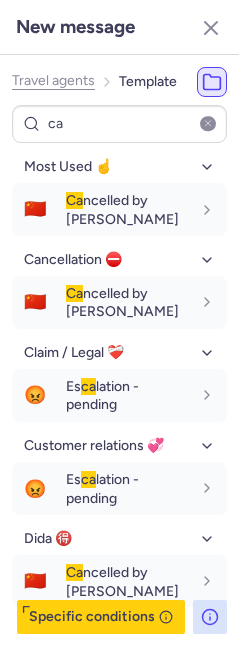 click on "Travel agents" 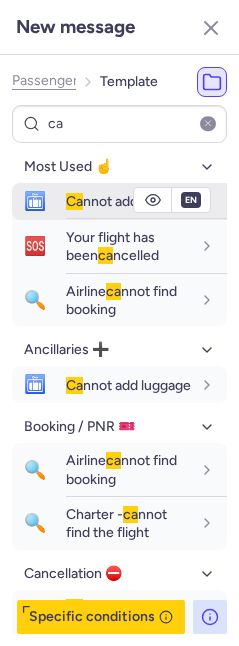 click on "Ca nnot add luggage" at bounding box center (128, 201) 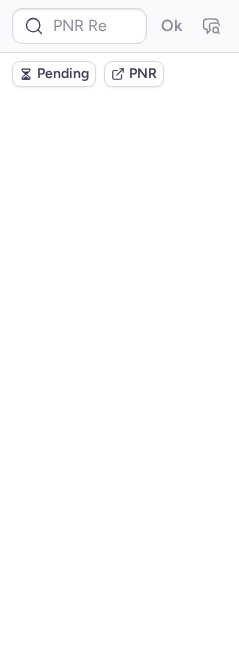 scroll, scrollTop: 0, scrollLeft: 0, axis: both 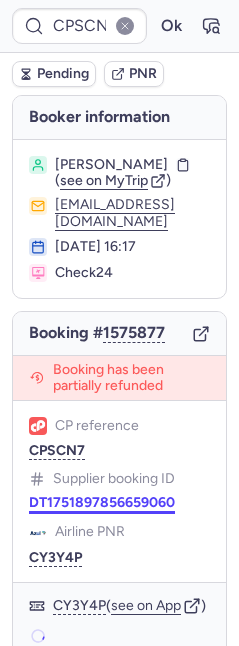 click on "DT1751897856659060" at bounding box center (102, 503) 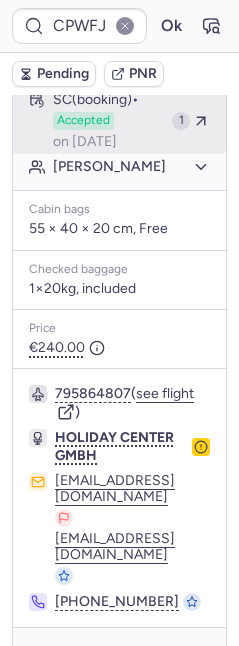 scroll, scrollTop: 422, scrollLeft: 0, axis: vertical 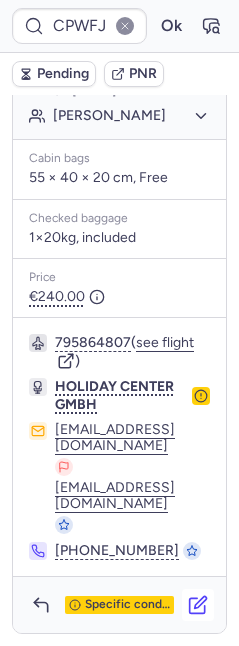 click 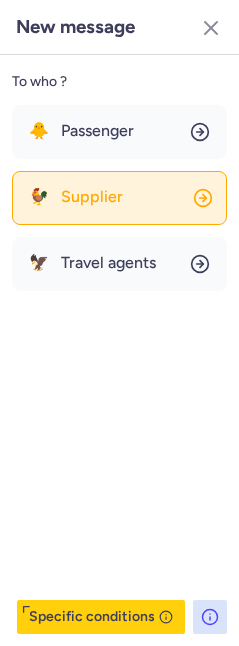 click on "🐓 Supplier" 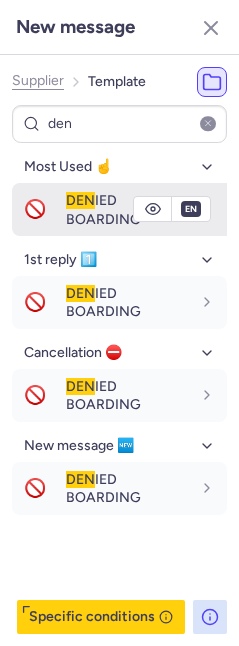 click on "DEN" at bounding box center (80, 200) 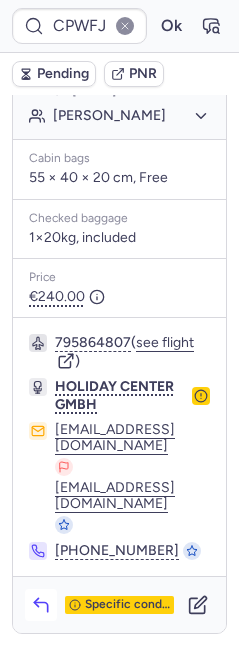 click 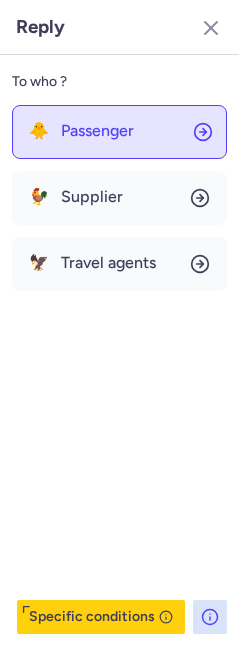 click on "🐥 Passenger" 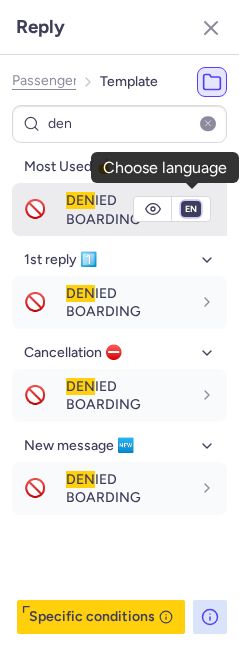 click on "fr en de nl pt es it ru" at bounding box center [191, 209] 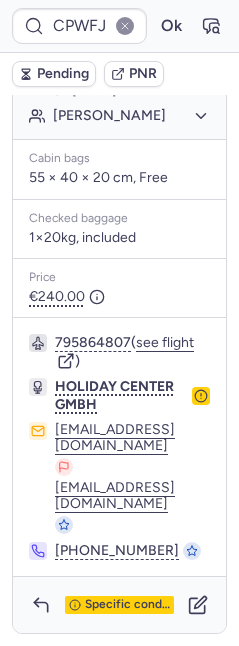 click on "Pending" at bounding box center [63, 74] 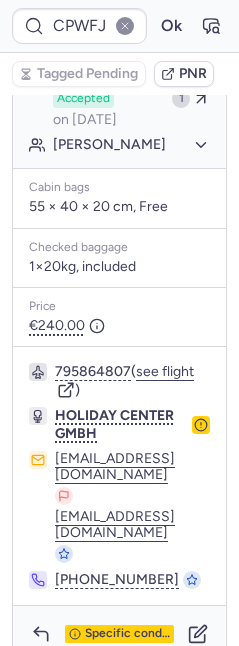 scroll, scrollTop: 246, scrollLeft: 0, axis: vertical 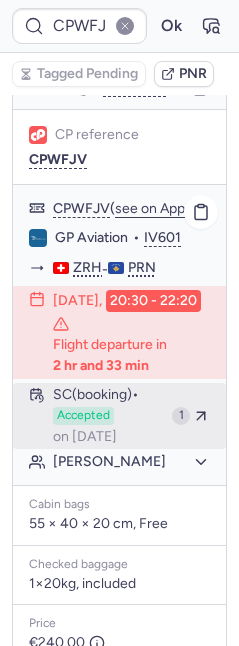 click on "on [DATE]" at bounding box center (85, 437) 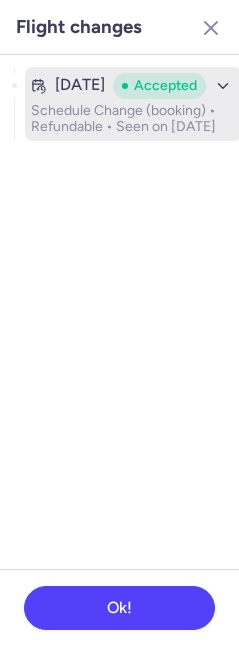 drag, startPoint x: 210, startPoint y: 27, endPoint x: 196, endPoint y: 81, distance: 55.7853 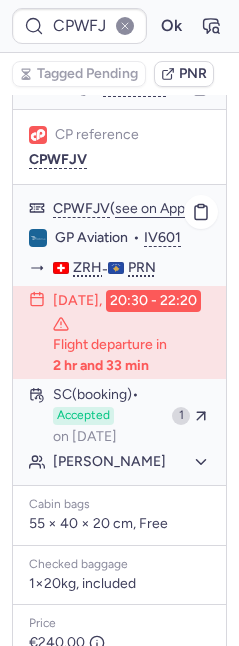 click on "[PERSON_NAME]" 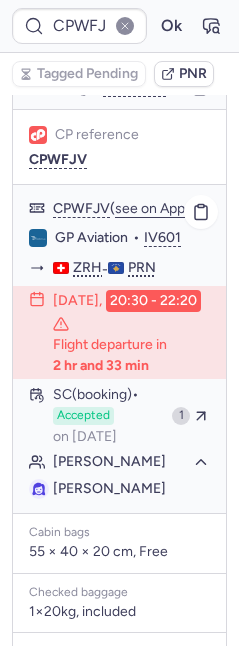 drag, startPoint x: 53, startPoint y: 561, endPoint x: 200, endPoint y: 556, distance: 147.085 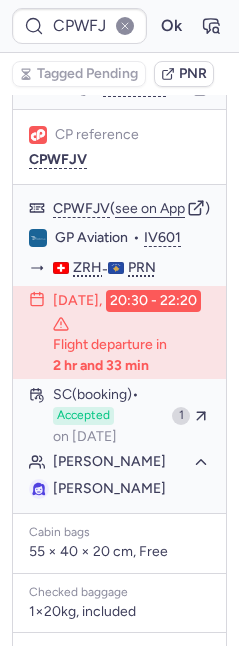 copy on "[PERSON_NAME]" 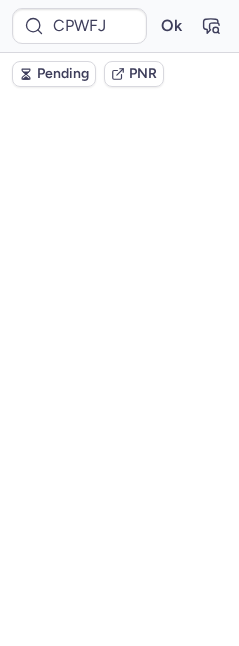 scroll, scrollTop: 0, scrollLeft: 0, axis: both 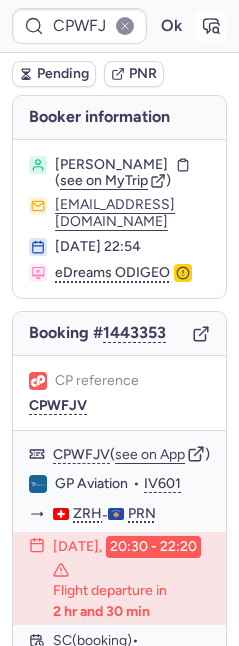 click 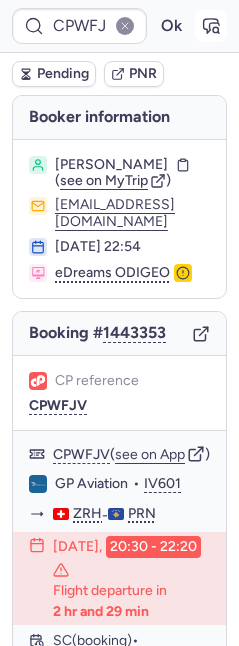 click 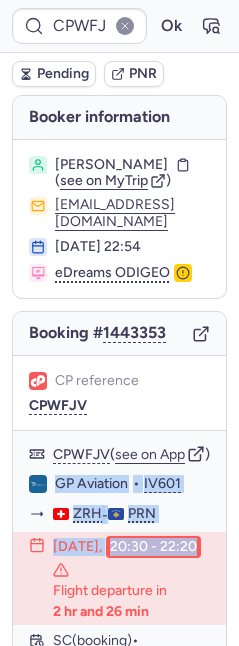 drag, startPoint x: 58, startPoint y: 510, endPoint x: 151, endPoint y: 321, distance: 210.64188 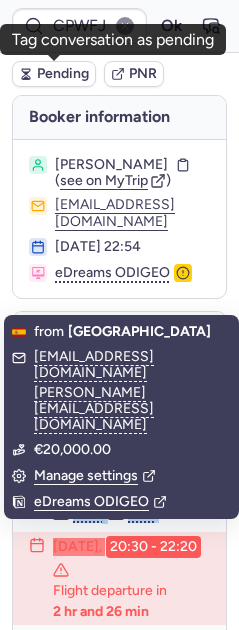 click 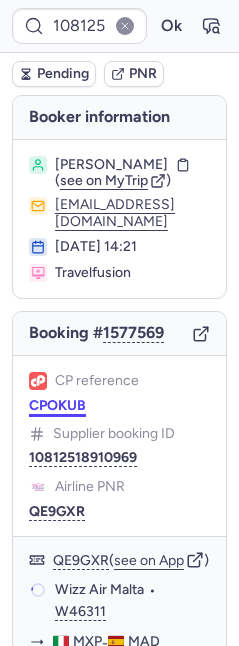 click on "CPOKUB" at bounding box center (57, 406) 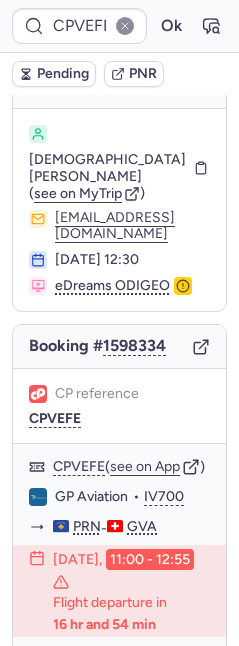 scroll, scrollTop: 0, scrollLeft: 0, axis: both 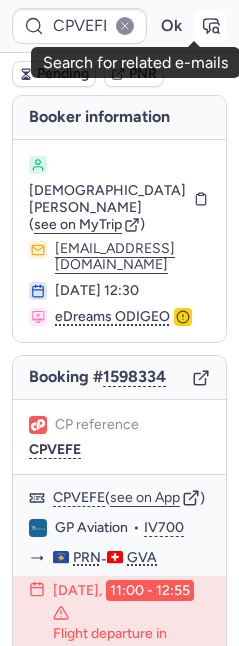 click at bounding box center [211, 26] 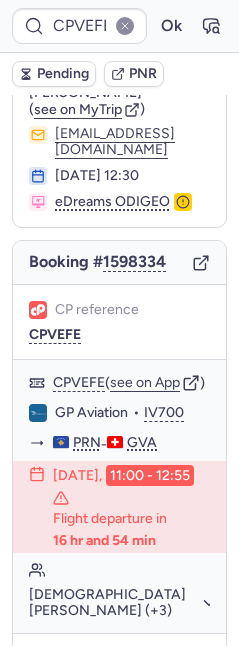scroll, scrollTop: 120, scrollLeft: 0, axis: vertical 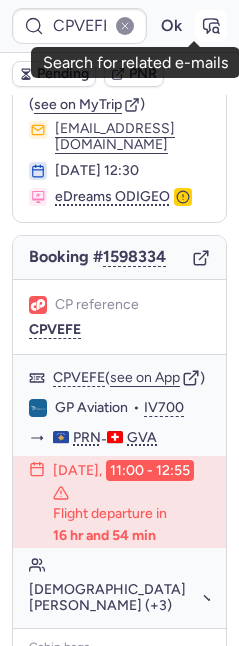 click 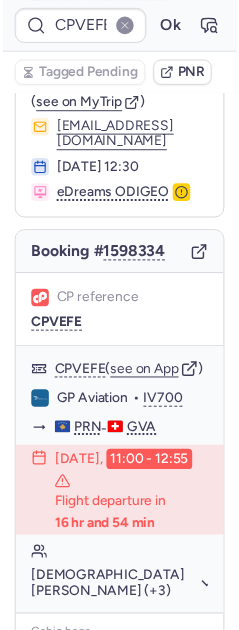 scroll, scrollTop: 75, scrollLeft: 0, axis: vertical 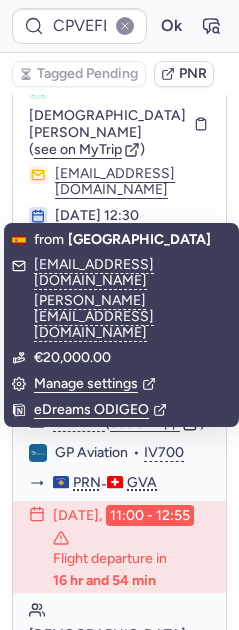 drag, startPoint x: 73, startPoint y: 177, endPoint x: 212, endPoint y: 176, distance: 139.0036 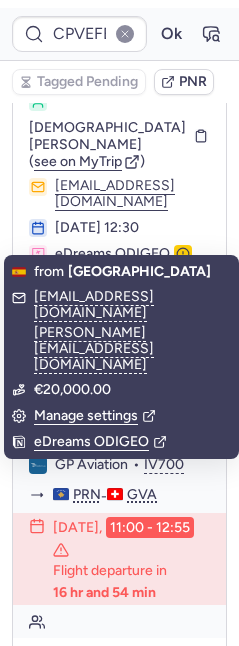 scroll, scrollTop: 72, scrollLeft: 0, axis: vertical 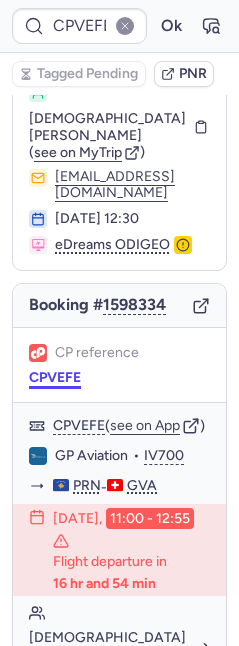 click on "CPVEFE" at bounding box center [55, 378] 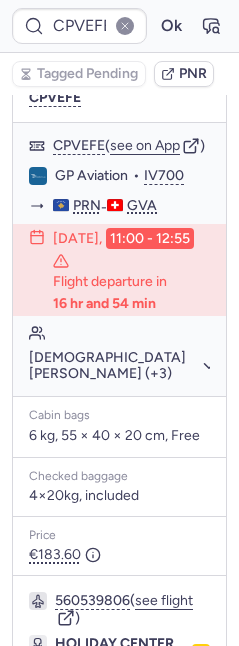 scroll, scrollTop: 539, scrollLeft: 0, axis: vertical 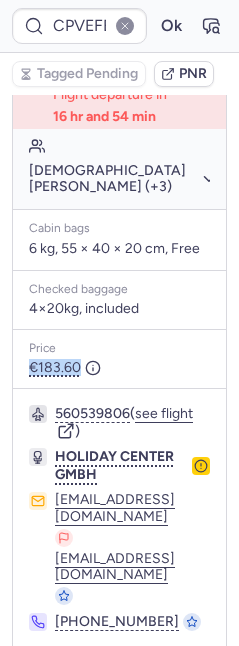 drag, startPoint x: 81, startPoint y: 329, endPoint x: 14, endPoint y: 327, distance: 67.02985 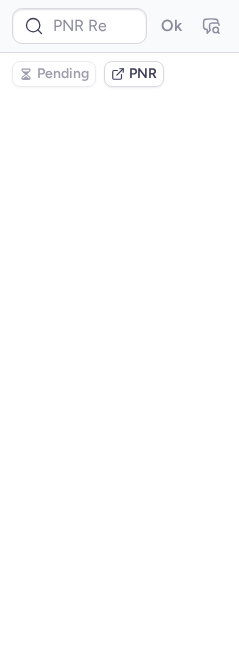 scroll, scrollTop: 0, scrollLeft: 0, axis: both 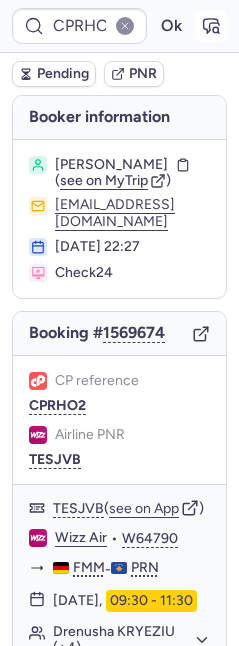 click 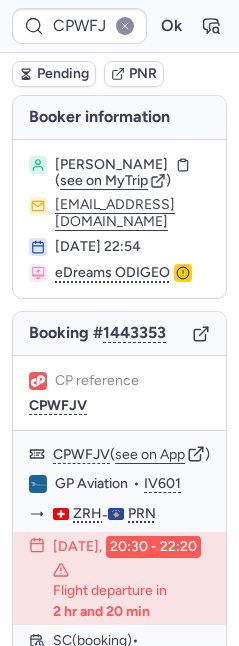 click on "Pending" at bounding box center (54, 74) 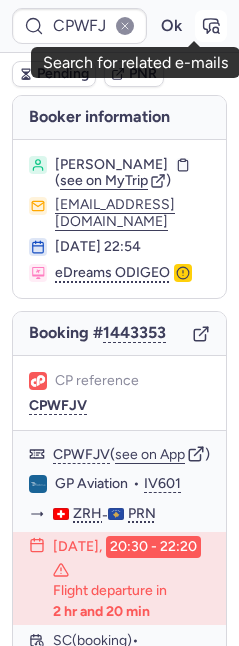 click 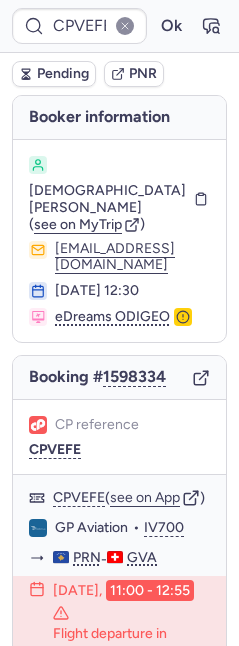 scroll, scrollTop: 455, scrollLeft: 0, axis: vertical 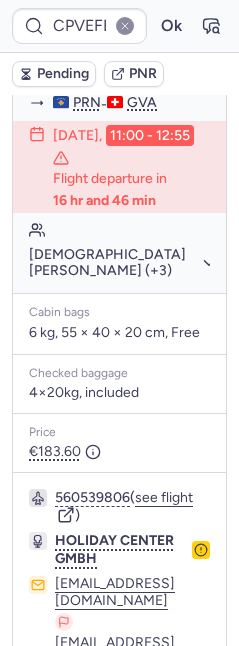 click on "Ismet AJVAZI (+3)" 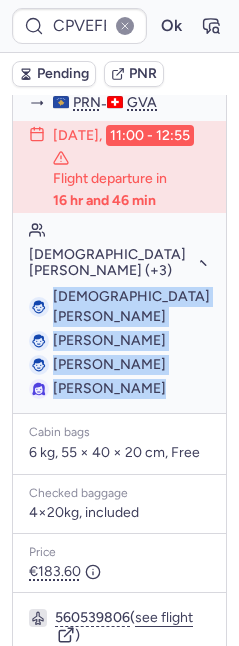 drag, startPoint x: 52, startPoint y: 235, endPoint x: 150, endPoint y: 322, distance: 131.04579 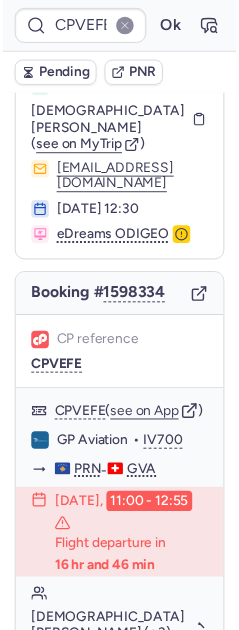 scroll, scrollTop: 0, scrollLeft: 0, axis: both 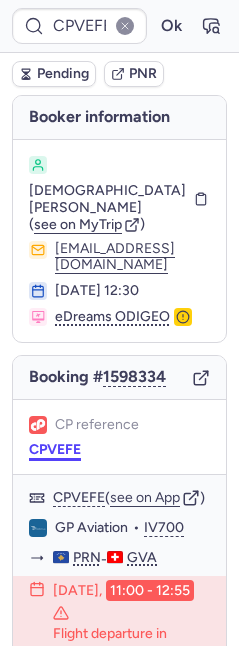 click on "CPVEFE" at bounding box center [55, 450] 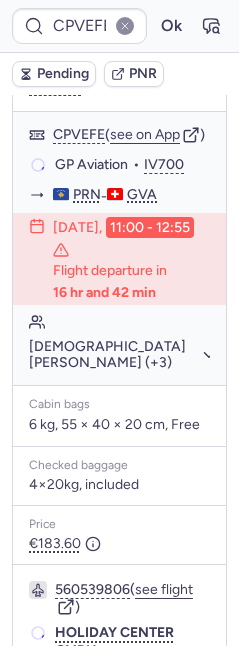 scroll, scrollTop: 357, scrollLeft: 0, axis: vertical 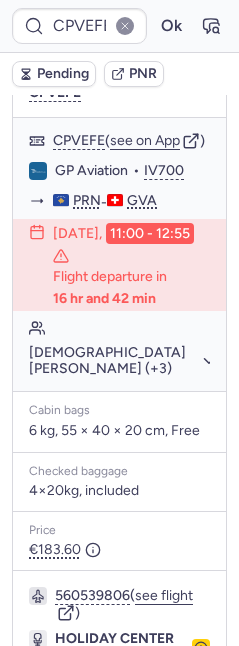 click on "Pending" at bounding box center (54, 74) 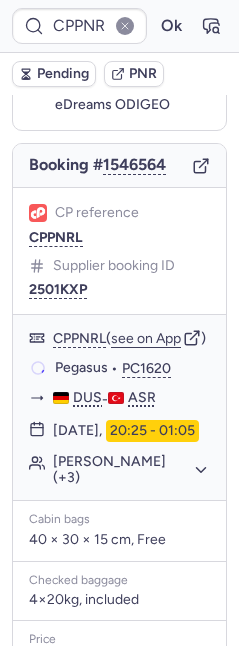 scroll, scrollTop: 168, scrollLeft: 0, axis: vertical 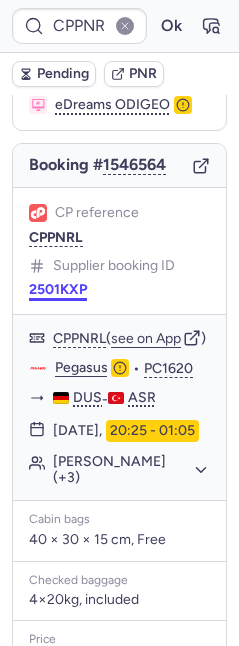 click on "2501KXP" at bounding box center [58, 290] 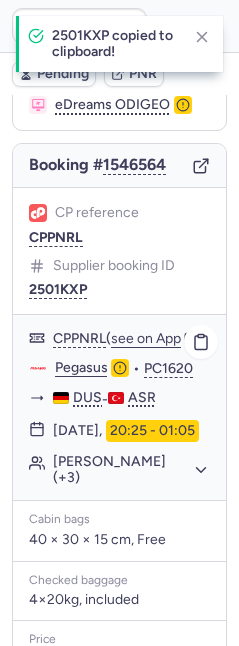click on "Pegasus" 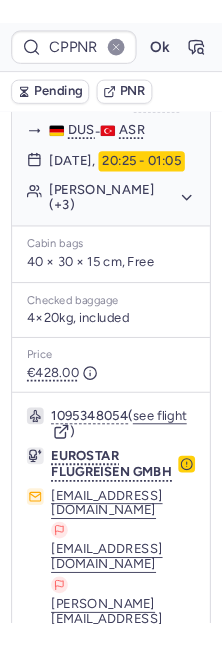 scroll, scrollTop: 450, scrollLeft: 0, axis: vertical 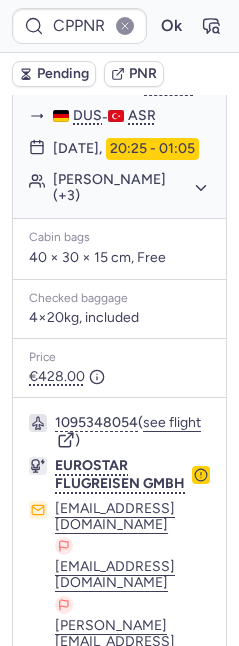 click on "Emre KAHRAMAN (+3)" 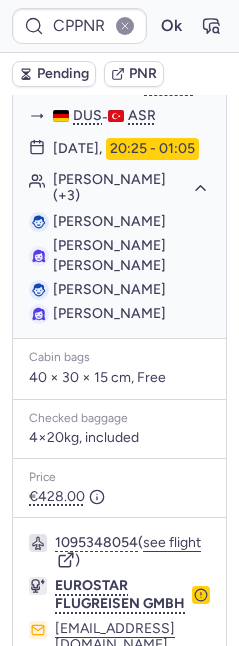 click on "Emre KAHRAMAN" at bounding box center (109, 221) 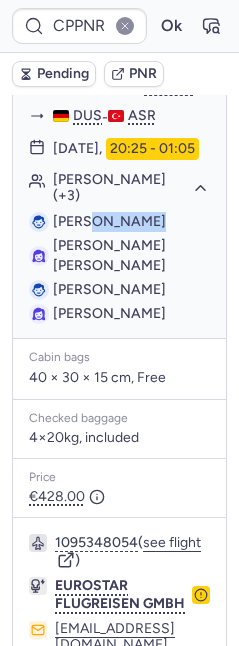 click on "Emre KAHRAMAN" at bounding box center (109, 221) 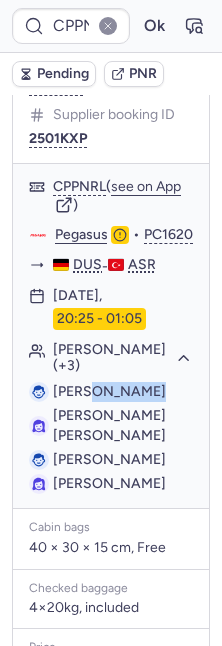 scroll, scrollTop: 0, scrollLeft: 0, axis: both 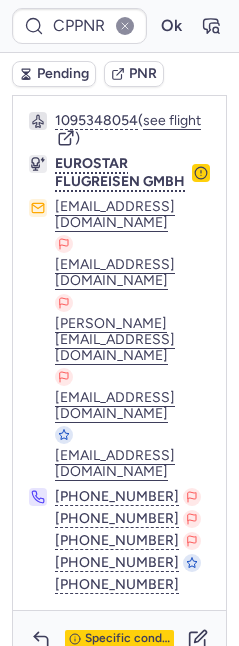 click 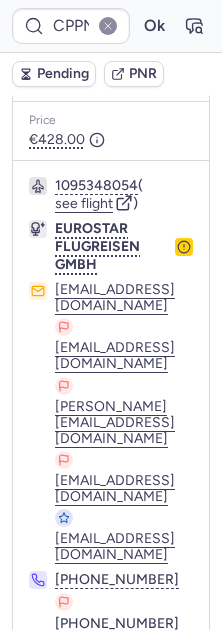 scroll, scrollTop: 160, scrollLeft: 0, axis: vertical 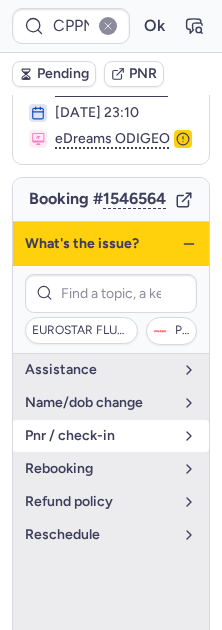 click on "pnr / check-in" at bounding box center [99, 436] 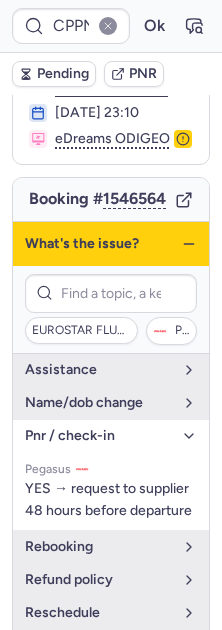 click 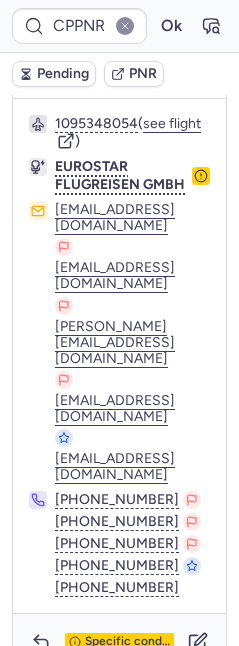 scroll, scrollTop: 872, scrollLeft: 0, axis: vertical 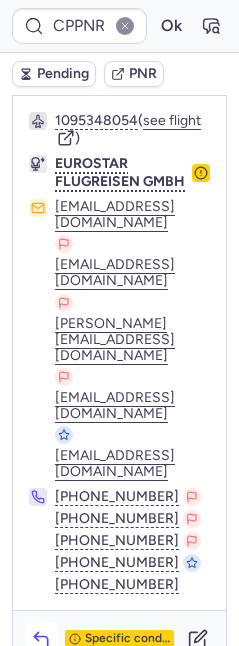 click 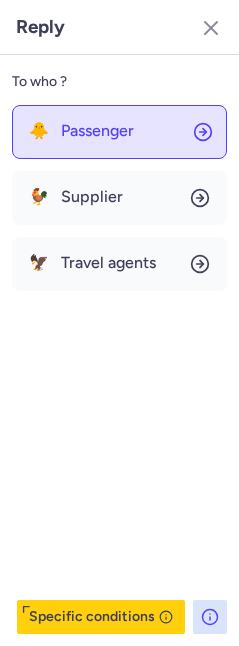 click on "Passenger" at bounding box center (97, 131) 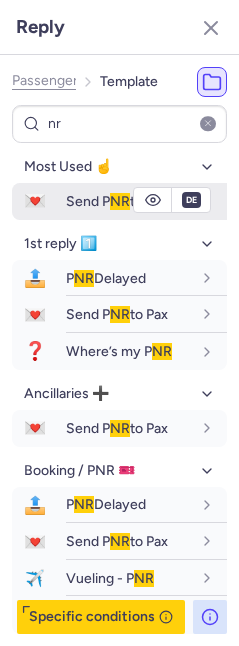 click on "Send P NR  to Pax" at bounding box center [117, 201] 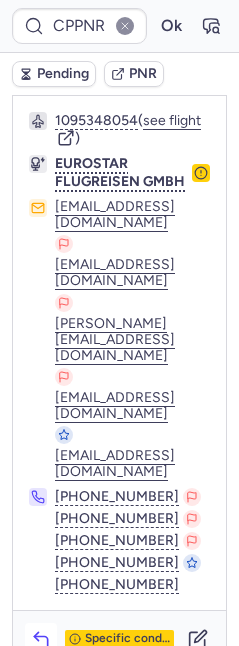 drag, startPoint x: 8, startPoint y: 184, endPoint x: 42, endPoint y: 616, distance: 433.3359 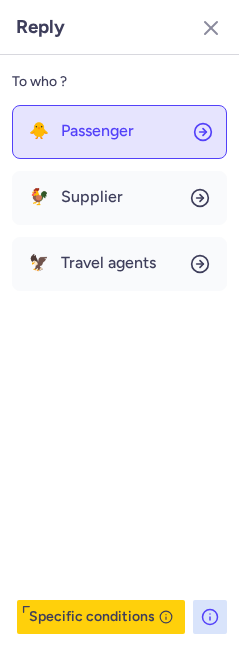 click on "🐥 Passenger" 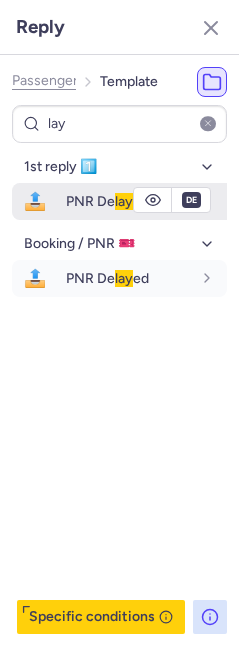 click on "PNR De lay ed" at bounding box center [146, 201] 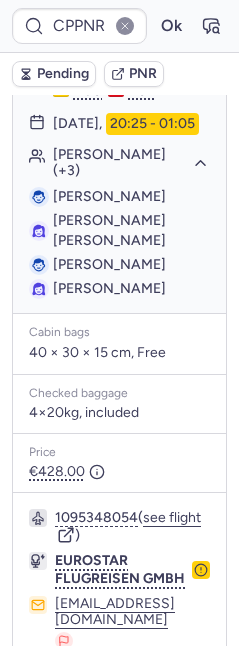 scroll, scrollTop: 466, scrollLeft: 0, axis: vertical 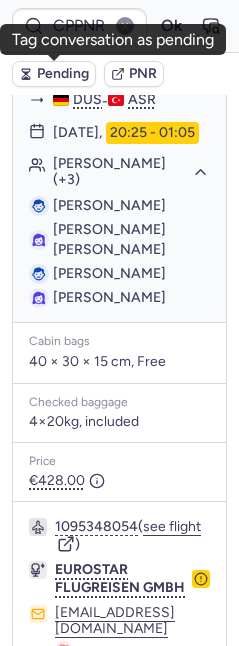 click on "Pending" at bounding box center [63, 74] 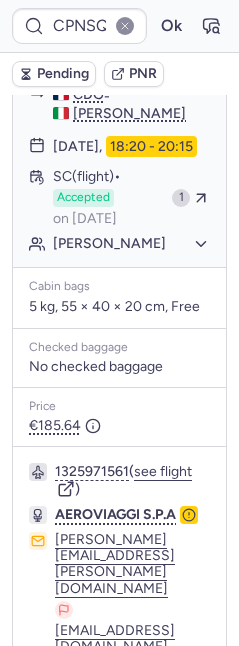 scroll, scrollTop: 397, scrollLeft: 0, axis: vertical 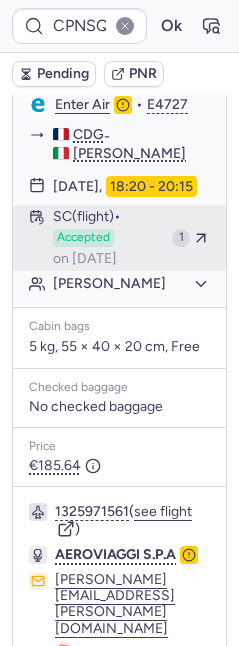 click on "SC   (flight)  Accepted  on Jul 18, 2025" at bounding box center [108, 238] 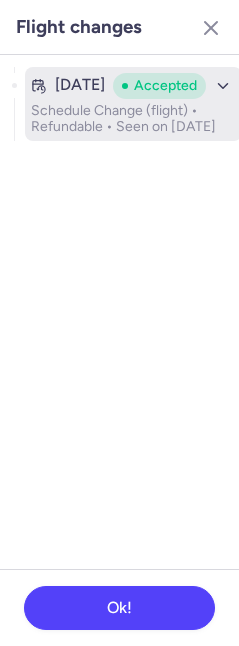 click on "Schedule Change (flight) • Refundable • Seen on Jul 18, 2025" at bounding box center [133, 119] 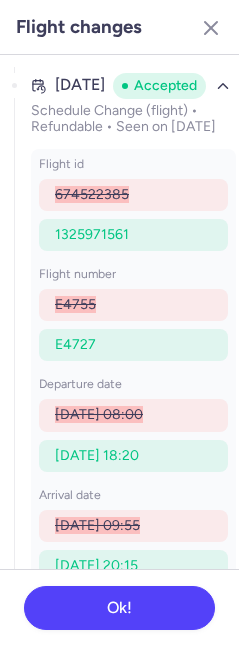 drag, startPoint x: 213, startPoint y: 20, endPoint x: 136, endPoint y: 50, distance: 82.637764 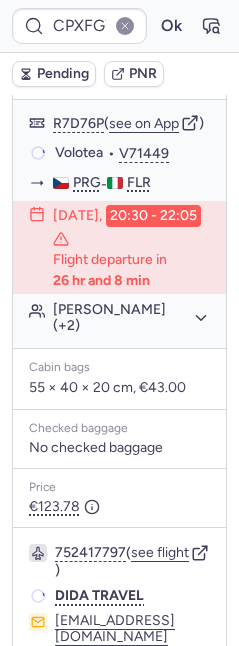 scroll, scrollTop: 397, scrollLeft: 0, axis: vertical 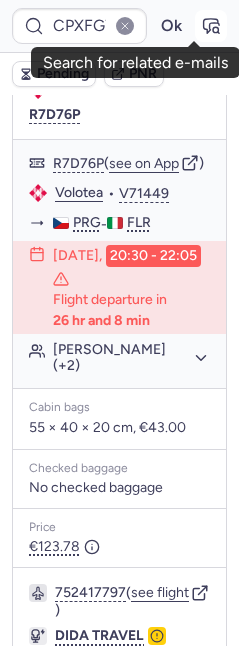 click 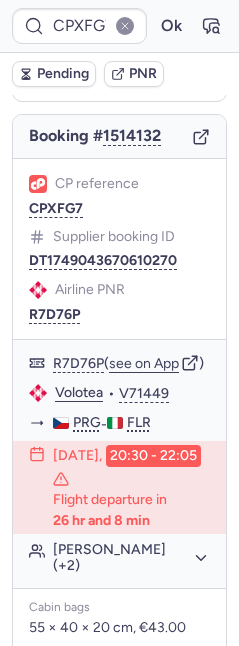 scroll, scrollTop: 262, scrollLeft: 0, axis: vertical 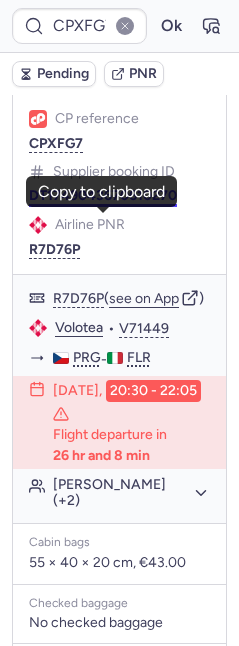 click on "DT1749043670610270" at bounding box center (103, 196) 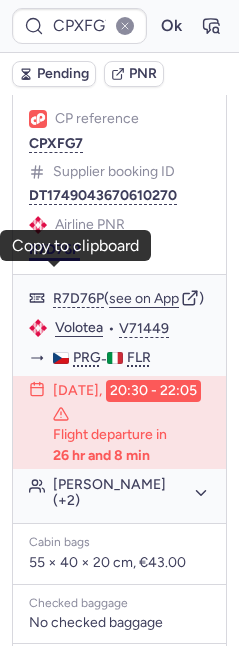 click on "R7D76P" at bounding box center (54, 250) 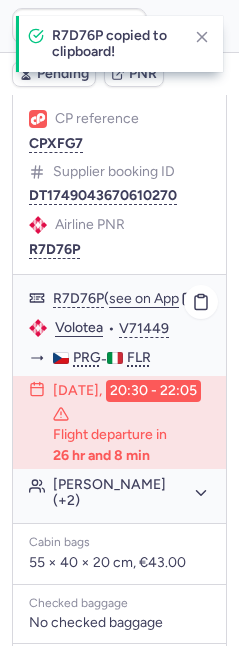 click on "Volotea" 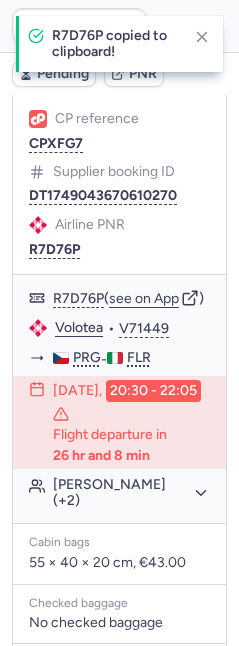 scroll, scrollTop: 411, scrollLeft: 0, axis: vertical 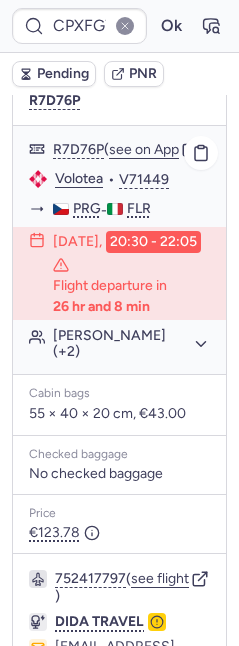 click on "Ludmila MORAVCIKOVA (+2)" 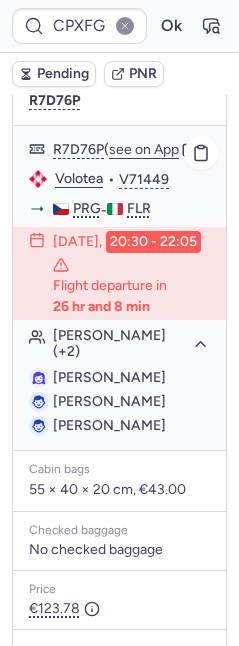 click on "Ludmila MORAVCIKOVA" at bounding box center (109, 377) 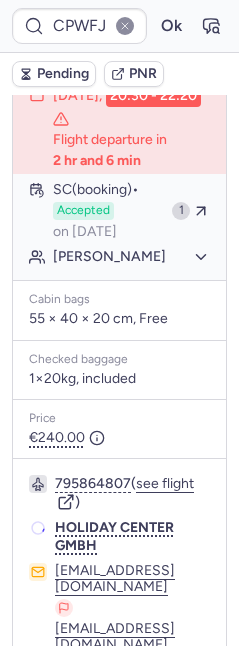 scroll, scrollTop: 411, scrollLeft: 0, axis: vertical 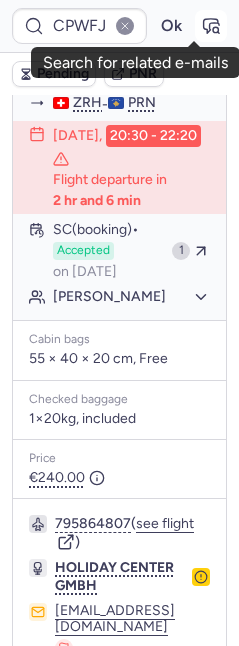 click 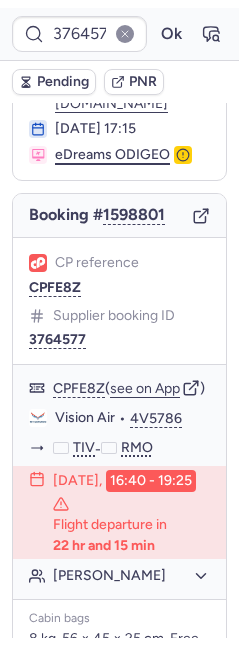 scroll, scrollTop: 250, scrollLeft: 0, axis: vertical 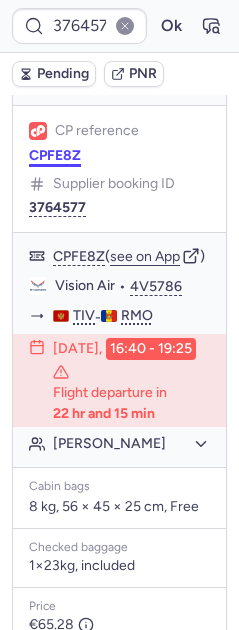 click on "CPFE8Z" at bounding box center [55, 156] 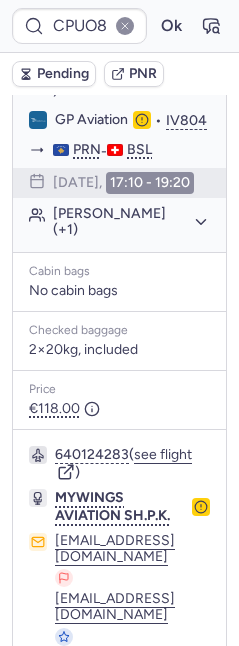 scroll, scrollTop: 1722, scrollLeft: 0, axis: vertical 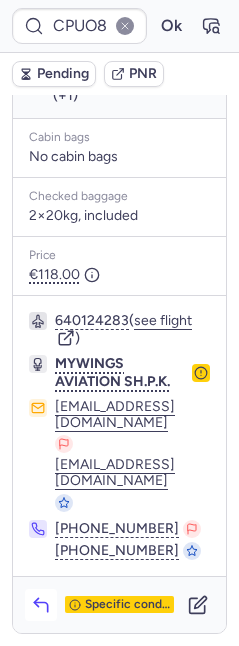 click 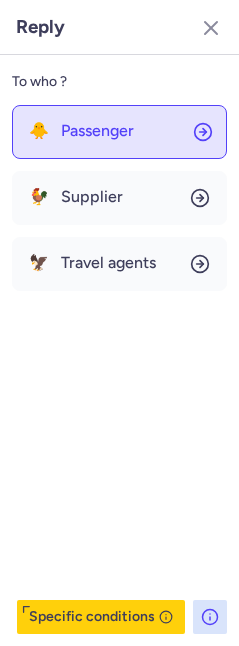 click on "🐥 Passenger" 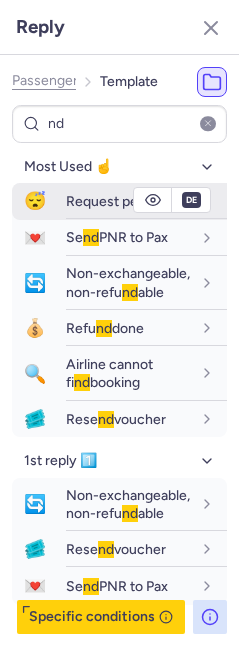 click on "Request pe nd ing" at bounding box center (119, 201) 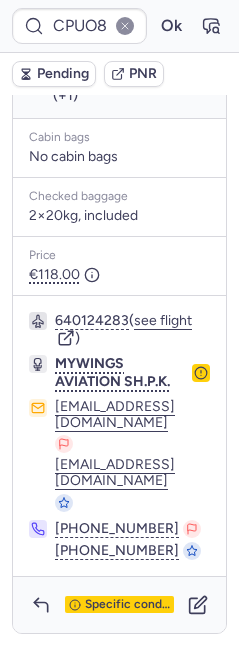 click on "Pending" at bounding box center (63, 74) 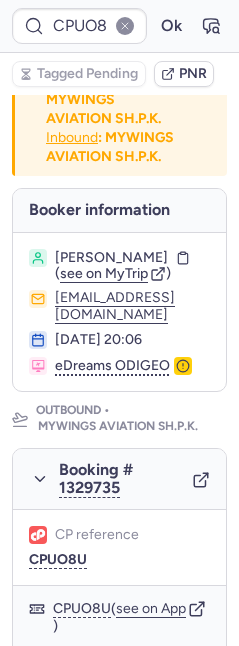 scroll, scrollTop: 0, scrollLeft: 0, axis: both 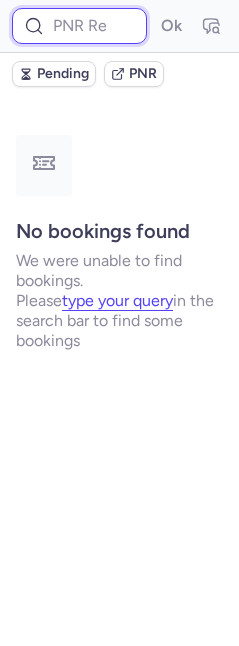 click at bounding box center (79, 26) 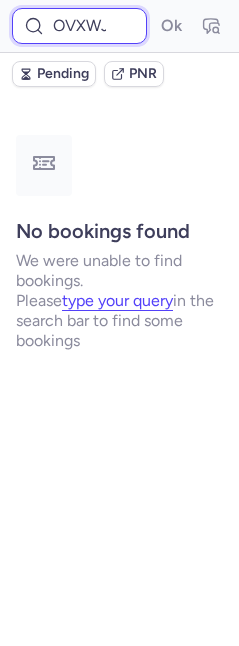 scroll, scrollTop: 0, scrollLeft: 12, axis: horizontal 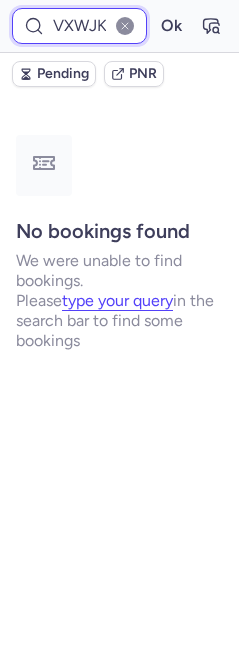 click on "Ok" at bounding box center (171, 26) 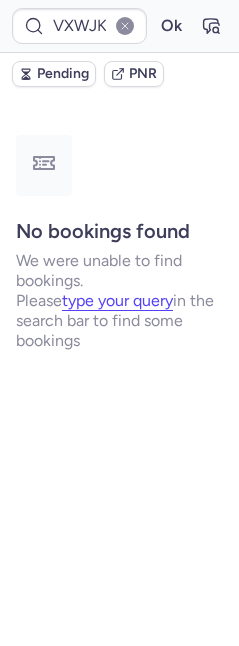 scroll, scrollTop: 0, scrollLeft: 0, axis: both 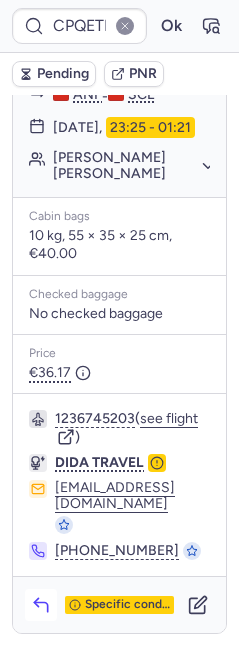 click at bounding box center (41, 605) 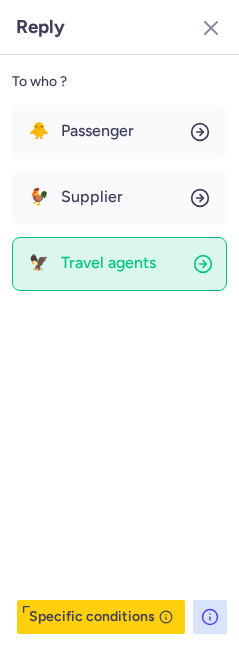 click on "Travel agents" at bounding box center (108, 263) 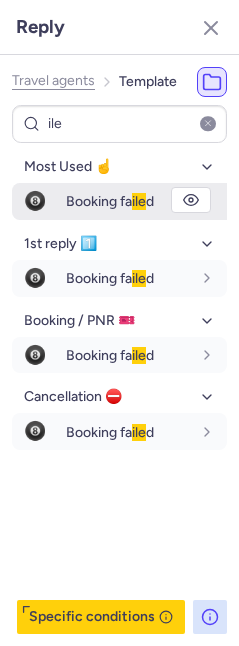click on "Booking fa ile d" at bounding box center (110, 201) 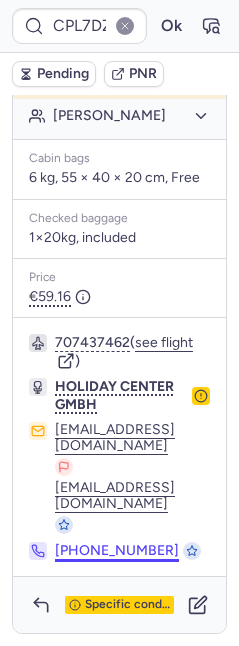scroll, scrollTop: 528, scrollLeft: 0, axis: vertical 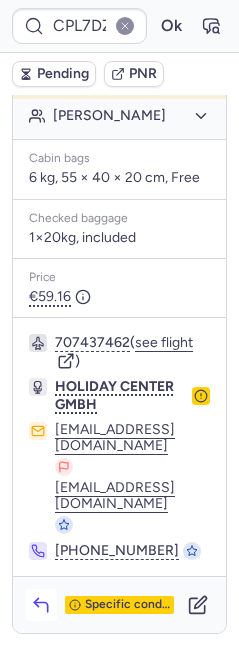 click 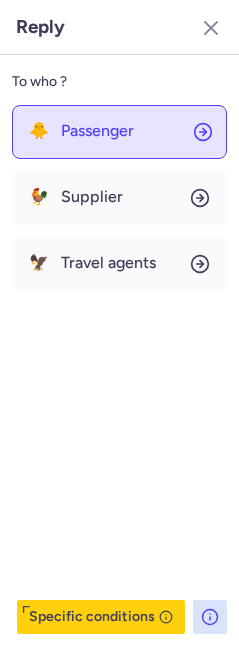 click on "Passenger" at bounding box center (97, 131) 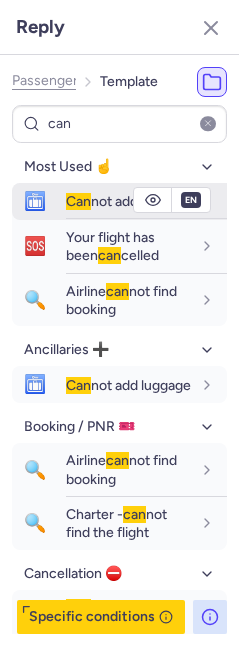 click on "Can" at bounding box center [78, 201] 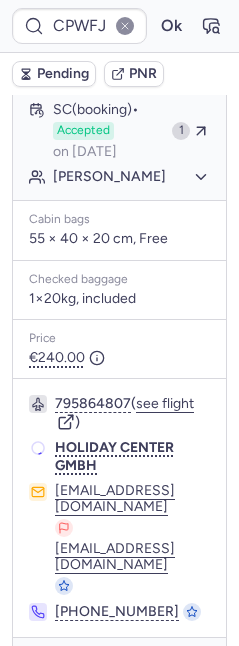 scroll, scrollTop: 527, scrollLeft: 0, axis: vertical 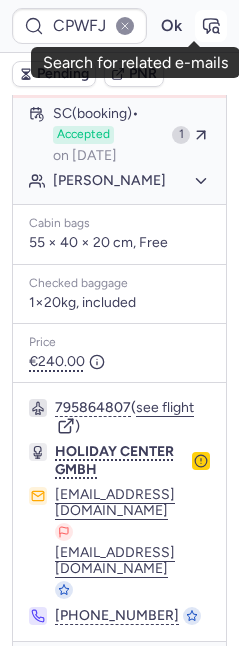 click 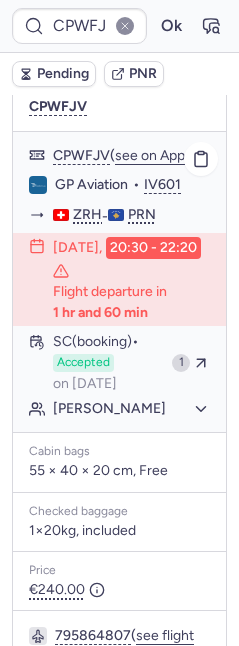 scroll, scrollTop: 635, scrollLeft: 0, axis: vertical 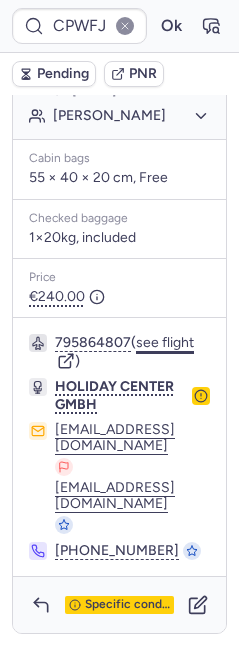 click on "see flight" 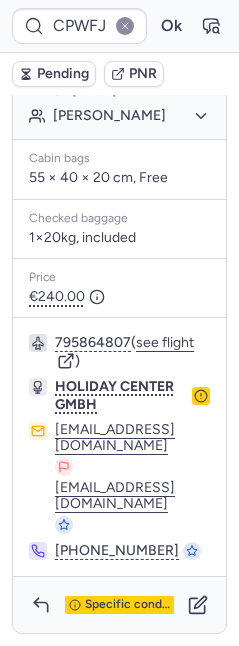 click on "Pending" at bounding box center (63, 74) 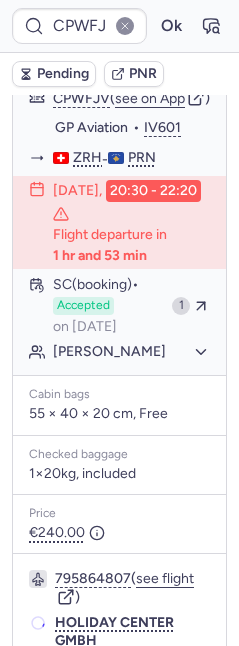 scroll, scrollTop: 316, scrollLeft: 0, axis: vertical 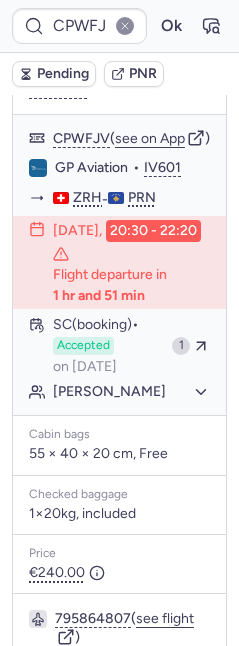 click on "Pending" at bounding box center [54, 74] 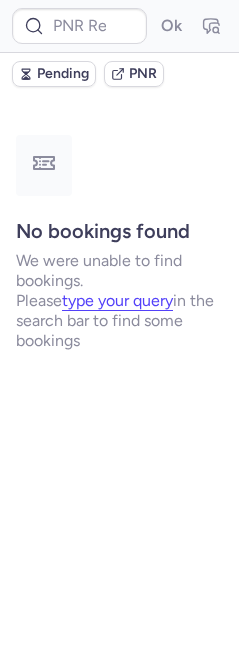 scroll, scrollTop: 0, scrollLeft: 0, axis: both 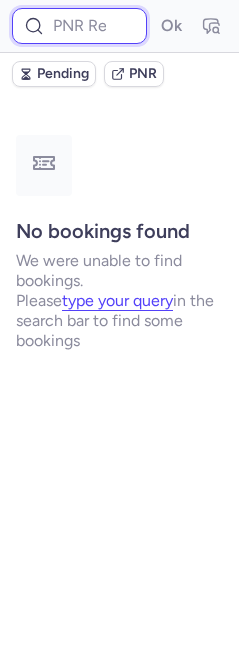 click at bounding box center (79, 26) 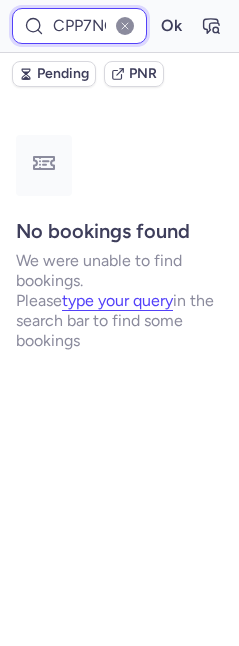 scroll, scrollTop: 0, scrollLeft: 9, axis: horizontal 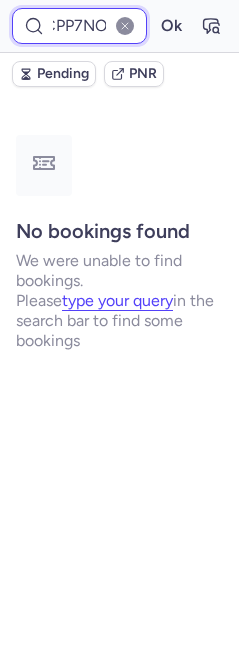 click on "Ok" at bounding box center (171, 26) 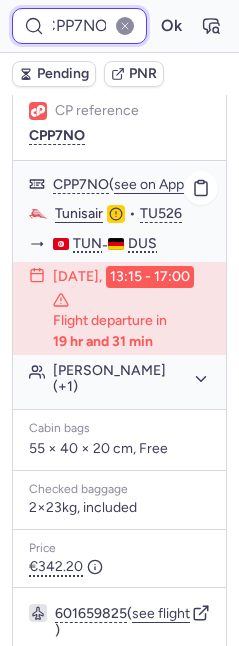 scroll, scrollTop: 1500, scrollLeft: 0, axis: vertical 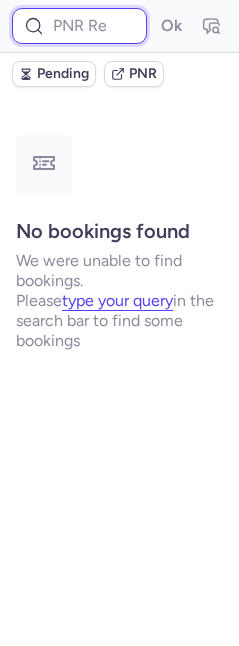 click at bounding box center (79, 26) 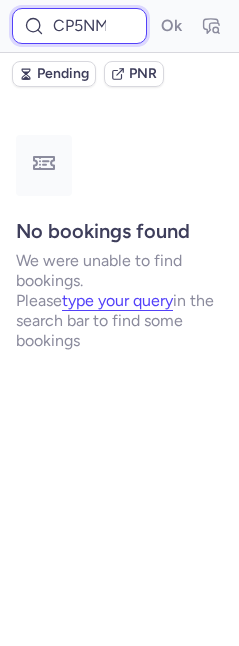 scroll, scrollTop: 0, scrollLeft: 14, axis: horizontal 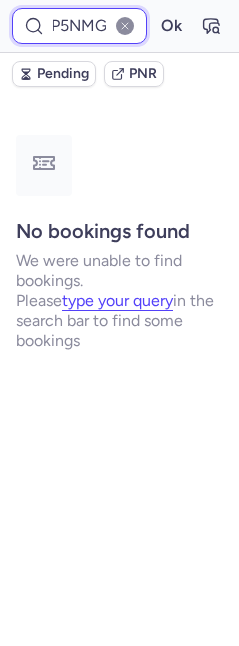 click on "Ok" at bounding box center [171, 26] 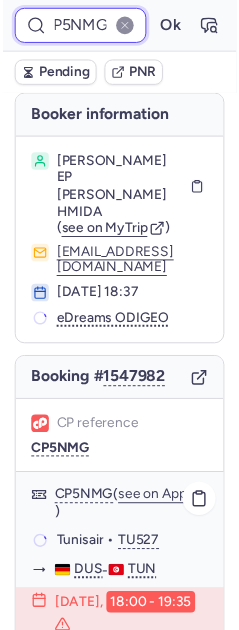 scroll, scrollTop: 170, scrollLeft: 0, axis: vertical 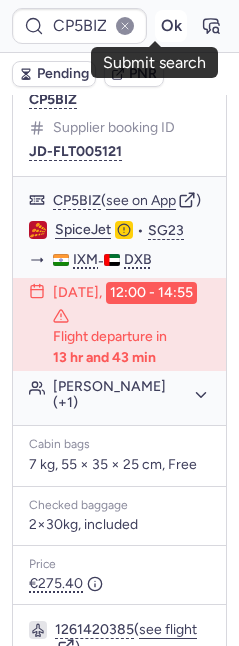 click on "Ok" at bounding box center (171, 26) 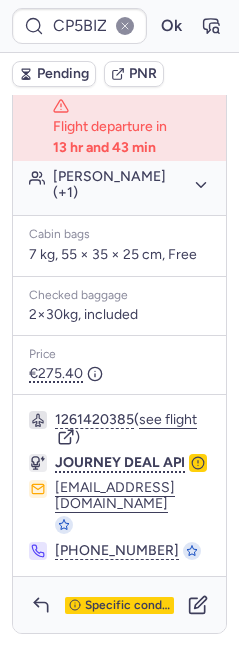 scroll, scrollTop: 635, scrollLeft: 0, axis: vertical 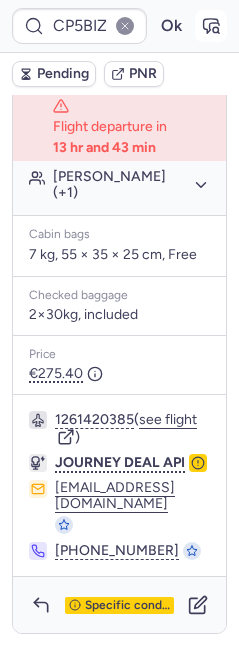 click 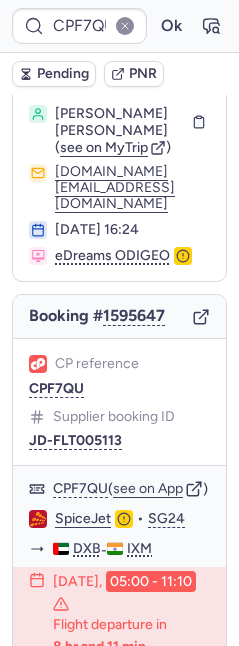 scroll, scrollTop: 151, scrollLeft: 0, axis: vertical 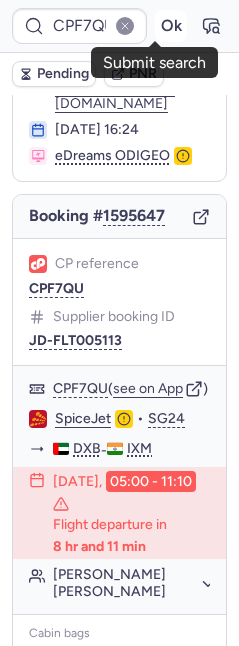 click on "Ok" at bounding box center [171, 26] 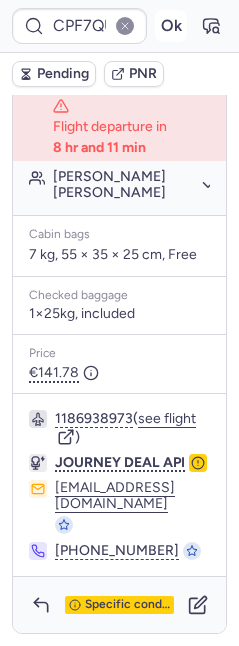 scroll, scrollTop: 652, scrollLeft: 0, axis: vertical 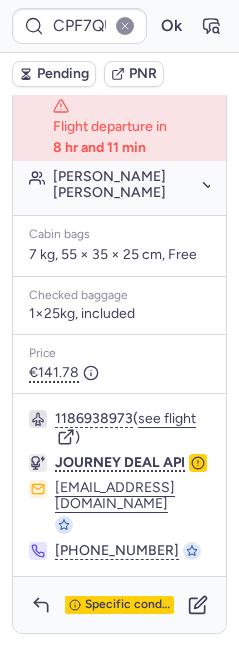 click on "CPF7QU  Ok" at bounding box center [119, 26] 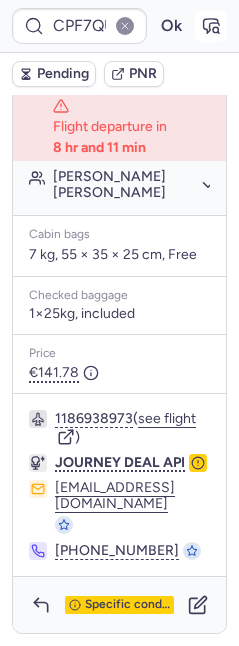 click 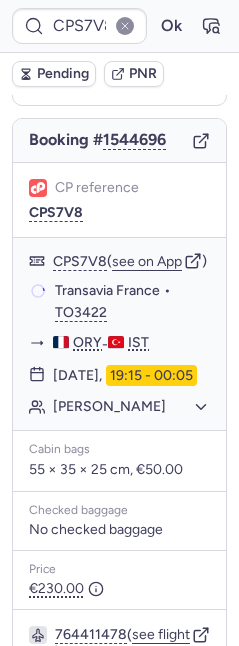 scroll, scrollTop: 153, scrollLeft: 0, axis: vertical 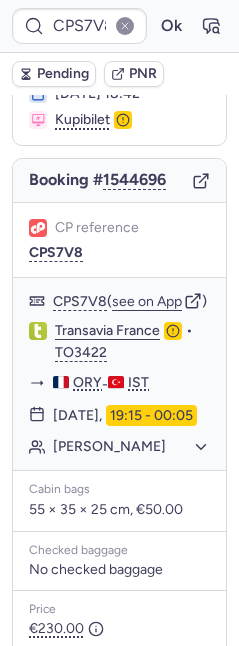 click on "Pending" at bounding box center [63, 74] 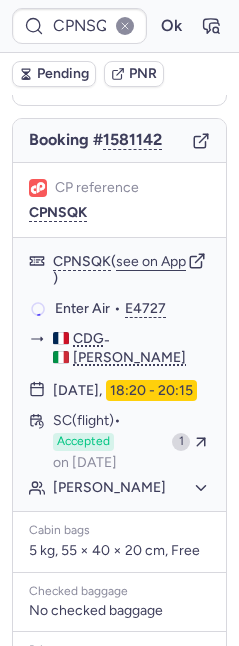 scroll, scrollTop: 153, scrollLeft: 0, axis: vertical 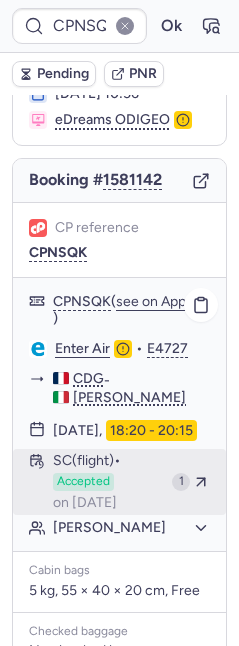 click on "SC   (flight)  Accepted  on Jul 18, 2025" at bounding box center (108, 482) 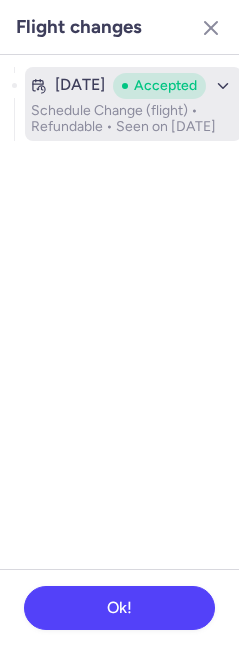 click on "Schedule Change (flight) • Refundable • Seen on Jul 18, 2025" at bounding box center [133, 119] 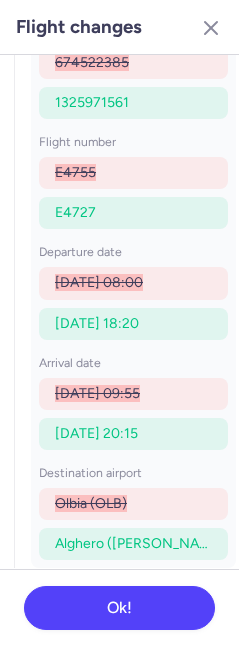 scroll, scrollTop: 162, scrollLeft: 0, axis: vertical 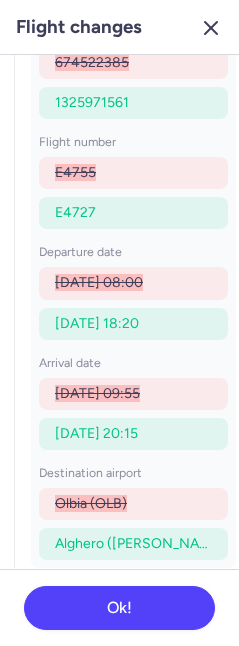 click 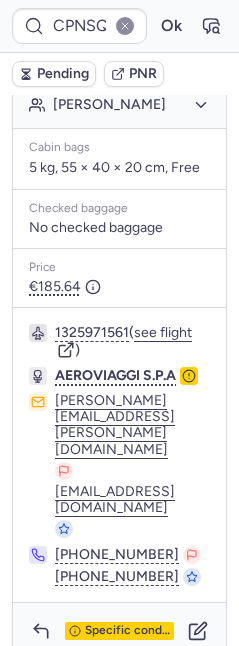 scroll, scrollTop: 584, scrollLeft: 0, axis: vertical 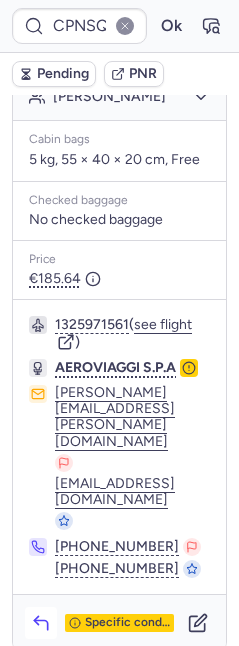 click 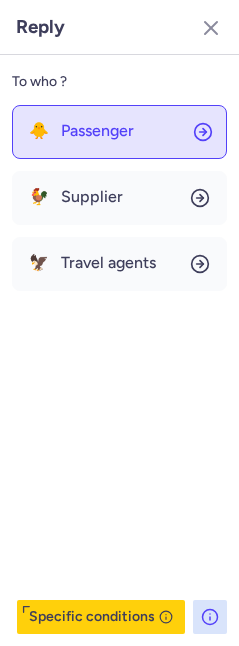 click on "Passenger" at bounding box center (97, 131) 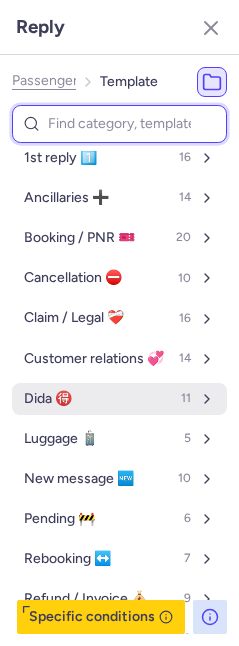 scroll, scrollTop: 127, scrollLeft: 0, axis: vertical 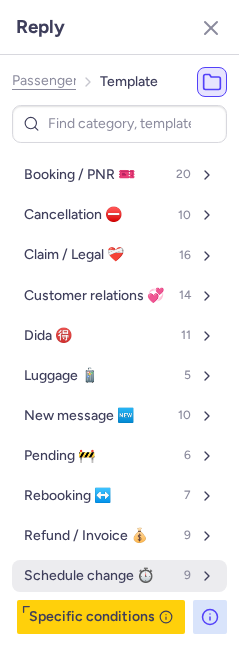 click on "Schedule change ⏱️" at bounding box center (89, 576) 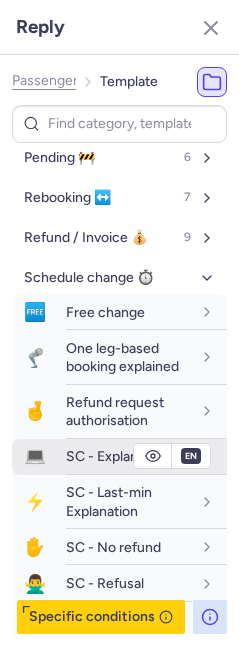 scroll, scrollTop: 411, scrollLeft: 0, axis: vertical 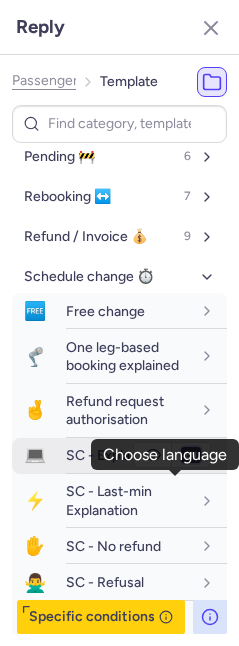 click on "fr en de nl pt es it ru" at bounding box center (191, 455) 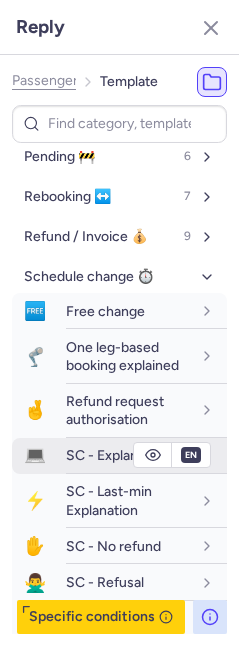 click 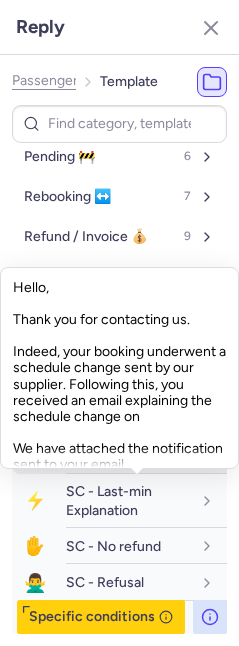click on "💻 SC - Explanation" at bounding box center (119, 456) 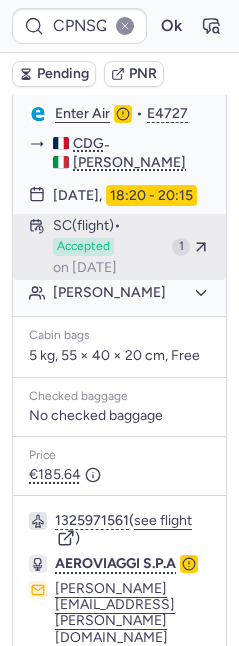 scroll, scrollTop: 200, scrollLeft: 0, axis: vertical 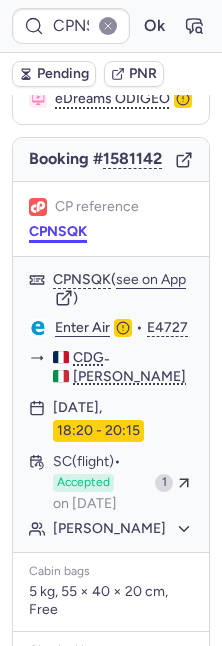 click on "CPNSQK" at bounding box center [58, 232] 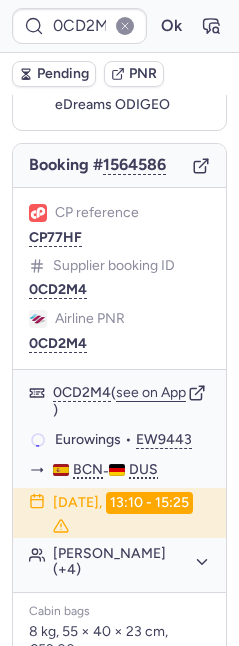 scroll, scrollTop: 182, scrollLeft: 0, axis: vertical 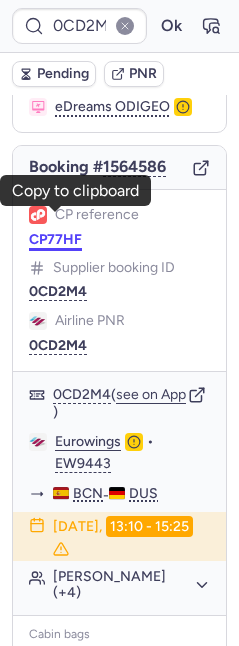 click on "CP77HF" at bounding box center (55, 240) 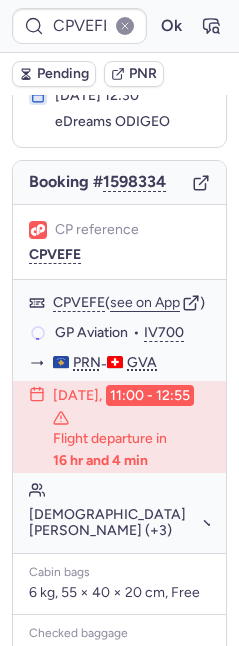 scroll, scrollTop: 182, scrollLeft: 0, axis: vertical 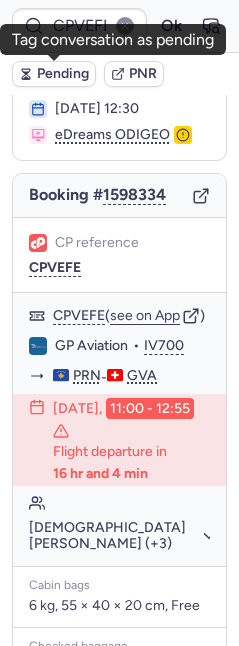 click on "Pending" at bounding box center (63, 74) 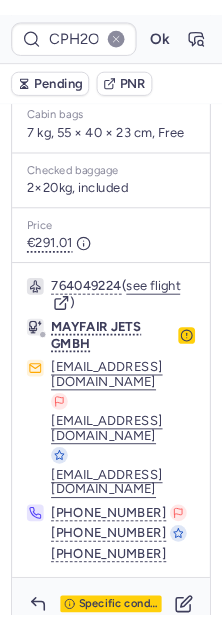 scroll, scrollTop: 545, scrollLeft: 0, axis: vertical 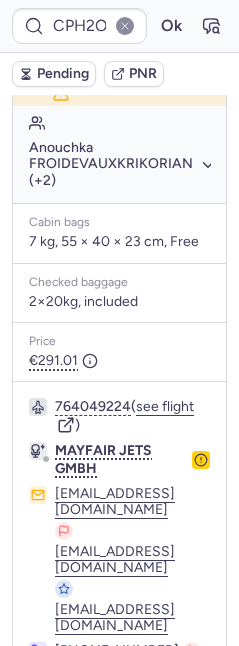 click 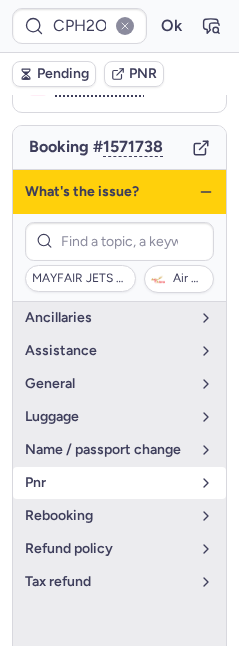 click on "pnr" at bounding box center [107, 483] 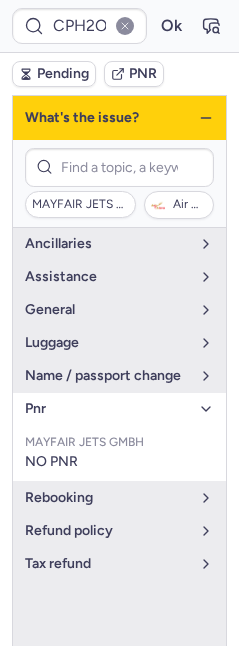 scroll, scrollTop: 298, scrollLeft: 0, axis: vertical 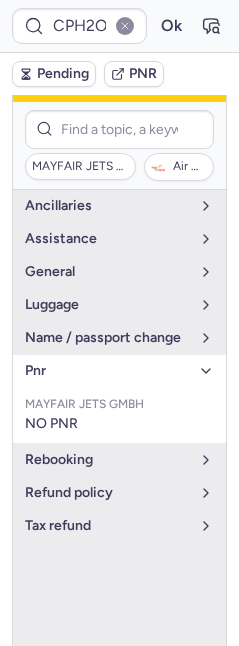 click on "Air Cairo" at bounding box center (190, 167) 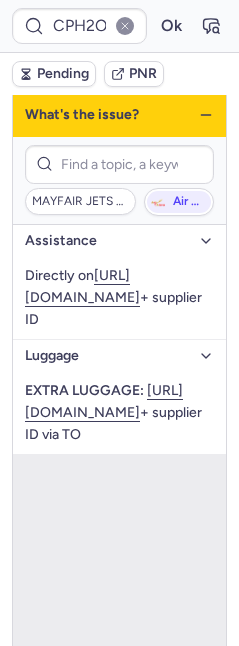 scroll, scrollTop: 102, scrollLeft: 0, axis: vertical 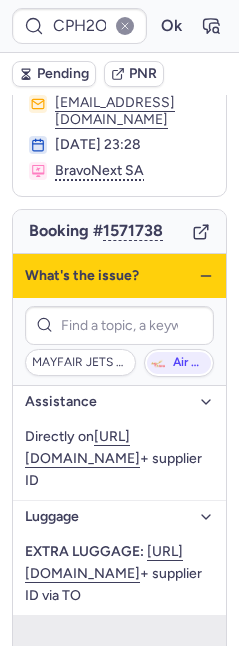 click on "What's the issue?" at bounding box center (119, 276) 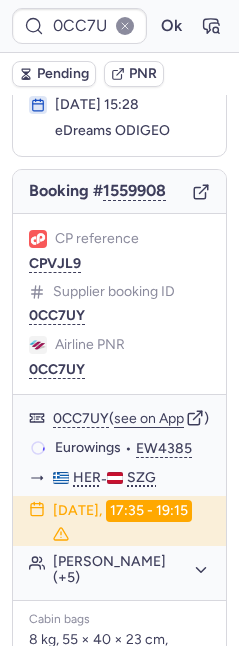 scroll, scrollTop: 102, scrollLeft: 0, axis: vertical 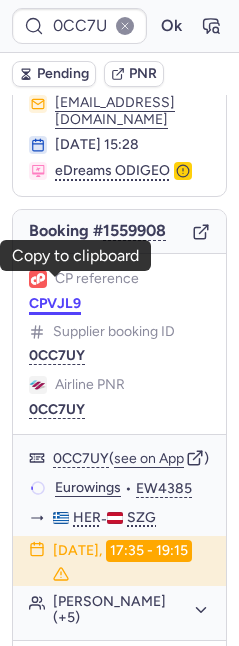 click on "CPVJL9" at bounding box center (55, 304) 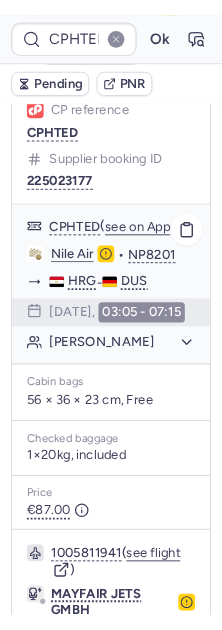 scroll, scrollTop: 595, scrollLeft: 0, axis: vertical 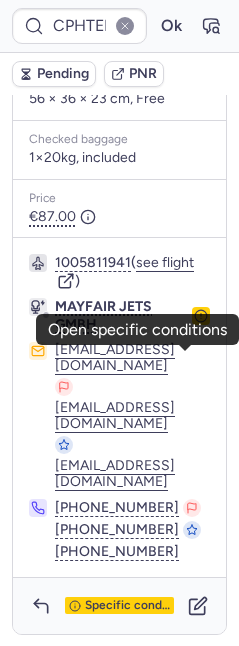 click 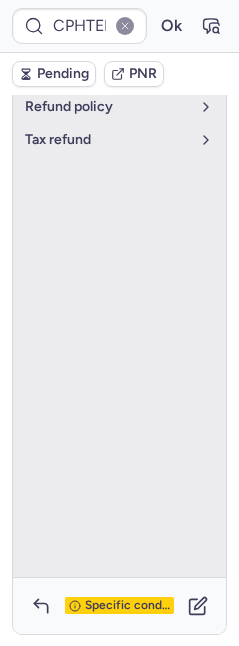 scroll, scrollTop: 143, scrollLeft: 0, axis: vertical 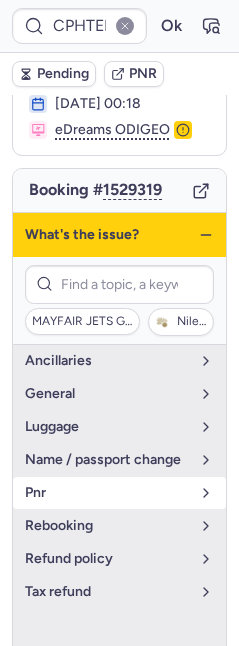 click on "pnr" at bounding box center (107, 493) 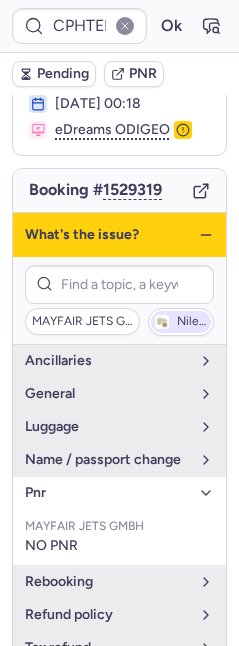 click on "Nile Air" at bounding box center [192, 322] 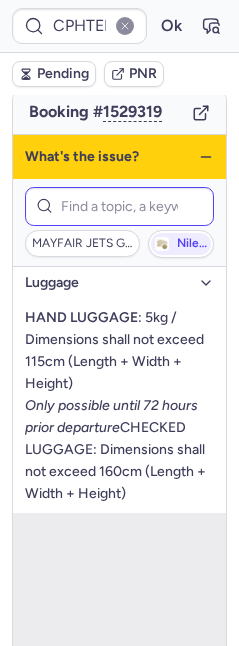 scroll, scrollTop: 97, scrollLeft: 0, axis: vertical 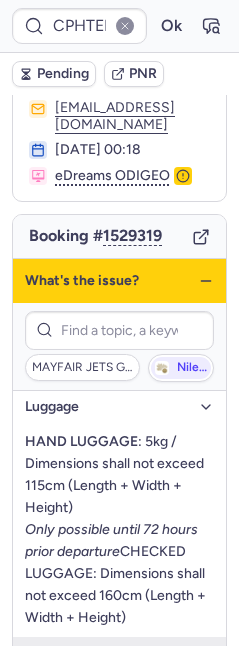 click 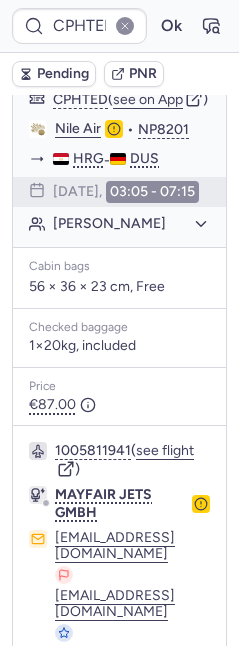 scroll, scrollTop: 595, scrollLeft: 0, axis: vertical 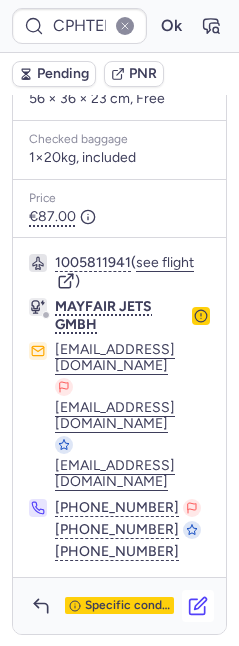 click 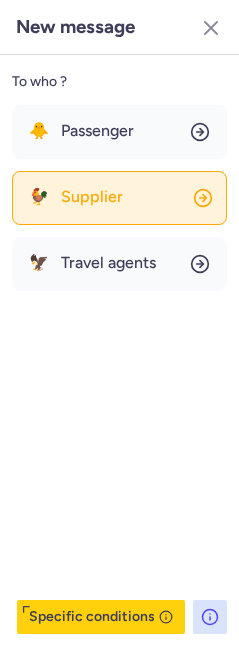 click on "🐓 Supplier" 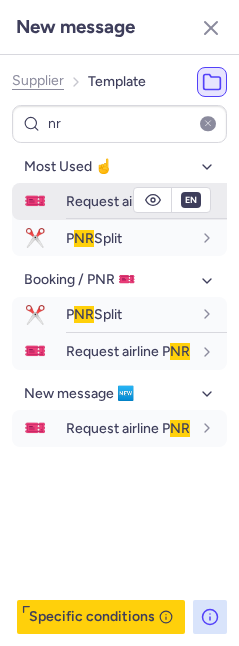 click on "Request airline P NR" at bounding box center [128, 201] 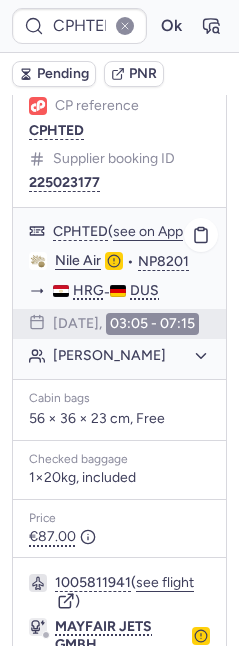 scroll, scrollTop: 595, scrollLeft: 0, axis: vertical 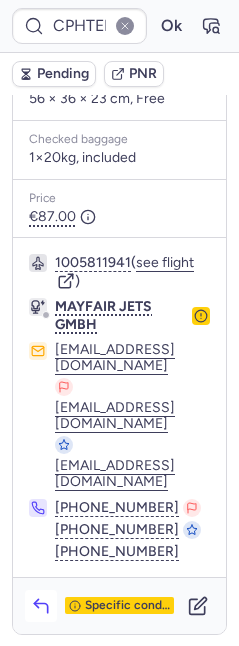 click 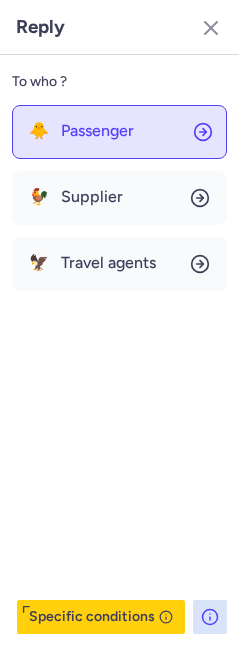 click on "Passenger" at bounding box center (97, 131) 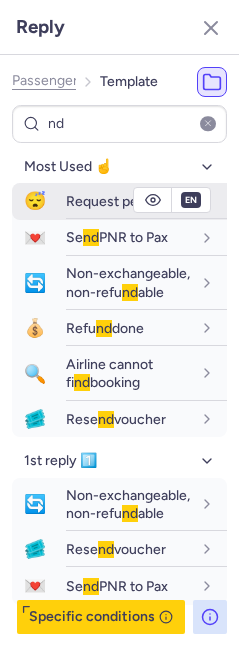 click on "Request pe nd ing" at bounding box center [119, 201] 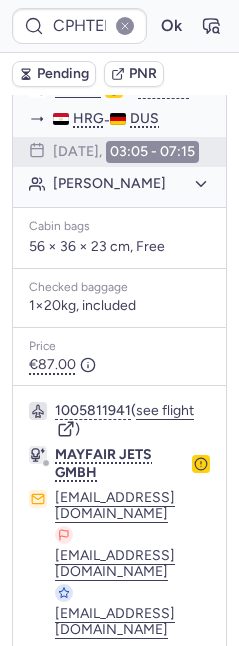 scroll, scrollTop: 394, scrollLeft: 0, axis: vertical 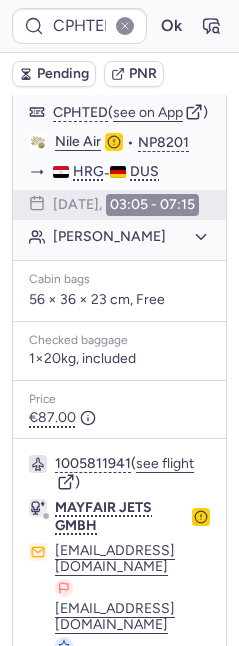 click on "Pending" at bounding box center (54, 74) 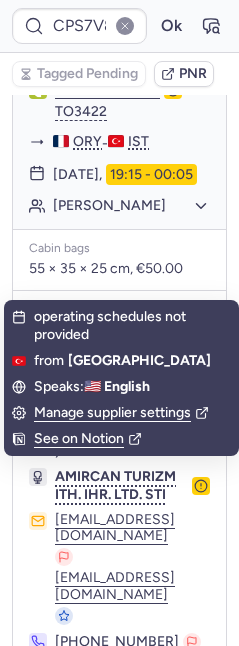 scroll, scrollTop: 570, scrollLeft: 0, axis: vertical 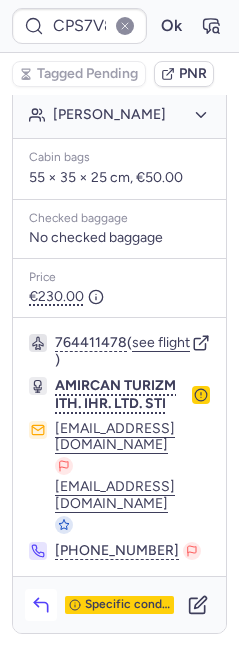 click 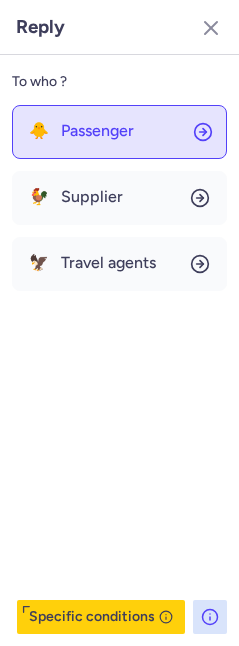 click on "🐥 Passenger" 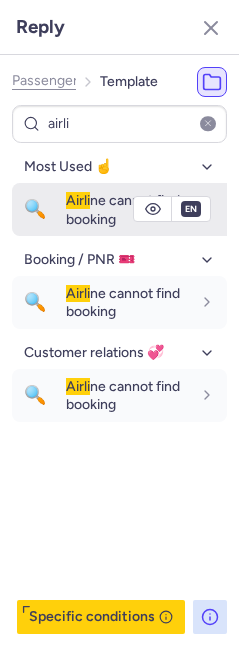 click on "Airli" at bounding box center [78, 200] 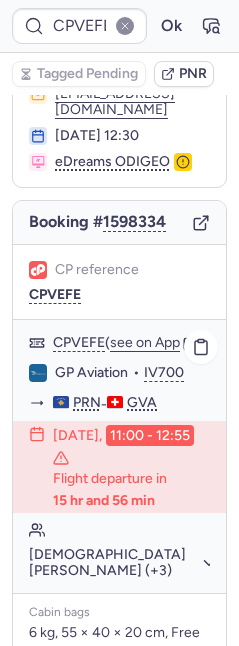 scroll, scrollTop: 136, scrollLeft: 0, axis: vertical 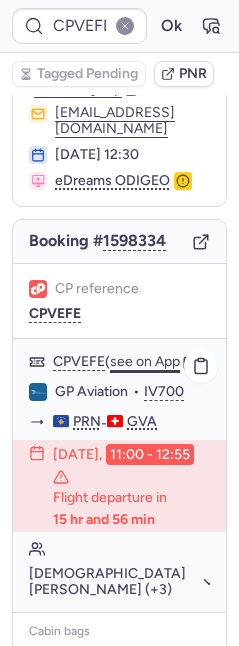 click on "see on App" 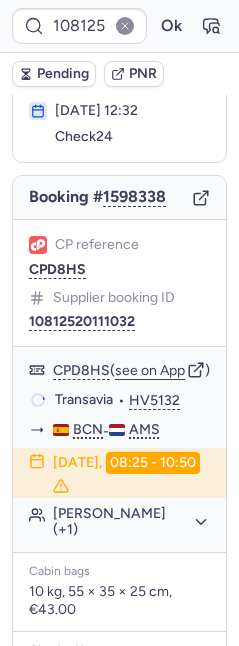 scroll, scrollTop: 136, scrollLeft: 0, axis: vertical 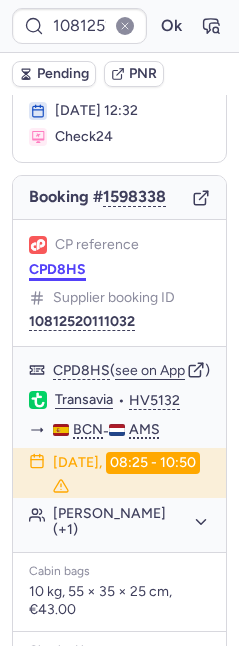 click on "CPD8HS" at bounding box center [57, 270] 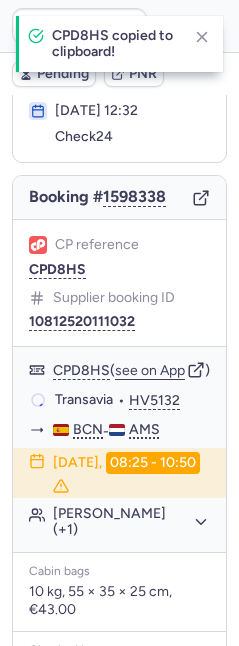 scroll, scrollTop: 136, scrollLeft: 0, axis: vertical 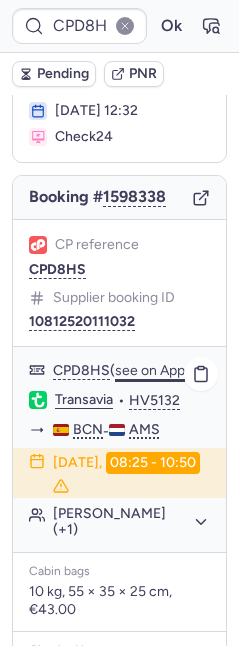 click on "see on App" 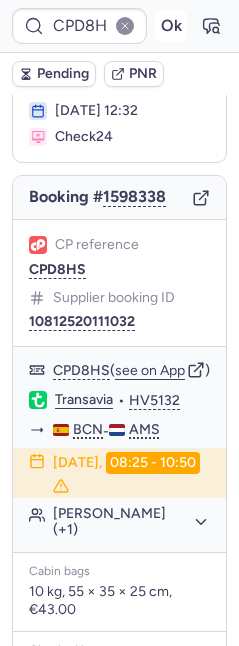click on "Ok" at bounding box center [171, 26] 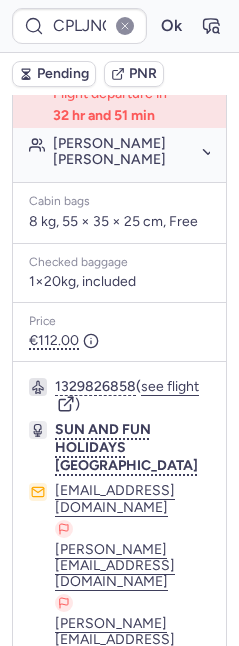 scroll, scrollTop: 697, scrollLeft: 0, axis: vertical 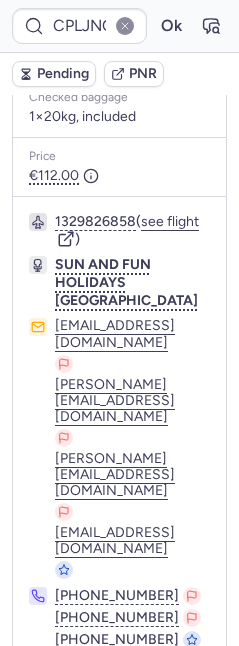 click 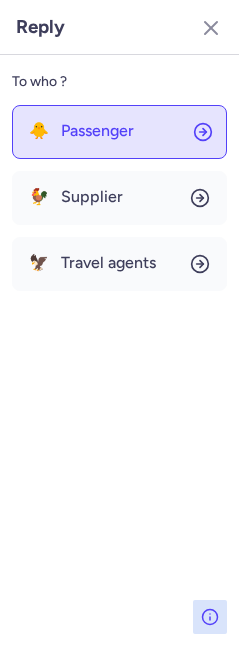 click on "🐥 Passenger" 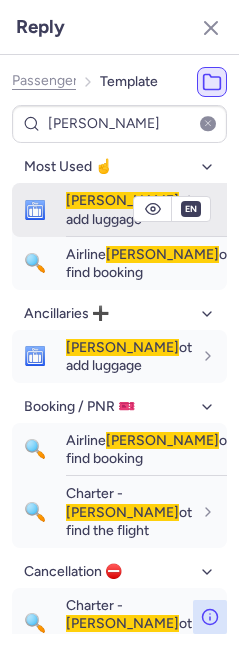 click on "Cann ot add luggage" at bounding box center (129, 209) 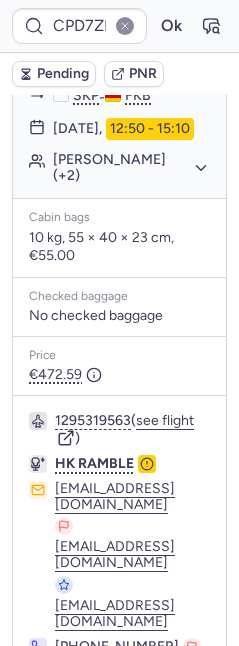 scroll, scrollTop: 2000, scrollLeft: 0, axis: vertical 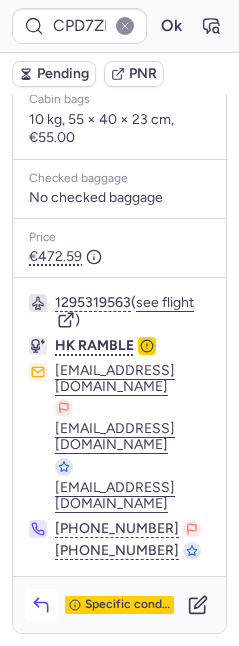 click 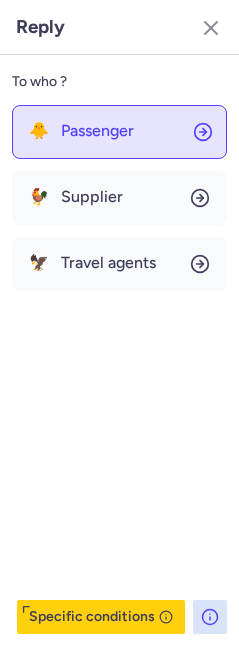 click on "Passenger" at bounding box center (97, 131) 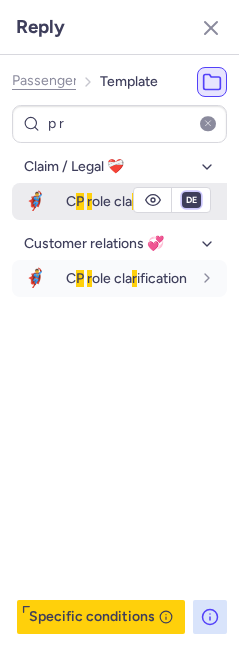 click on "fr en de nl pt es it ru" at bounding box center [191, 200] 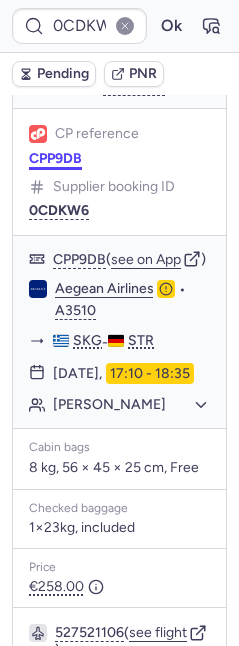 scroll, scrollTop: 147, scrollLeft: 0, axis: vertical 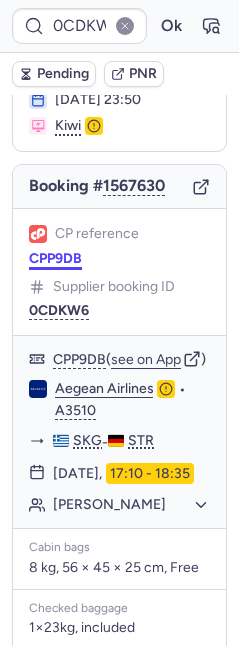 click on "CPP9DB" at bounding box center (55, 259) 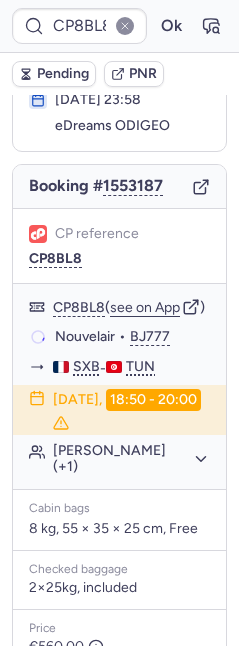 scroll, scrollTop: 147, scrollLeft: 0, axis: vertical 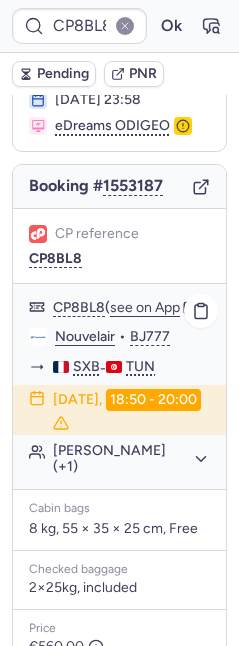 click on "Shili HANEN (+1)" 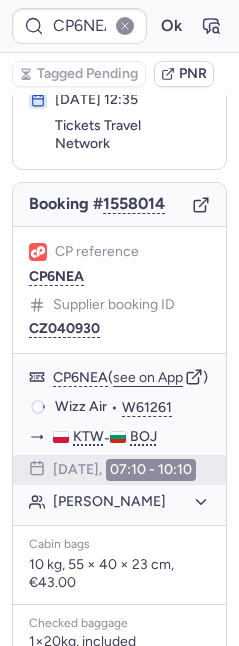 scroll, scrollTop: 147, scrollLeft: 0, axis: vertical 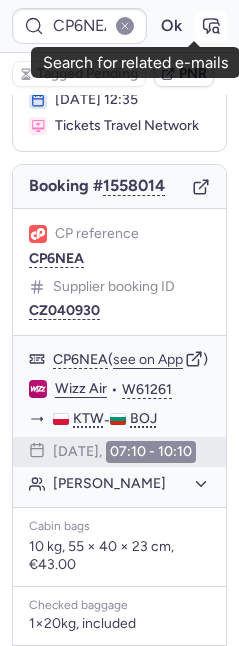 click 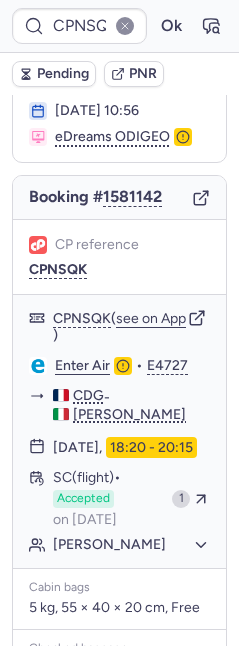 scroll, scrollTop: 584, scrollLeft: 0, axis: vertical 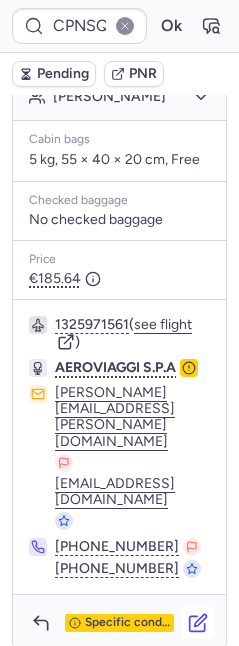 click 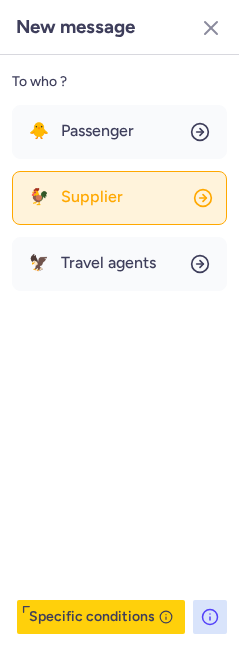 click on "🐓 Supplier" 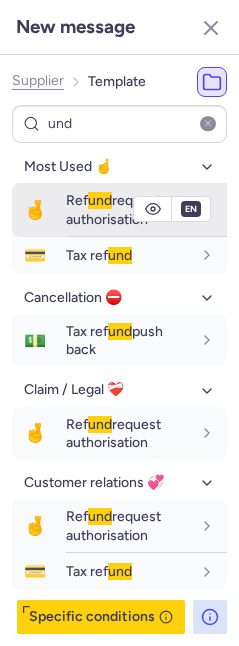 click on "Ref und  request authorisation" at bounding box center [128, 209] 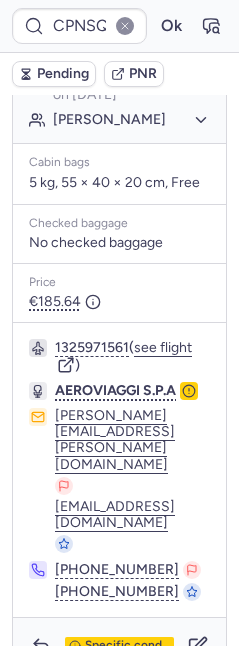 scroll, scrollTop: 584, scrollLeft: 0, axis: vertical 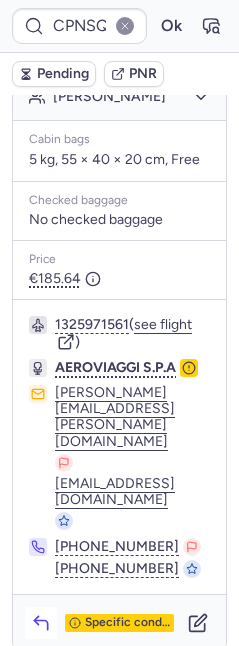 click at bounding box center (41, 623) 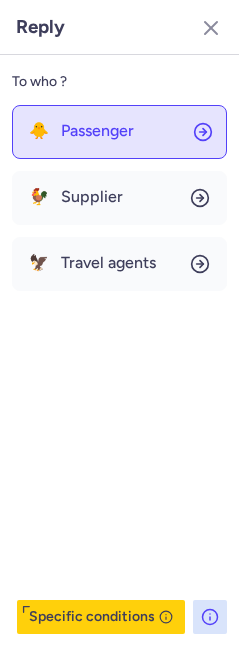 click on "🐥 Passenger" 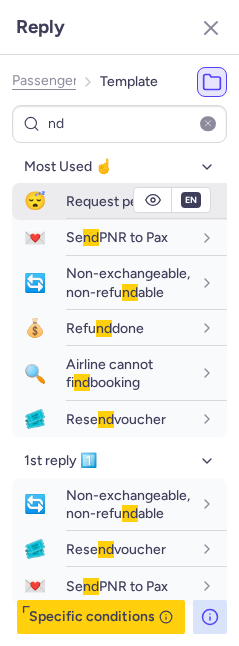 click on "Request pe nd ing" at bounding box center [119, 201] 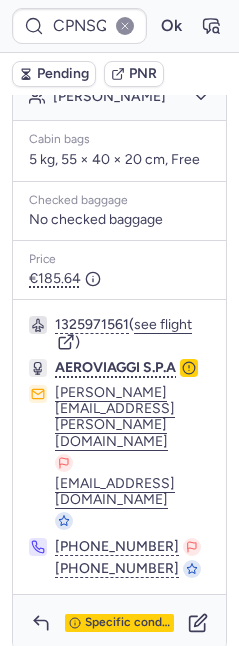click on "Pending" at bounding box center (63, 74) 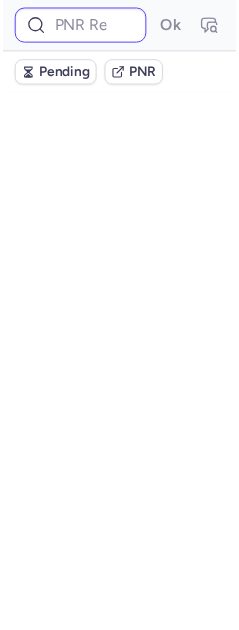 scroll, scrollTop: 0, scrollLeft: 0, axis: both 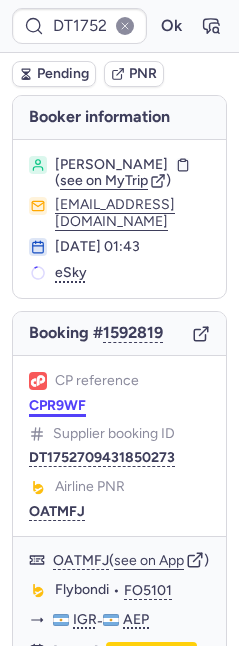 click on "CPR9WF" at bounding box center [57, 406] 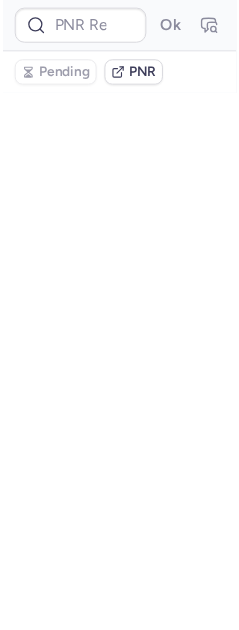 scroll, scrollTop: 0, scrollLeft: 0, axis: both 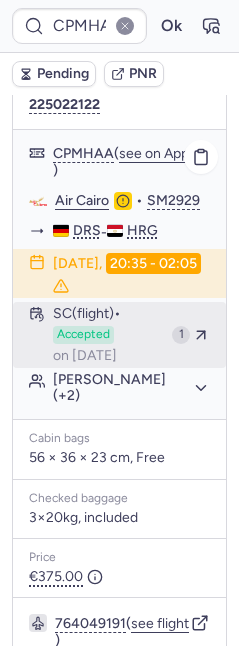 click on "on Jun 12, 2025" at bounding box center (85, 356) 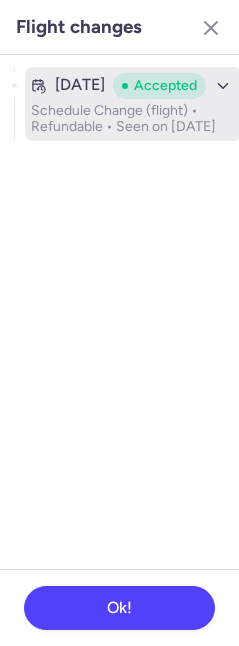 click on "Schedule Change (flight) • Refundable • Seen on Jun 12, 2025" at bounding box center (133, 119) 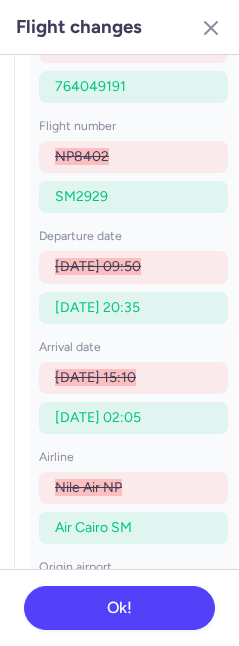 scroll, scrollTop: 382, scrollLeft: 0, axis: vertical 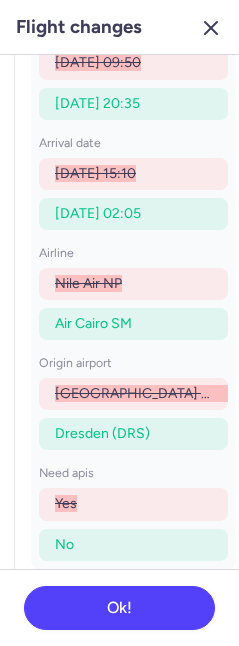 click 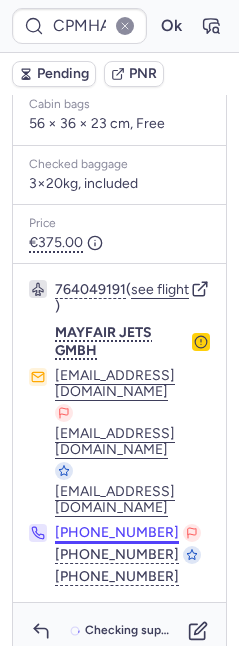 scroll, scrollTop: 712, scrollLeft: 0, axis: vertical 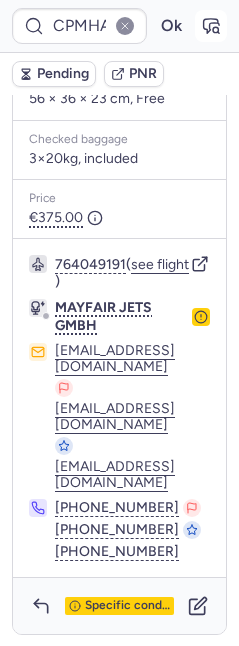 click 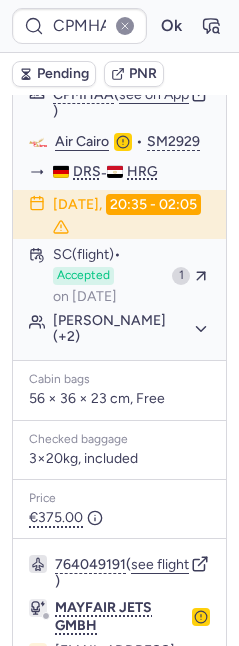 scroll, scrollTop: 712, scrollLeft: 0, axis: vertical 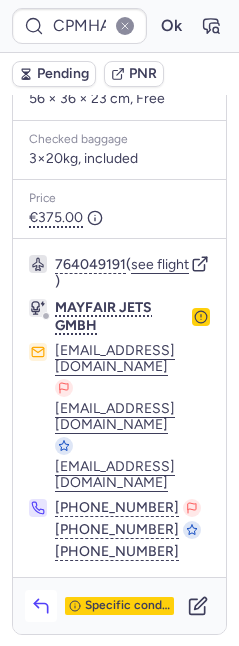 click 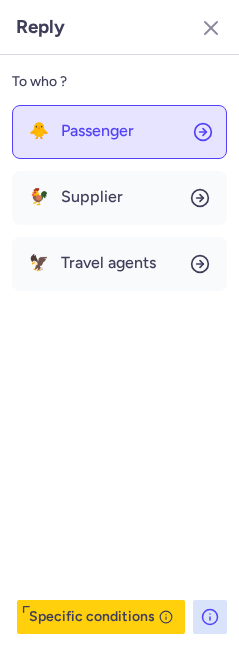 click on "🐥 Passenger" 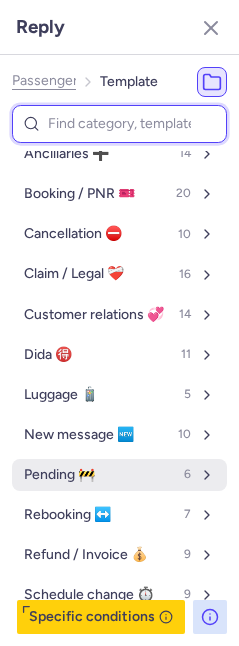 scroll, scrollTop: 127, scrollLeft: 0, axis: vertical 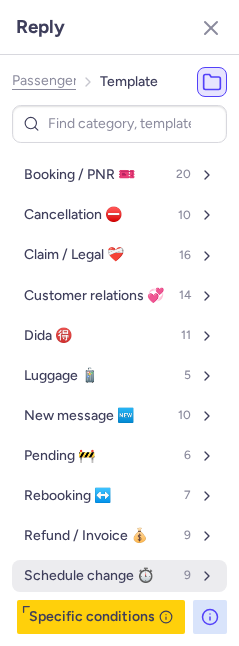 click on "Schedule change ⏱️" at bounding box center [89, 576] 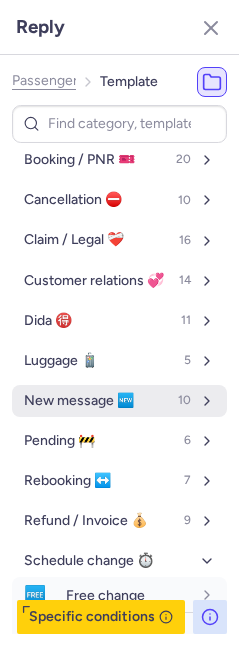 scroll, scrollTop: 558, scrollLeft: 0, axis: vertical 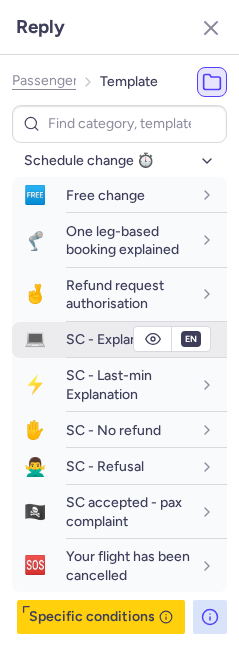 click on "SC - Explanation" at bounding box center (117, 339) 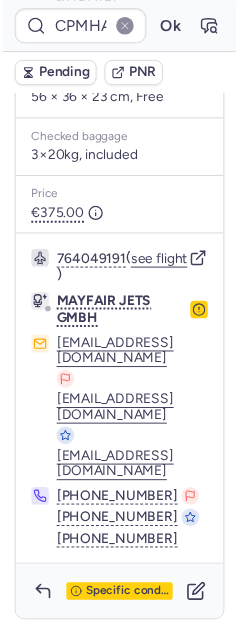 scroll, scrollTop: 0, scrollLeft: 0, axis: both 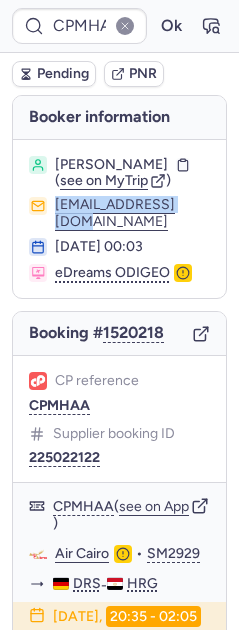 drag, startPoint x: 24, startPoint y: 214, endPoint x: 169, endPoint y: 225, distance: 145.41664 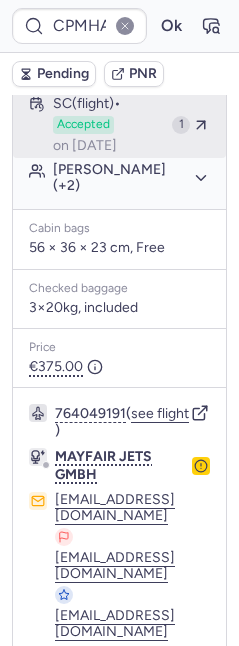 scroll, scrollTop: 472, scrollLeft: 0, axis: vertical 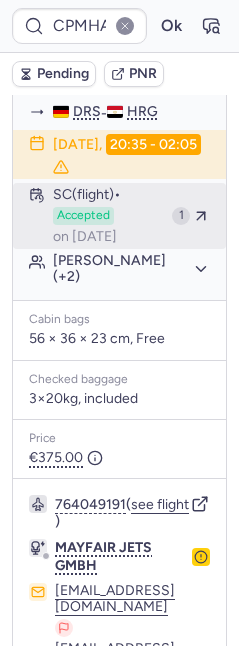 click on "Accepted" at bounding box center (83, 216) 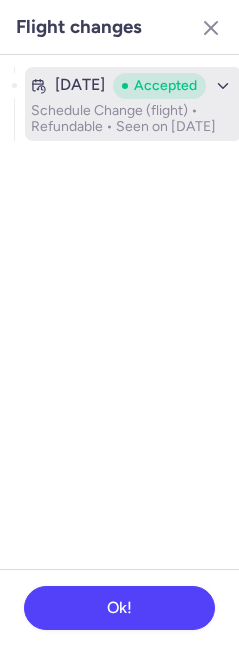 click on "Schedule Change (flight) • Refundable • Seen on Jun 12, 2025" at bounding box center (133, 119) 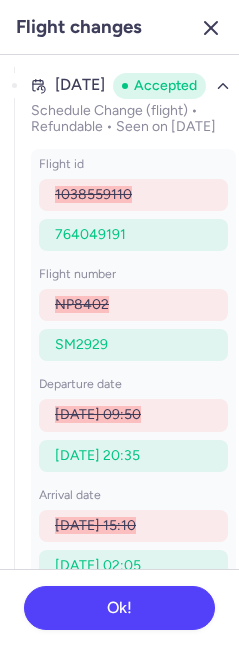 click 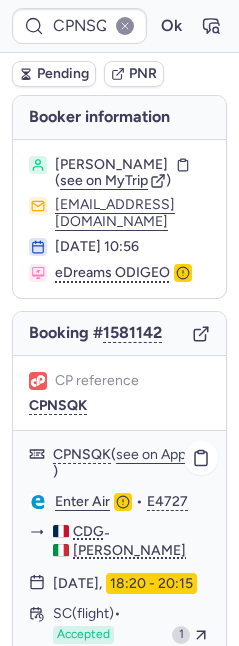 scroll, scrollTop: 366, scrollLeft: 0, axis: vertical 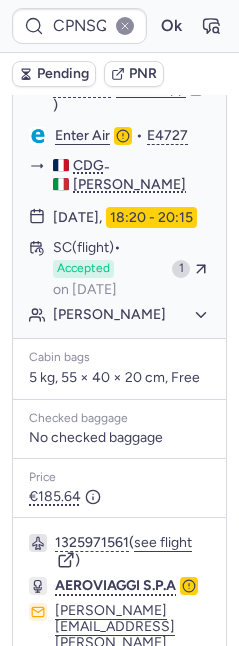 click on "Pending" at bounding box center [63, 74] 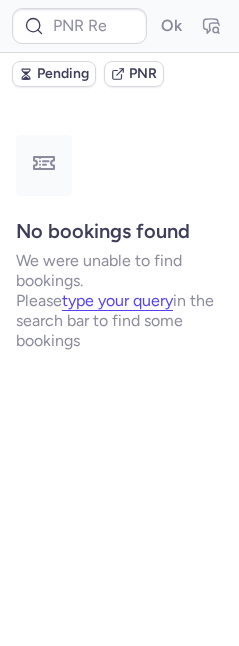 scroll, scrollTop: 0, scrollLeft: 0, axis: both 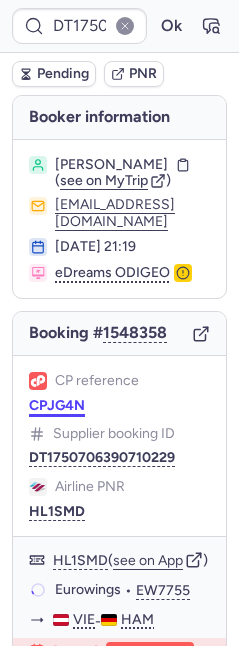 click on "CPJG4N" at bounding box center (57, 406) 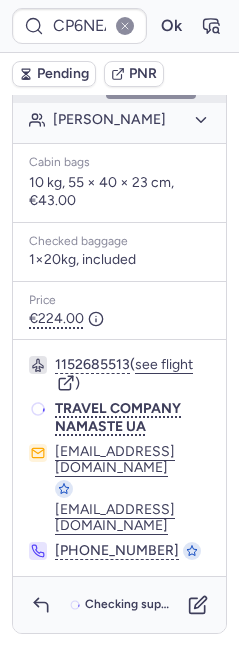 scroll, scrollTop: 596, scrollLeft: 0, axis: vertical 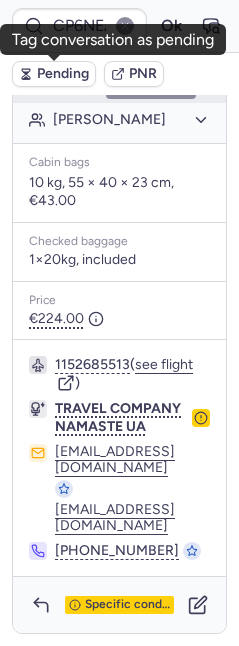 click on "Pending" at bounding box center (54, 74) 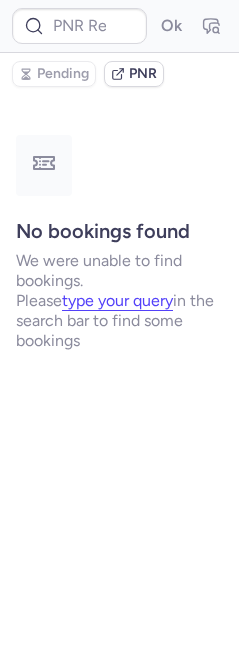 scroll, scrollTop: 0, scrollLeft: 0, axis: both 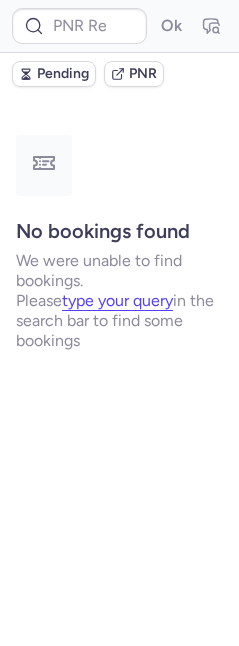 type on "CP6NEA" 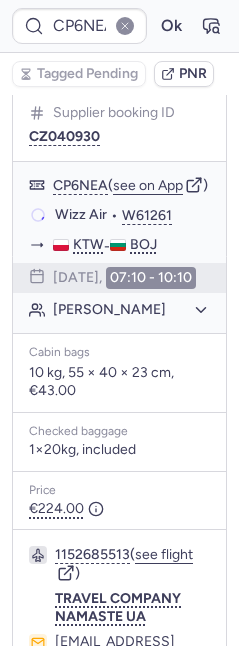 scroll, scrollTop: 596, scrollLeft: 0, axis: vertical 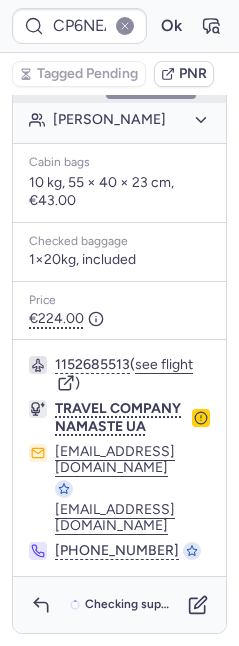 click on "Checking supplier's conditions..." at bounding box center [119, 605] 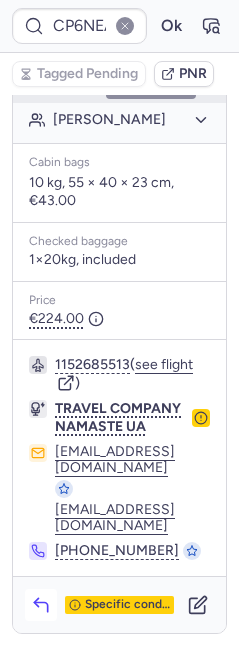 click 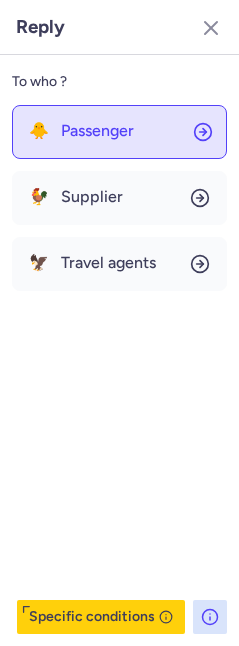 click on "Passenger" at bounding box center [97, 131] 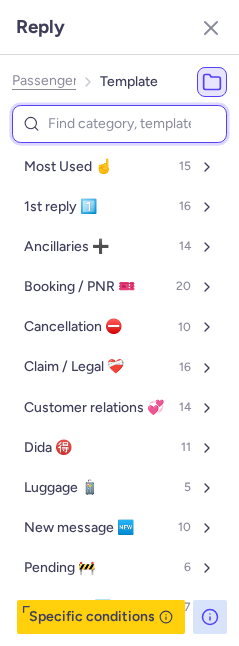 type on "c" 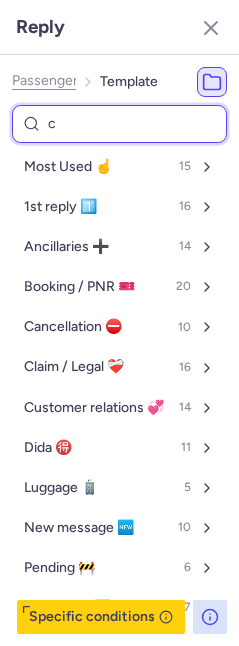 select on "en" 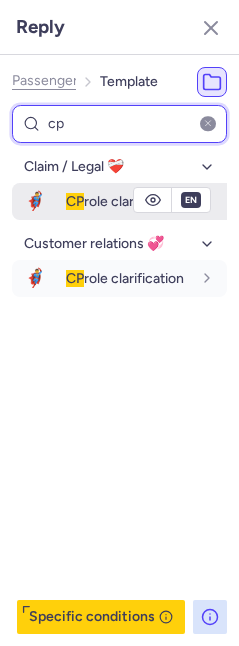 type on "c" 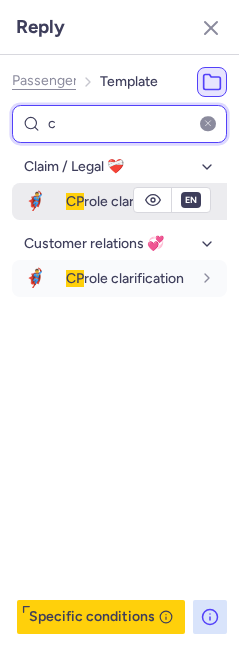type 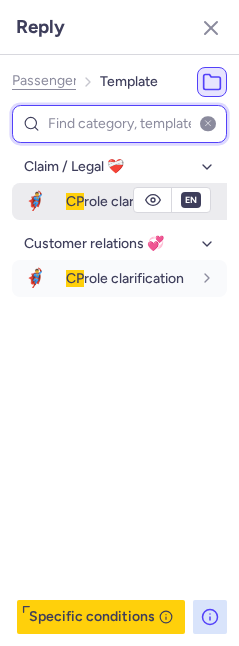 select on "en" 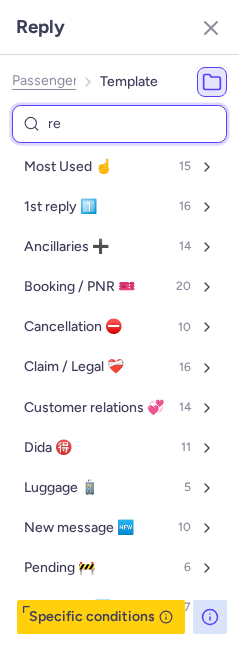 type on "ref" 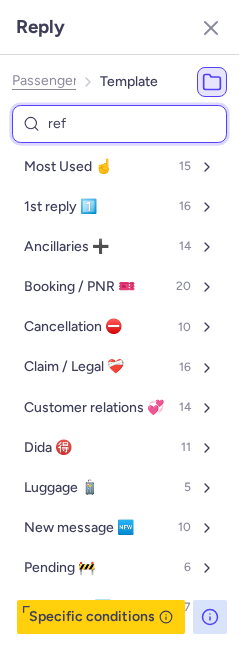 select on "en" 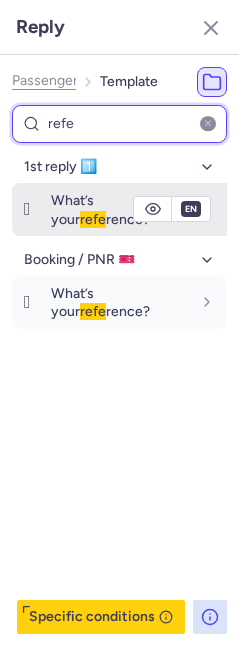 type on "refe" 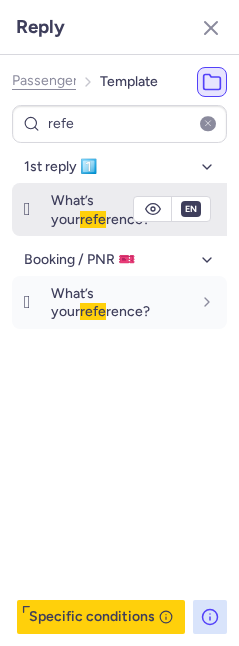 click on "What’s your  refe rence?" at bounding box center [100, 209] 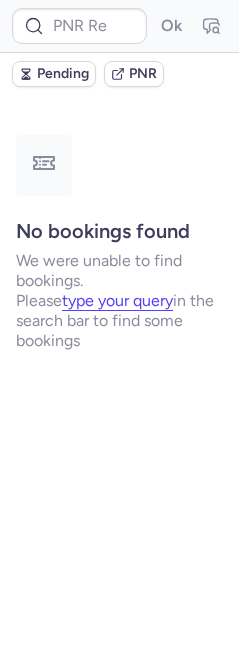 scroll, scrollTop: 0, scrollLeft: 0, axis: both 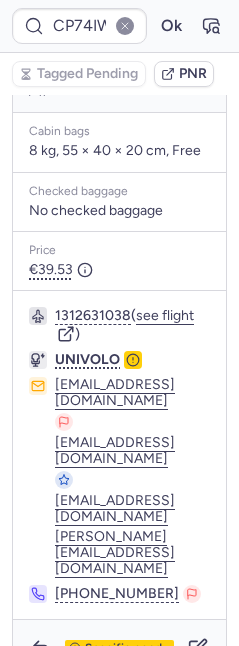 type on "CPWFJV" 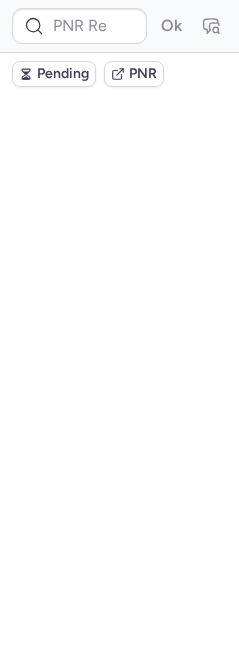 scroll, scrollTop: 0, scrollLeft: 0, axis: both 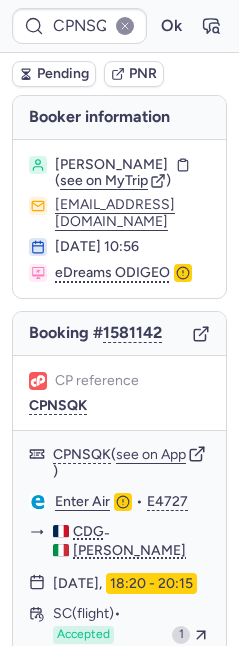 click on "Pending" at bounding box center (63, 74) 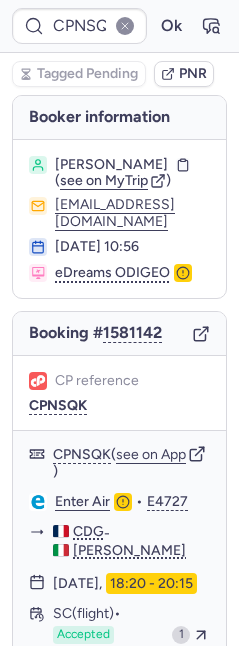 type on "CP6NEA" 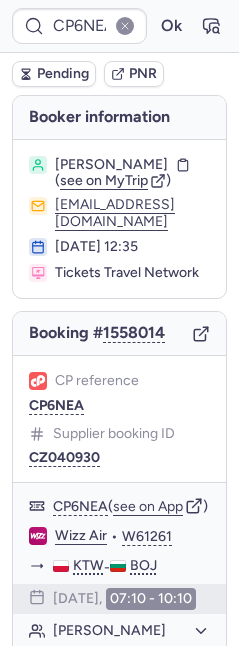 click on "Pending" at bounding box center [54, 74] 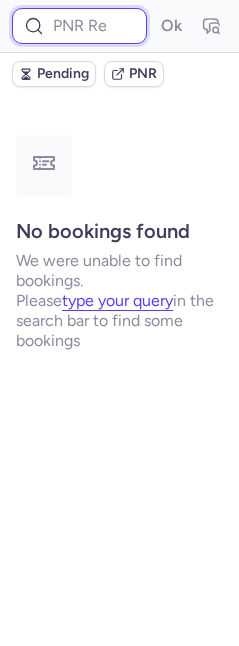 click at bounding box center [79, 26] 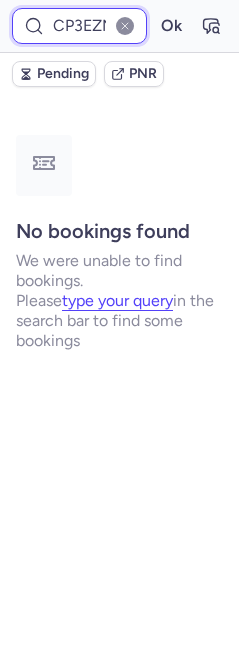 scroll, scrollTop: 0, scrollLeft: 7, axis: horizontal 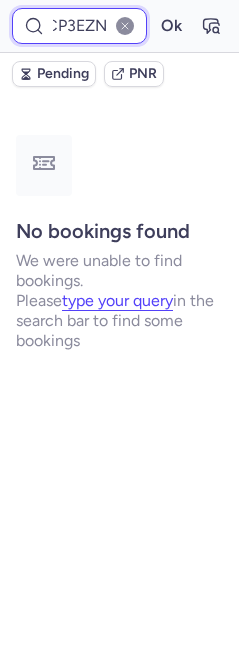 type on "CP3EZN" 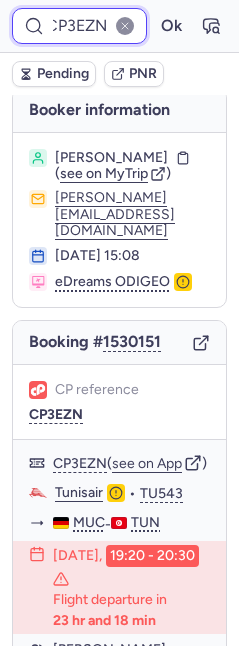 scroll, scrollTop: 153, scrollLeft: 0, axis: vertical 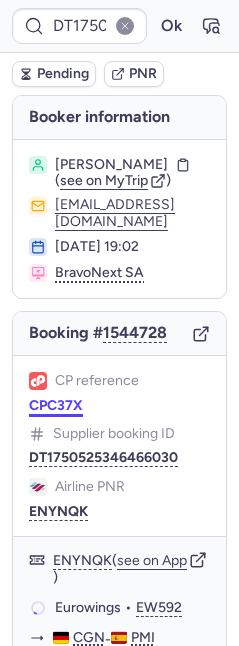 click on "CPC37X" at bounding box center (56, 406) 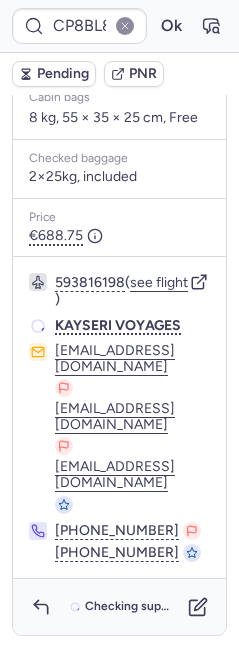 scroll, scrollTop: 552, scrollLeft: 0, axis: vertical 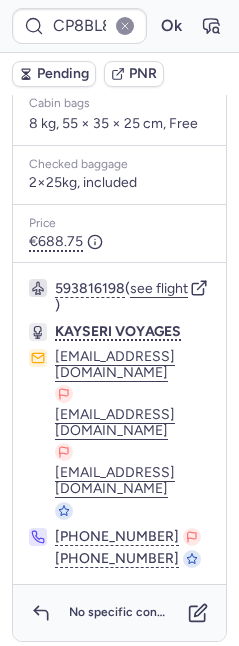 type on "CPJNNZ" 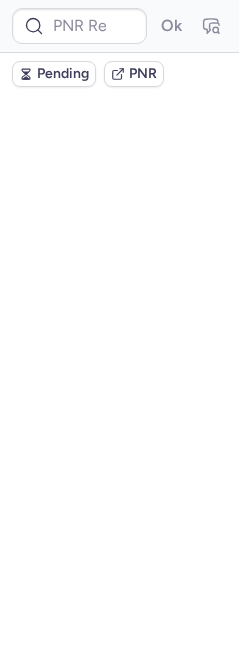 scroll, scrollTop: 0, scrollLeft: 0, axis: both 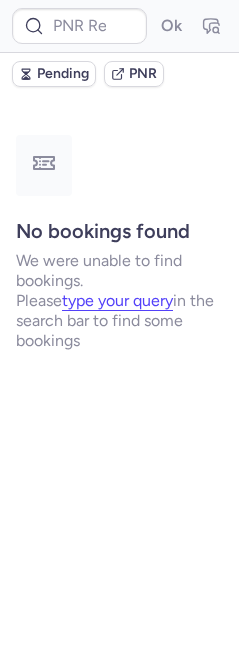 type on "CPWFJV" 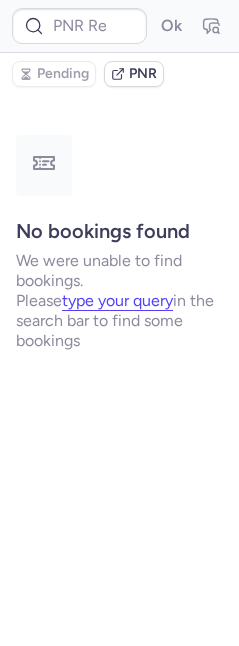 type on "CPWFJV" 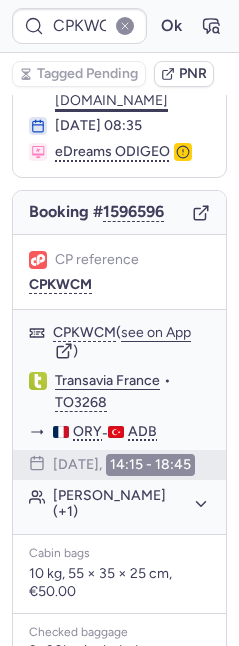 scroll, scrollTop: 135, scrollLeft: 0, axis: vertical 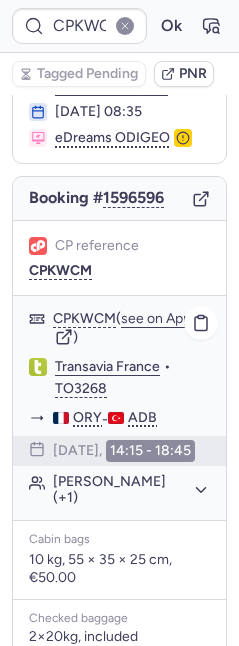 click on "[PERSON_NAME] (+1)" 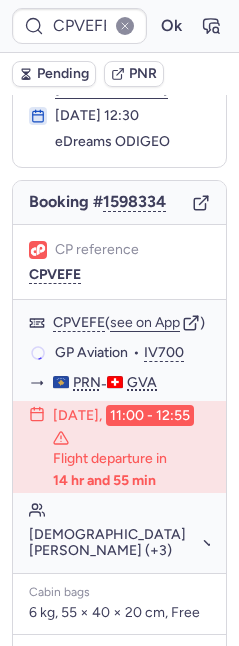 scroll, scrollTop: 135, scrollLeft: 0, axis: vertical 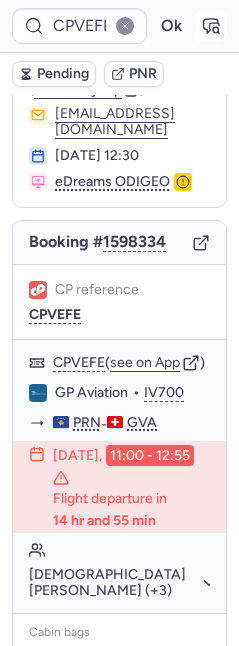 click 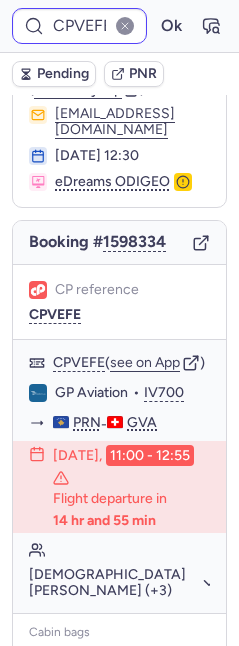 type on "CPJNNZ" 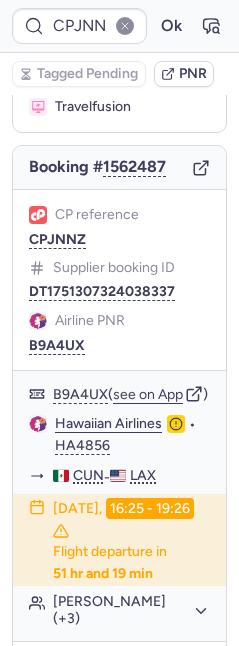 scroll, scrollTop: 167, scrollLeft: 0, axis: vertical 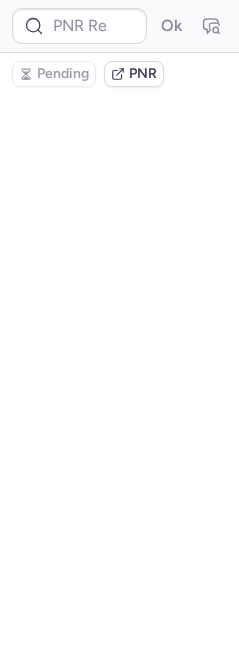 type on "CP6NEA" 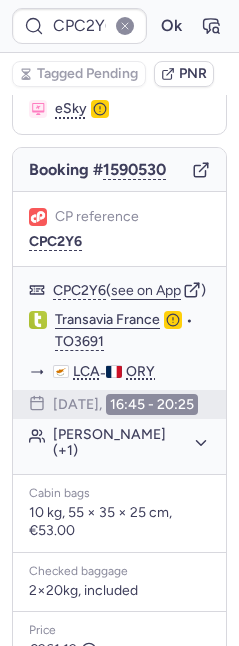 scroll, scrollTop: 414, scrollLeft: 0, axis: vertical 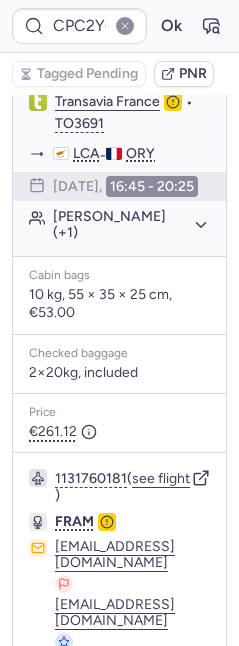 click 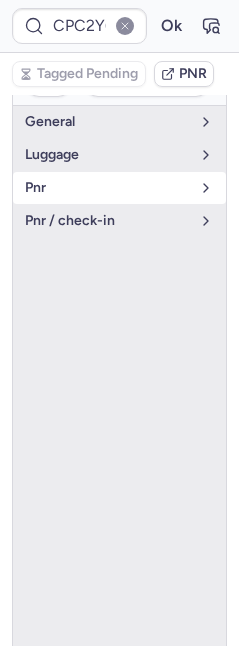 click on "pnr" at bounding box center [107, 188] 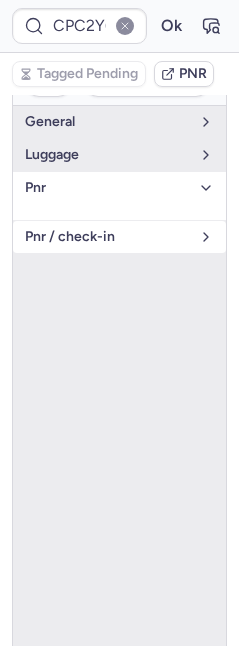 click on "pnr / check-in" at bounding box center (107, 237) 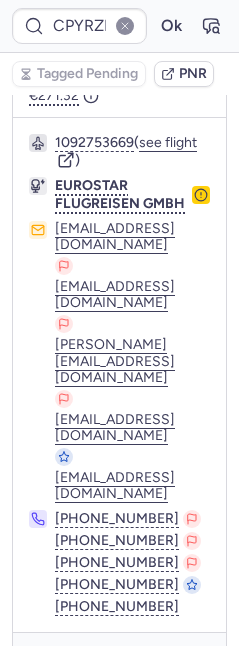 scroll, scrollTop: 850, scrollLeft: 0, axis: vertical 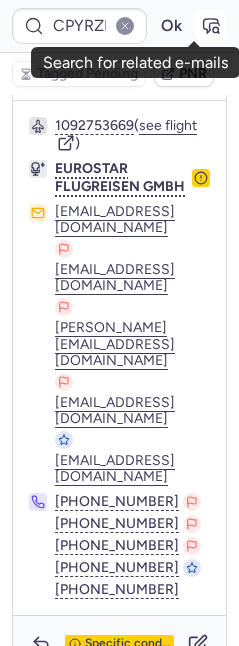 click 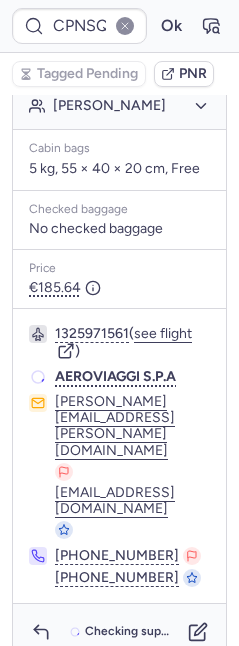 scroll, scrollTop: 566, scrollLeft: 0, axis: vertical 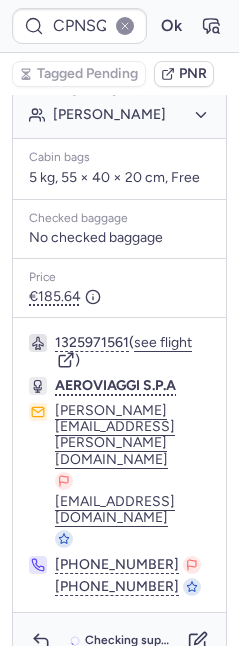 type on "CPEAZR" 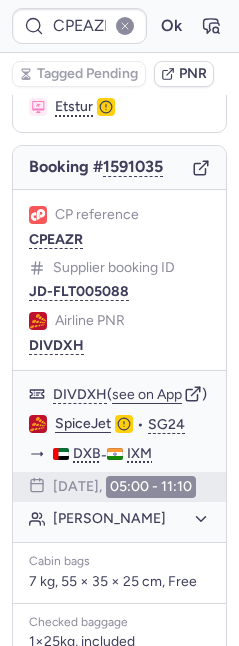 scroll, scrollTop: 0, scrollLeft: 0, axis: both 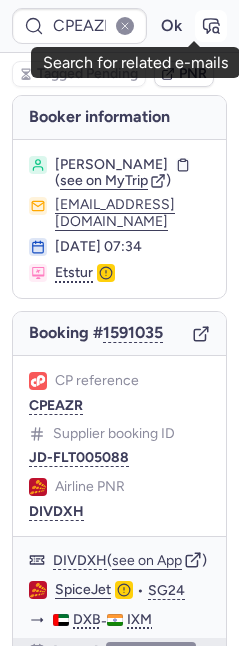 click 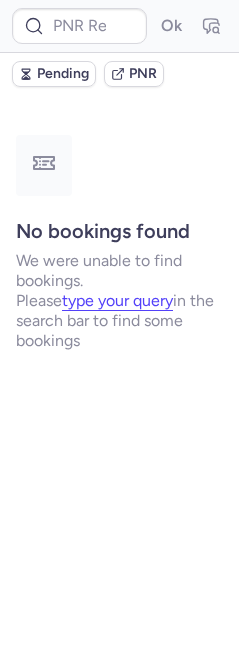type on "CPEAZR" 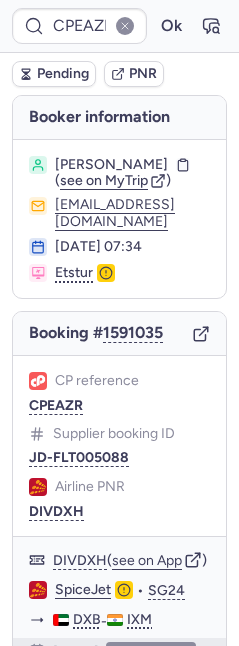 type on "CPJNNZ" 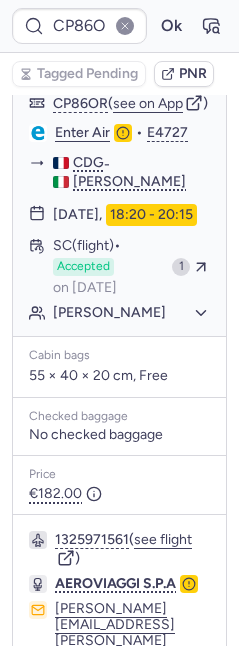 scroll, scrollTop: 349, scrollLeft: 0, axis: vertical 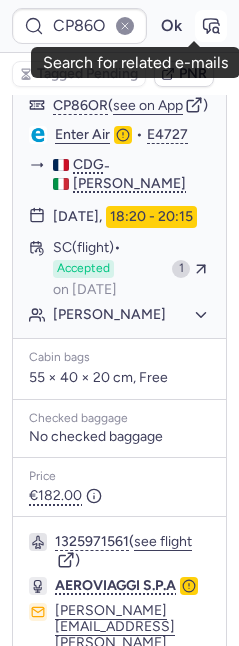 click 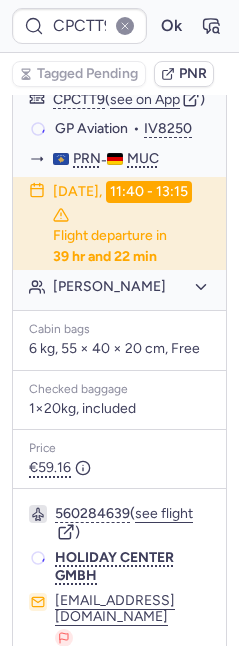scroll, scrollTop: 349, scrollLeft: 0, axis: vertical 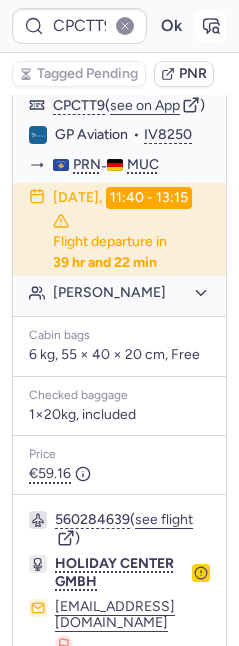 click 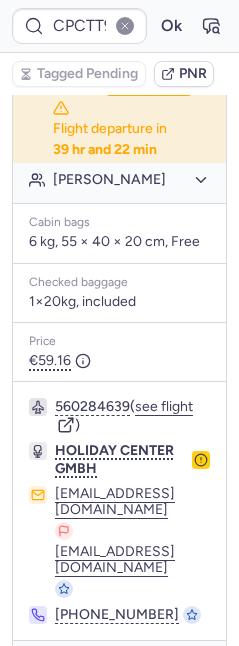 scroll, scrollTop: 513, scrollLeft: 0, axis: vertical 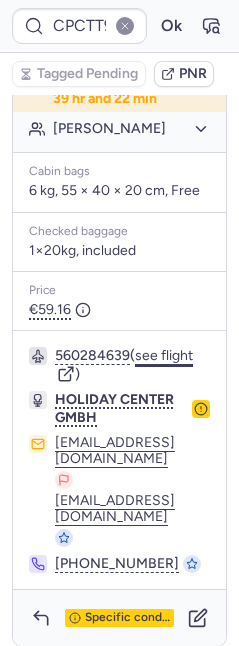 click on "see flight" 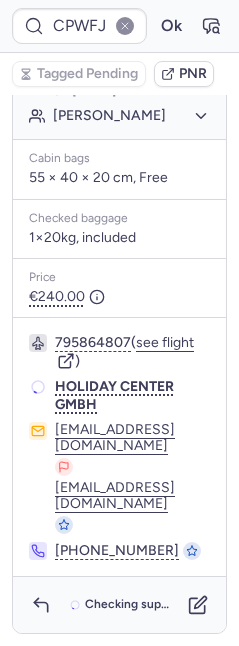 scroll, scrollTop: 148, scrollLeft: 0, axis: vertical 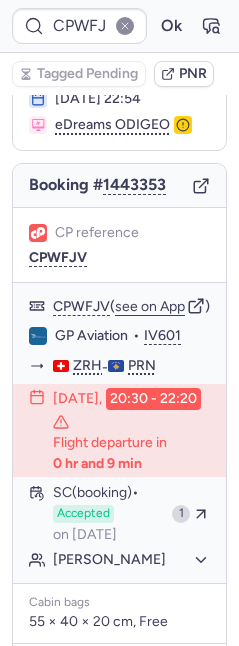 type on "CPKWCM" 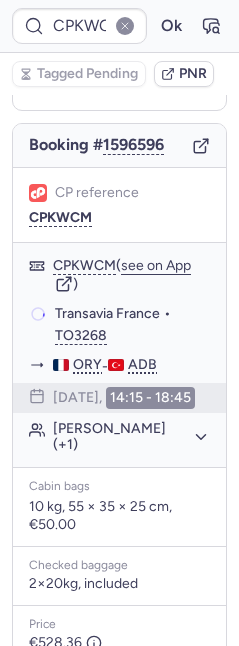 scroll, scrollTop: 148, scrollLeft: 0, axis: vertical 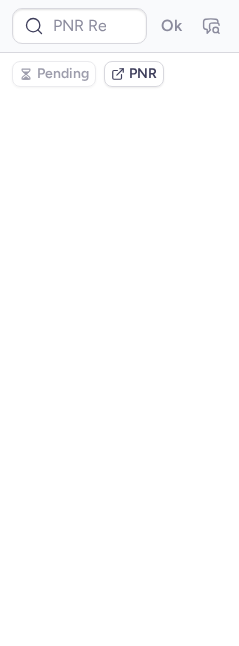 type on "CP8BL8" 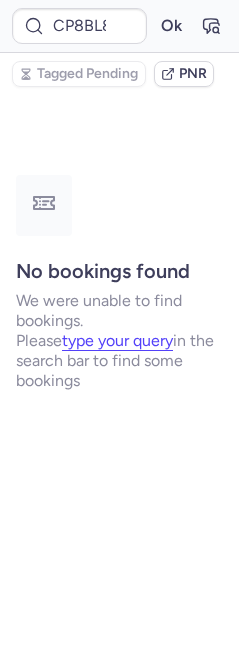 scroll, scrollTop: 0, scrollLeft: 0, axis: both 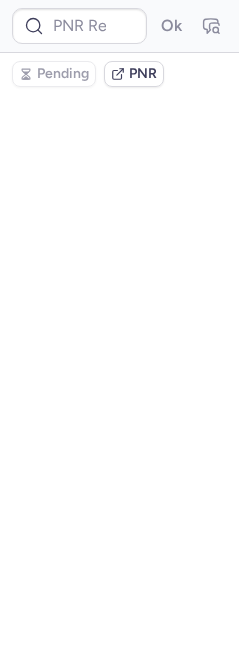type on "CP8BL8" 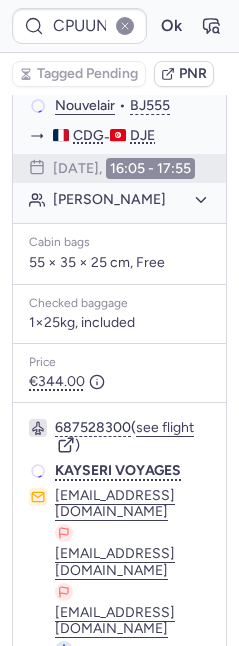 scroll, scrollTop: 544, scrollLeft: 0, axis: vertical 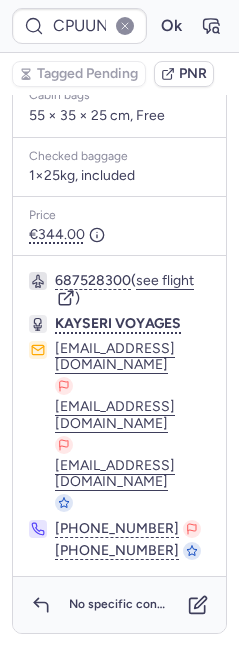 type on "CPPIEL" 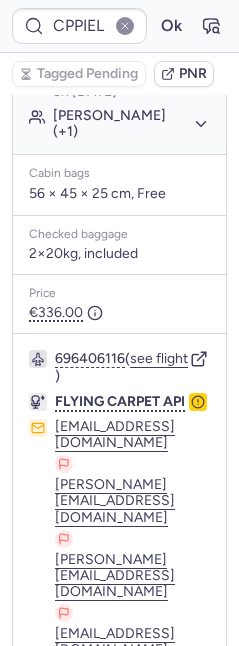 scroll, scrollTop: 173, scrollLeft: 0, axis: vertical 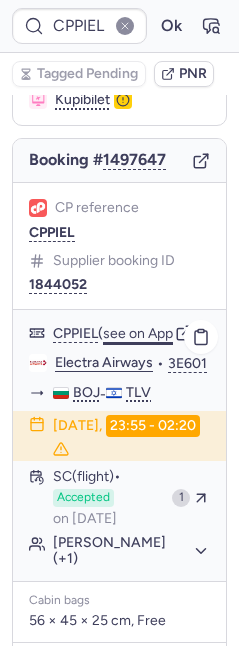 click on "see on App" 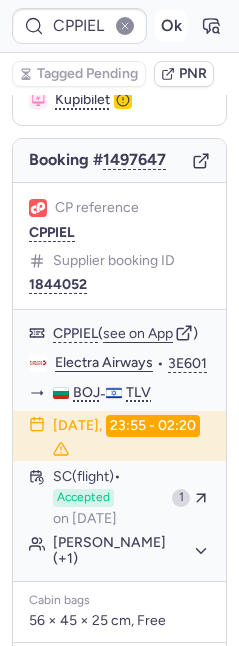 click on "Ok" at bounding box center [171, 26] 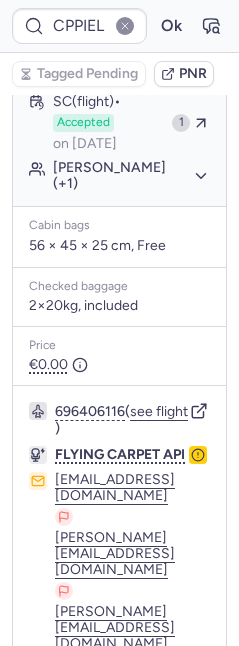 scroll, scrollTop: 1013, scrollLeft: 0, axis: vertical 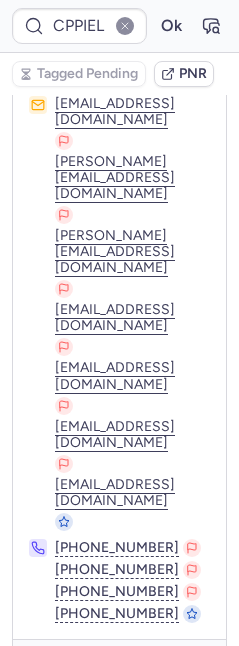 click 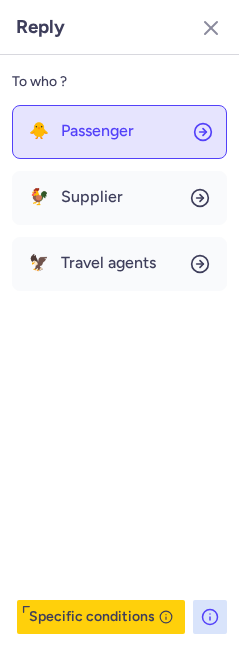 click on "Passenger" at bounding box center [97, 131] 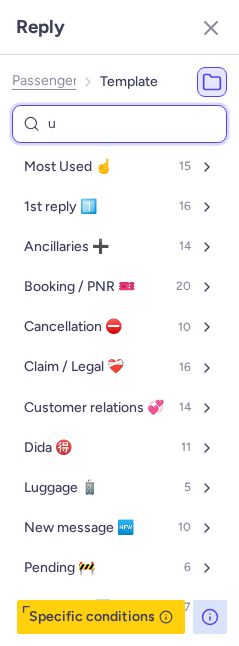 type on "un" 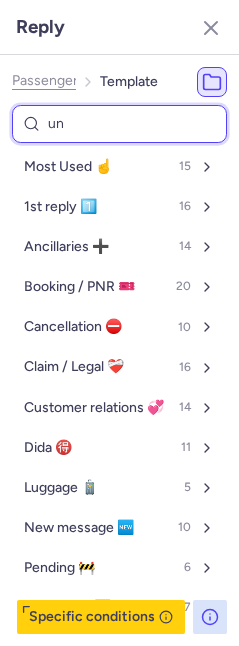 select on "en" 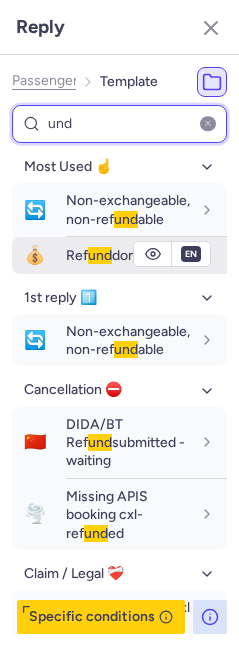 type on "und" 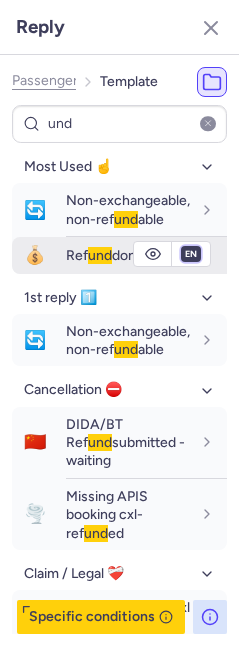 click on "fr en de nl pt es it ru" at bounding box center (191, 254) 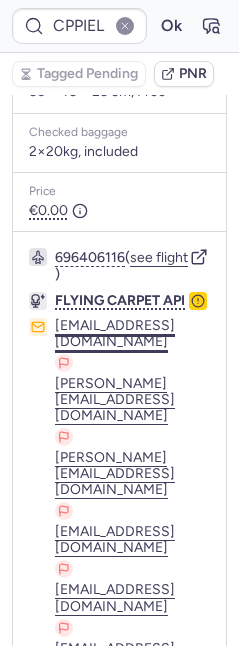 scroll, scrollTop: 430, scrollLeft: 0, axis: vertical 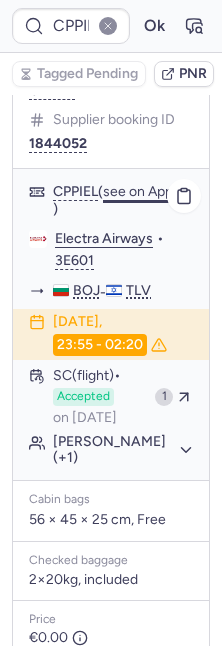click on "see on App" 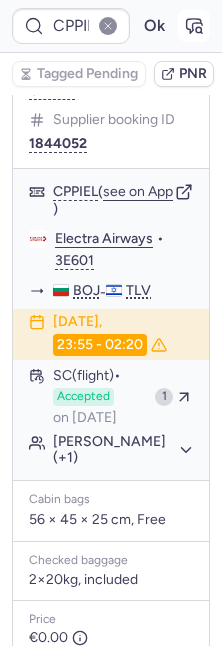 click at bounding box center [194, 26] 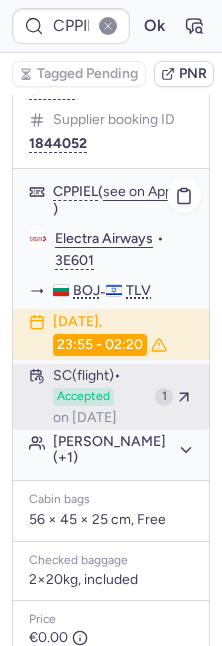 click on "on [DATE]" at bounding box center [85, 418] 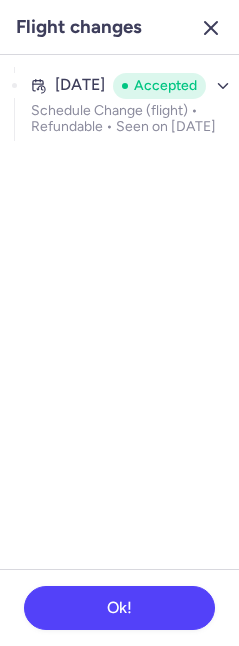 click 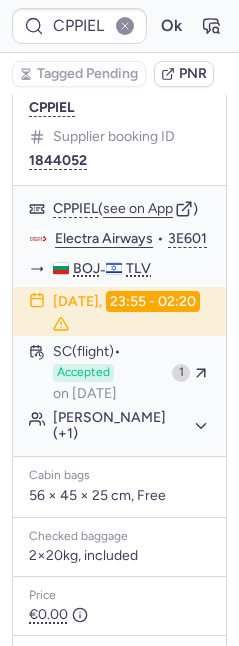 scroll, scrollTop: 430, scrollLeft: 0, axis: vertical 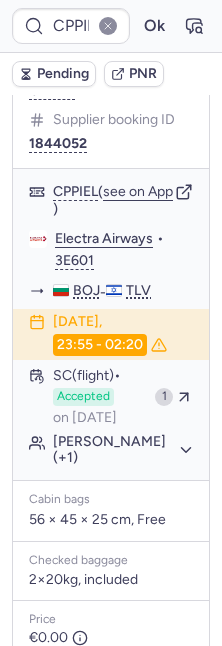 type on "CPJNNZ" 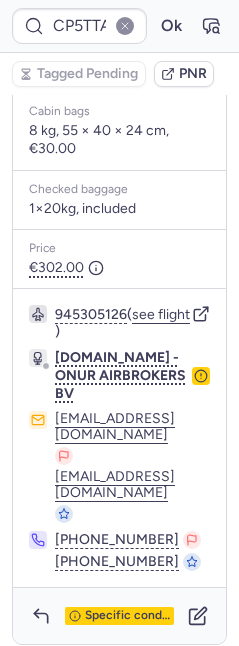 scroll, scrollTop: 573, scrollLeft: 0, axis: vertical 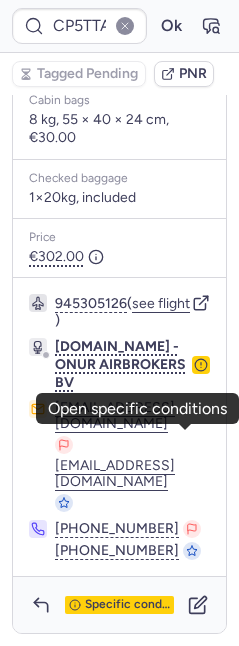 click 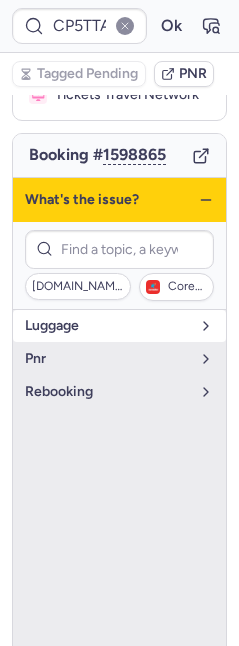 click on "luggage" at bounding box center (119, 326) 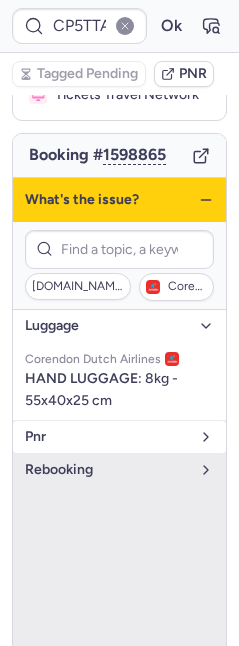 click on "pnr" at bounding box center [107, 437] 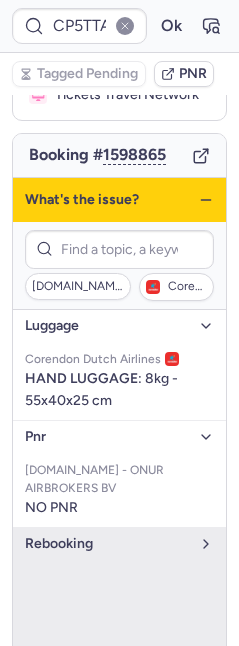 type on "CP8BL8" 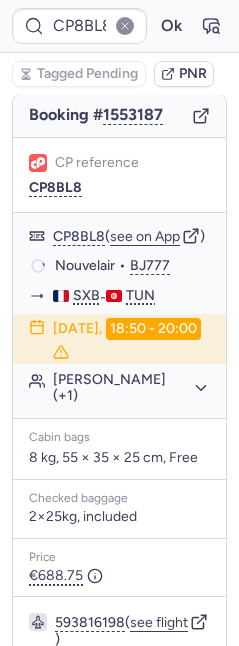 scroll, scrollTop: 178, scrollLeft: 0, axis: vertical 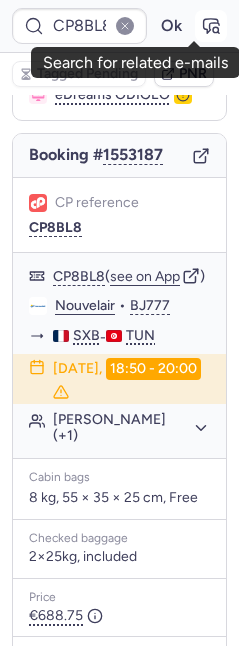 click 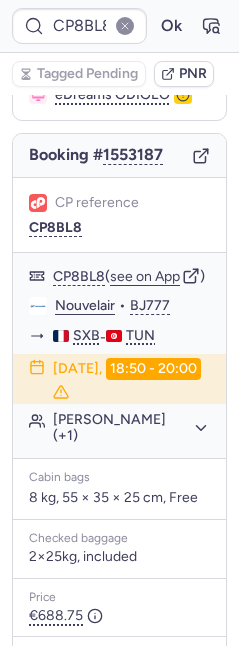 scroll, scrollTop: 0, scrollLeft: 0, axis: both 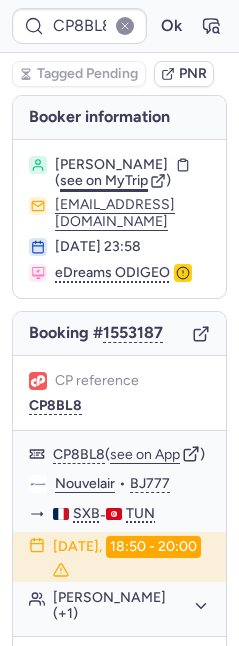 click on "see on MyTrip" at bounding box center (104, 180) 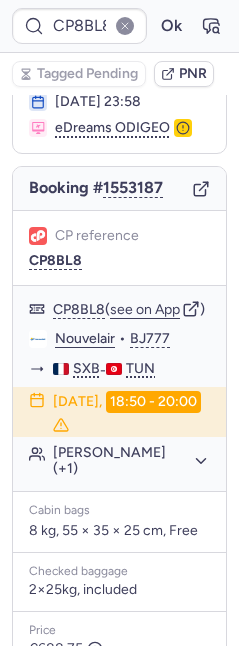 scroll, scrollTop: 411, scrollLeft: 0, axis: vertical 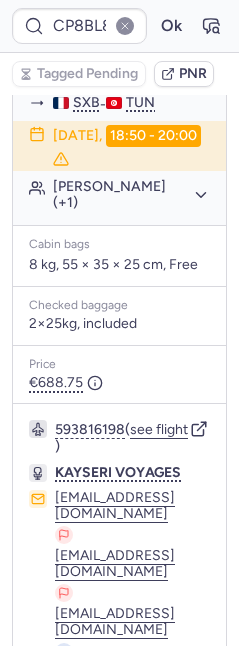 click on "[PERSON_NAME] (+1)" 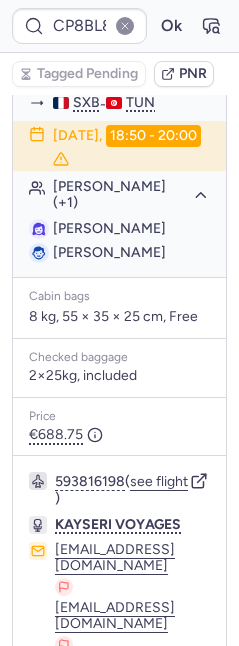 click on "[PERSON_NAME]" at bounding box center [109, 228] 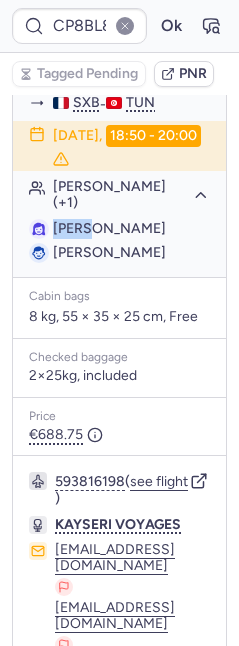 click on "[PERSON_NAME]" at bounding box center [109, 228] 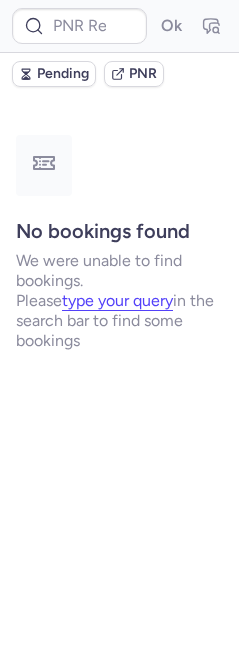 scroll, scrollTop: 0, scrollLeft: 0, axis: both 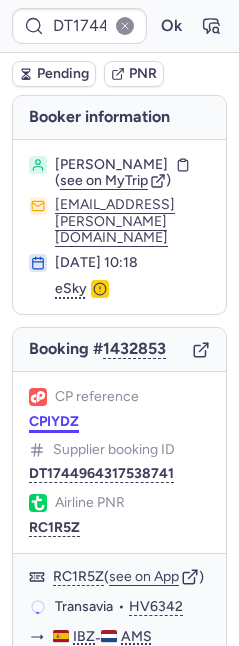 click on "CPIYDZ" at bounding box center [54, 422] 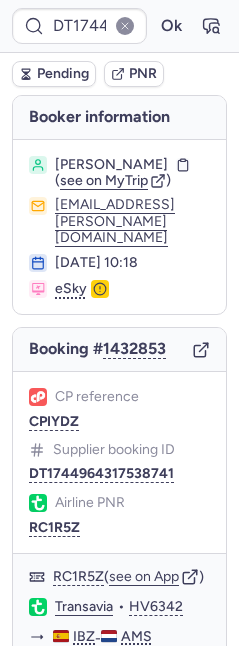 type on "CPIYDZ" 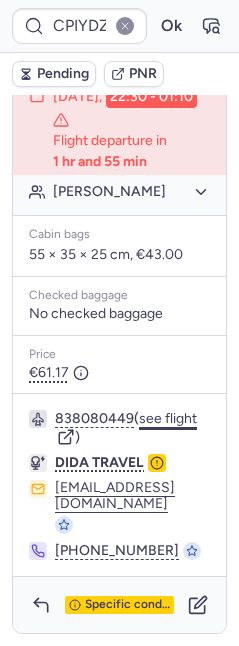 scroll, scrollTop: 1701, scrollLeft: 0, axis: vertical 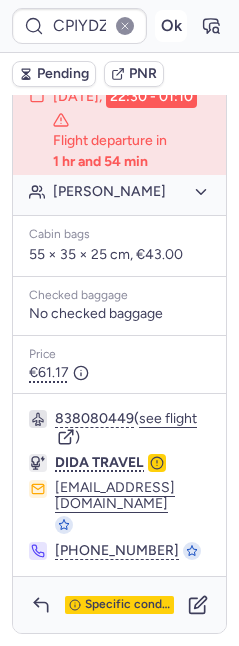 click on "Ok" at bounding box center [171, 26] 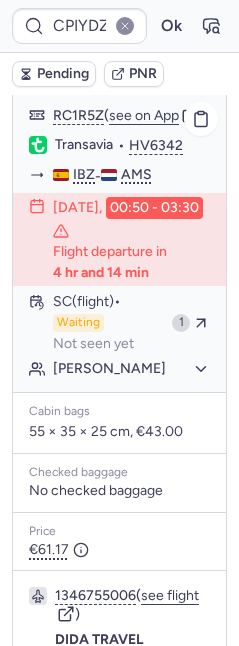 scroll, scrollTop: 1502, scrollLeft: 0, axis: vertical 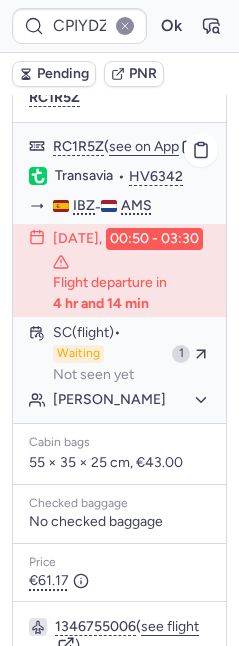 type 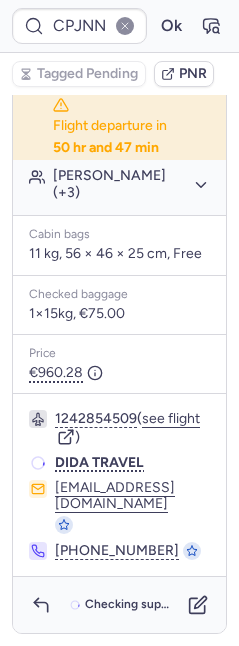 scroll, scrollTop: 637, scrollLeft: 0, axis: vertical 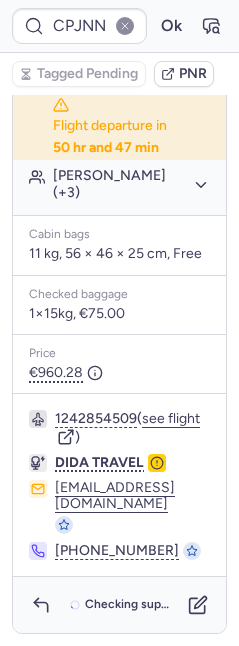 type on "CP8BL8" 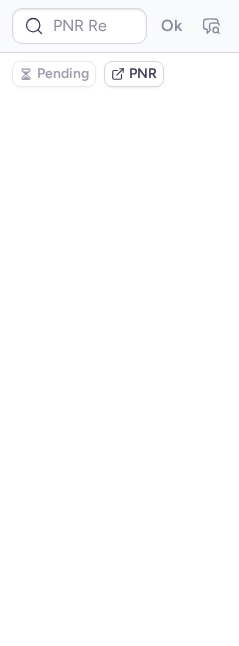 scroll, scrollTop: 0, scrollLeft: 0, axis: both 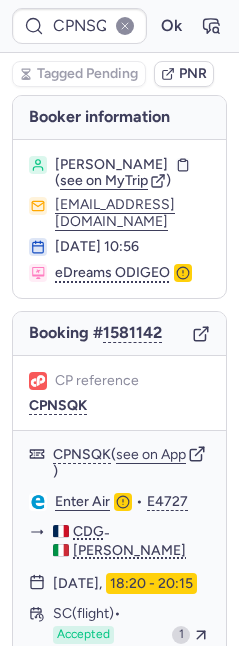 type on "CPAGTV" 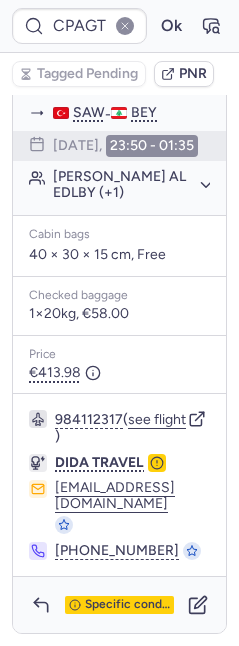 scroll, scrollTop: 600, scrollLeft: 0, axis: vertical 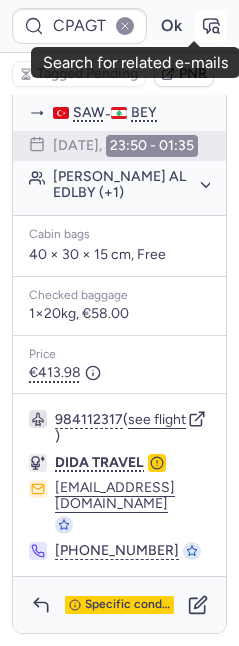click 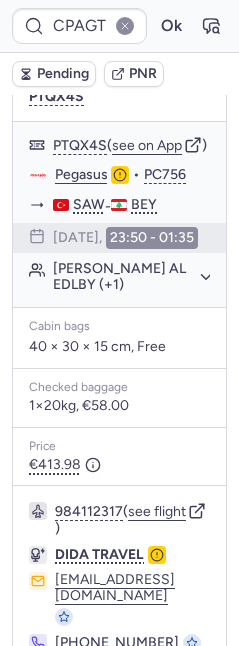 scroll, scrollTop: 189, scrollLeft: 0, axis: vertical 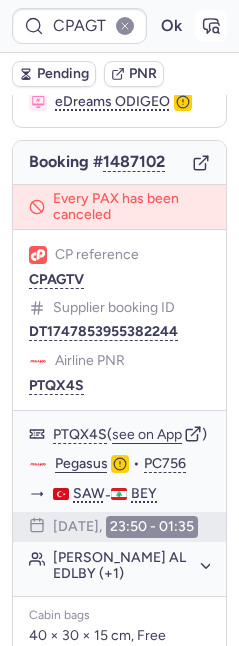 click at bounding box center [211, 26] 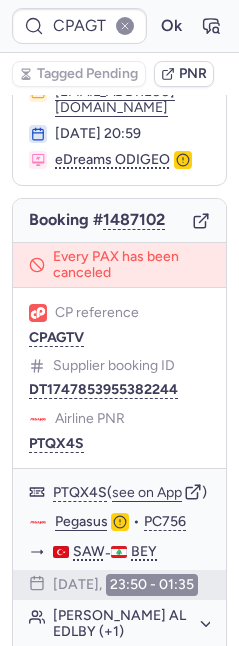scroll, scrollTop: 0, scrollLeft: 0, axis: both 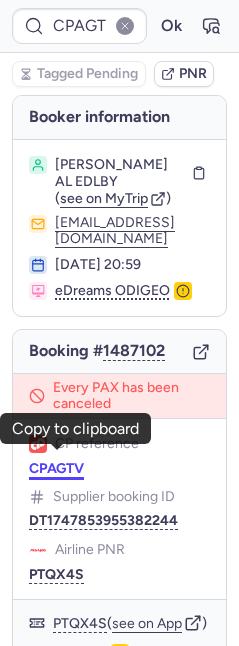 click on "CPAGTV" at bounding box center [56, 469] 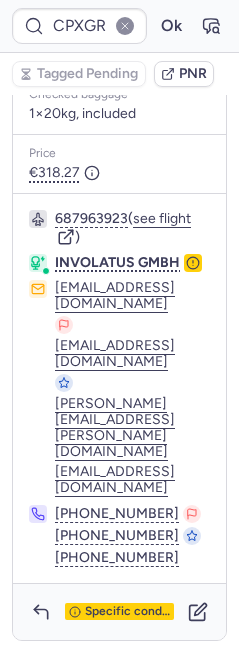 scroll, scrollTop: 892, scrollLeft: 0, axis: vertical 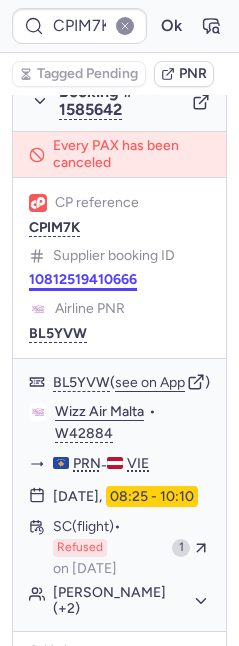 click on "10812519410666" at bounding box center (83, 280) 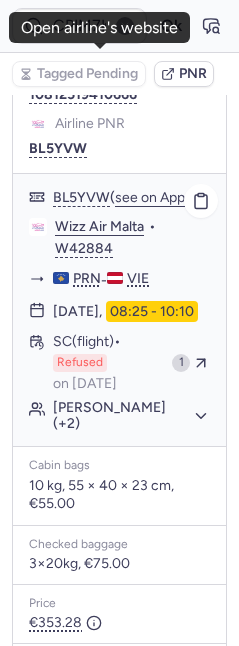 scroll, scrollTop: 2108, scrollLeft: 0, axis: vertical 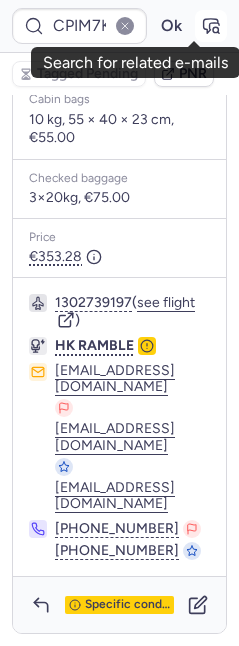 click 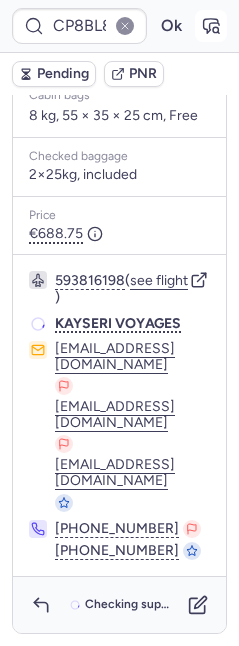 scroll, scrollTop: 562, scrollLeft: 0, axis: vertical 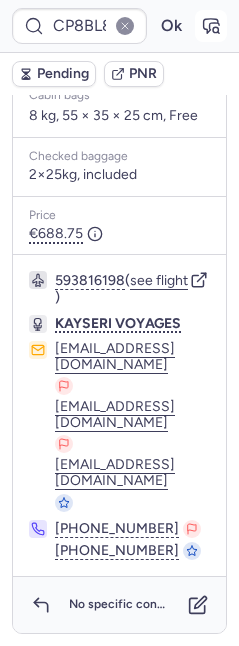 click 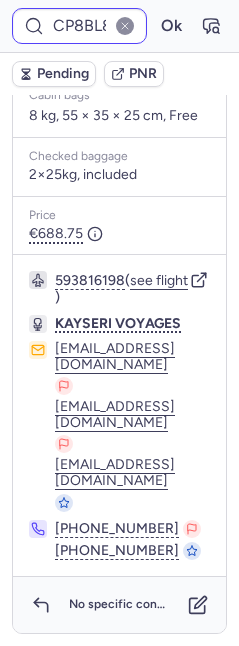 click on "Pending PNR" at bounding box center [119, 74] 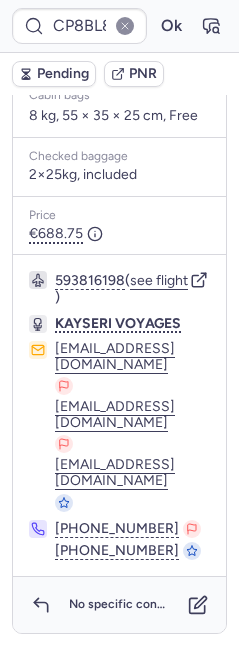 click on "Pending" at bounding box center [54, 74] 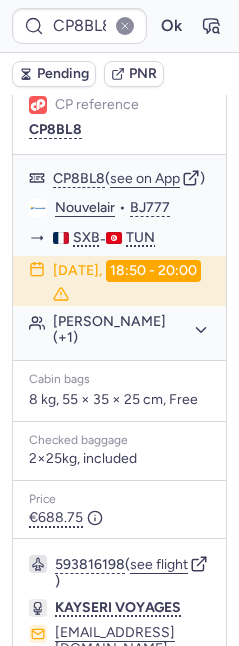 scroll, scrollTop: 562, scrollLeft: 0, axis: vertical 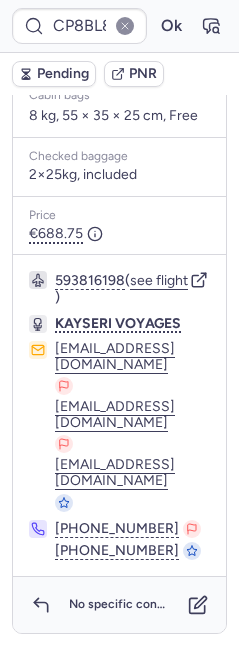 type on "CPJNNZ" 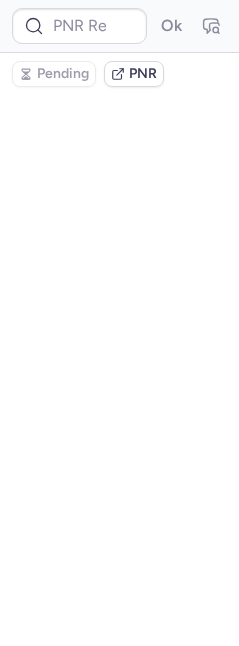 scroll, scrollTop: 0, scrollLeft: 0, axis: both 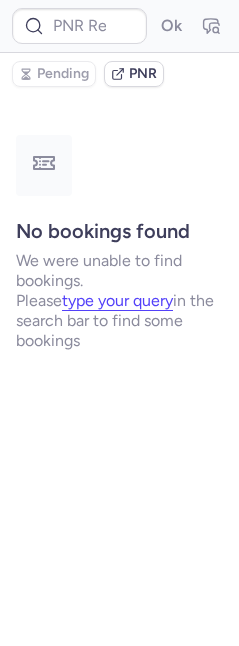 type on "CP8BL8" 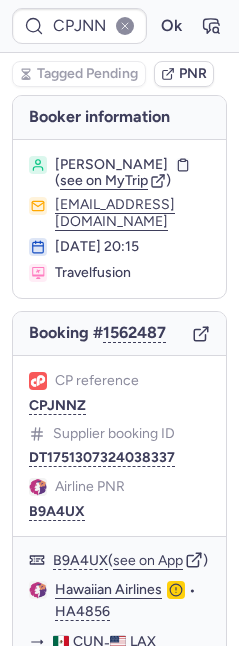 type on "CPI3MD" 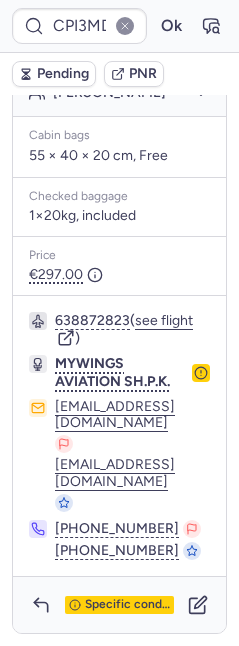 scroll, scrollTop: 543, scrollLeft: 0, axis: vertical 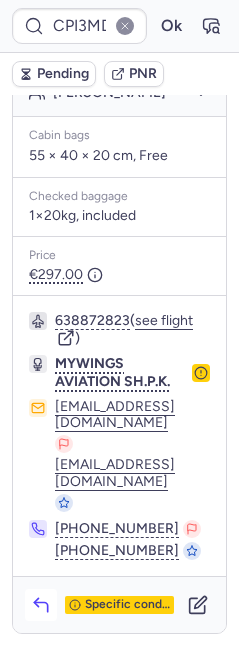 click 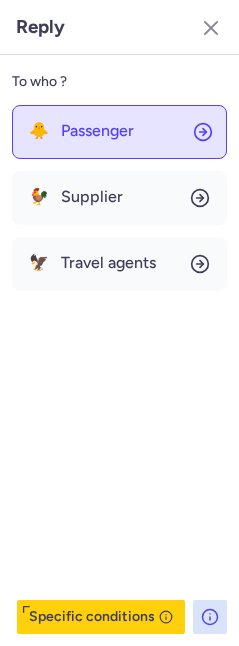 click on "🐥 Passenger" 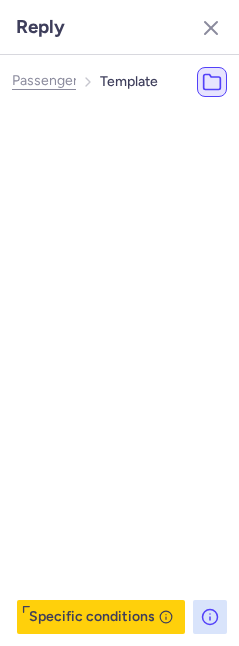 type 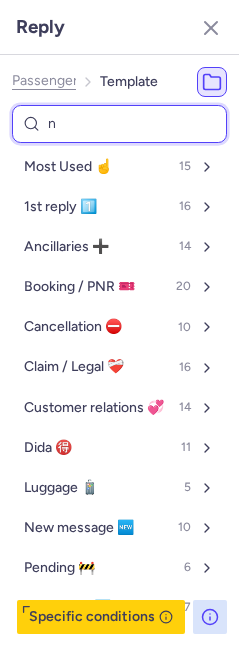 type on "no" 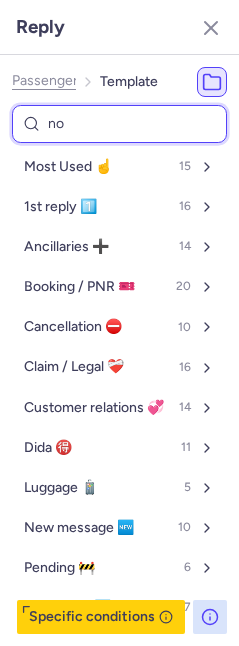 select on "en" 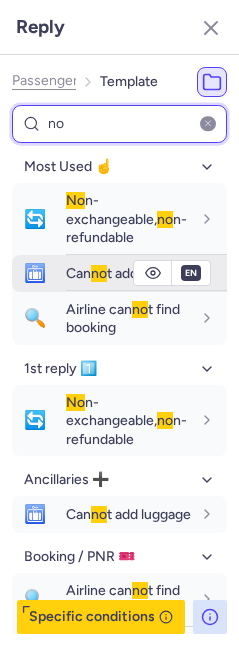 type on "no" 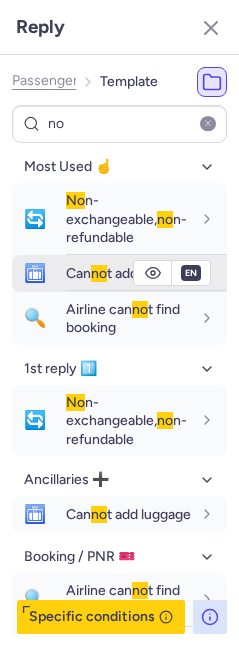 click on "Can no t add luggage" at bounding box center (128, 273) 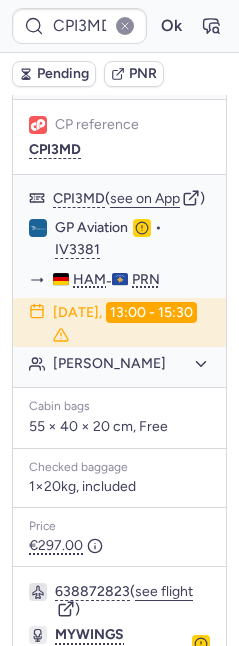 scroll, scrollTop: 92, scrollLeft: 0, axis: vertical 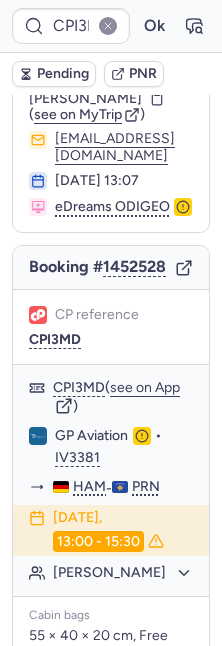 type on "CPJNNZ" 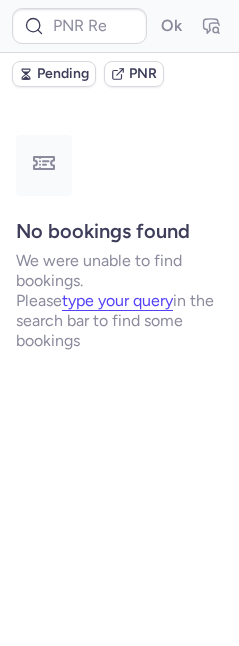 scroll, scrollTop: 0, scrollLeft: 0, axis: both 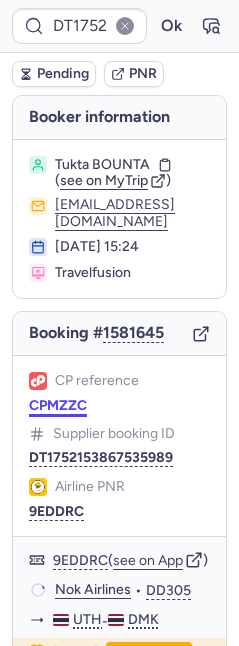 click on "CPMZZC" at bounding box center (58, 406) 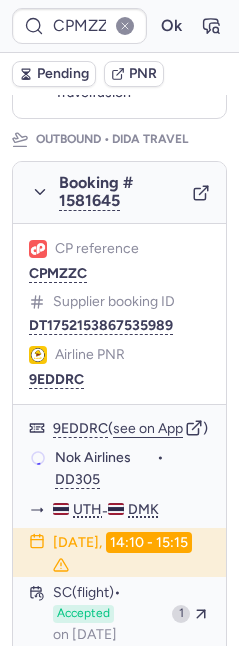 scroll, scrollTop: 330, scrollLeft: 0, axis: vertical 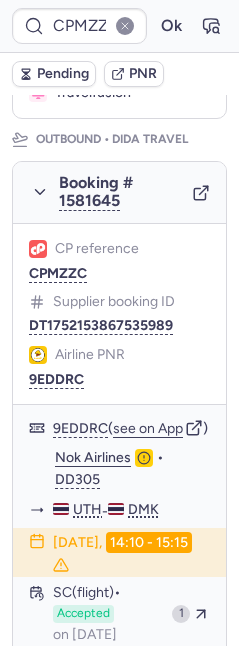 type on "CPJNNZ" 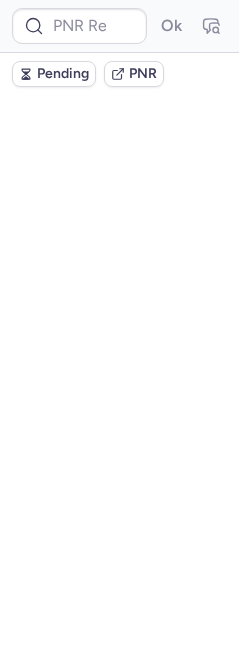 scroll, scrollTop: 0, scrollLeft: 0, axis: both 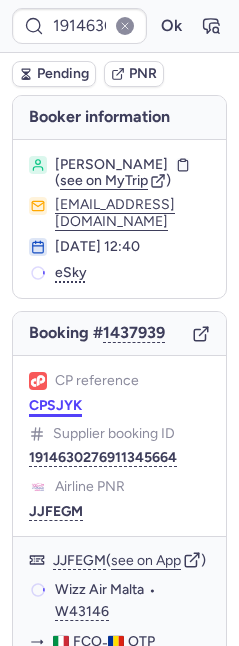 click on "CPSJYK" at bounding box center [55, 406] 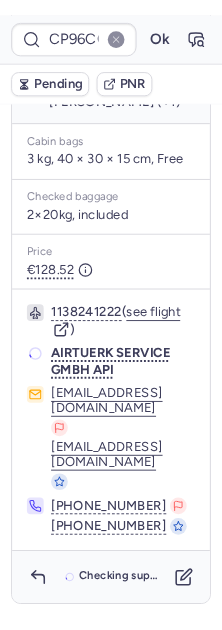 scroll, scrollTop: 592, scrollLeft: 0, axis: vertical 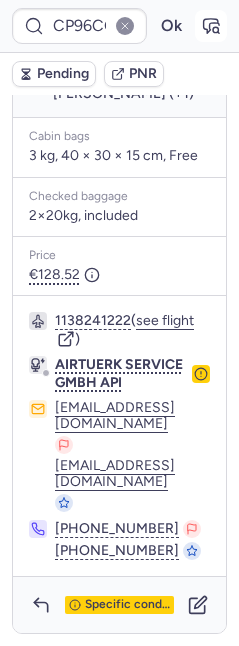 click 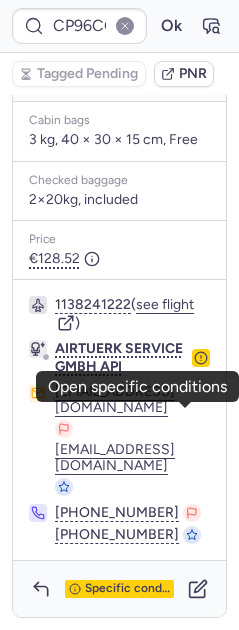 click 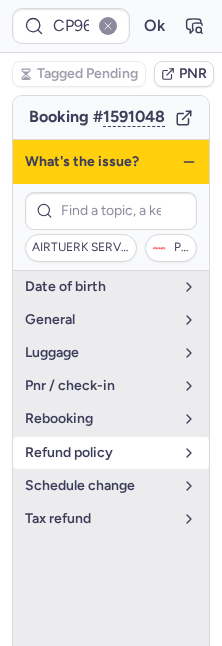 scroll, scrollTop: 275, scrollLeft: 0, axis: vertical 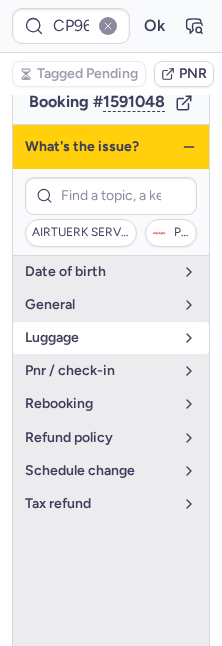 click on "luggage" at bounding box center (99, 338) 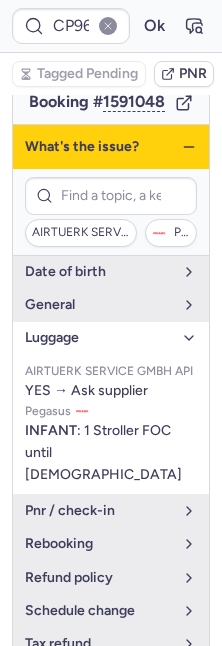 click 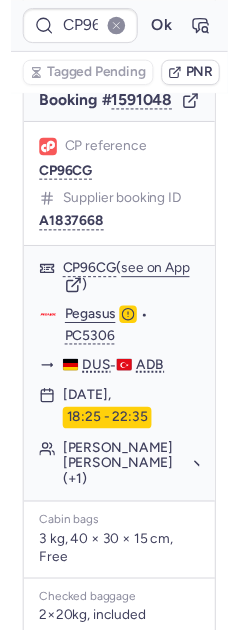 scroll, scrollTop: 648, scrollLeft: 0, axis: vertical 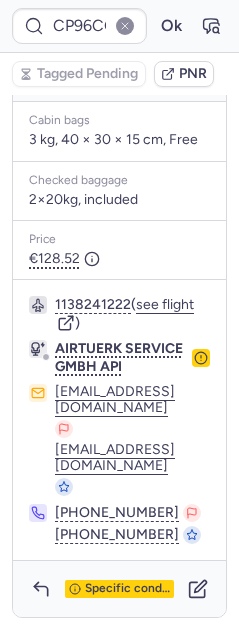 click on "1138241222  ( see flight )  AIRTUERK SERVICE GMBH API flugdispo@airtuerk.de flugdispo@airtuerk.de +49 69 2648678 +49 69 264867865" at bounding box center (119, 420) 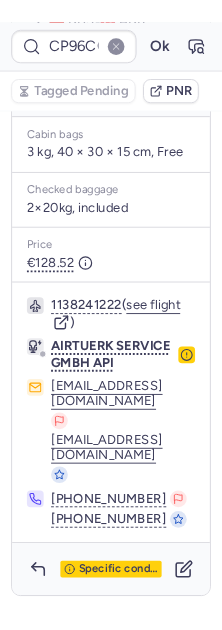 scroll, scrollTop: 648, scrollLeft: 0, axis: vertical 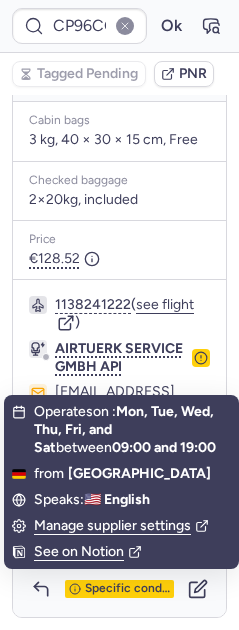 click 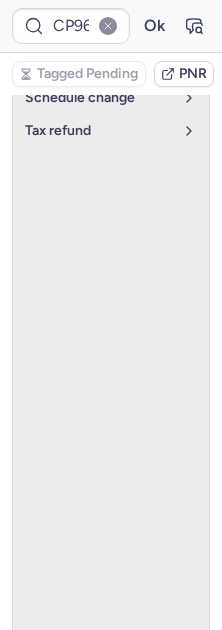 scroll, scrollTop: 143, scrollLeft: 0, axis: vertical 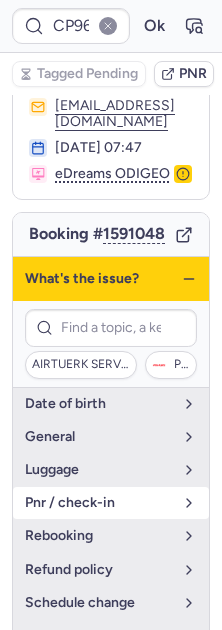 click on "pnr / check-in" at bounding box center [99, 503] 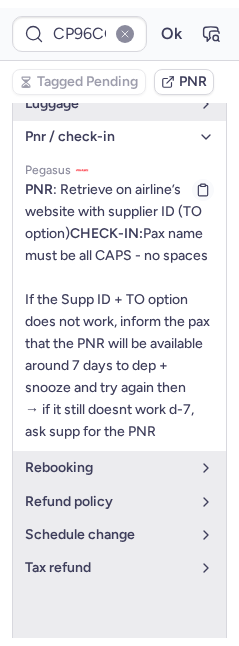 scroll, scrollTop: 514, scrollLeft: 0, axis: vertical 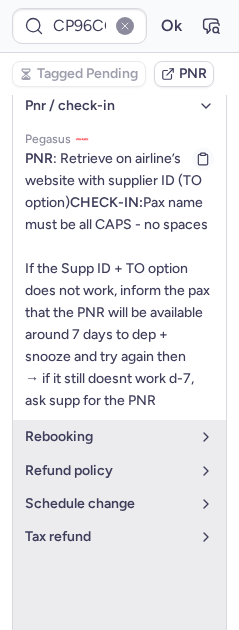 type on "CPJNNZ" 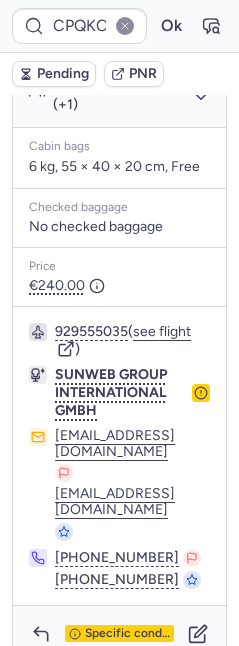 scroll, scrollTop: 680, scrollLeft: 0, axis: vertical 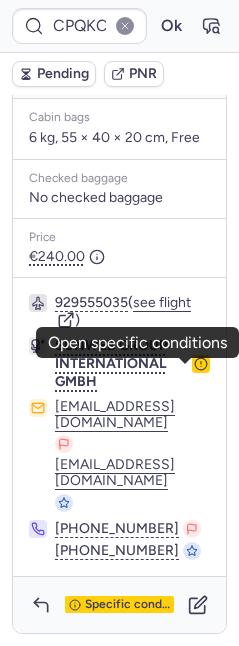 click 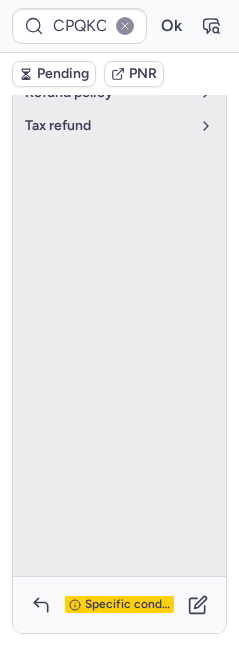 scroll, scrollTop: 178, scrollLeft: 0, axis: vertical 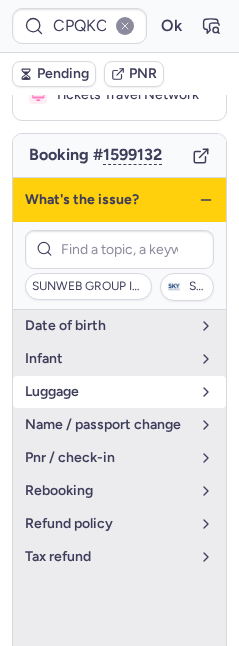 click on "luggage" at bounding box center (107, 392) 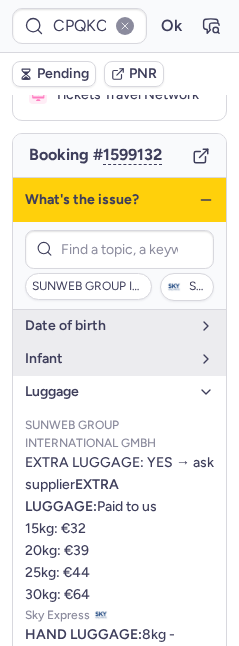 scroll, scrollTop: 528, scrollLeft: 0, axis: vertical 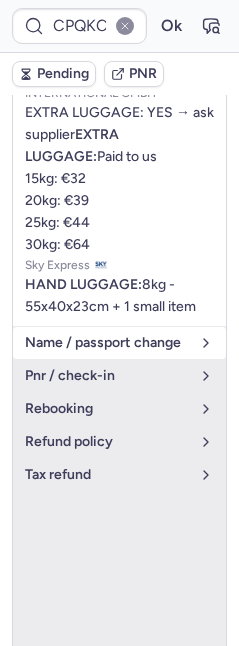 type on "CPACKP" 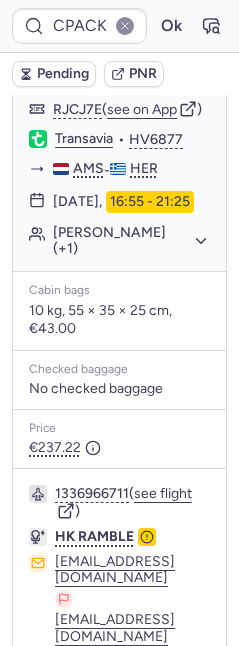 scroll, scrollTop: 567, scrollLeft: 0, axis: vertical 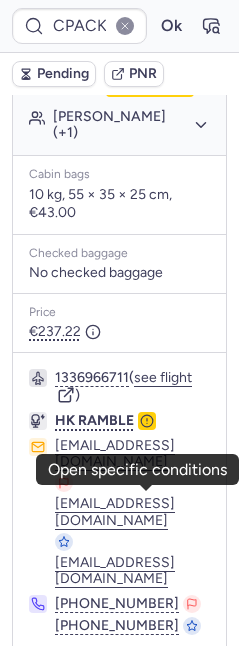 click 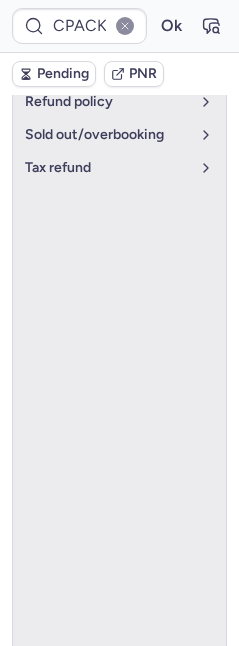 scroll, scrollTop: 178, scrollLeft: 0, axis: vertical 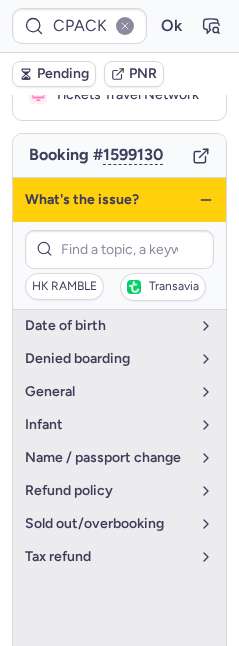 click 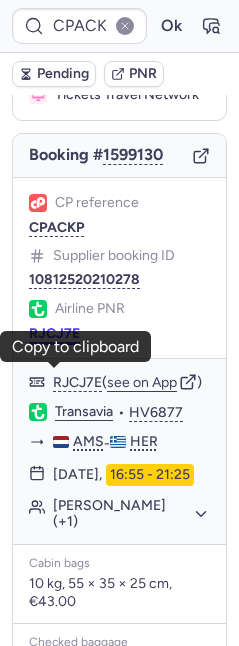 click on "RJCJ7E" at bounding box center (54, 334) 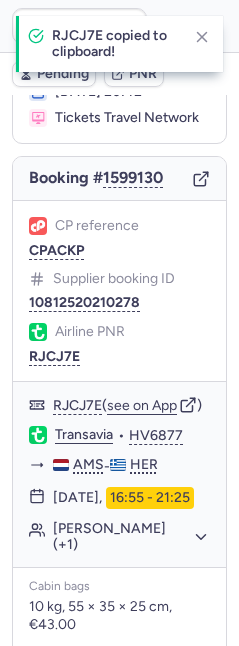 scroll, scrollTop: 182, scrollLeft: 0, axis: vertical 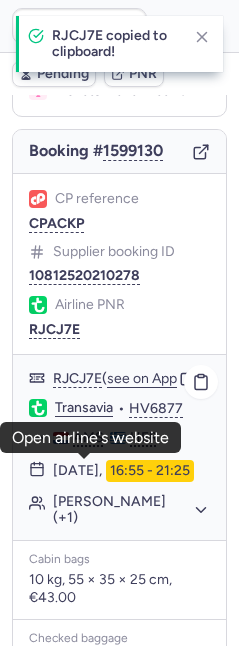 click on "Transavia" 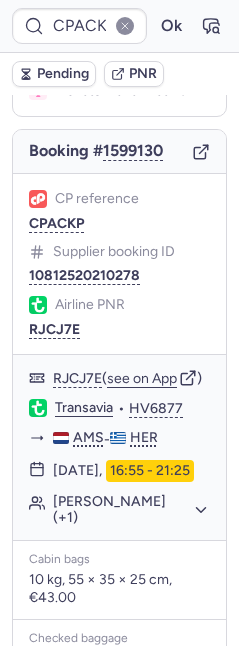 scroll, scrollTop: 348, scrollLeft: 0, axis: vertical 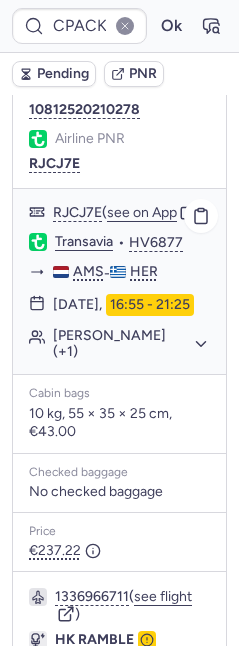 click on "Frank Arne MALLENS (+1)" 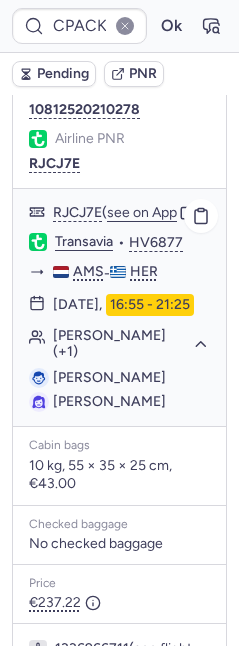 click on "Frank Arne MALLENS" at bounding box center [109, 377] 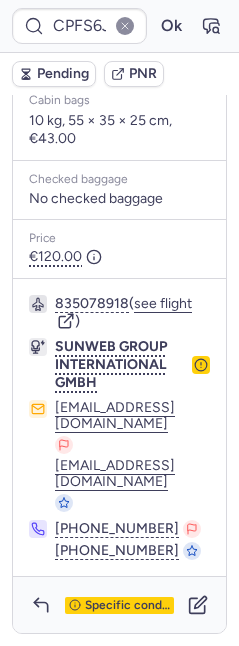 scroll, scrollTop: 0, scrollLeft: 0, axis: both 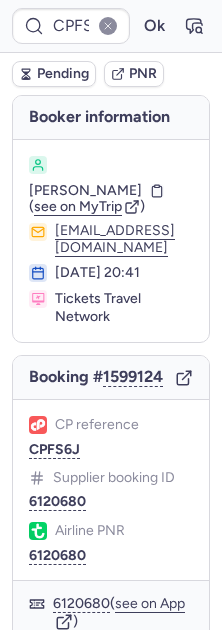 click on "6120680" at bounding box center (57, 556) 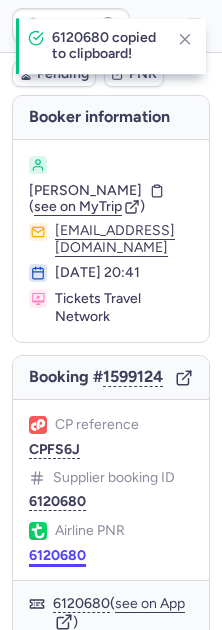 click on "6120680" at bounding box center (57, 556) 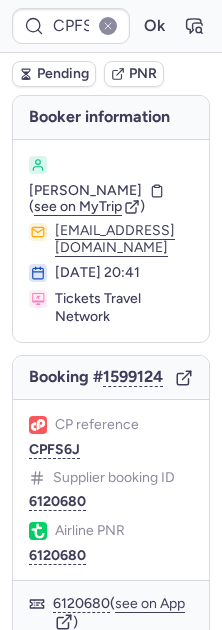 type on "CPJNNZ" 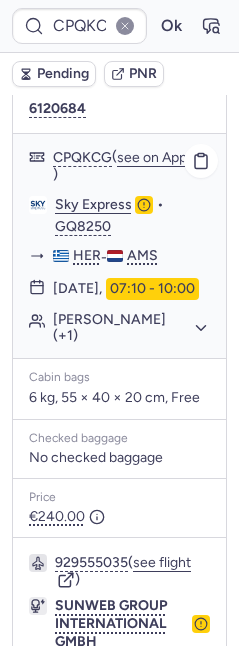 scroll, scrollTop: 680, scrollLeft: 0, axis: vertical 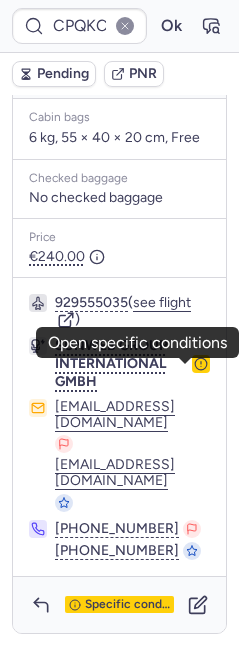 click 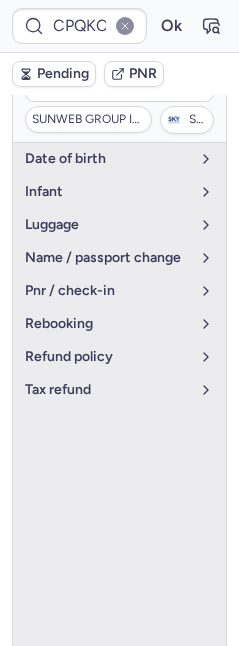 scroll, scrollTop: 350, scrollLeft: 0, axis: vertical 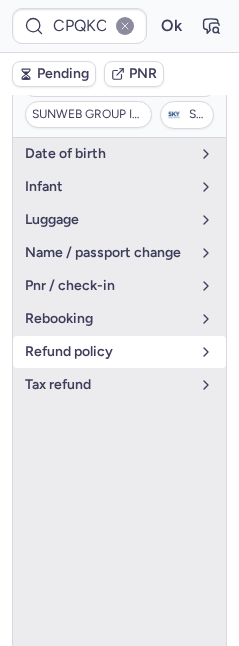 click on "pnr / check-in" at bounding box center [107, 286] 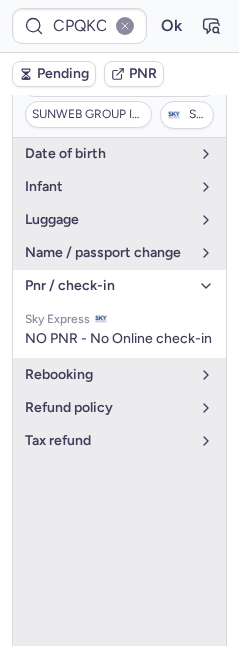 type on "CPACKP" 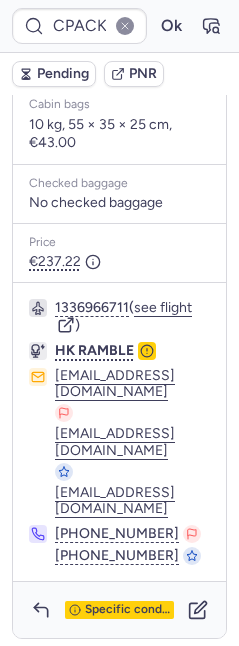 scroll, scrollTop: 740, scrollLeft: 0, axis: vertical 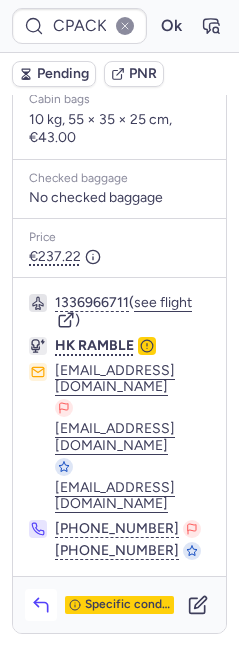 click 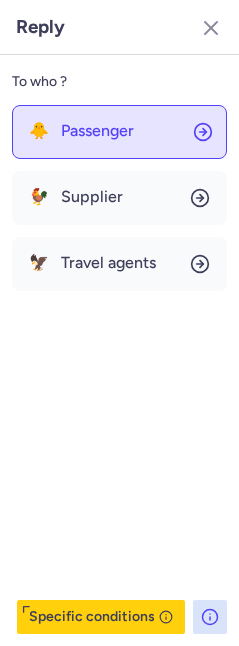 click on "Passenger" at bounding box center (97, 131) 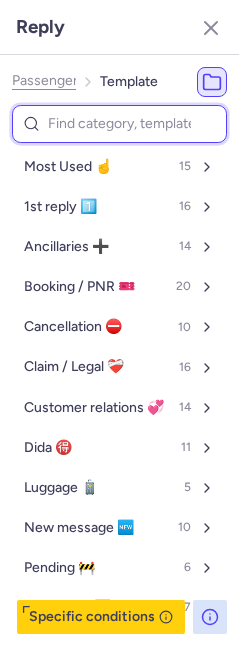 type on "p" 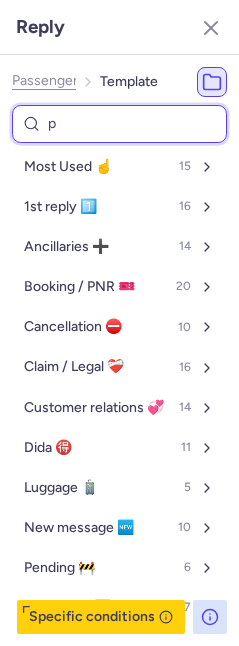 select on "en" 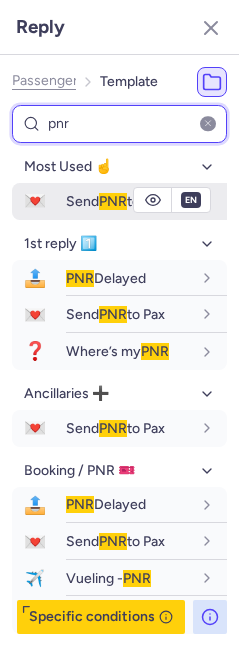 type on "pnr" 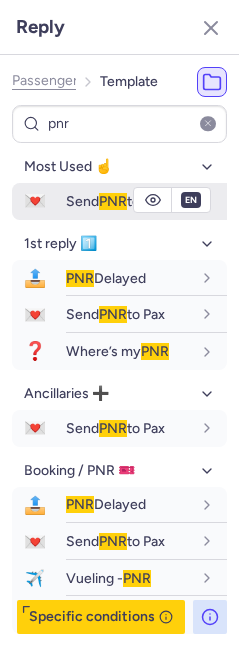 click on "Send  PNR  to Pax" at bounding box center [115, 201] 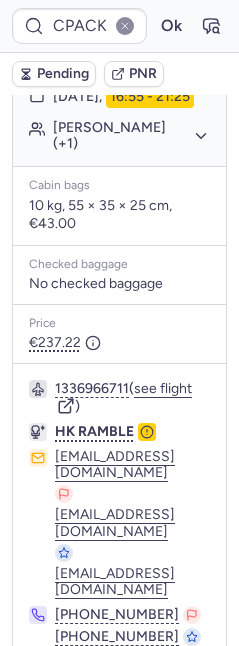 scroll, scrollTop: 155, scrollLeft: 0, axis: vertical 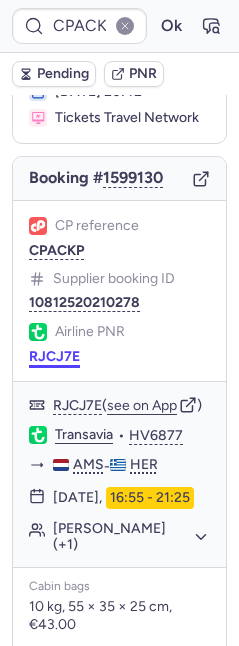 click on "RJCJ7E" at bounding box center (54, 357) 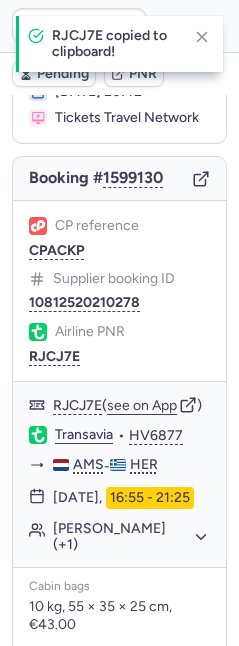 scroll, scrollTop: 200, scrollLeft: 0, axis: vertical 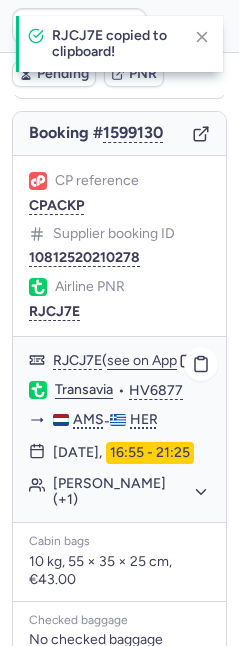 click on "Transavia" 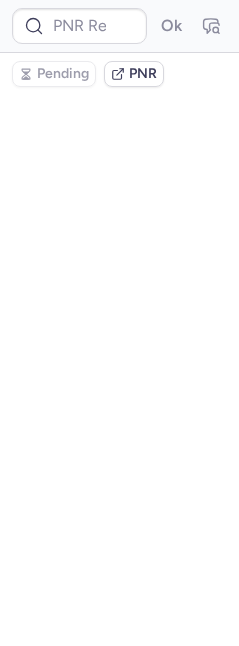 scroll, scrollTop: 0, scrollLeft: 0, axis: both 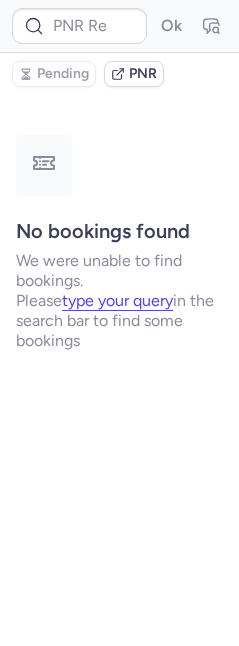 type on "CPACKP" 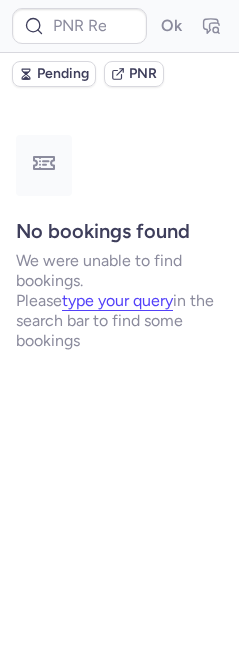 type on "CPD7ZN" 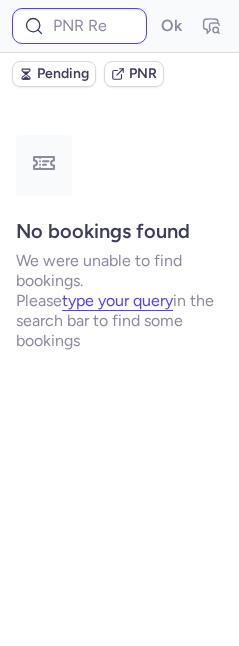 type on "CPD7ZN" 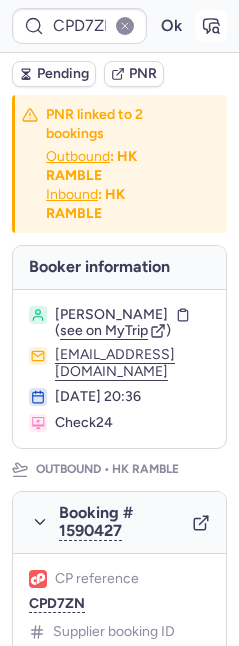 click 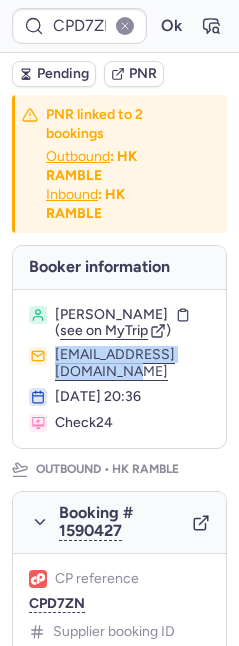 drag, startPoint x: 25, startPoint y: 384, endPoint x: 206, endPoint y: 399, distance: 181.62048 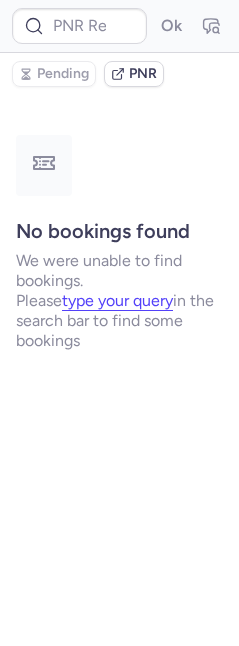 type on "CPD7ZN" 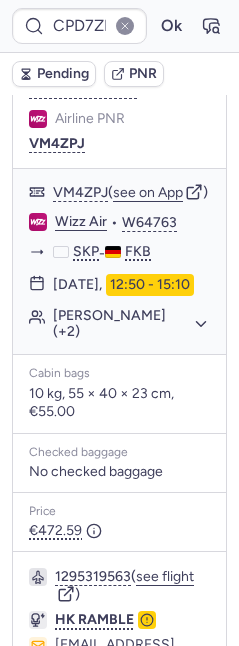 scroll, scrollTop: 2000, scrollLeft: 0, axis: vertical 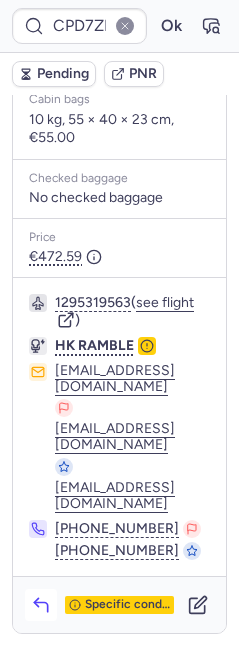 click at bounding box center [41, 605] 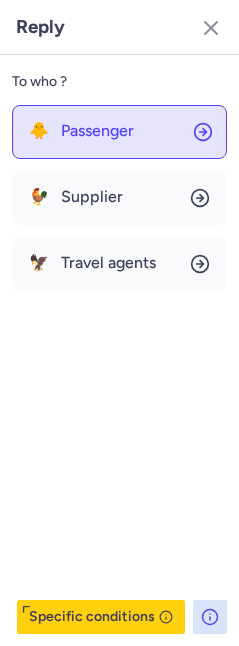 drag, startPoint x: 70, startPoint y: 128, endPoint x: 48, endPoint y: 131, distance: 22.203604 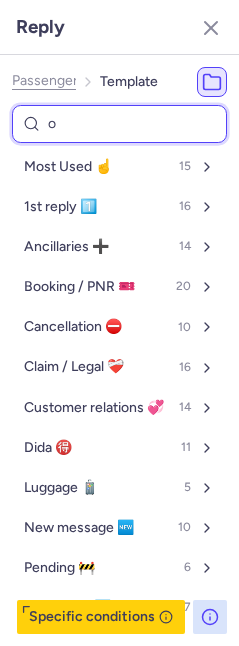 type on "on" 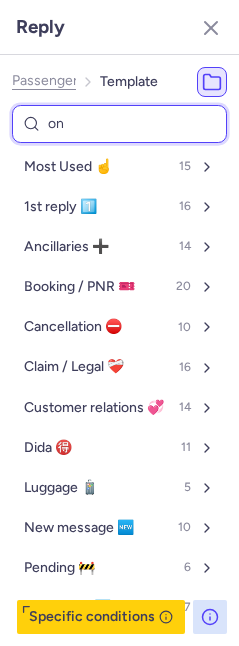 select on "en" 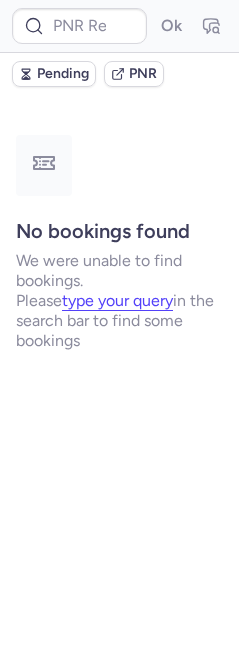 scroll, scrollTop: 0, scrollLeft: 0, axis: both 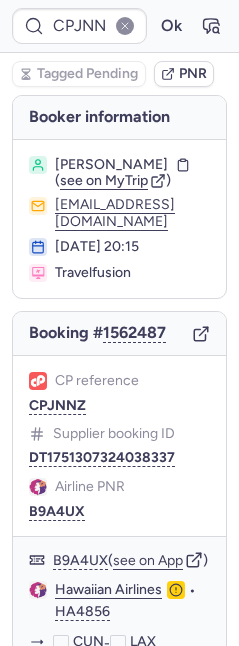 type on "CPMHAA" 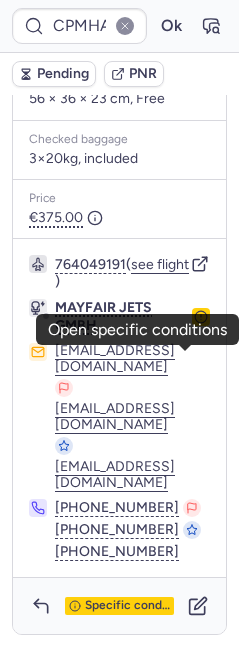 click 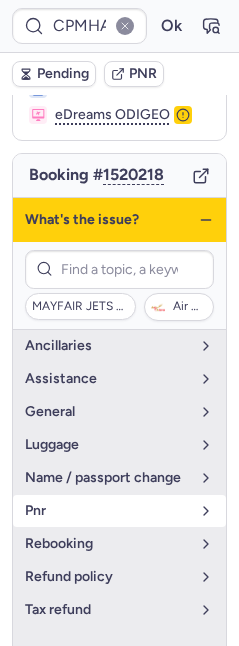 scroll, scrollTop: 180, scrollLeft: 0, axis: vertical 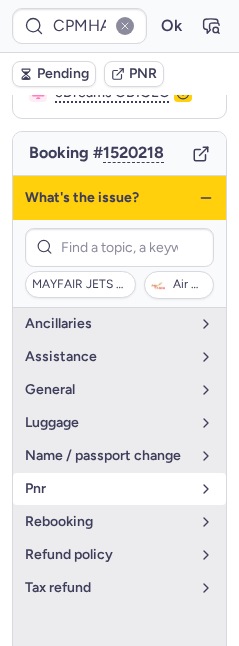click on "pnr" at bounding box center (107, 489) 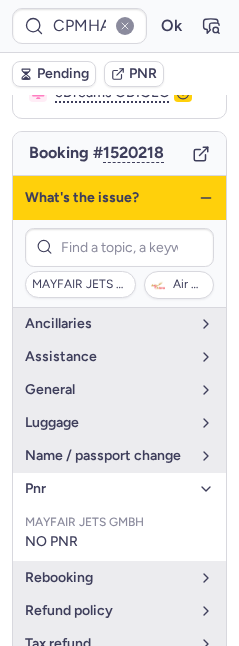 click on "MAYFAIR JETS GMBH  Air Cairo" at bounding box center (119, 263) 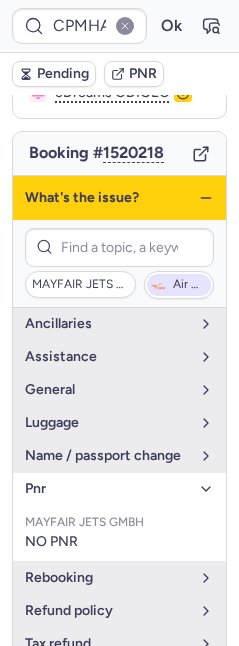 click on "Air Cairo" at bounding box center [190, 285] 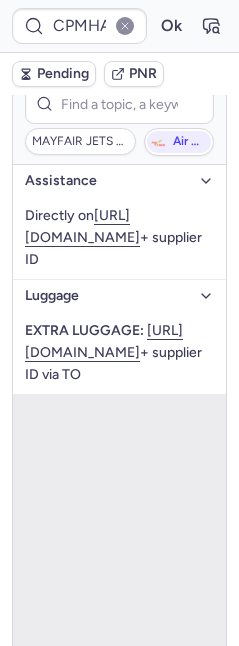 scroll, scrollTop: 712, scrollLeft: 0, axis: vertical 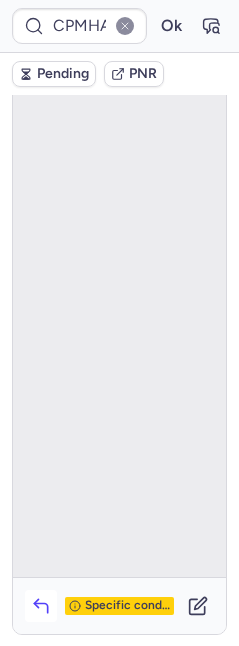 click 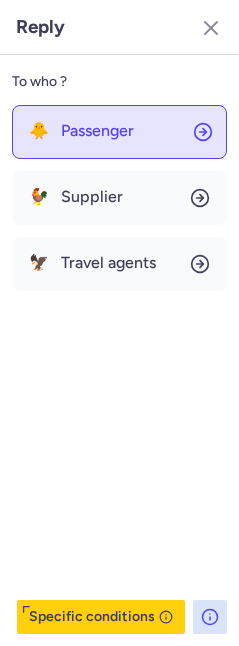 drag, startPoint x: 98, startPoint y: 141, endPoint x: 82, endPoint y: 141, distance: 16 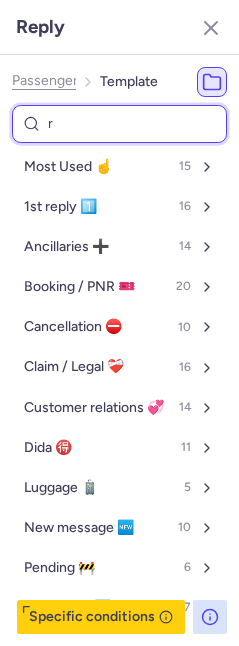 type on "rl" 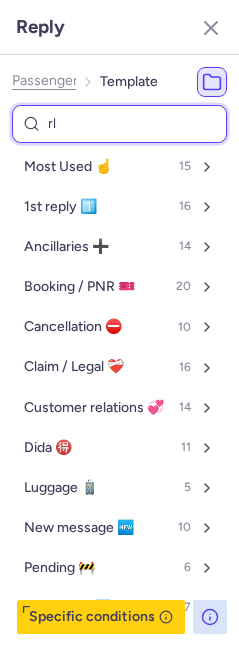 select on "en" 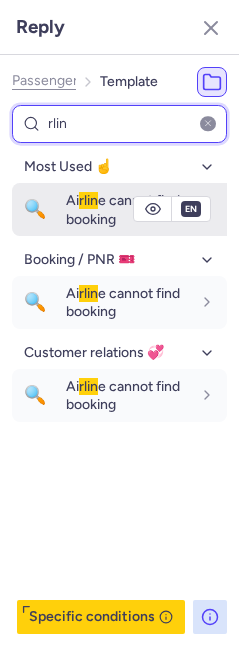 type on "rlin" 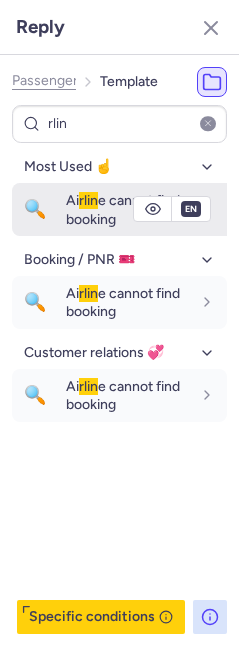 click on "Ai rlin e cannot find booking" at bounding box center (123, 209) 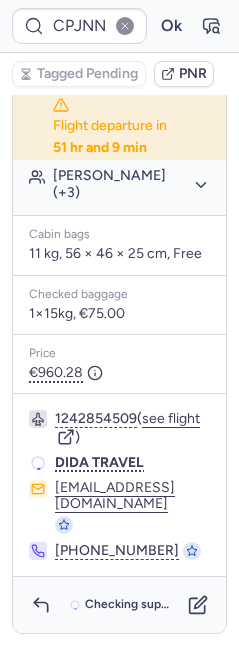 scroll, scrollTop: 637, scrollLeft: 0, axis: vertical 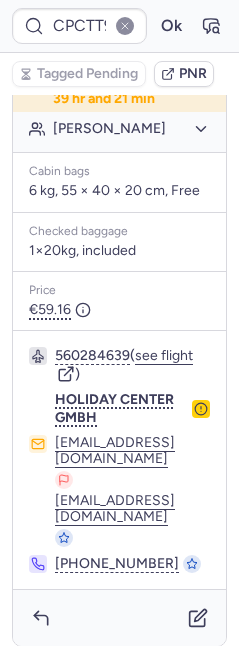 type on "CPSAAG" 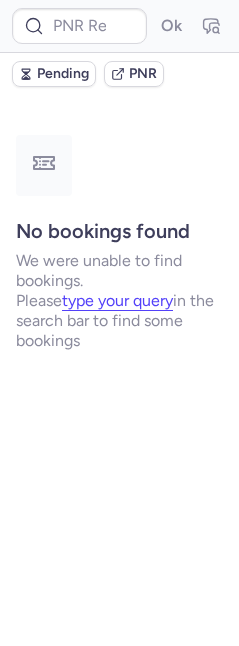 scroll, scrollTop: 0, scrollLeft: 0, axis: both 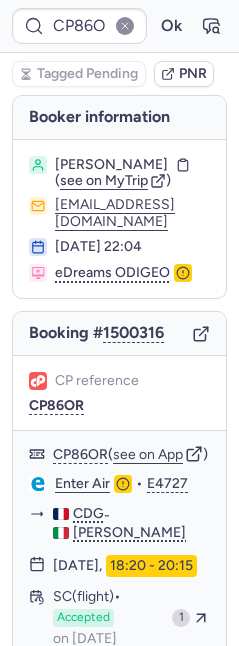 type on "CPWFJV" 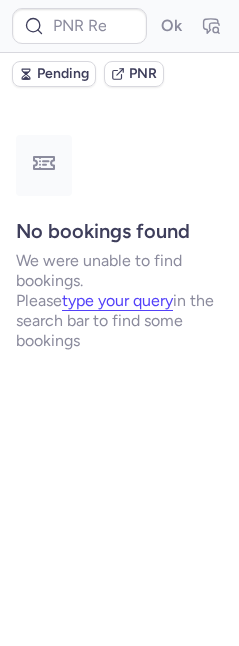 type on "CP86OR" 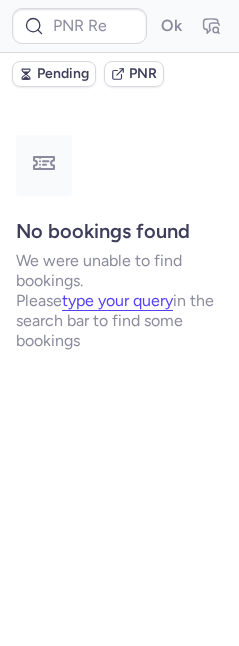 type on "CP8BL8" 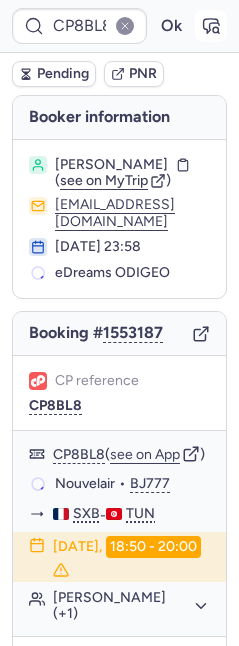 click 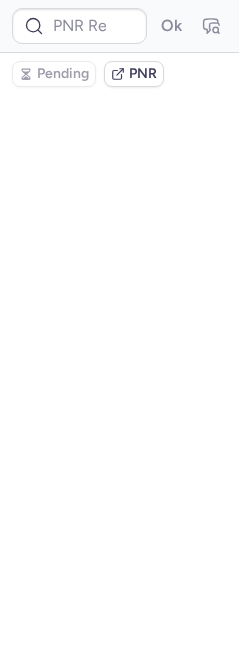 type on "CPPLF5" 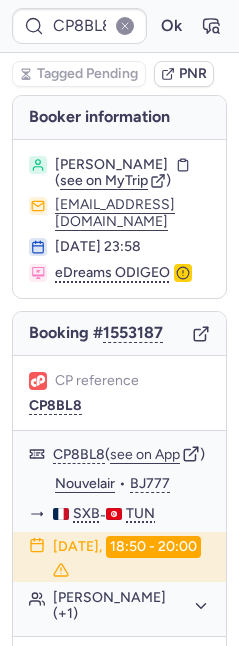 type on "CP96CG" 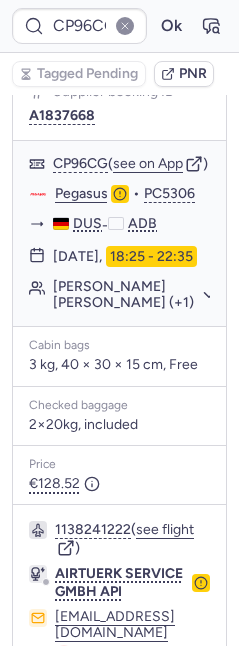 scroll, scrollTop: 37, scrollLeft: 0, axis: vertical 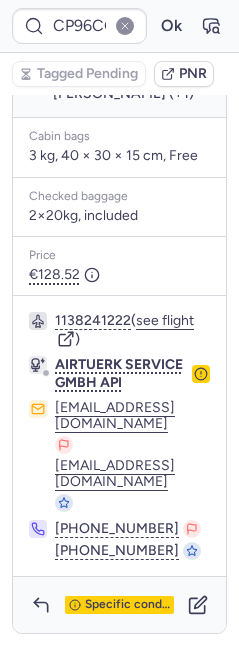 click 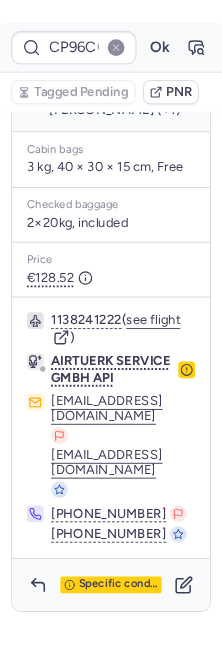scroll, scrollTop: 135, scrollLeft: 0, axis: vertical 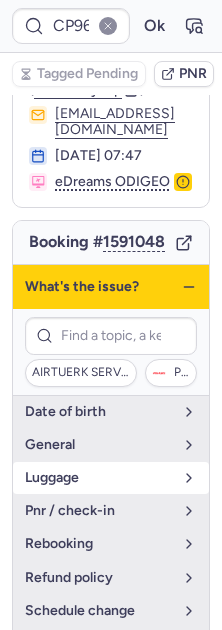 click on "luggage" at bounding box center [111, 478] 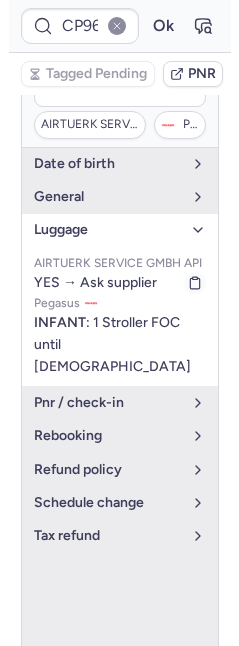 scroll, scrollTop: 401, scrollLeft: 0, axis: vertical 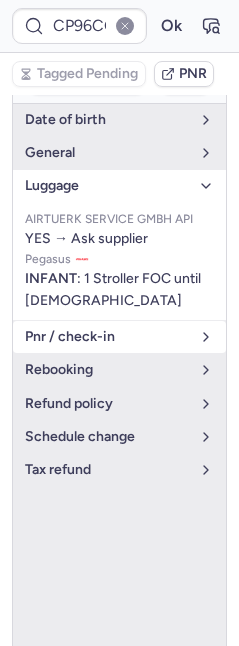 click on "pnr / check-in" at bounding box center [119, 337] 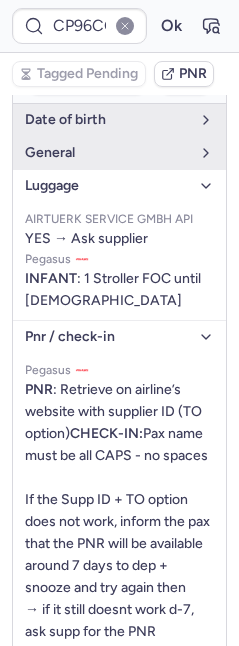 scroll, scrollTop: 101, scrollLeft: 0, axis: vertical 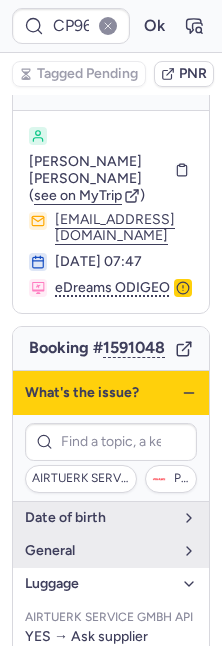 click 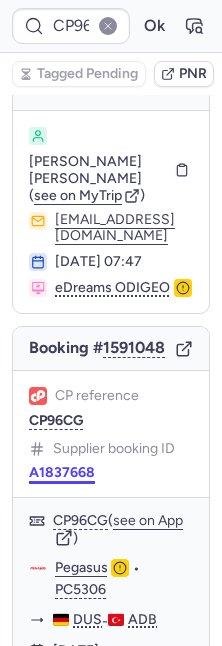 click on "A1837668" at bounding box center (62, 473) 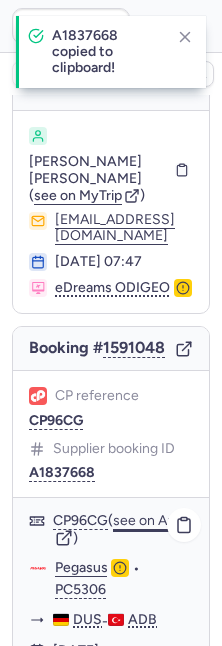 click on "see on App" 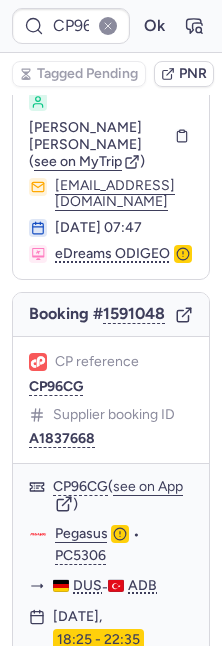 scroll, scrollTop: 214, scrollLeft: 0, axis: vertical 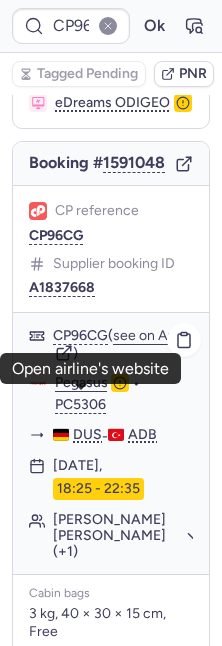 click on "Pegasus" 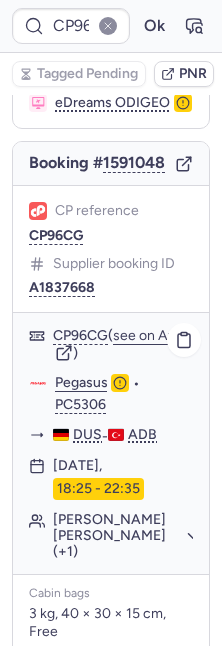 click on "[PERSON_NAME] [PERSON_NAME] (+1)" 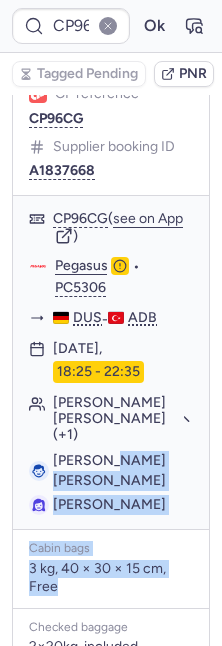 drag, startPoint x: 109, startPoint y: 593, endPoint x: 136, endPoint y: 616, distance: 35.468296 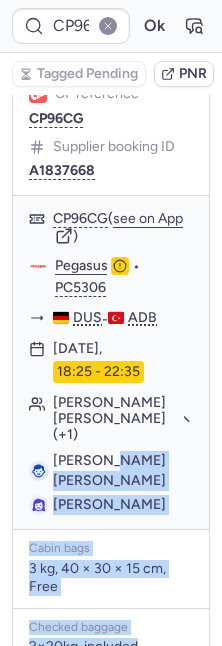 scroll, scrollTop: 359, scrollLeft: 0, axis: vertical 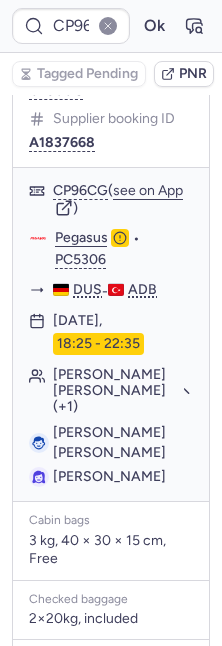 click on "Checked baggage" at bounding box center [111, 600] 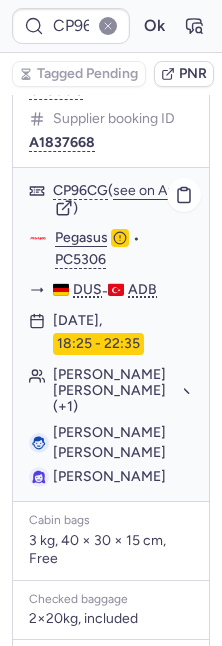 click on "[PERSON_NAME] [PERSON_NAME]" at bounding box center [109, 442] 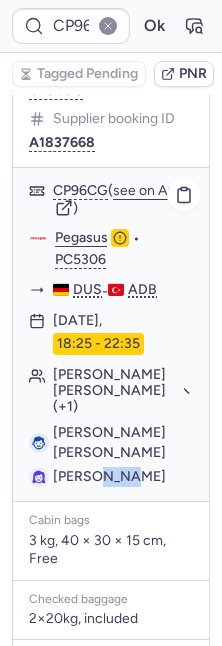 click on "[PERSON_NAME]" at bounding box center [109, 476] 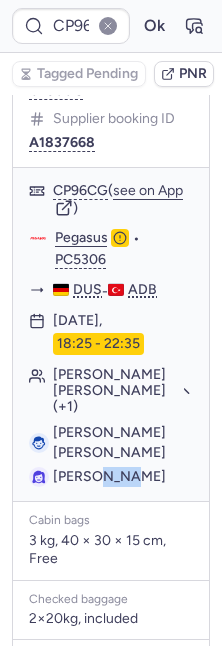 copy on "UNAL" 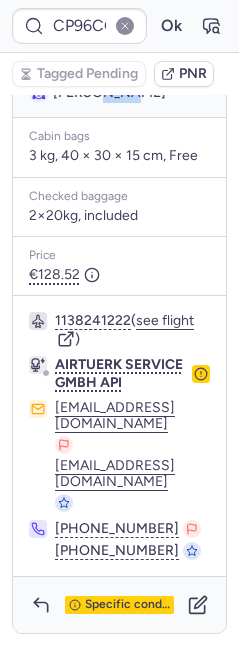 scroll, scrollTop: 704, scrollLeft: 0, axis: vertical 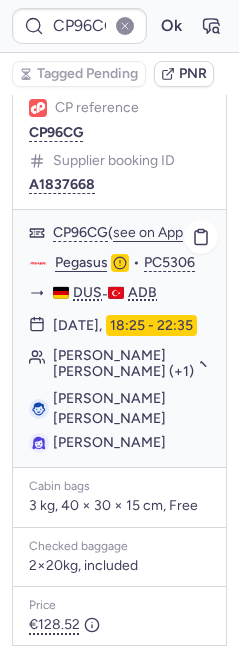 click on "[PERSON_NAME] [PERSON_NAME]" at bounding box center (109, 408) 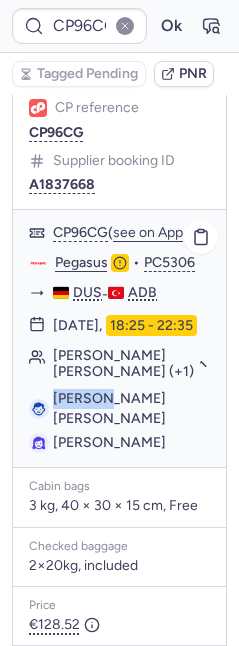 click on "[PERSON_NAME] [PERSON_NAME]" at bounding box center (109, 408) 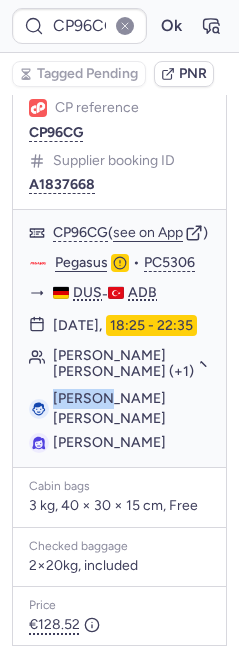 copy on "[PERSON_NAME]" 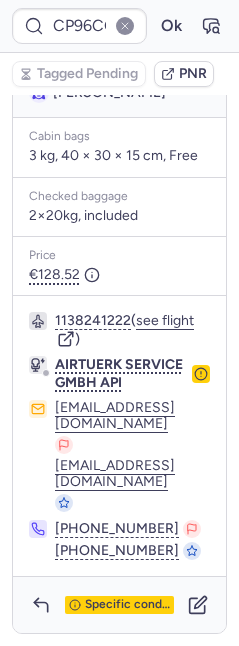 scroll, scrollTop: 704, scrollLeft: 0, axis: vertical 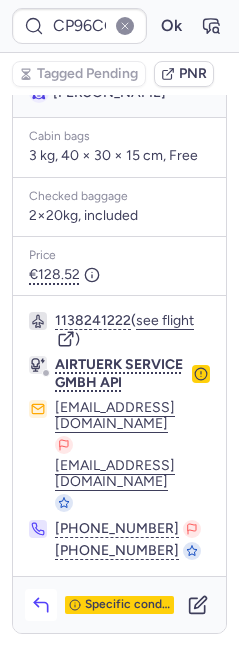 click at bounding box center [41, 605] 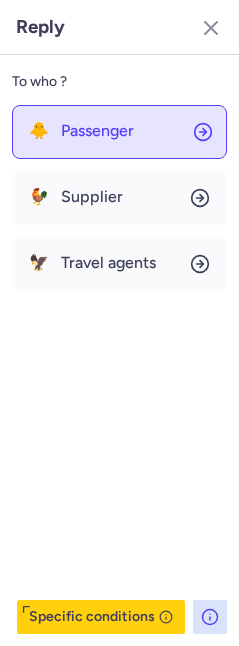 click on "🐥 Passenger" 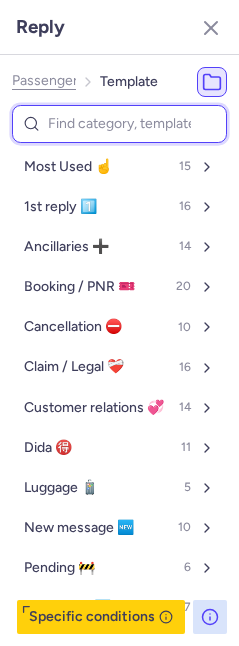 type on "y" 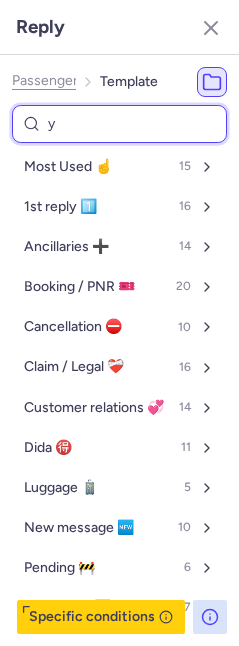 select on "en" 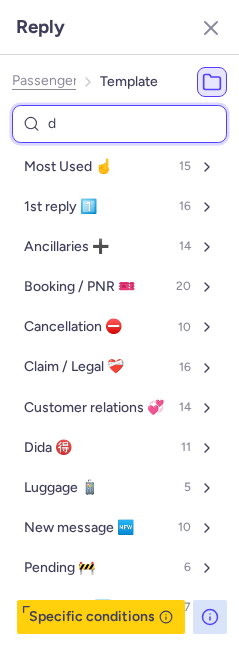 type on "de" 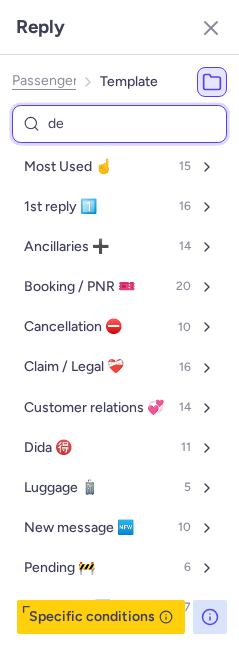 select on "en" 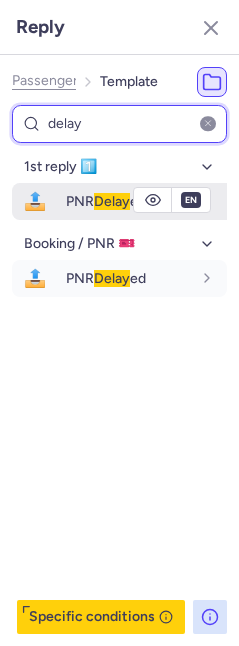 type on "delay" 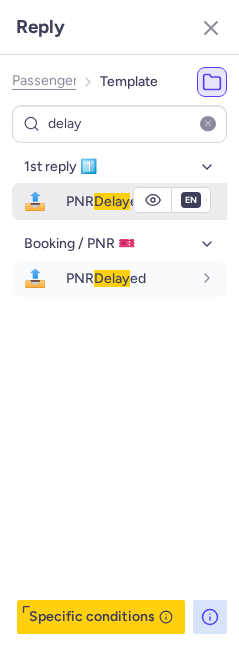 click on "PNR  [PERSON_NAME]" at bounding box center (106, 201) 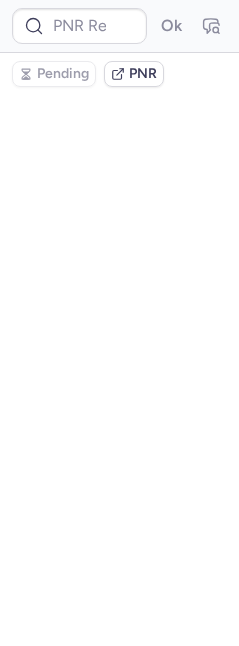 scroll, scrollTop: 0, scrollLeft: 0, axis: both 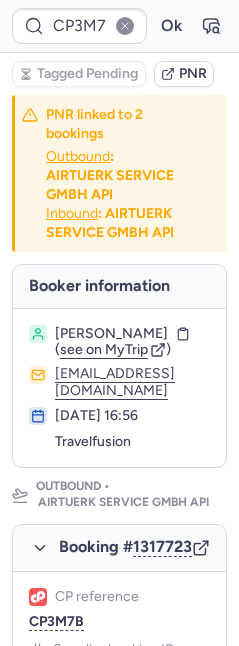 type on "CPFGEX" 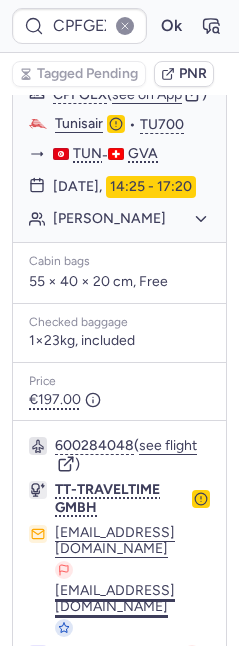 scroll, scrollTop: 553, scrollLeft: 0, axis: vertical 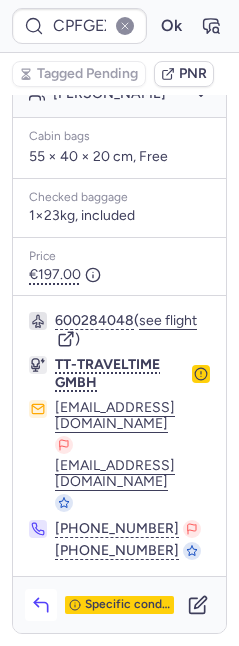 click 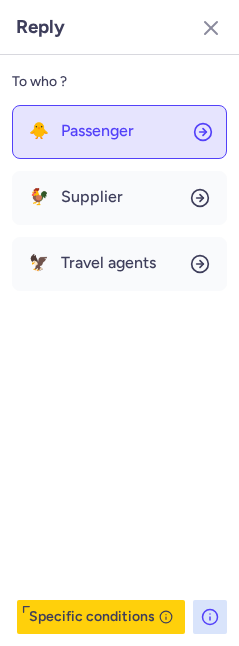 click on "🐥 Passenger" 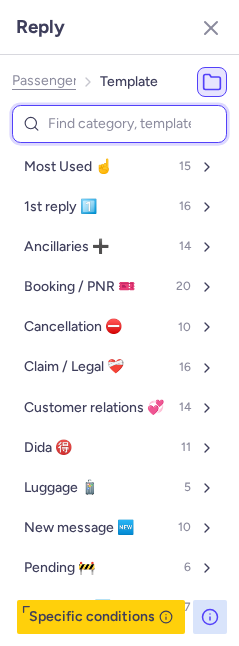 type on "o" 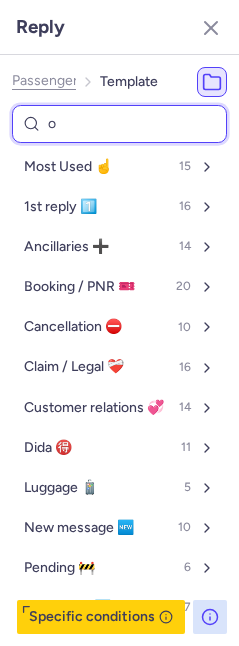 select on "en" 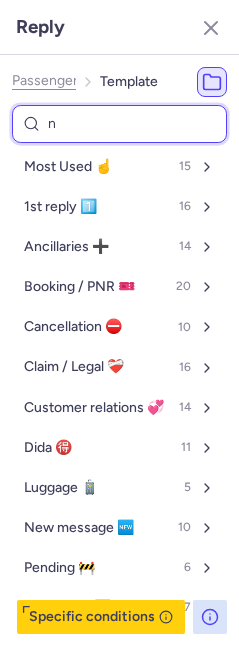 type on "no" 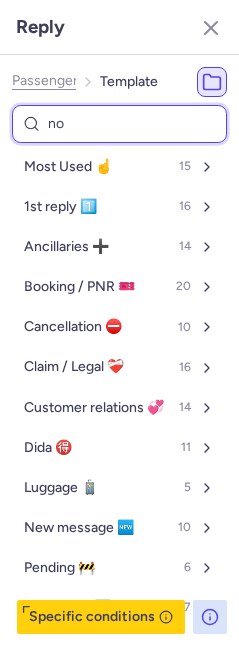 select on "en" 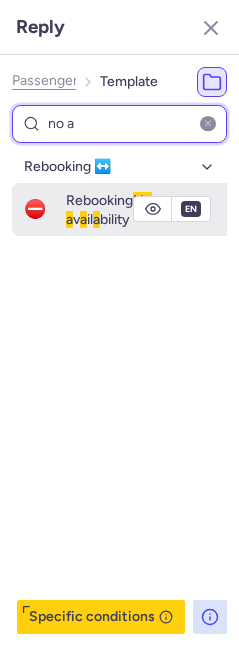 type on "no a" 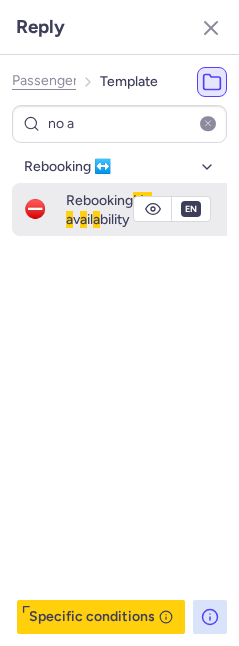 click on "⛔ Rebooking  No   a v a il a bility" at bounding box center [119, 209] 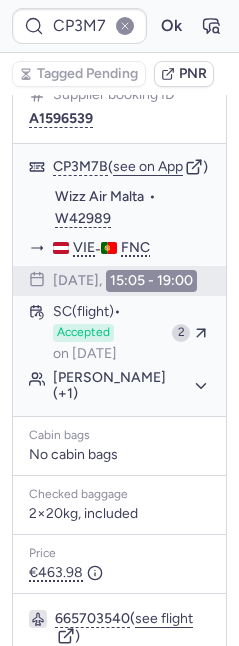 scroll, scrollTop: 553, scrollLeft: 0, axis: vertical 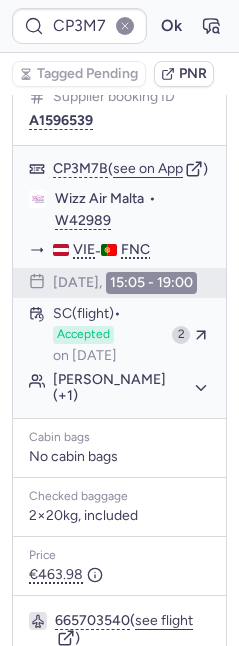 type on "CPRVI4" 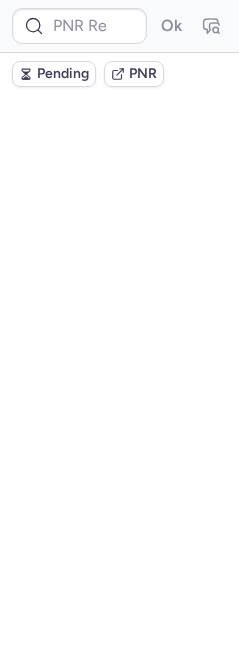 scroll, scrollTop: 0, scrollLeft: 0, axis: both 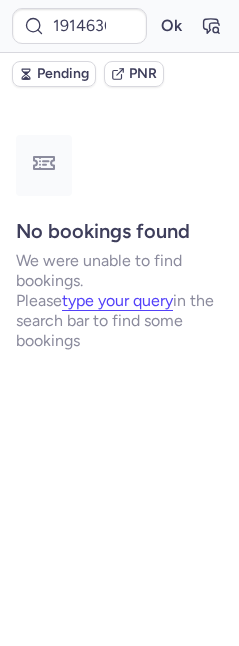 type on "CPSJYK" 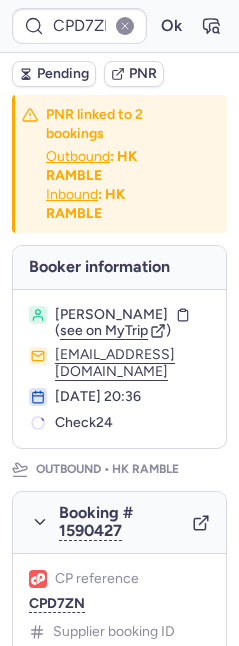 scroll, scrollTop: 0, scrollLeft: 0, axis: both 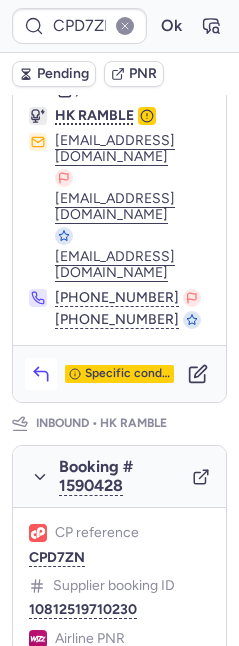 click 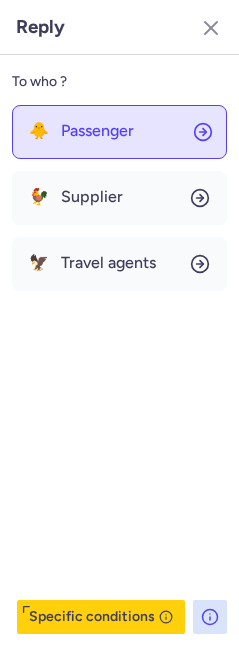 click on "🐥 Passenger" 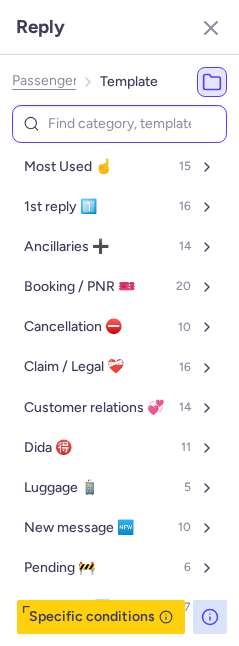 click at bounding box center [119, 124] 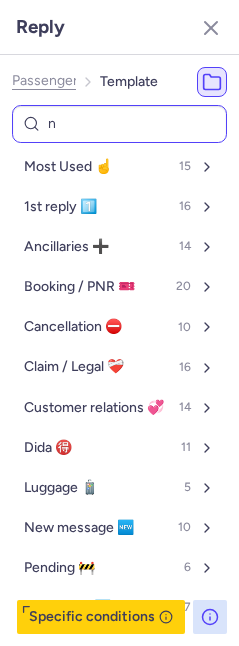 type on "no" 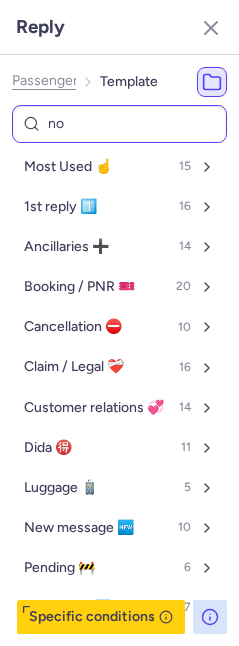select on "en" 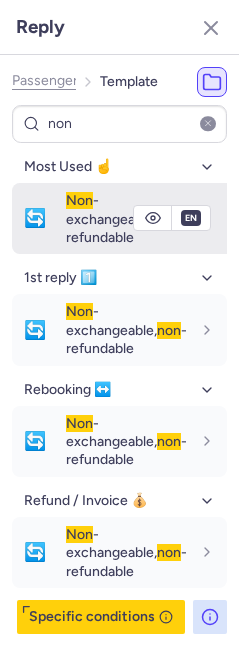 type on "non" 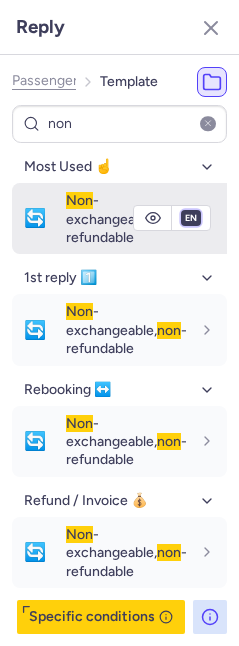 click on "fr en de nl pt es it ru" at bounding box center (191, 218) 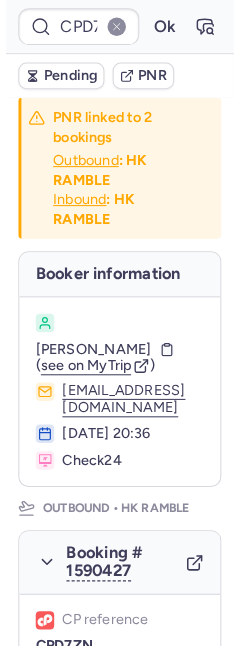 scroll, scrollTop: 738, scrollLeft: 0, axis: vertical 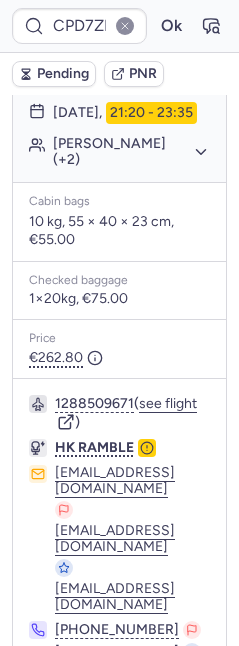 type 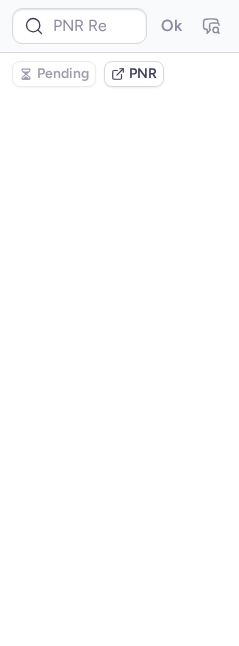 scroll, scrollTop: 0, scrollLeft: 0, axis: both 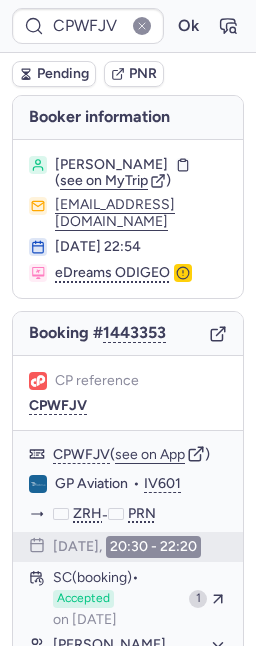type on "CP96CG" 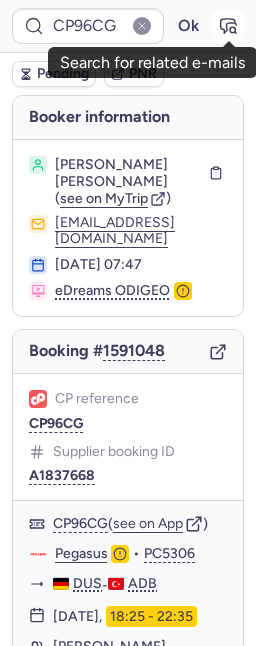 click 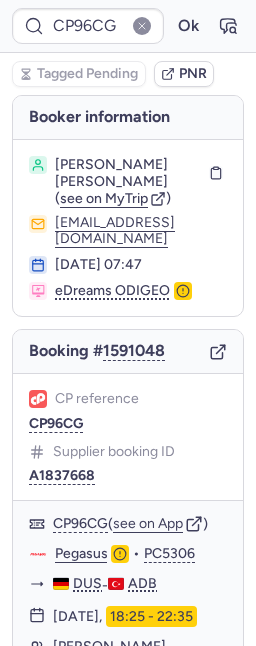 type on "CPVEFE" 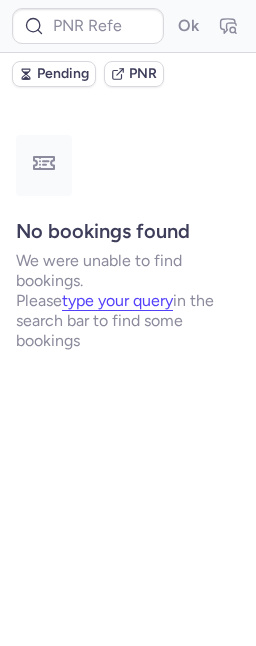 type on "CPWFJV" 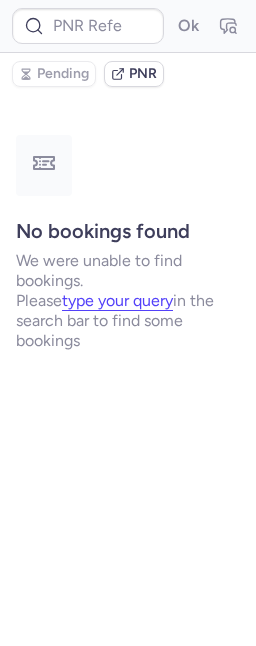 type on "CPWFJV" 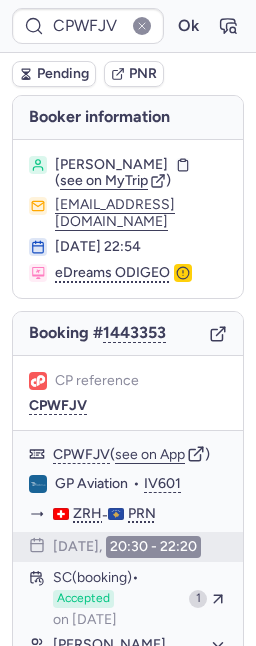 type 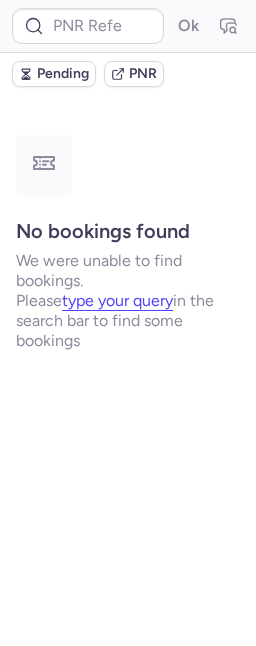 scroll, scrollTop: 0, scrollLeft: 0, axis: both 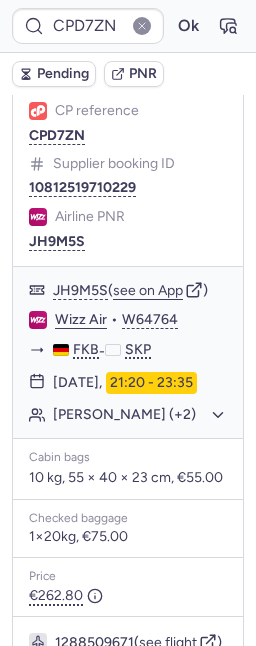 type on "CP86OR" 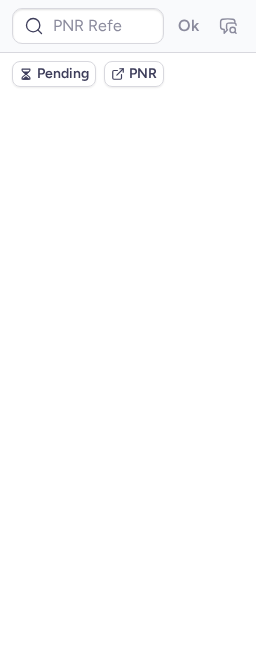 scroll, scrollTop: 0, scrollLeft: 0, axis: both 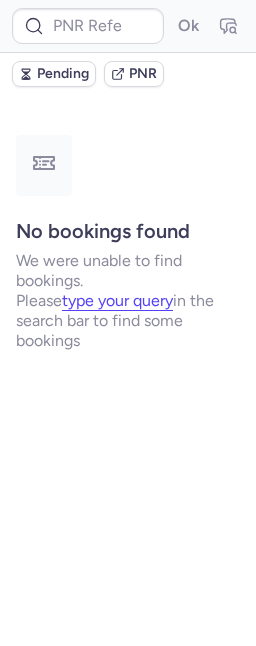 type on "CFJ746" 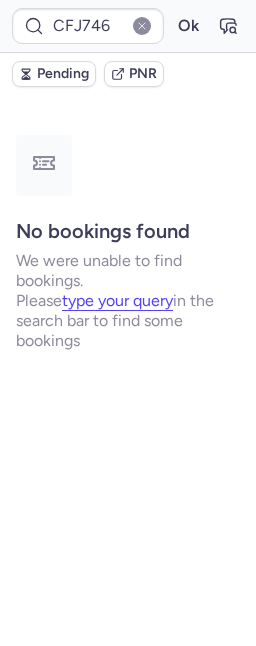 type 